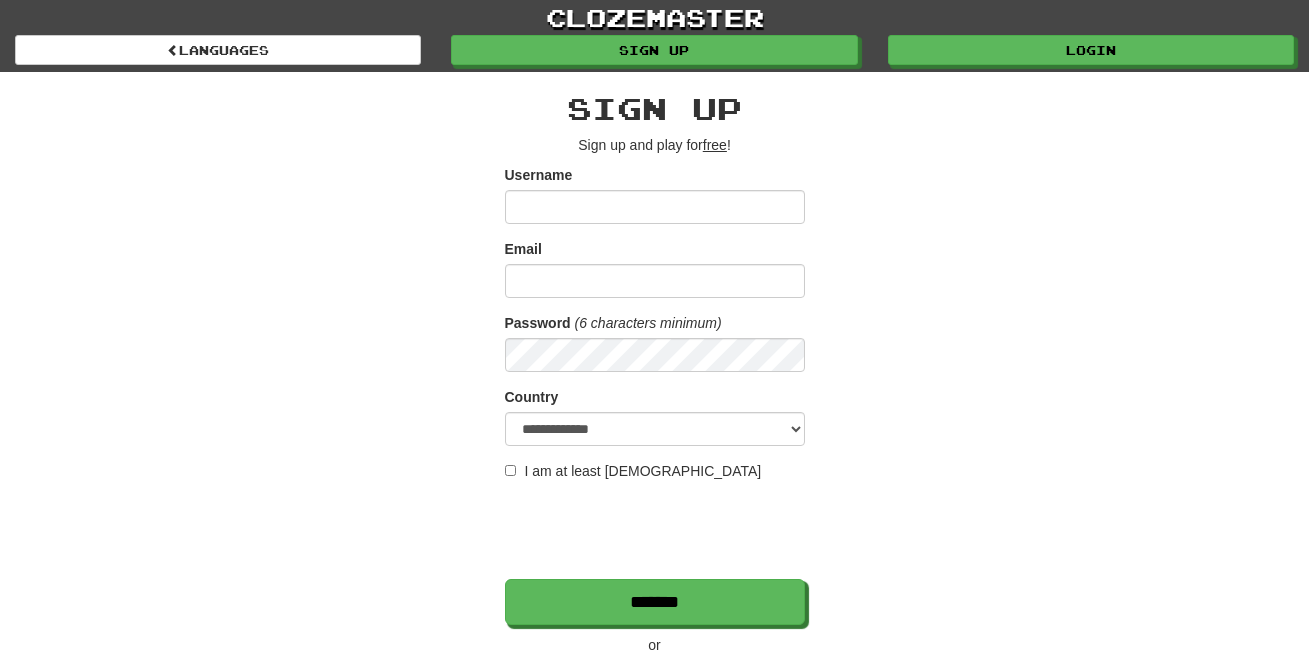 scroll, scrollTop: 0, scrollLeft: 0, axis: both 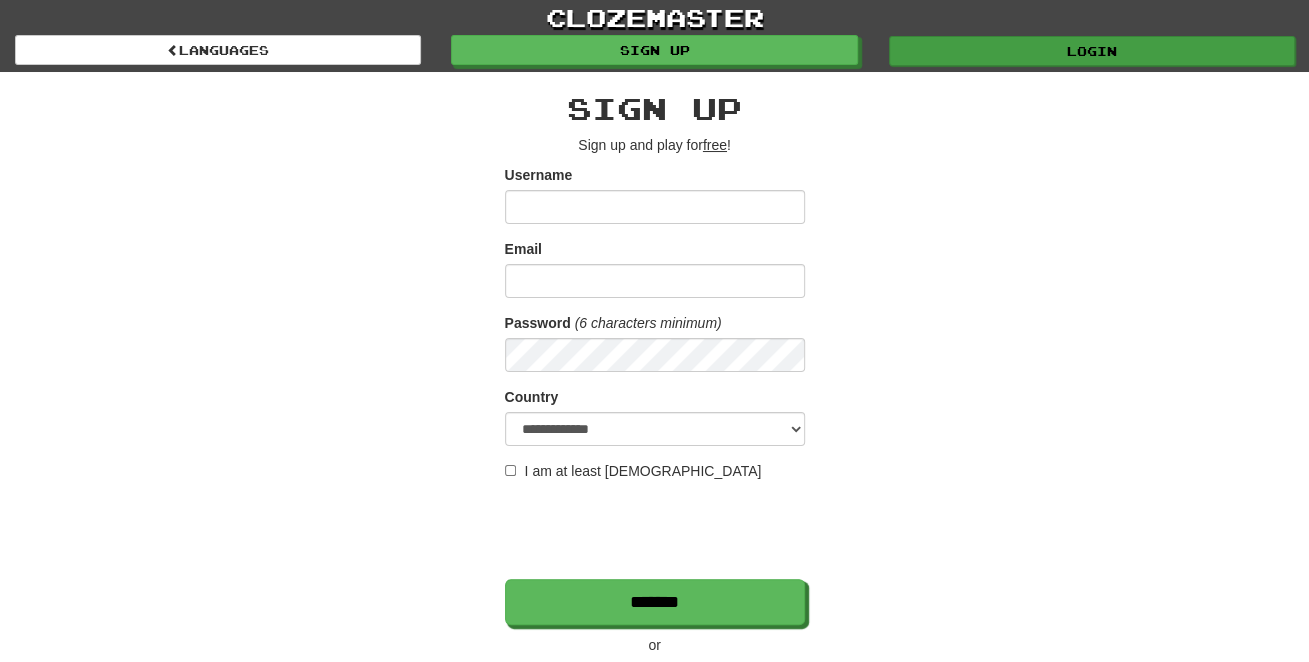 click on "Login" at bounding box center (1092, 51) 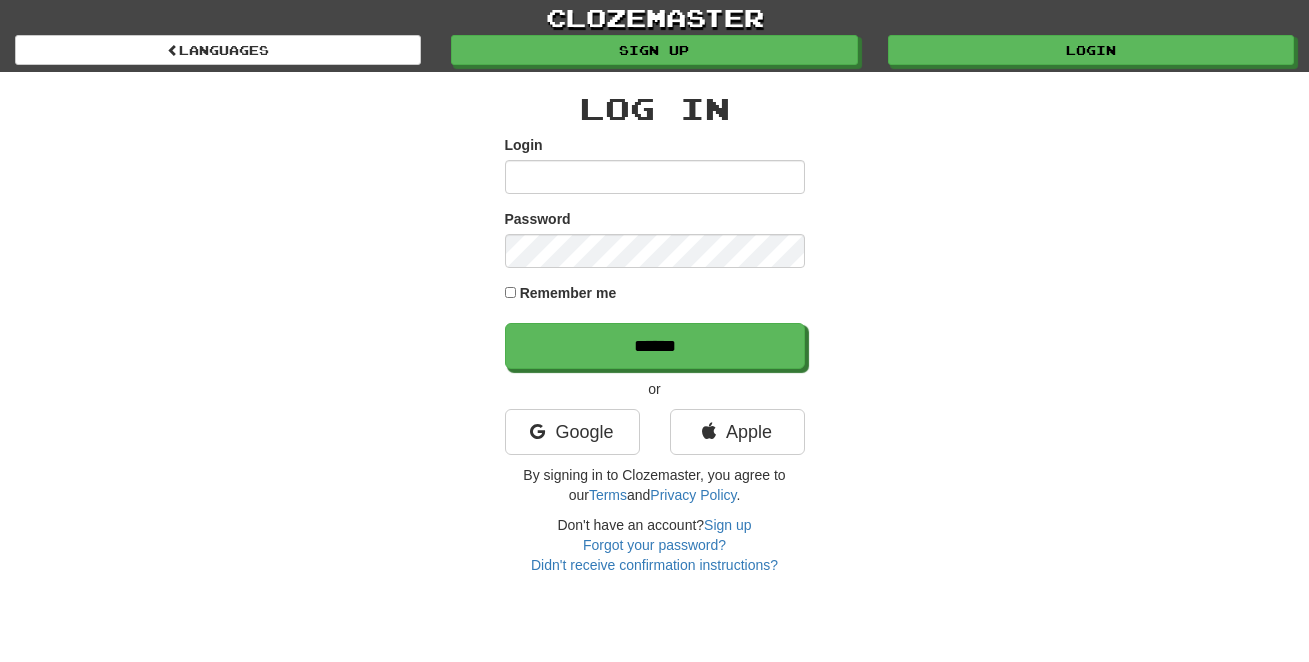scroll, scrollTop: 0, scrollLeft: 0, axis: both 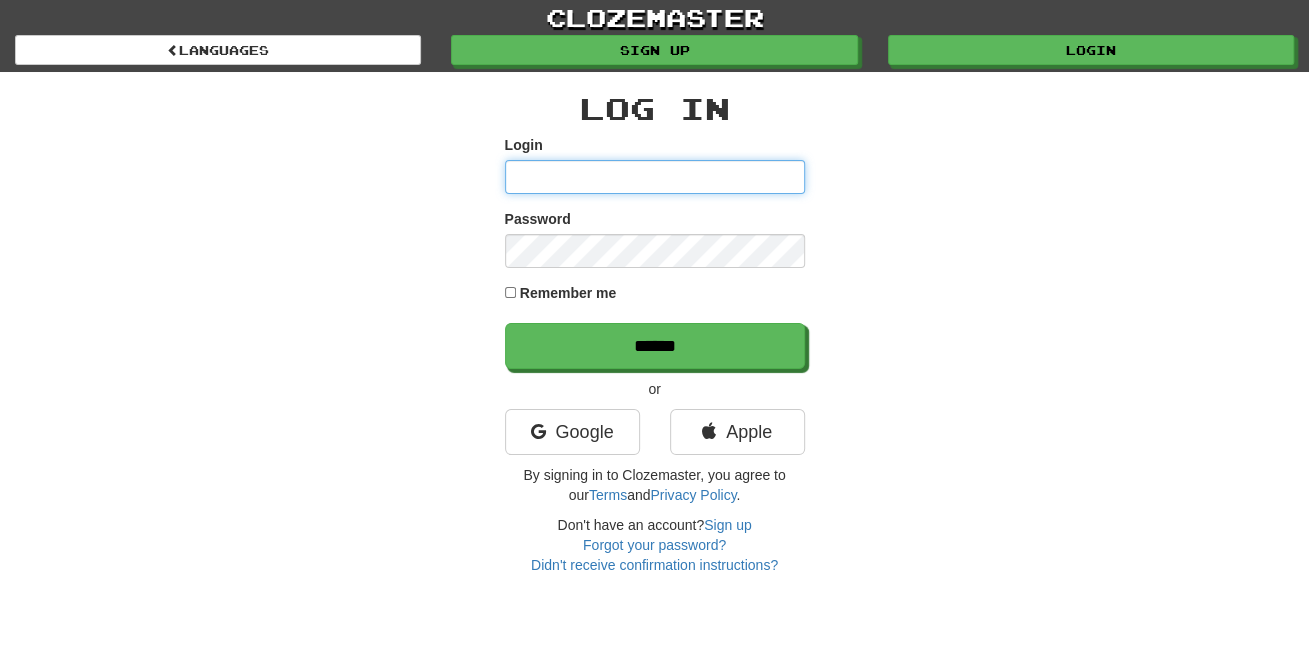 type on "*********" 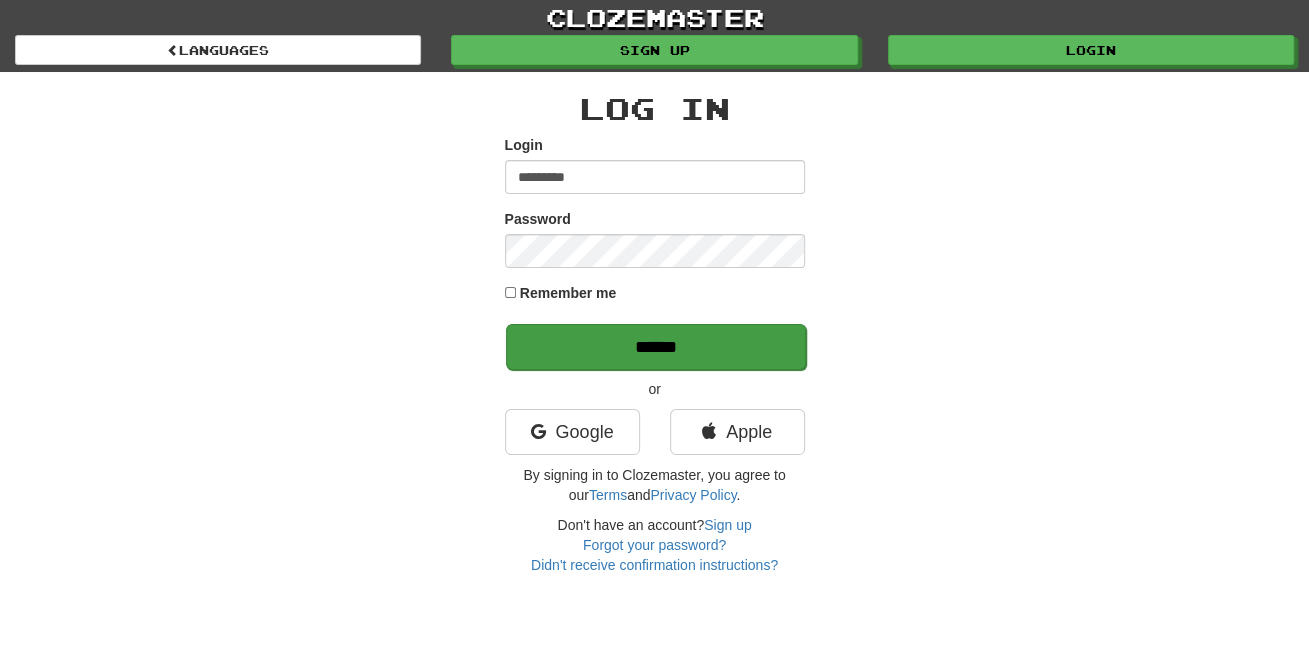 click on "******" at bounding box center (656, 347) 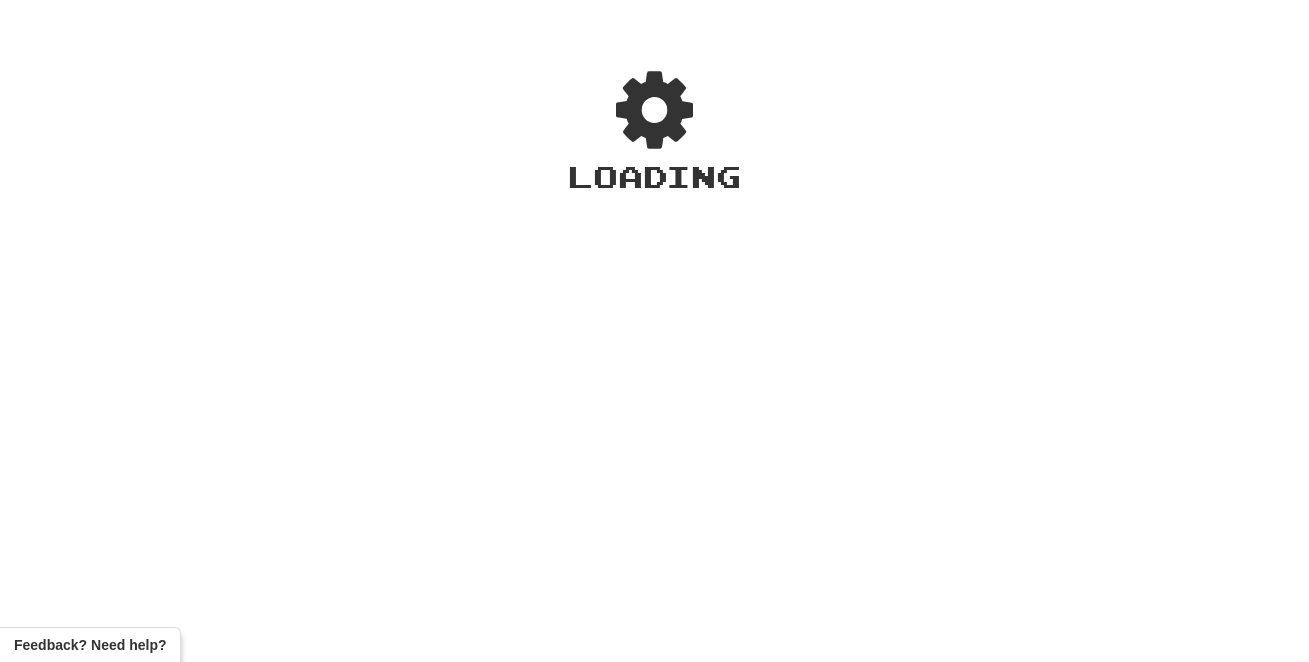 scroll, scrollTop: 0, scrollLeft: 0, axis: both 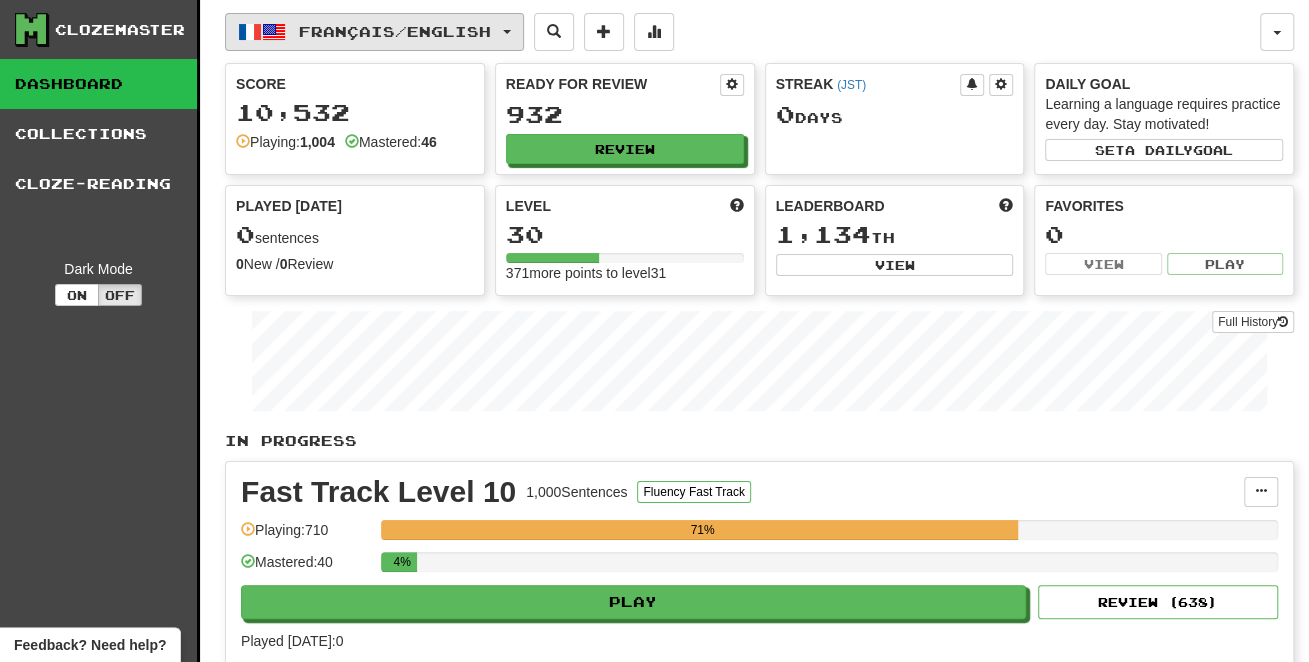click on "Français  /  English" at bounding box center (395, 31) 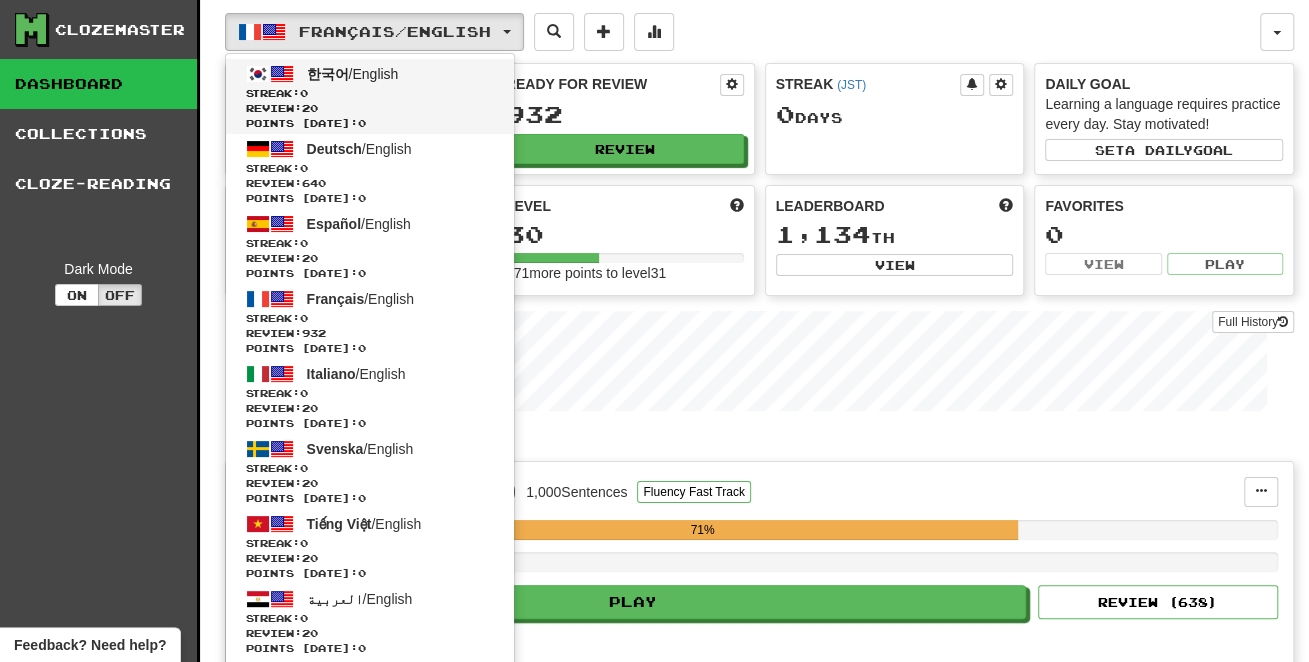 click on "한국어  /  English" at bounding box center (353, 74) 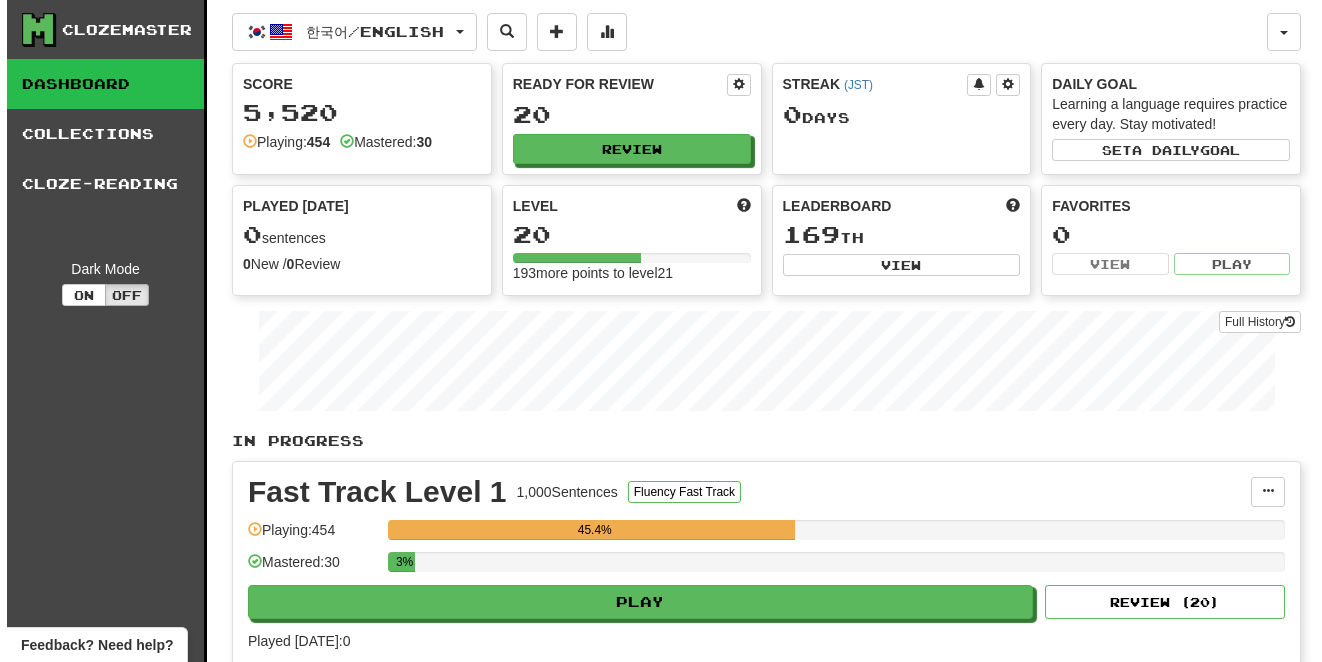 scroll, scrollTop: 0, scrollLeft: 0, axis: both 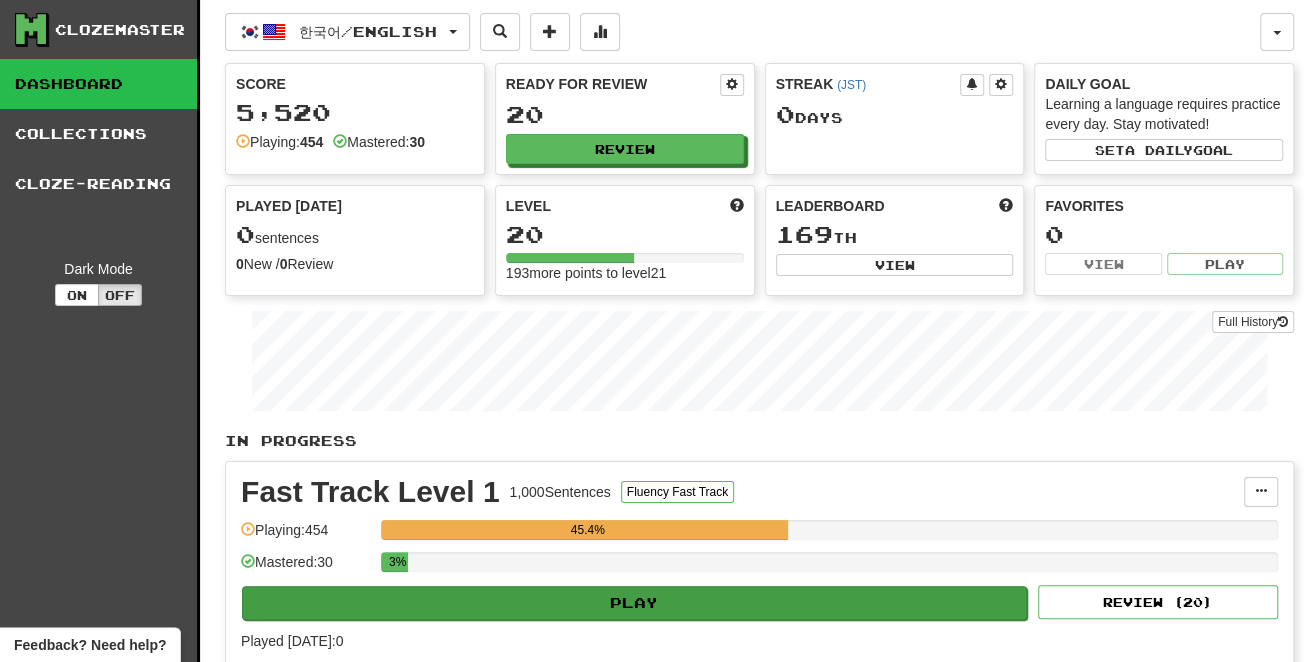 click on "Play" at bounding box center [634, 603] 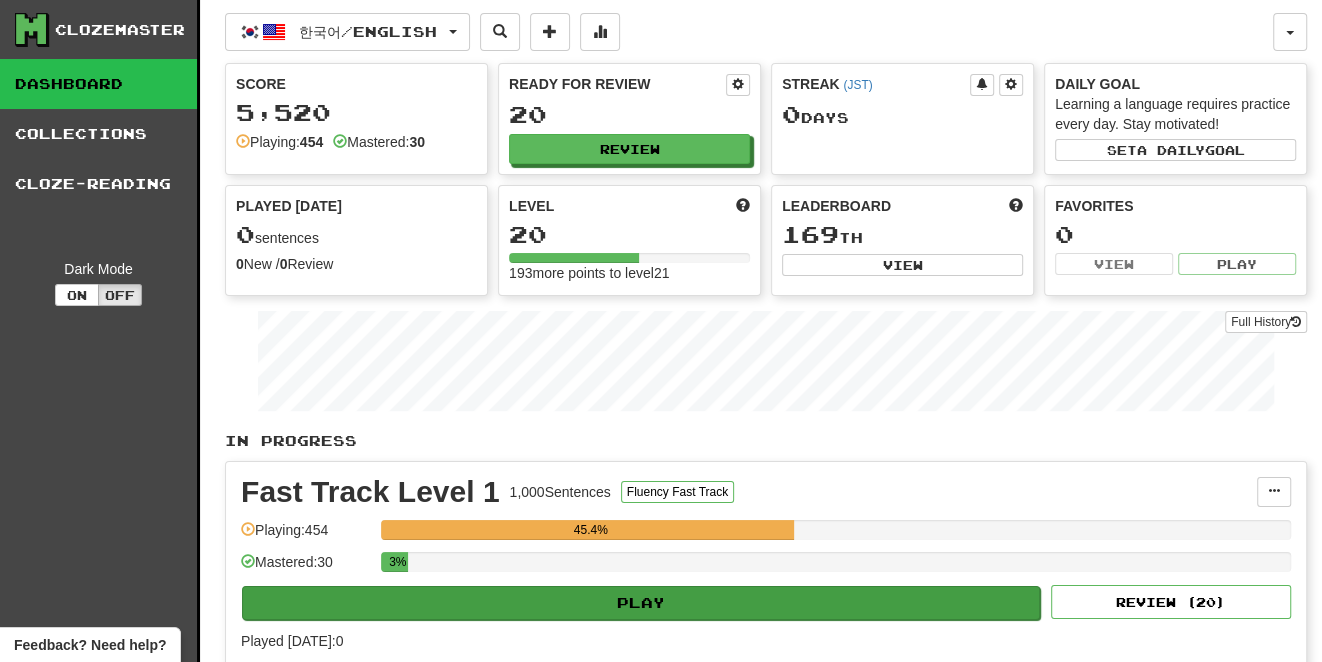 select on "**" 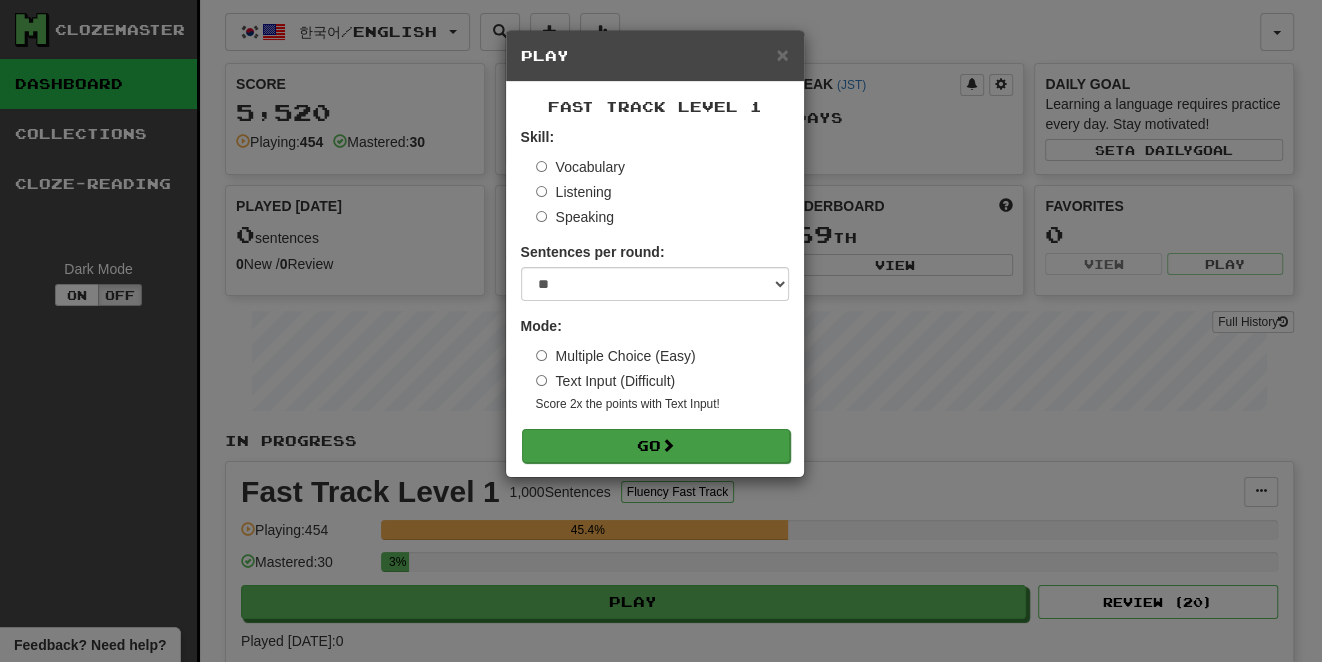 click on "Go" at bounding box center [656, 446] 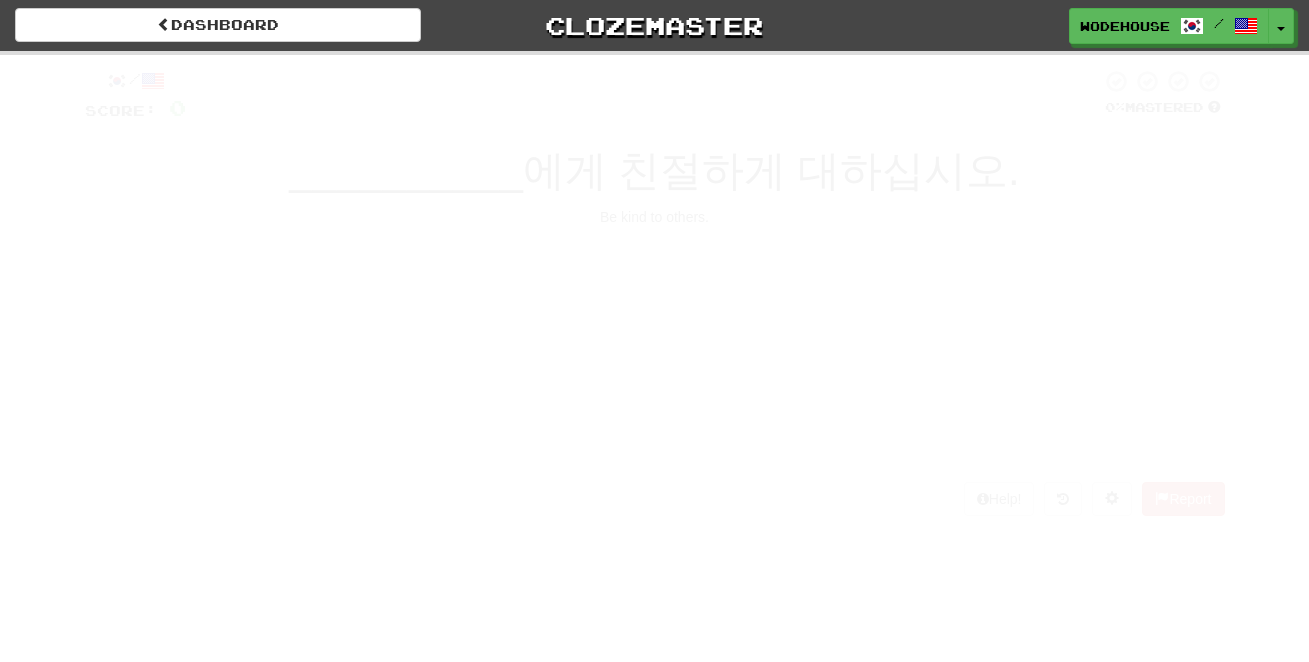 scroll, scrollTop: 0, scrollLeft: 0, axis: both 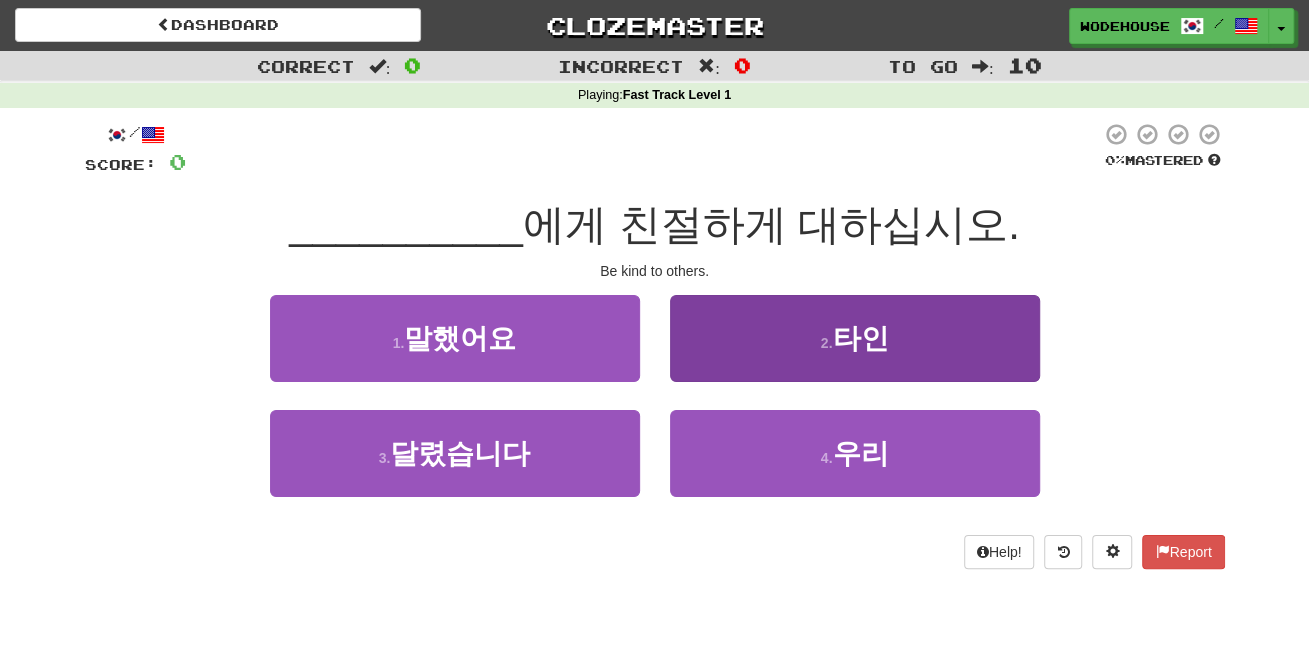 click on "2 .  타인" at bounding box center (855, 338) 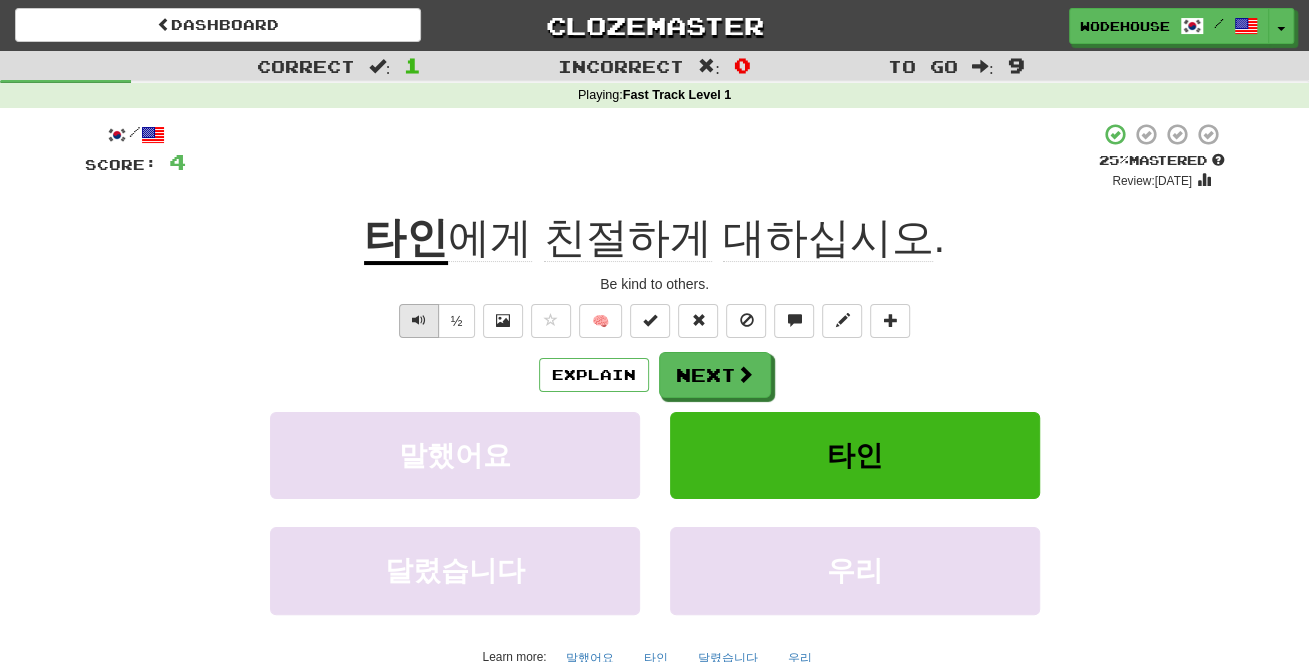 click at bounding box center (419, 320) 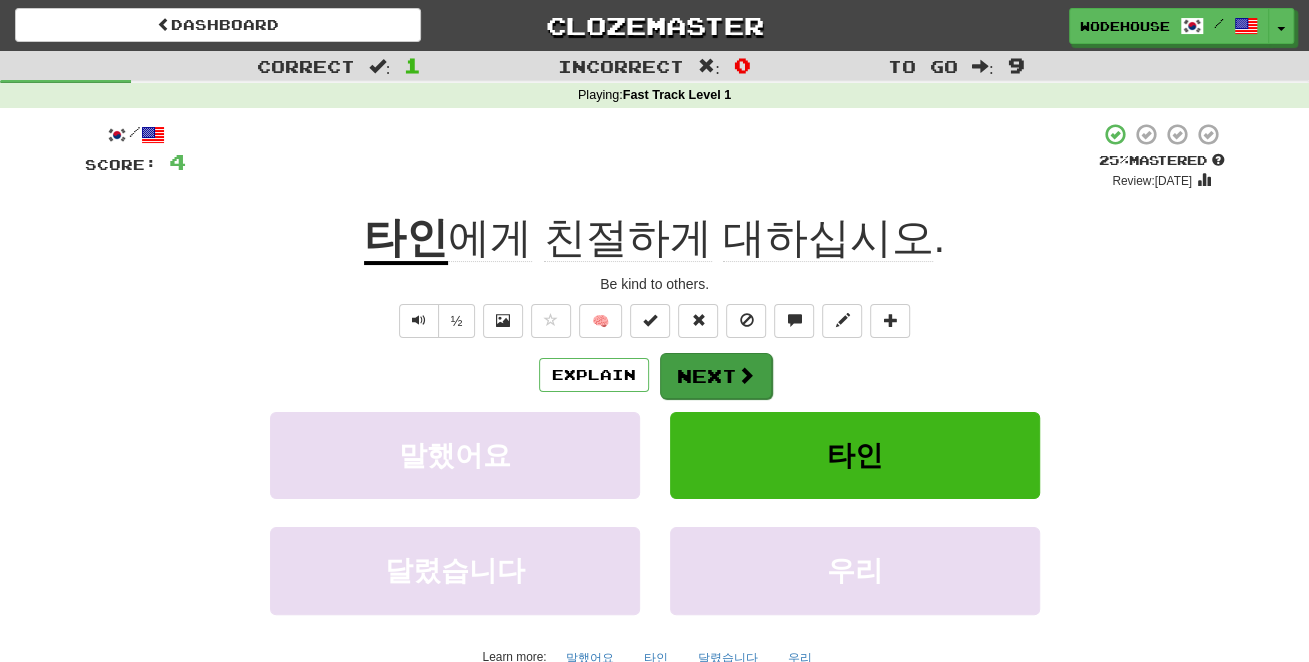 click on "Next" at bounding box center [716, 376] 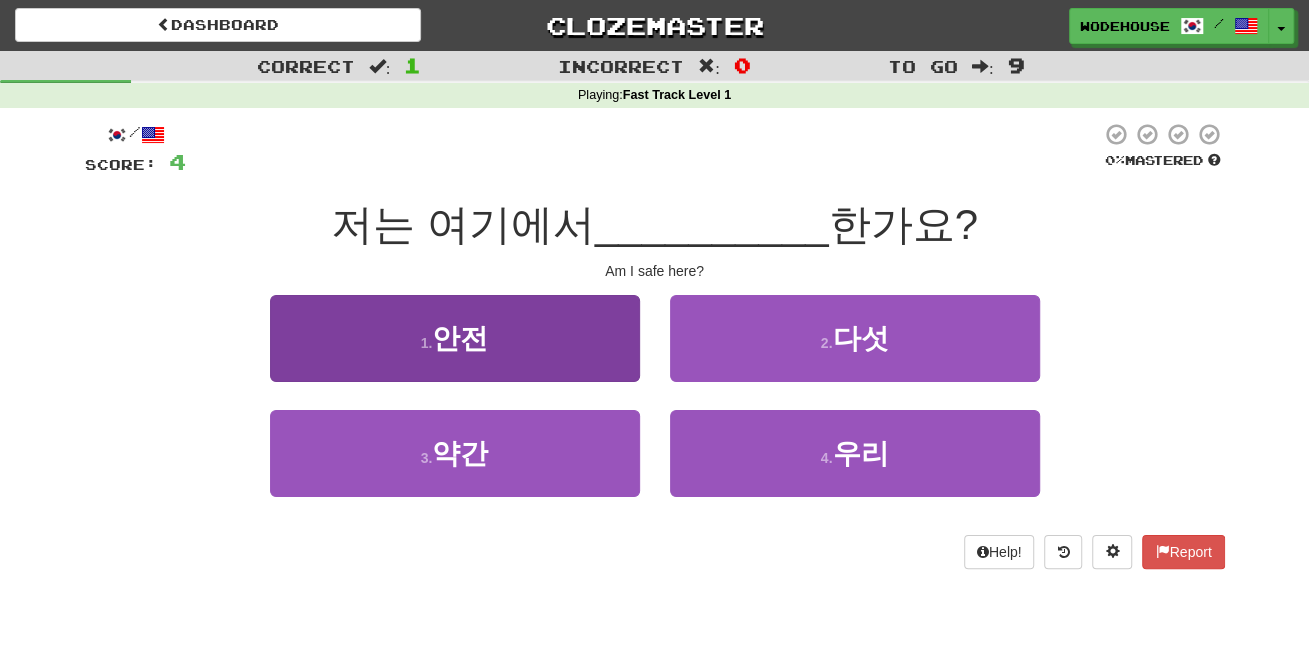 click on "1 .  안전" at bounding box center [455, 338] 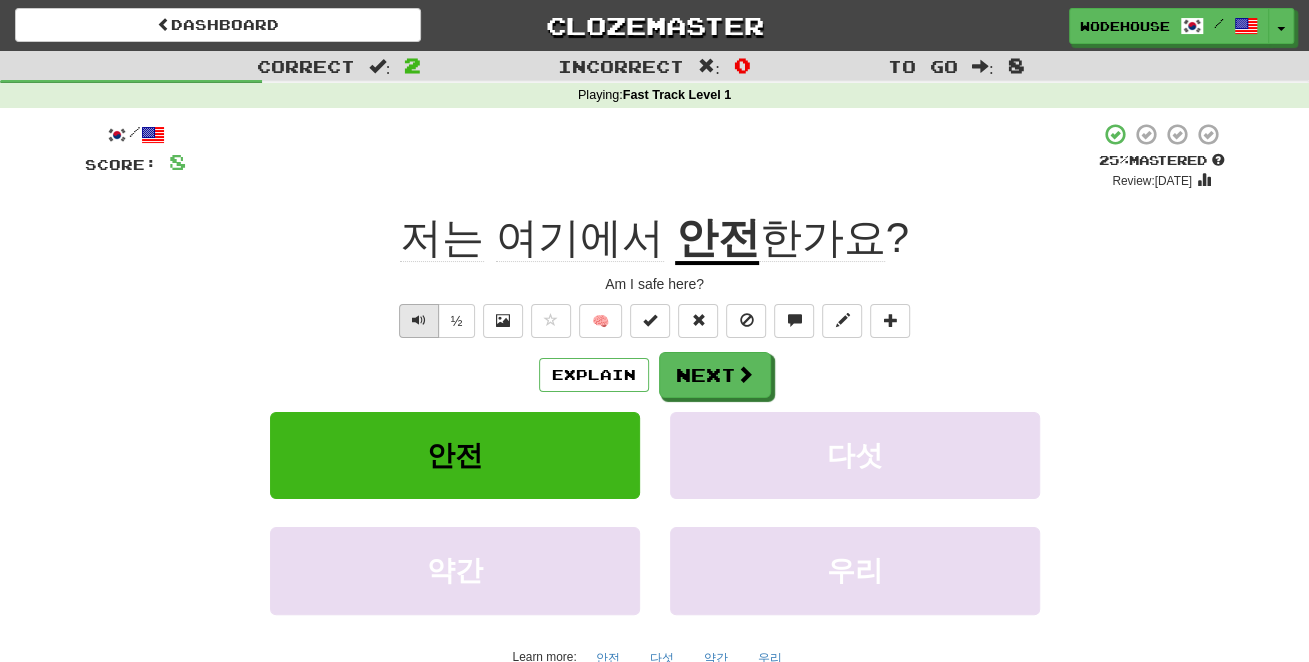 click at bounding box center [419, 320] 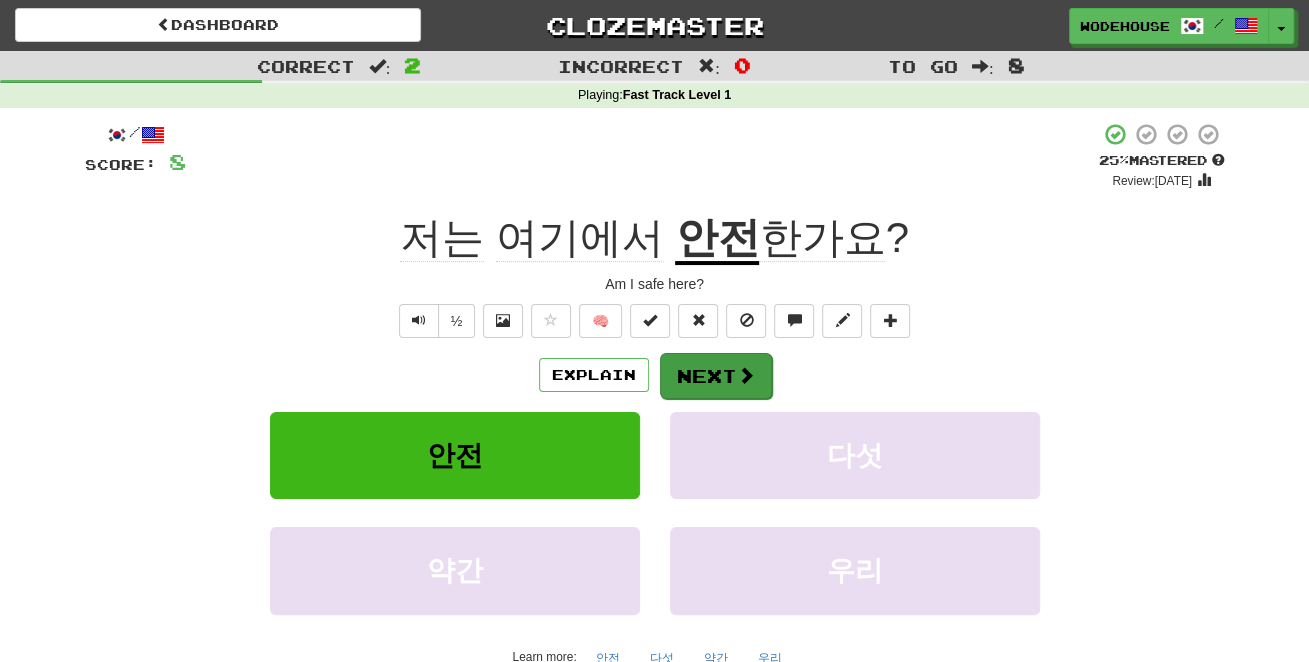 click on "Next" at bounding box center (716, 376) 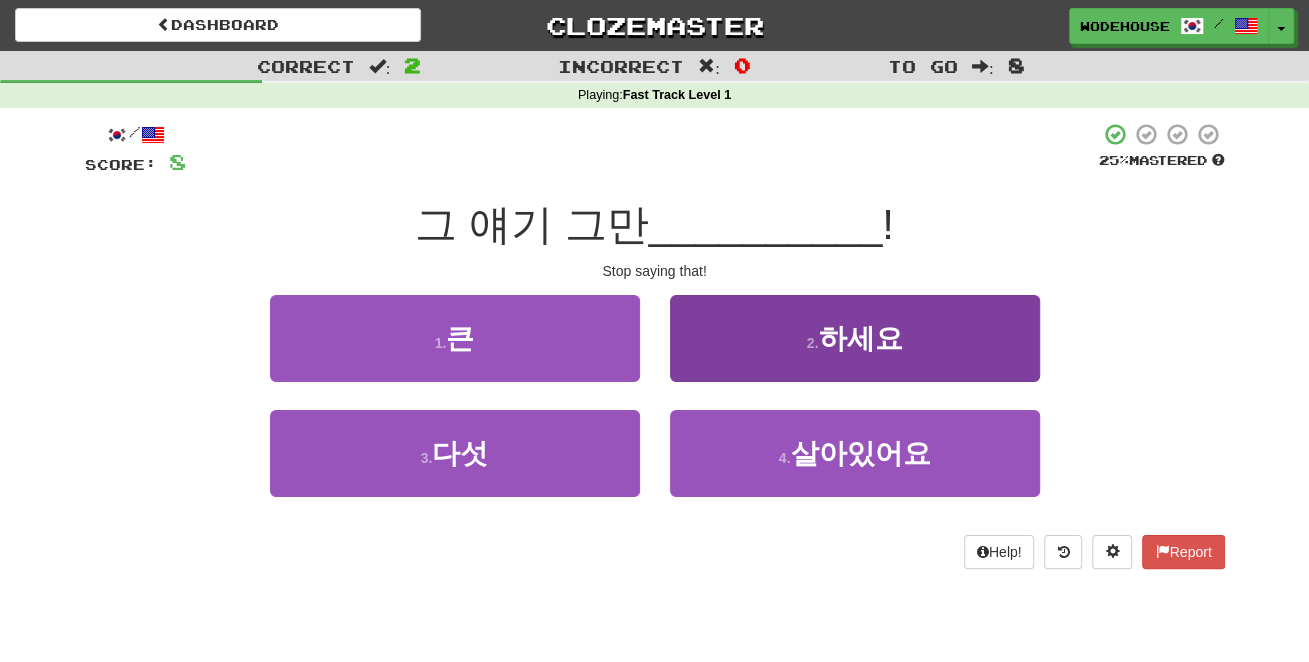 click on "하세요" at bounding box center [860, 338] 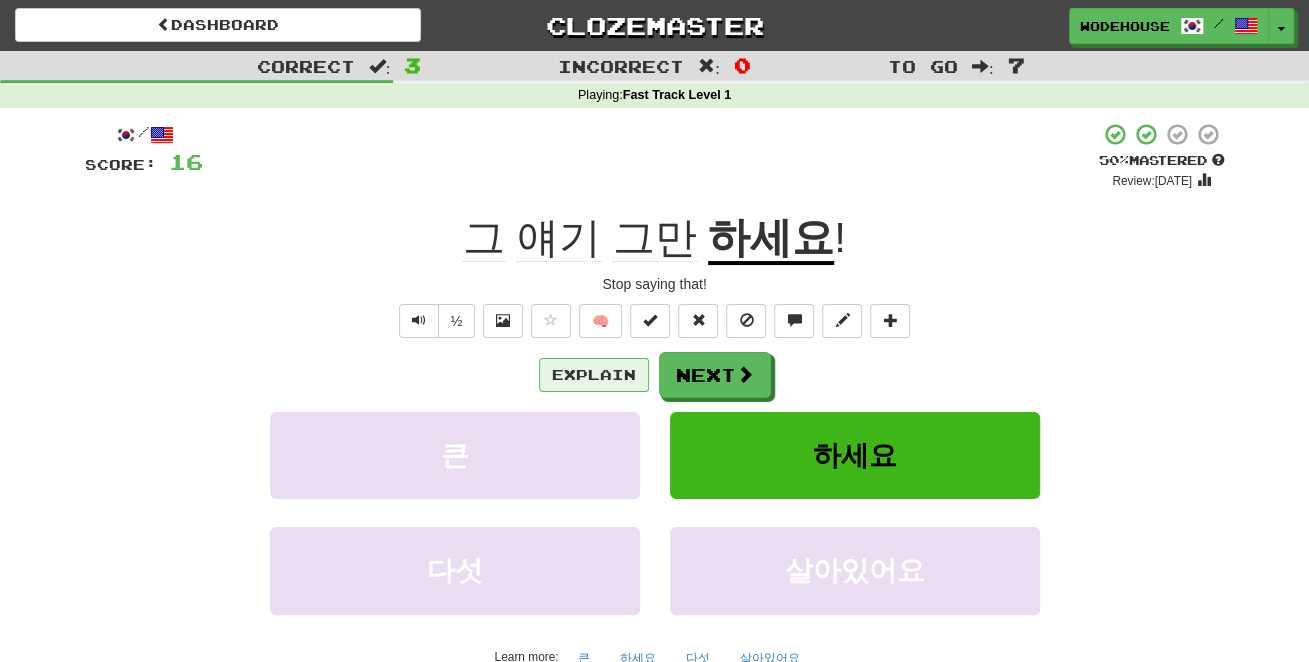 click on "Explain" at bounding box center (594, 375) 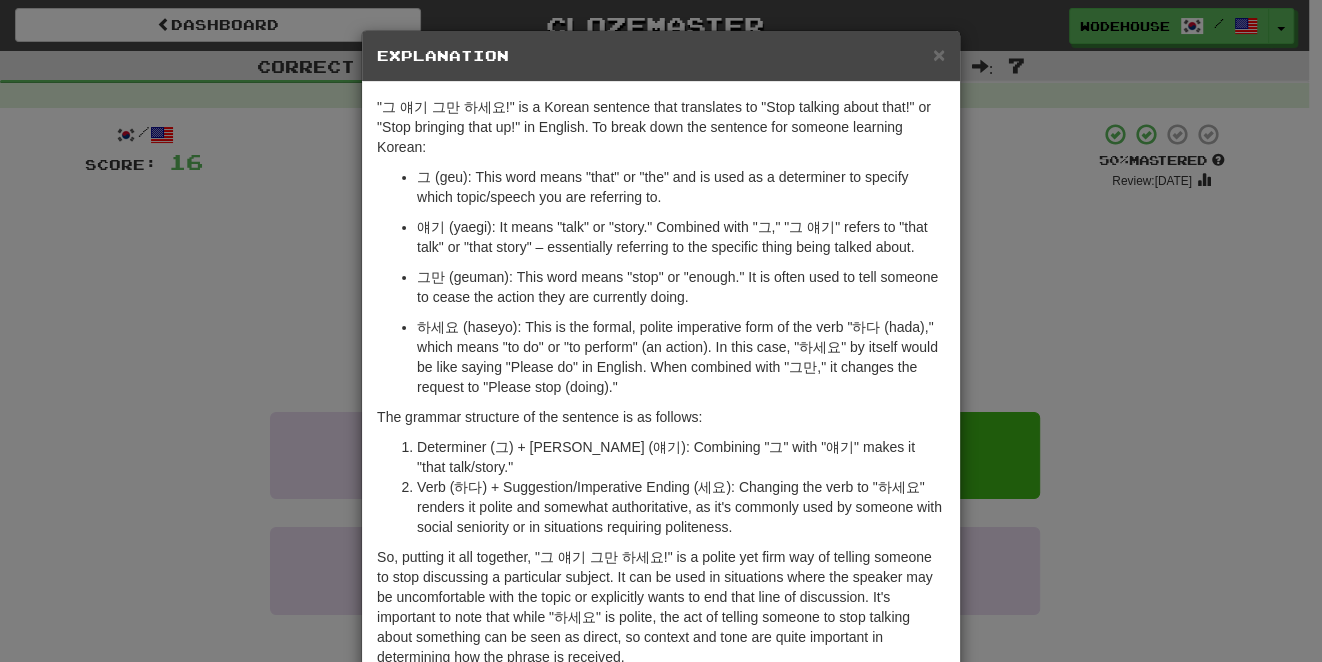 click on "× Explanation "그 얘기 그만 하세요!" is a Korean sentence that translates to "Stop talking about that!" or "Stop bringing that up!" in English. To break down the sentence for someone learning Korean:
그 (geu): This word means "that" or "the" and is used as a determiner to specify which topic/speech you are referring to.
얘기 (yaegi): It means "talk" or "story." Combined with "그," "그 얘기" refers to "that talk" or "that story" – essentially referring to the specific thing being talked about.
그만 (geuman): This word means "stop" or "enough." It is often used to tell someone to cease the action they are currently doing.
하세요 (haseyo): This is the formal, polite imperative form of the verb "하다 (hada)," which means "to do" or "to perform" (an action). In this case, "하세요" by itself would be like saying "Please do" in English. When combined with "그만," it changes the request to "Please stop (doing)."
Let us know ! Close" at bounding box center [661, 331] 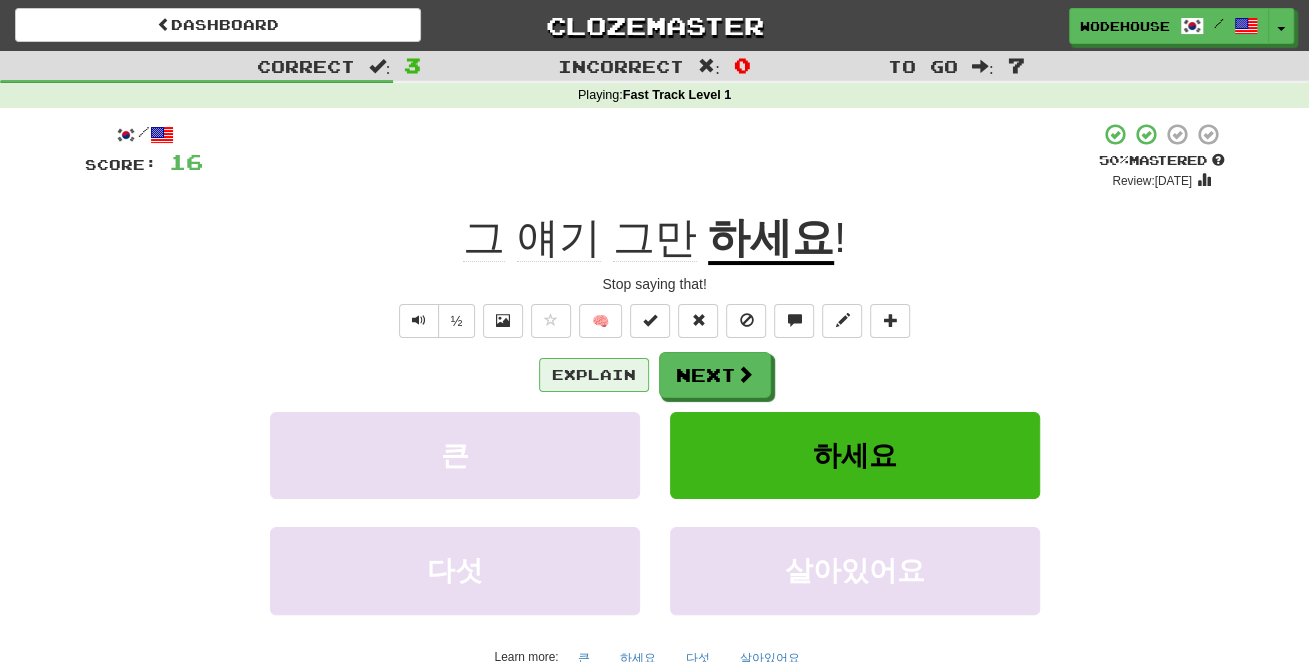 click on "Explain" at bounding box center [594, 375] 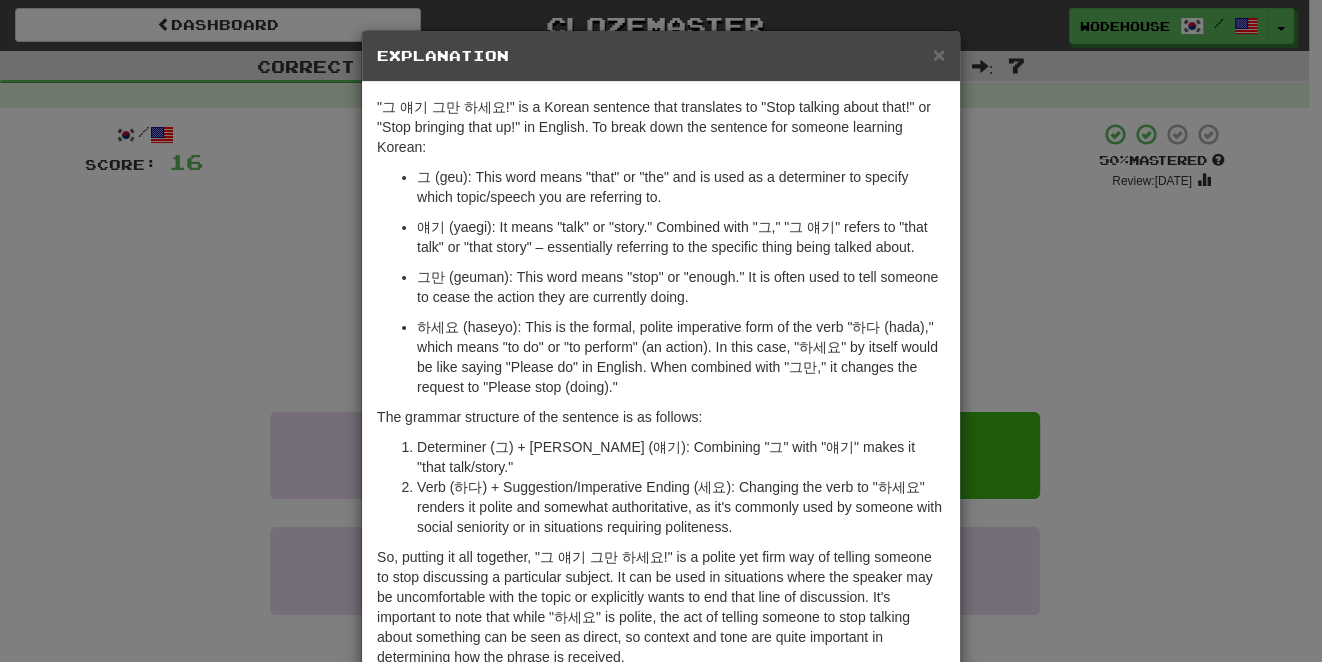 click on "× Explanation "그 얘기 그만 하세요!" is a Korean sentence that translates to "Stop talking about that!" or "Stop bringing that up!" in English. To break down the sentence for someone learning Korean:
그 (geu): This word means "that" or "the" and is used as a determiner to specify which topic/speech you are referring to.
얘기 (yaegi): It means "talk" or "story." Combined with "그," "그 얘기" refers to "that talk" or "that story" – essentially referring to the specific thing being talked about.
그만 (geuman): This word means "stop" or "enough." It is often used to tell someone to cease the action they are currently doing.
하세요 (haseyo): This is the formal, polite imperative form of the verb "하다 (hada)," which means "to do" or "to perform" (an action). In this case, "하세요" by itself would be like saying "Please do" in English. When combined with "그만," it changes the request to "Please stop (doing)."
Let us know ! Close" at bounding box center (661, 331) 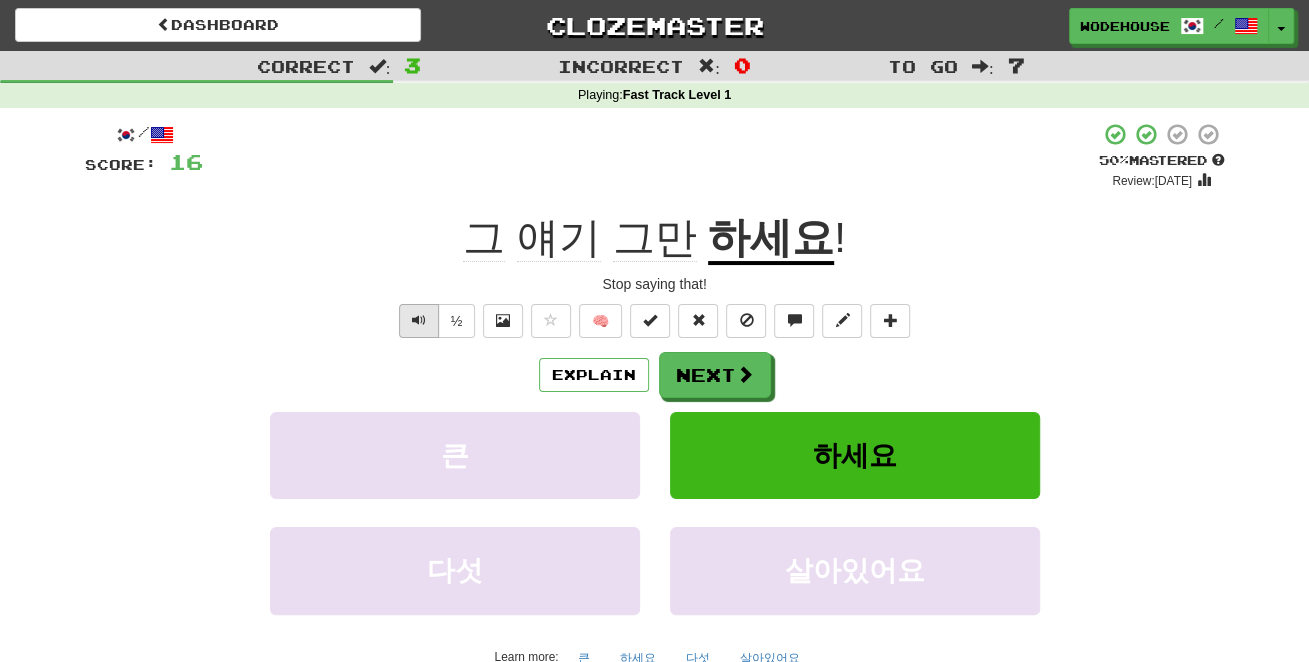 click at bounding box center (419, 321) 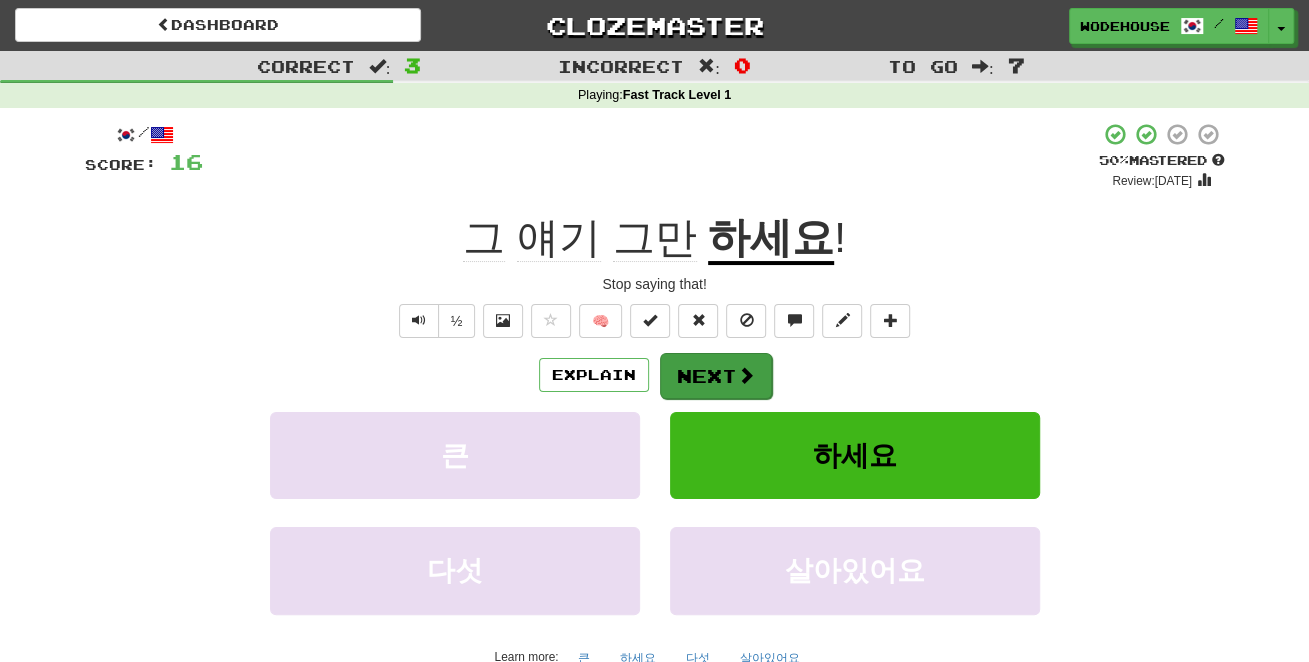 click at bounding box center (746, 375) 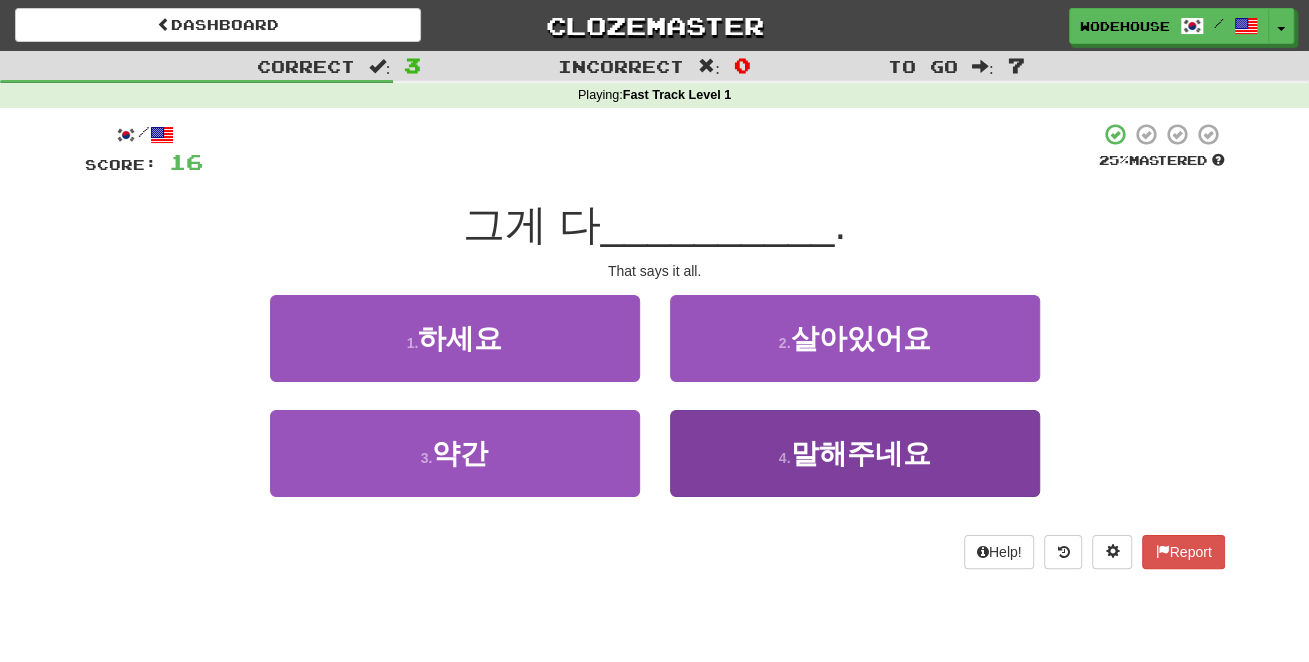 click on "4 .  말해주네요" at bounding box center (855, 453) 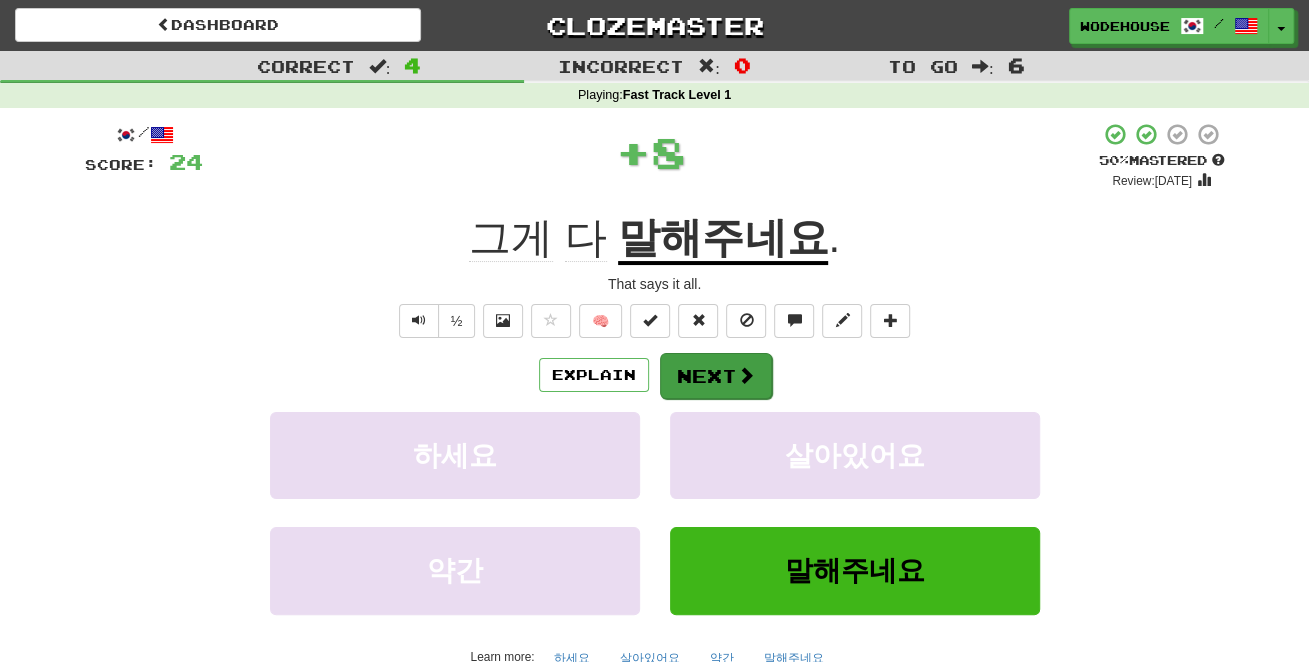 click at bounding box center [746, 375] 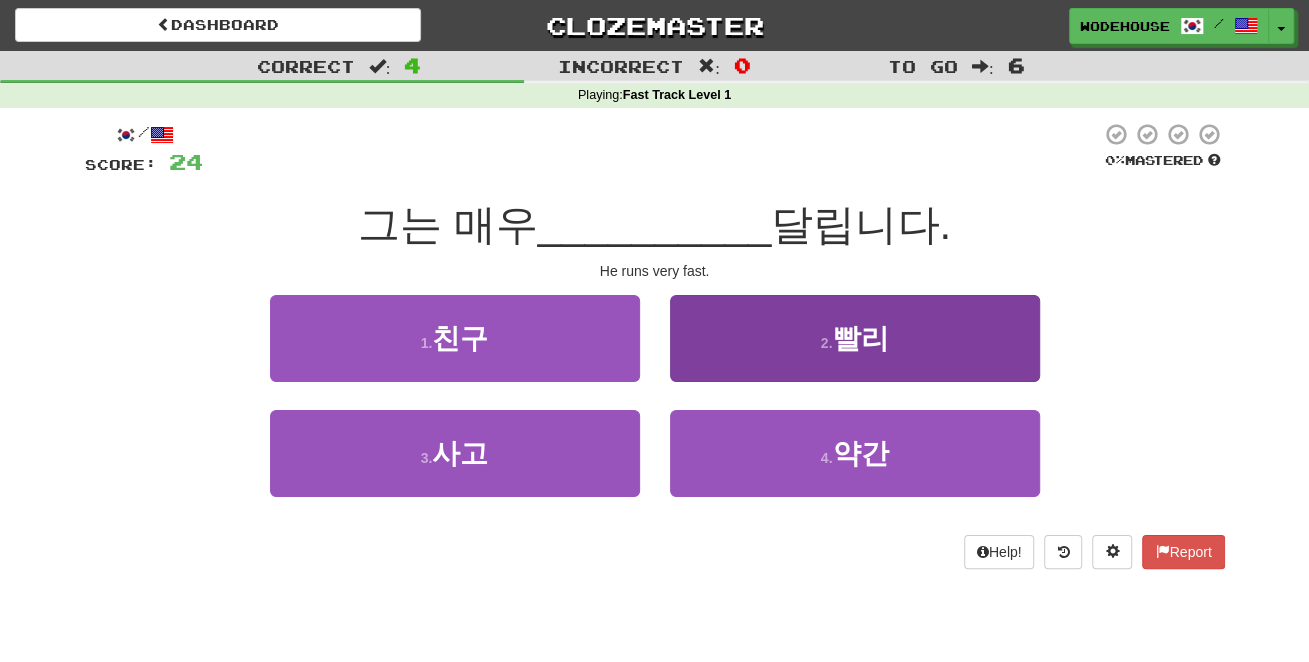 click on "2 .  빨리" at bounding box center [855, 338] 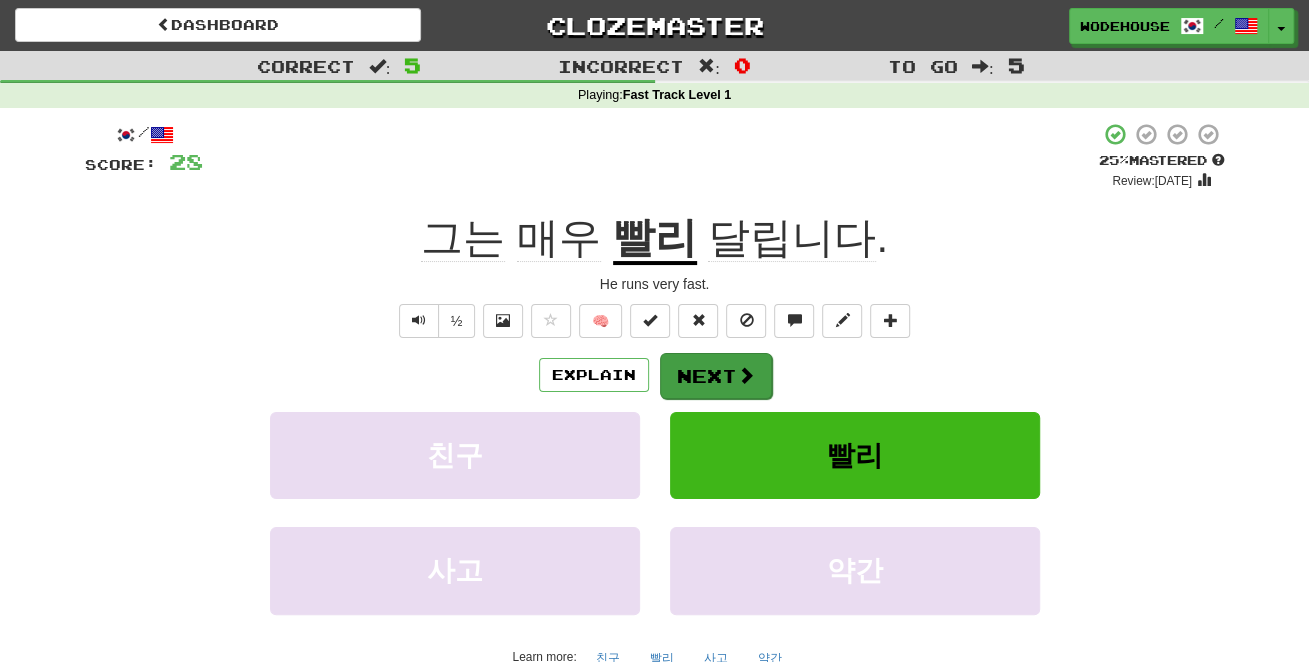 click on "Next" at bounding box center (716, 376) 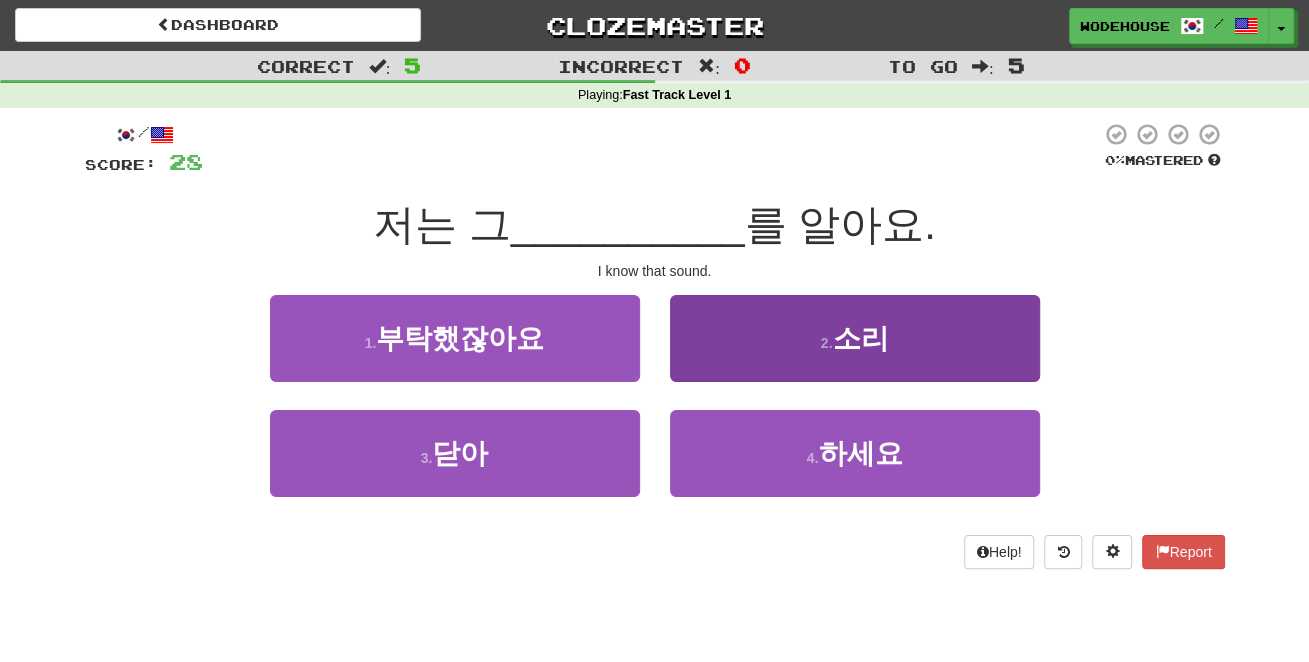click on "2 .  소리" at bounding box center (855, 338) 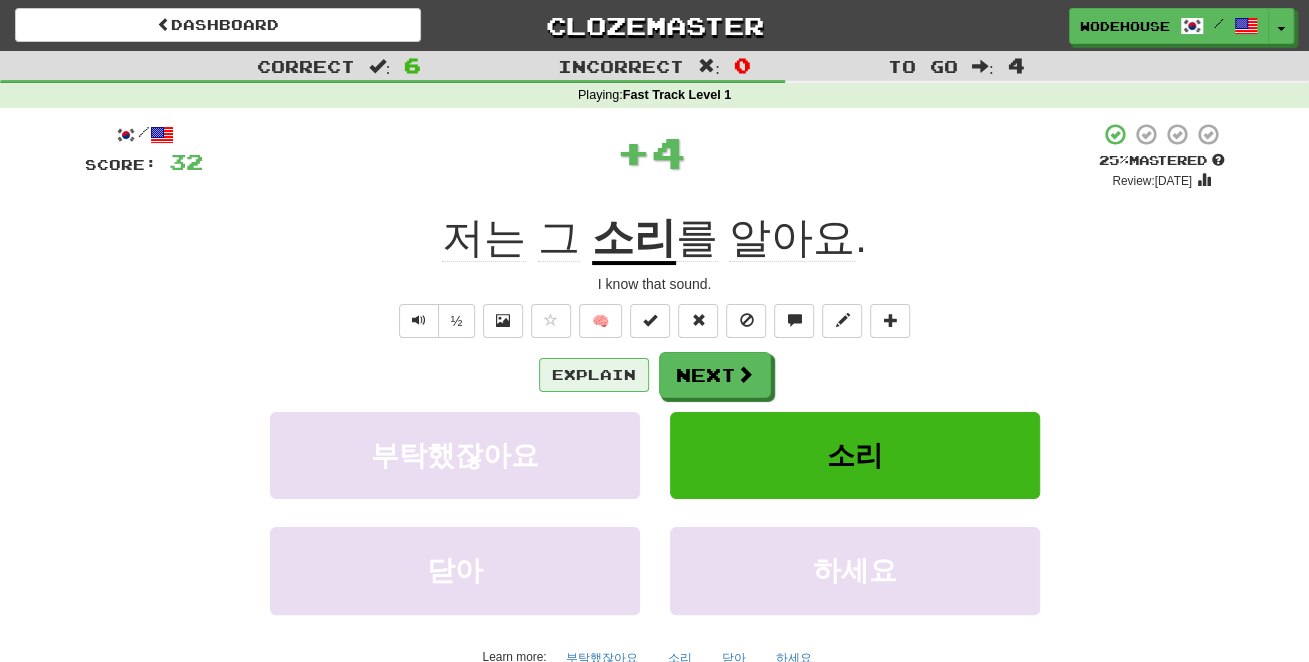 click on "Explain" at bounding box center (594, 375) 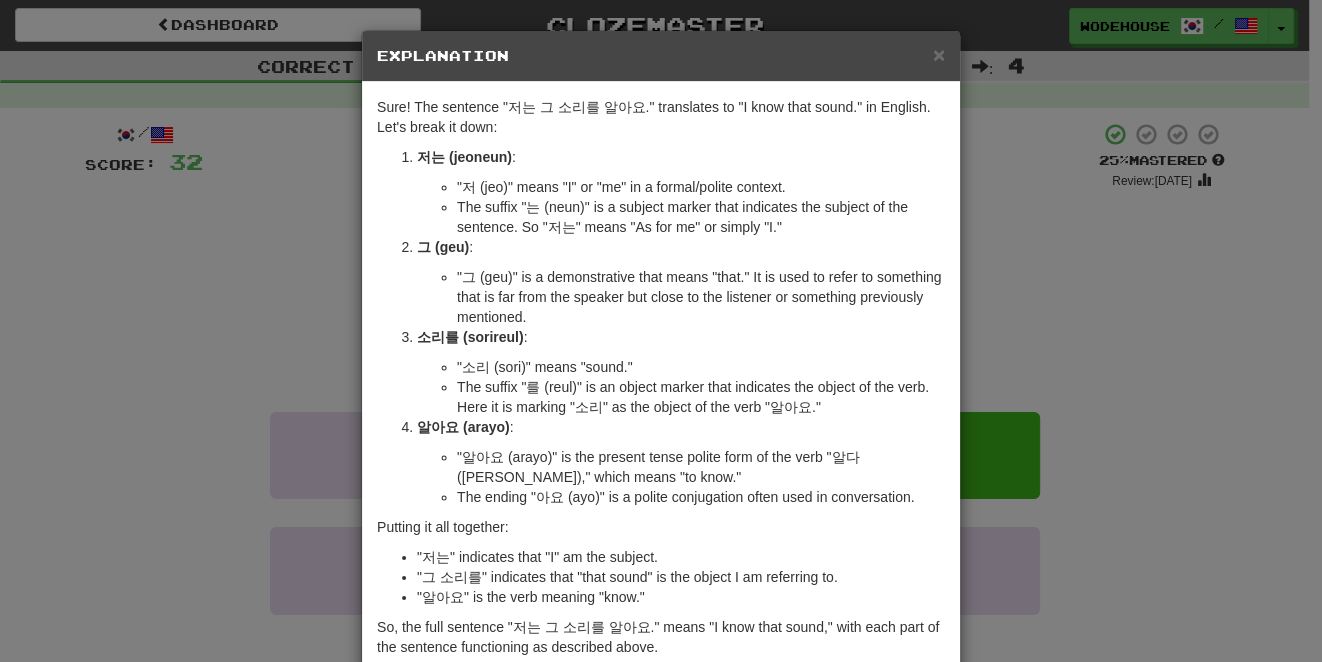 click on "× Explanation Sure! The sentence "저는 그 소리를 알아요." translates to "I know that sound." in English. Let's break it down:
저는 (jeoneun) :
"저 (jeo)" means "I" or "me" in a formal/polite context.
The suffix "는 (neun)" is a subject marker that indicates the subject of the sentence. So "저는" means "As for me" or simply "I."
그 (geu) :
"그 (geu)" is a demonstrative that means "that." It is used to refer to something that is far from the speaker but close to the listener or something previously mentioned.
소리를 (sorireul) :
"소리 (sori)" means "sound."
The suffix "를 (reul)" is an object marker that indicates the object of the verb. Here it is marking "소리" as the object of the verb "알아요."
알아요 (arayo) :
"알아요 (arayo)" is the present tense polite form of the verb "알다 (alda)," which means "to know."
The ending "아요 (ayo)" is a polite conjugation often used in conversation.
Putting it all together:" at bounding box center (661, 331) 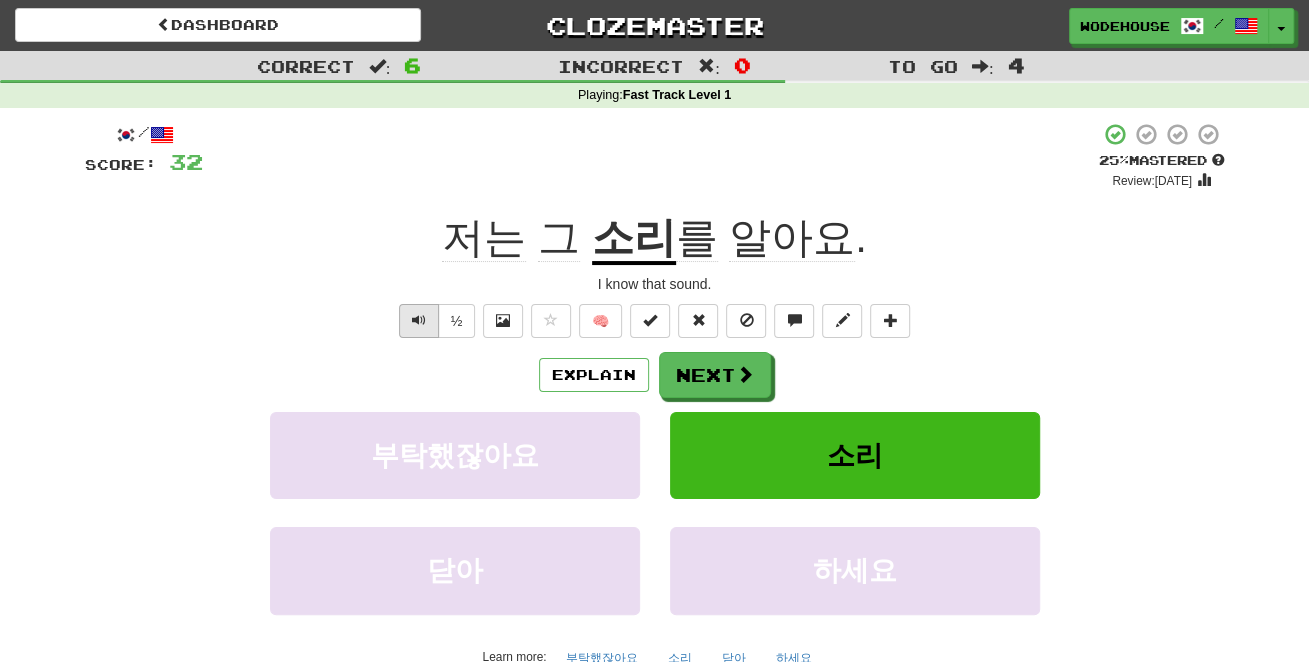 click at bounding box center (419, 321) 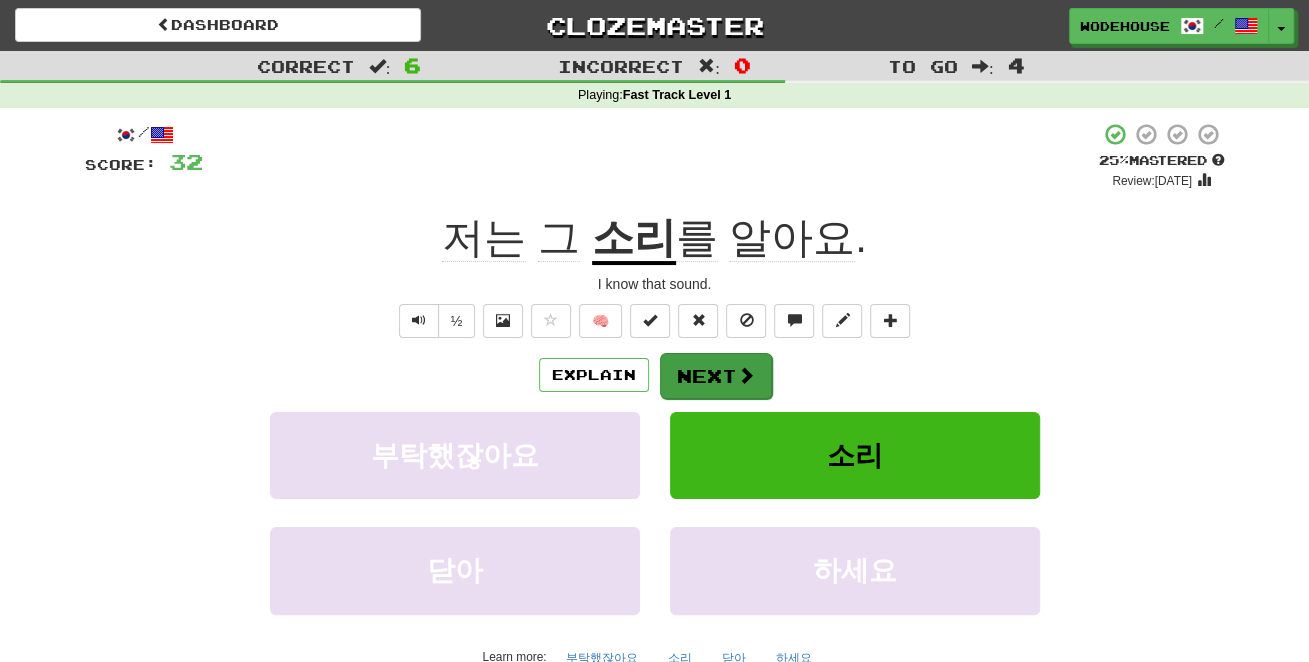 click on "Next" at bounding box center [716, 376] 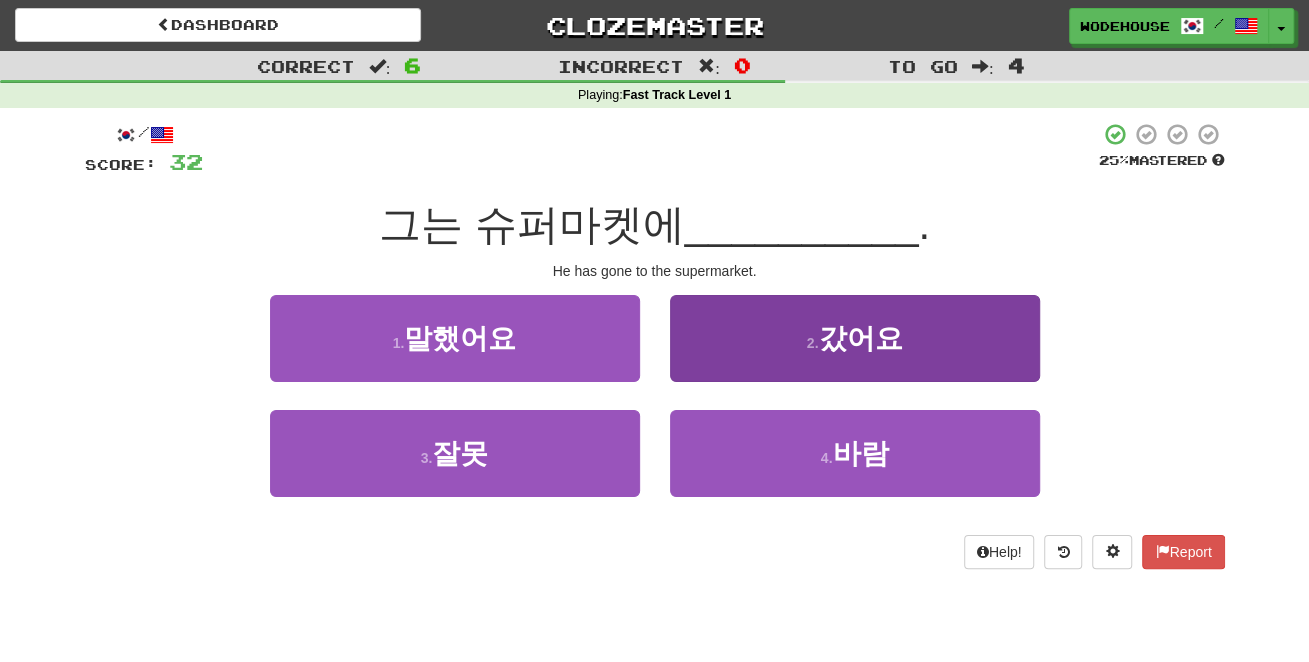 click on "2 .  갔어요" at bounding box center [855, 338] 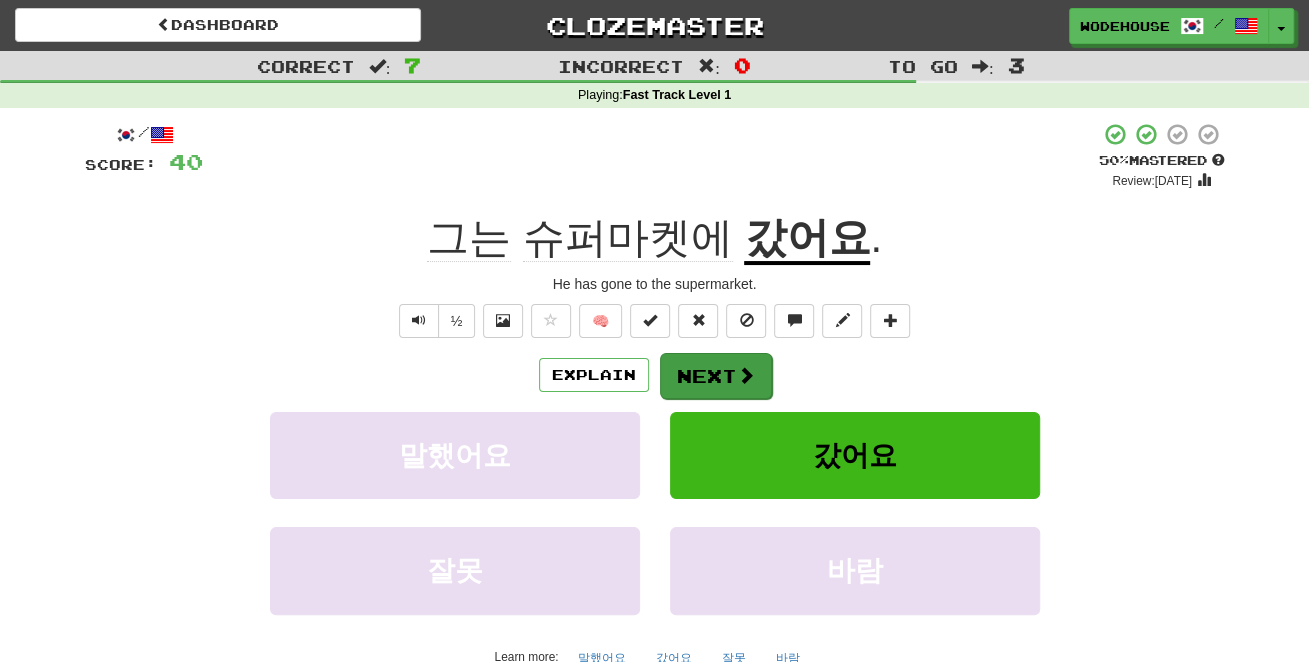 click at bounding box center [746, 375] 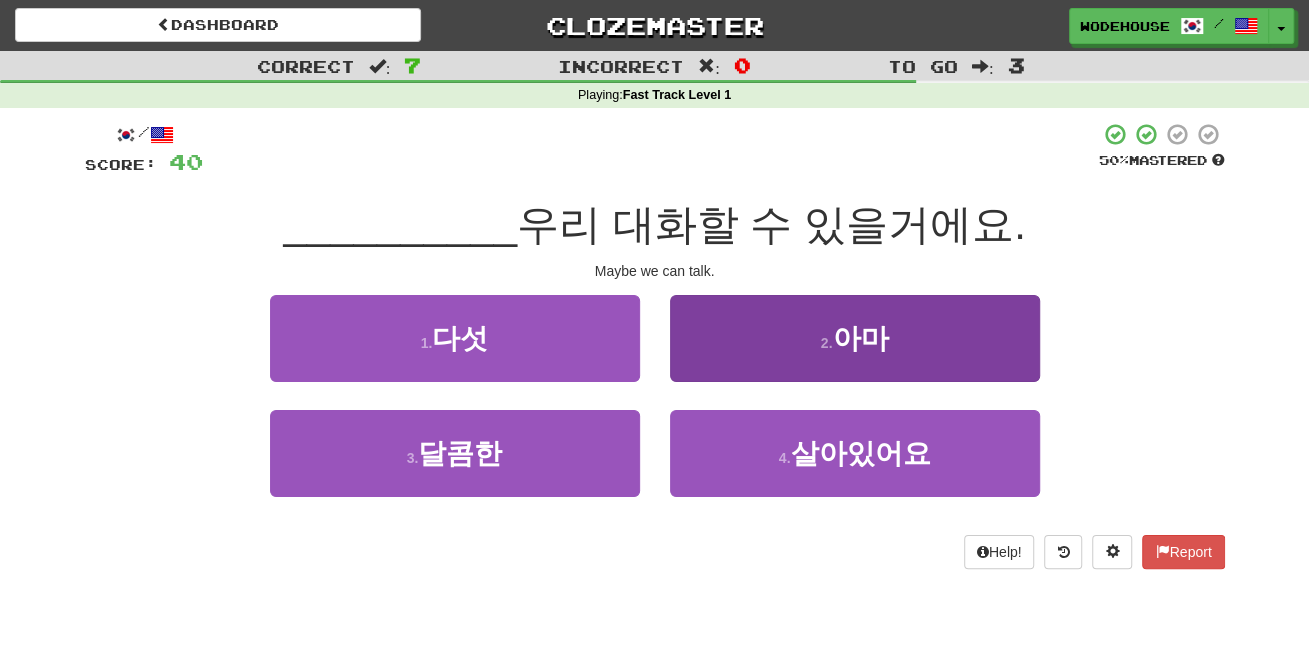 click on "2 .  아마" at bounding box center [855, 338] 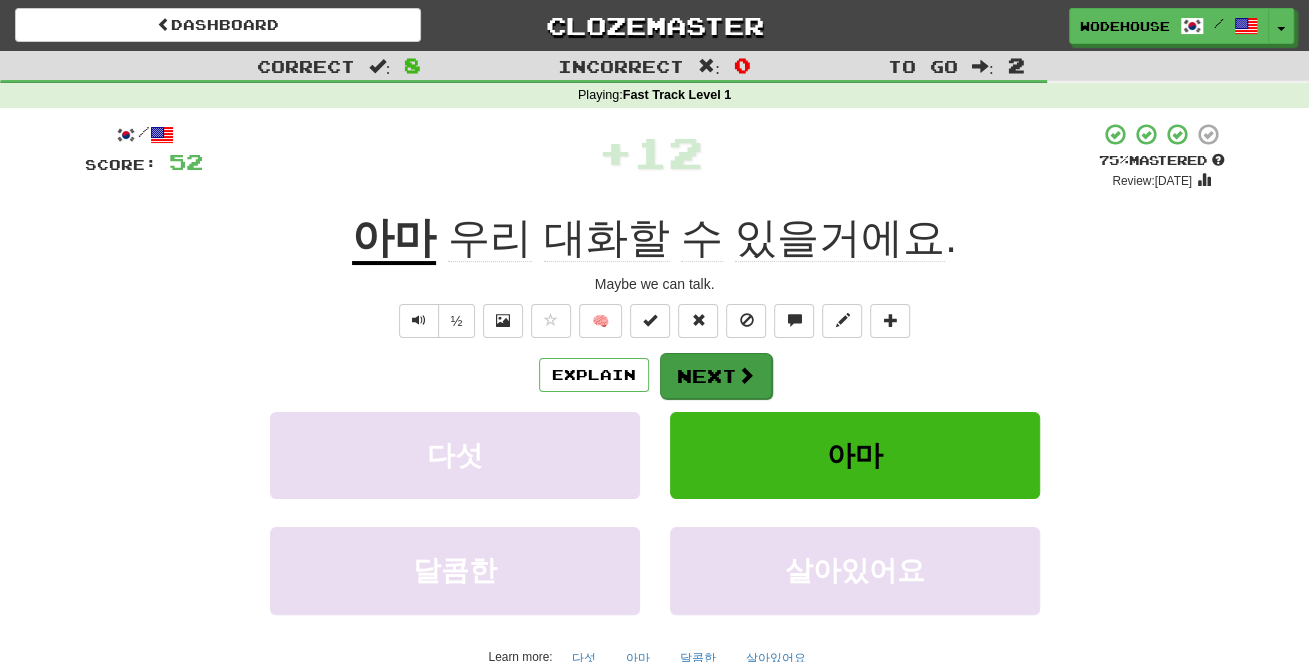 click at bounding box center [746, 375] 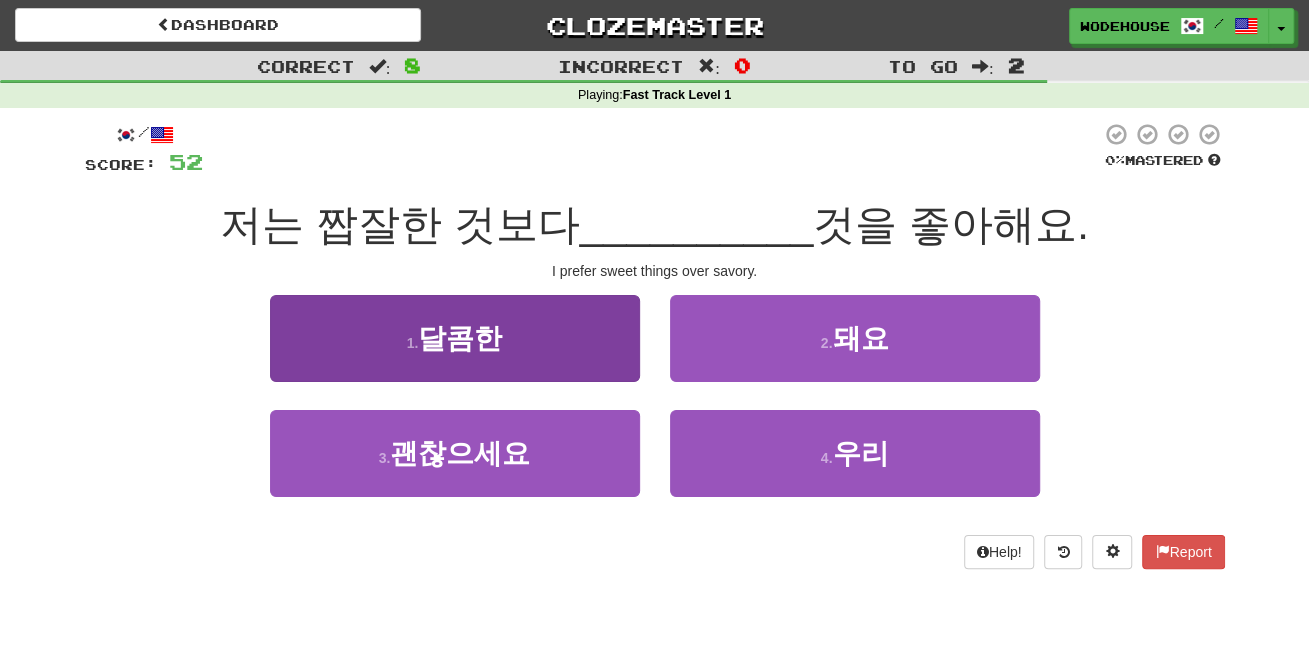 click on "1 .  달콤한" at bounding box center [455, 338] 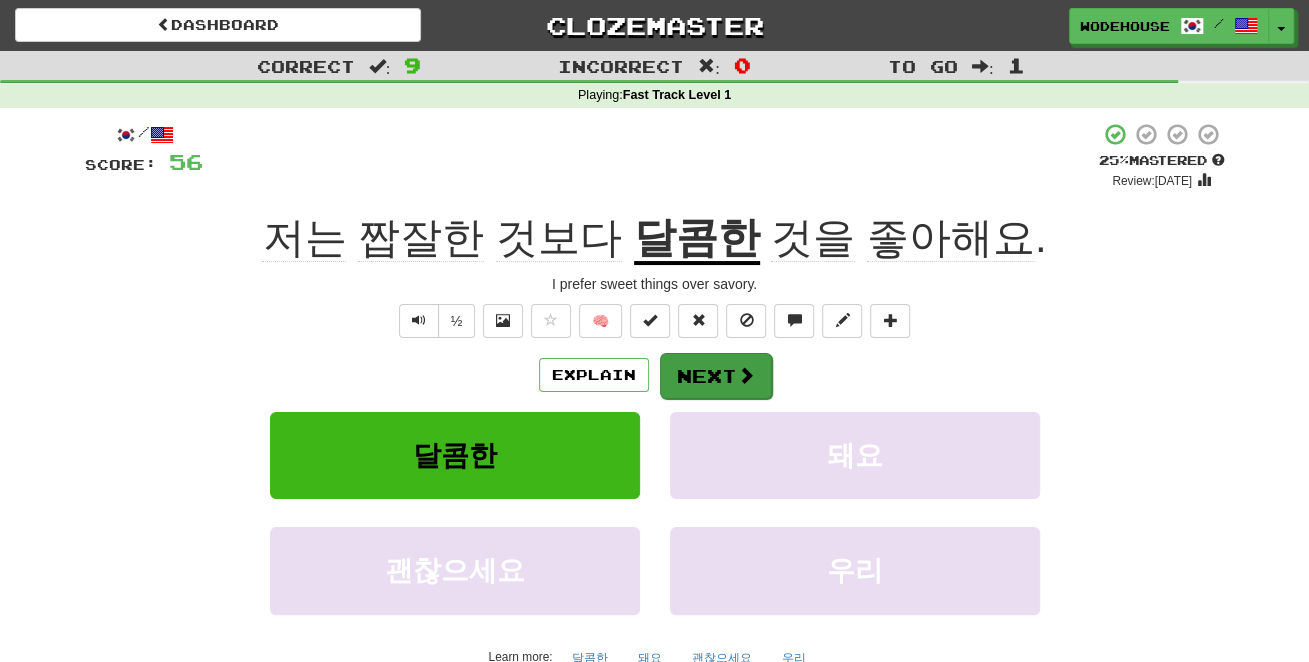 click on "Next" at bounding box center (716, 376) 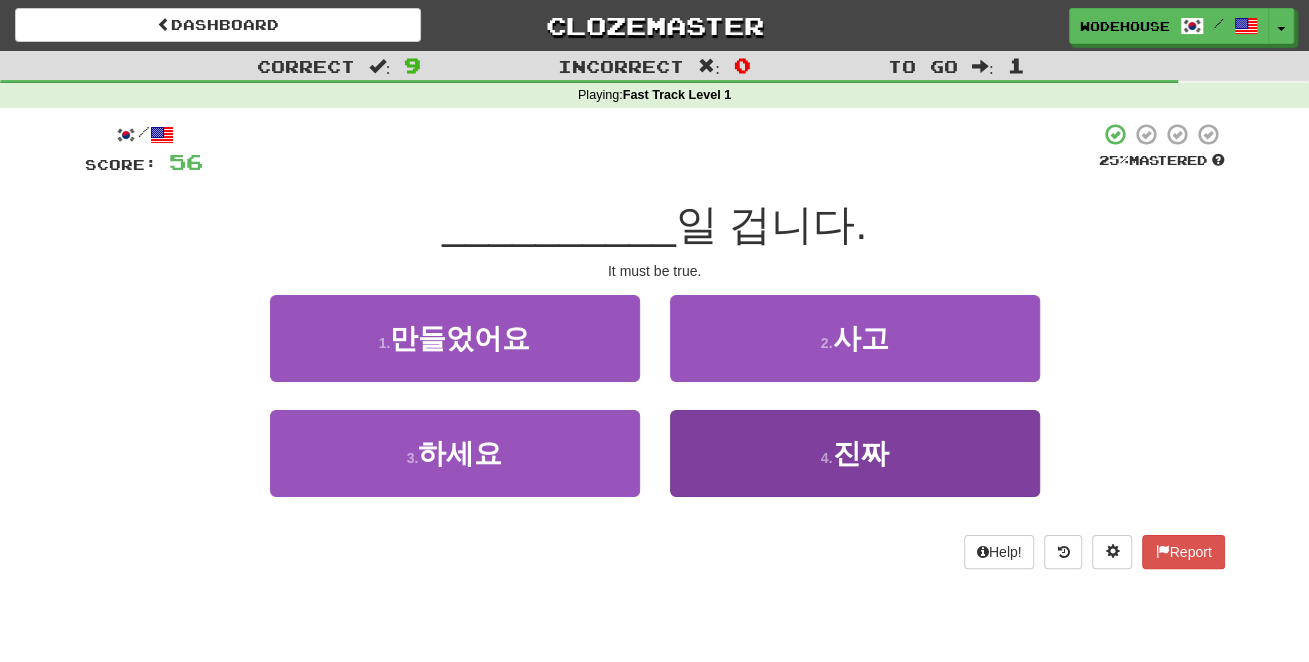 click on "4 .  진짜" at bounding box center (855, 453) 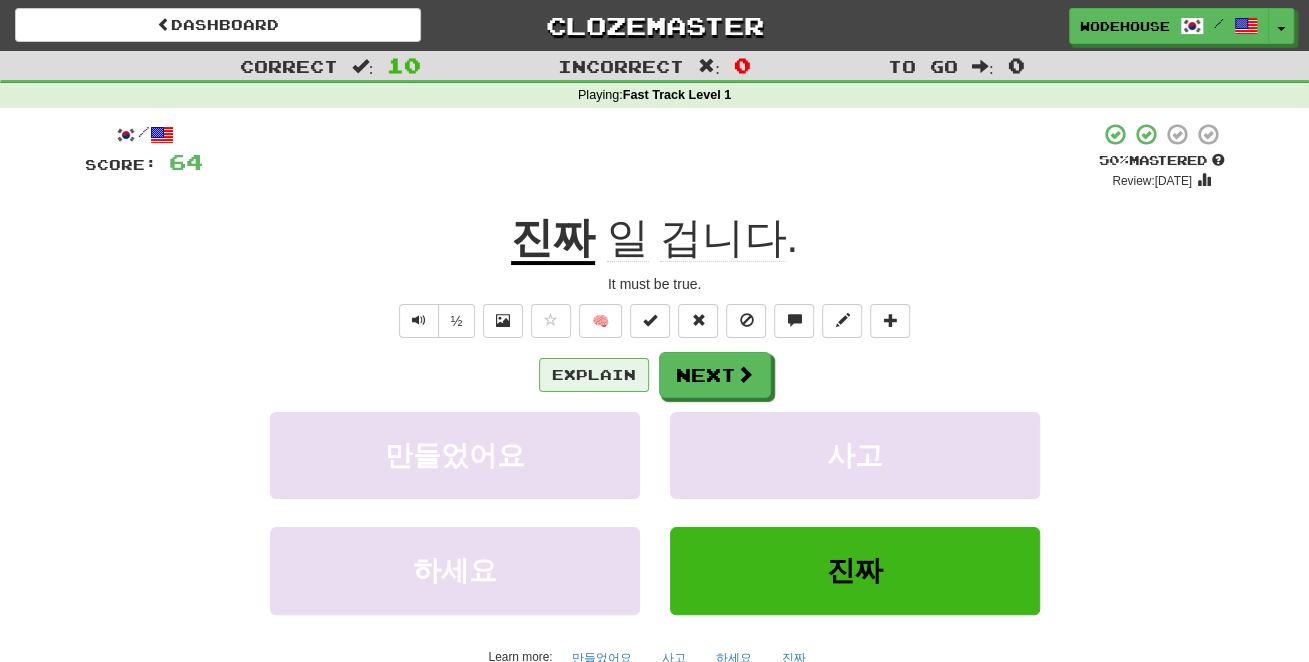 click on "Explain" at bounding box center (594, 375) 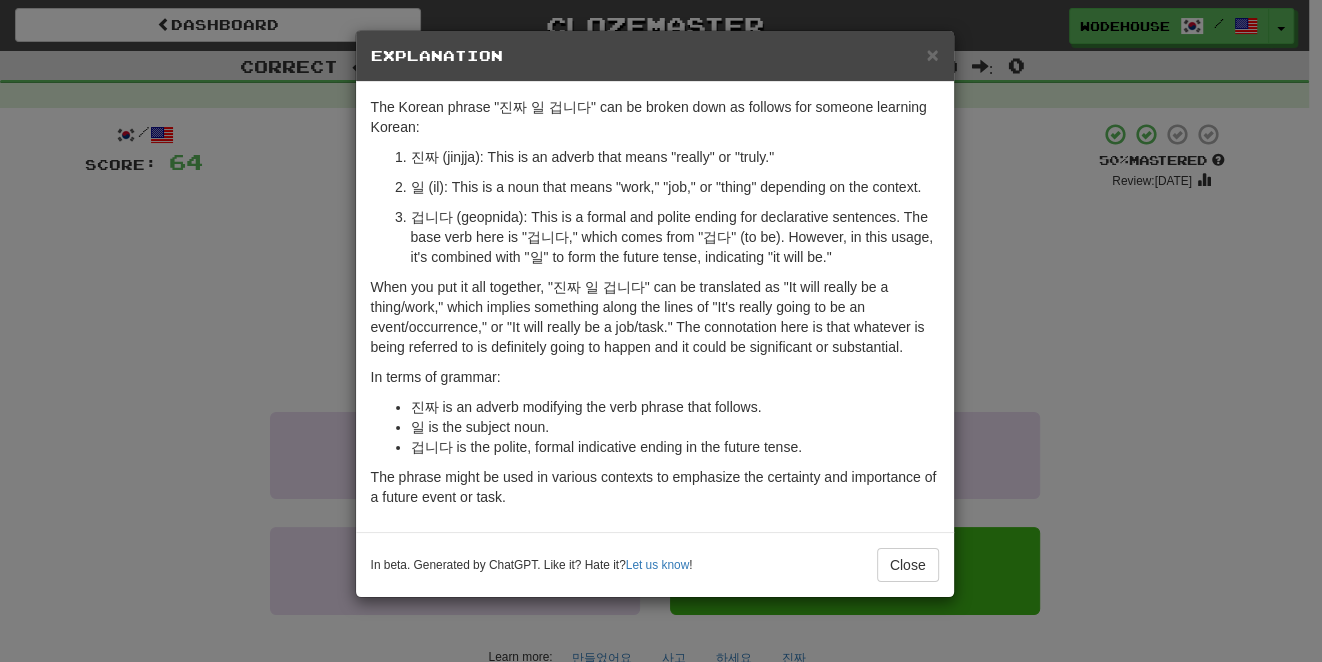 click on "× Explanation The Korean phrase "진짜 일 겁니다" can be broken down as follows for someone learning Korean:
진짜 (jinjja): This is an adverb that means "really" or "truly."
일 (il): This is a noun that means "work," "job," or "thing" depending on the context.
겁니다 (geopnida): This is a formal and polite ending for declarative sentences. The base verb here is "겁니다," which comes from "겁다" (to be). However, in this usage, it's combined with "일" to form the future tense, indicating "it will be."
When you put it all together, "진짜 일 겁니다" can be translated as "It will really be a thing/work," which implies something along the lines of "It's really going to be an event/occurrence," or "It will really be a job/task." The connotation here is that whatever is being referred to is definitely going to happen and it could be significant or substantial.
In terms of grammar:
진짜 is an adverb modifying the verb phrase that follows.
Let us know !" at bounding box center (661, 331) 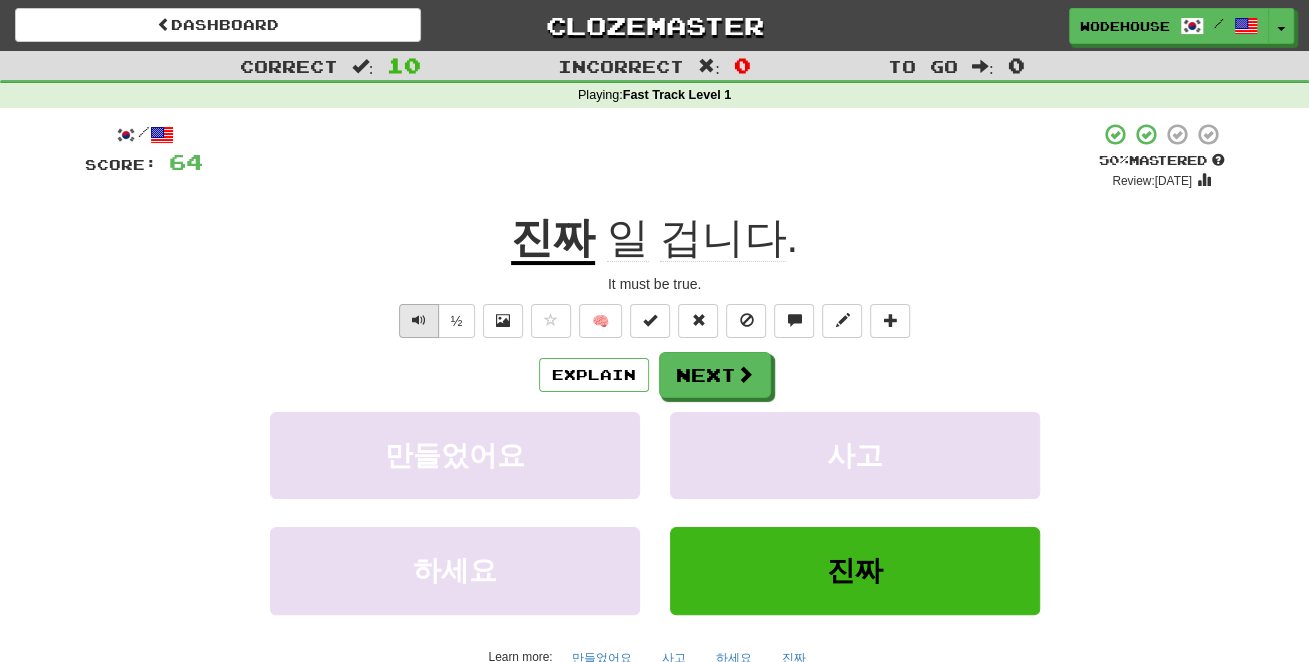 click at bounding box center (419, 320) 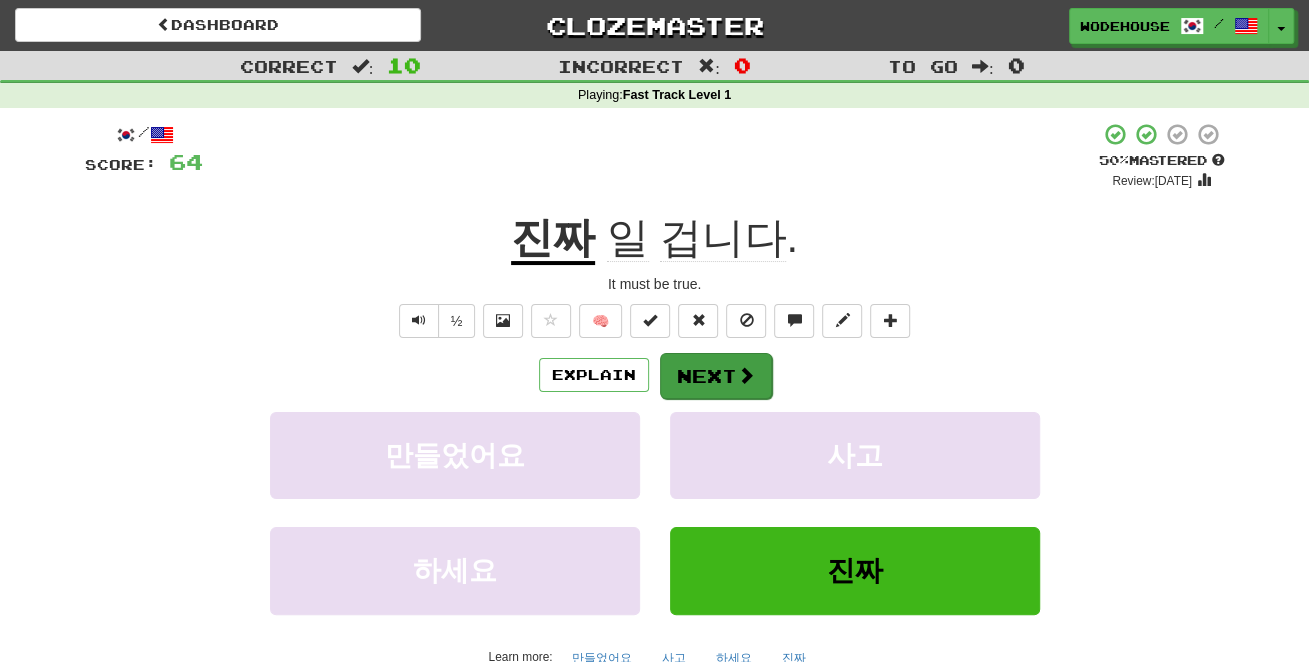 click on "Next" at bounding box center [716, 376] 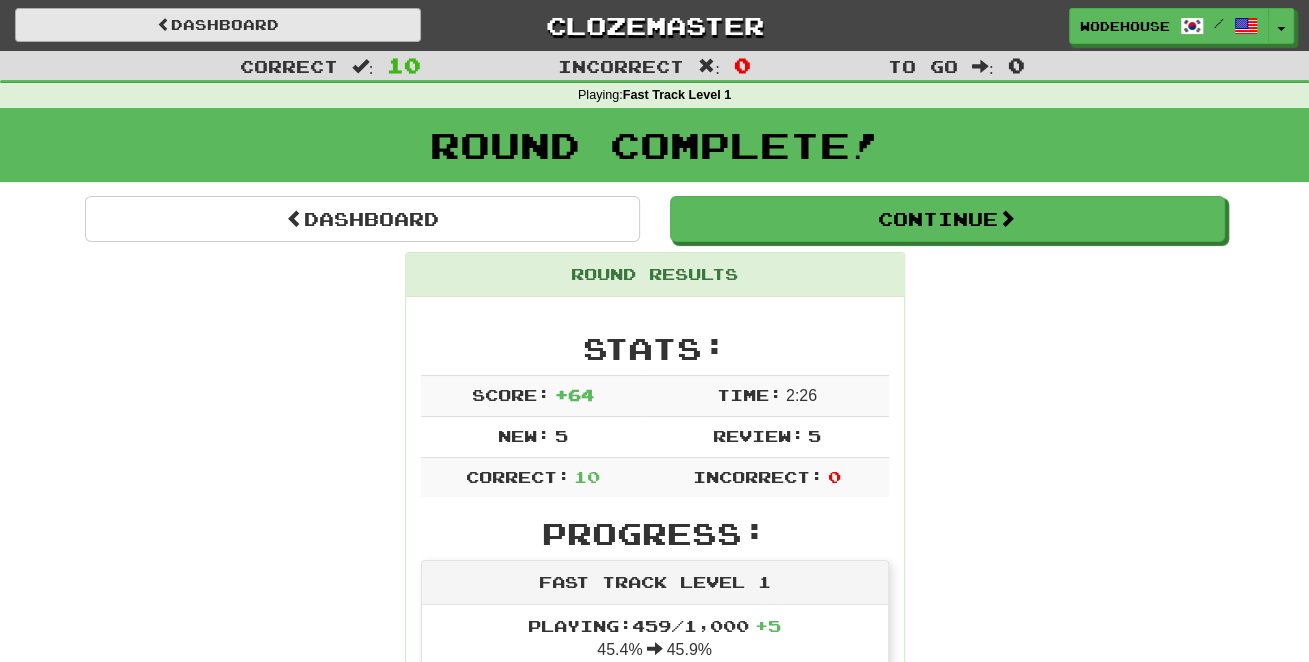 click on "Dashboard" at bounding box center (218, 25) 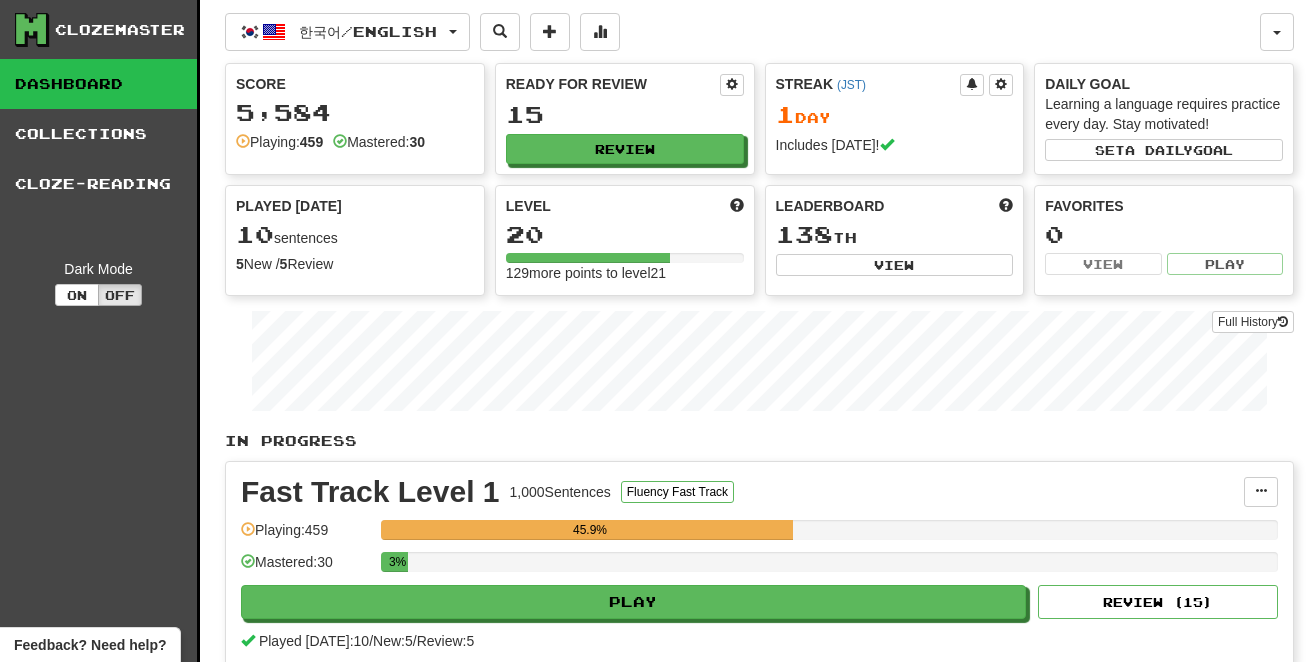scroll, scrollTop: 0, scrollLeft: 0, axis: both 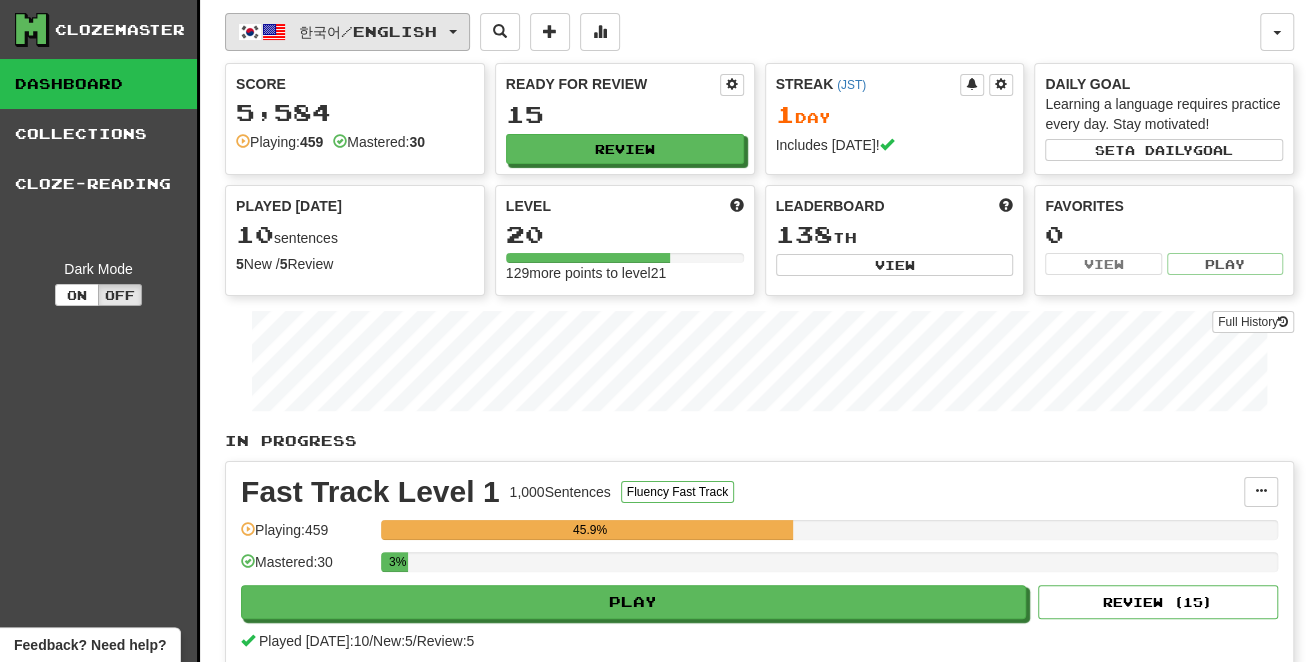 click on "한국어  /  English" at bounding box center [368, 31] 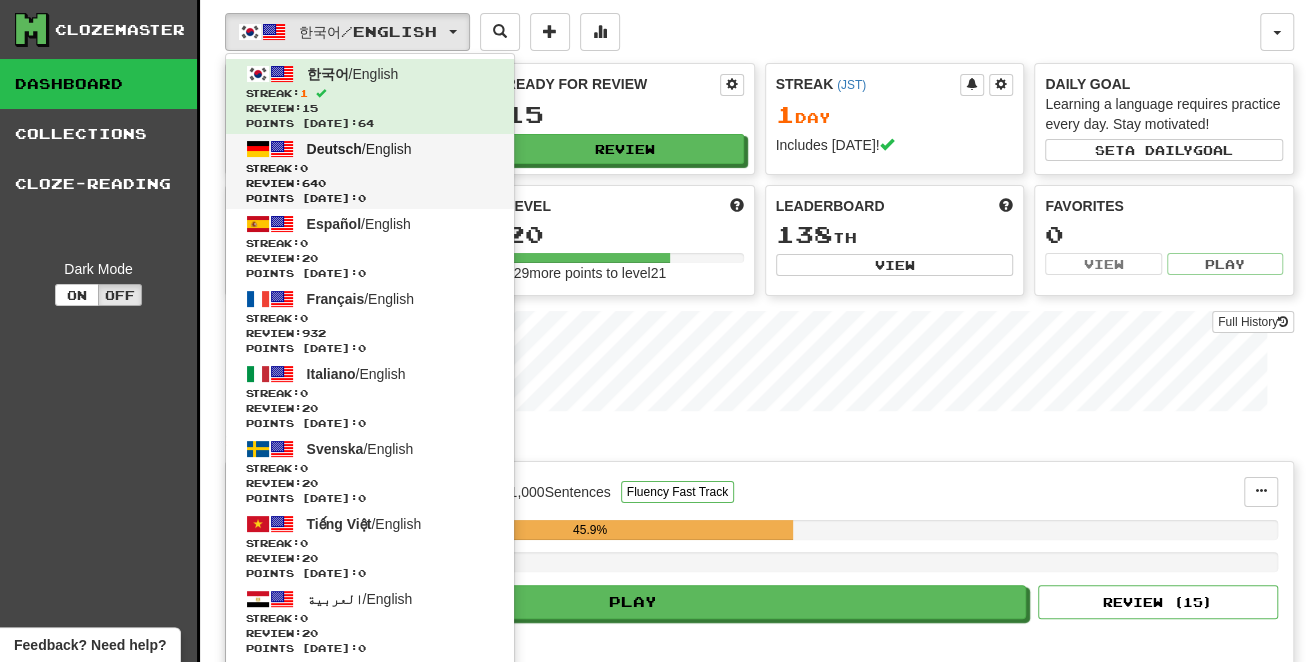 click on "Deutsch" at bounding box center (334, 149) 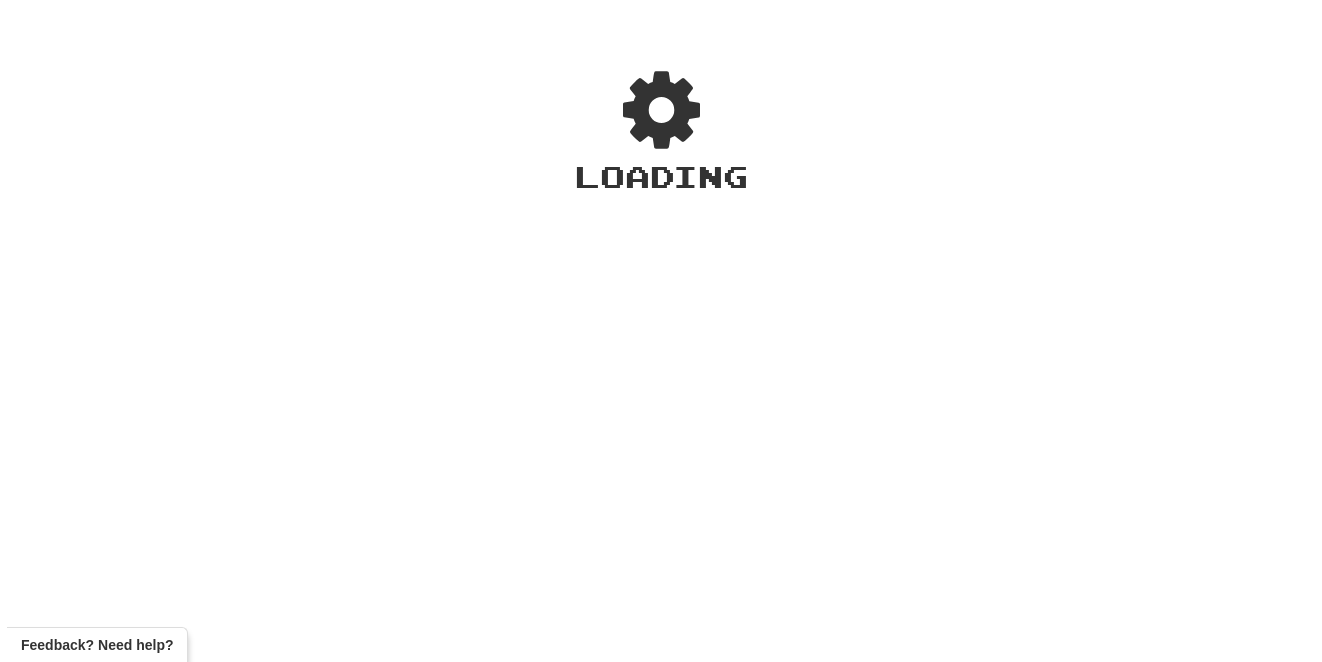 scroll, scrollTop: 0, scrollLeft: 0, axis: both 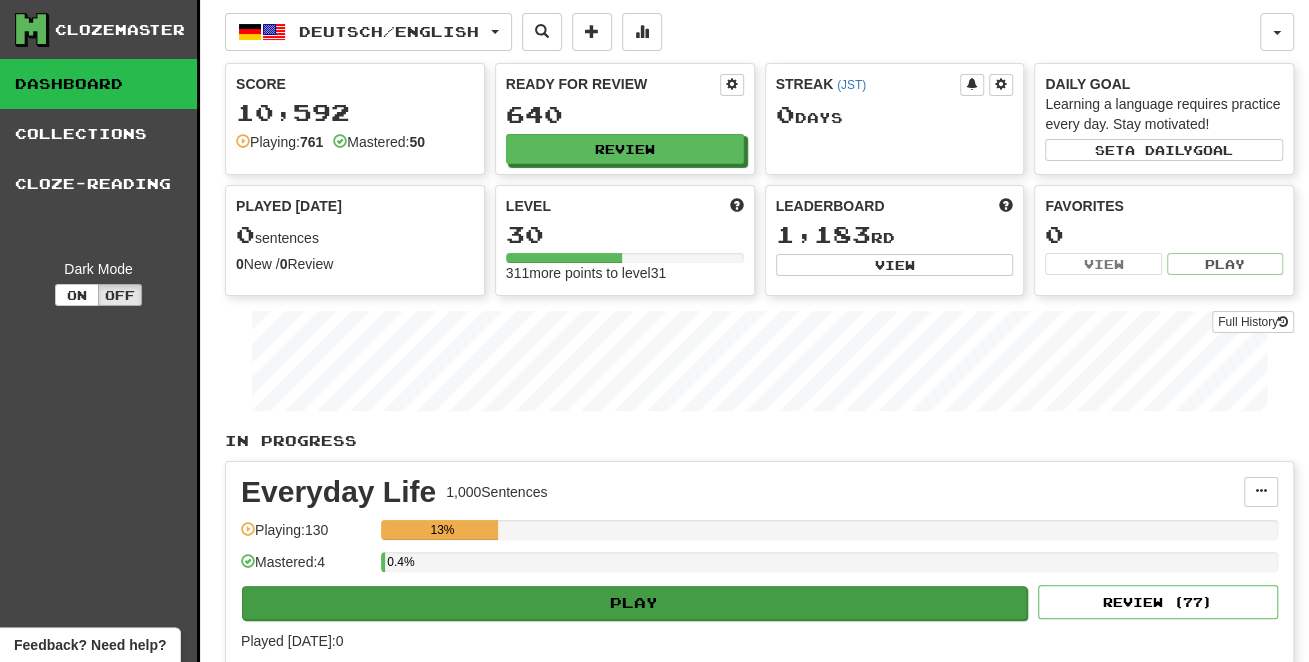 click on "Play" at bounding box center [634, 603] 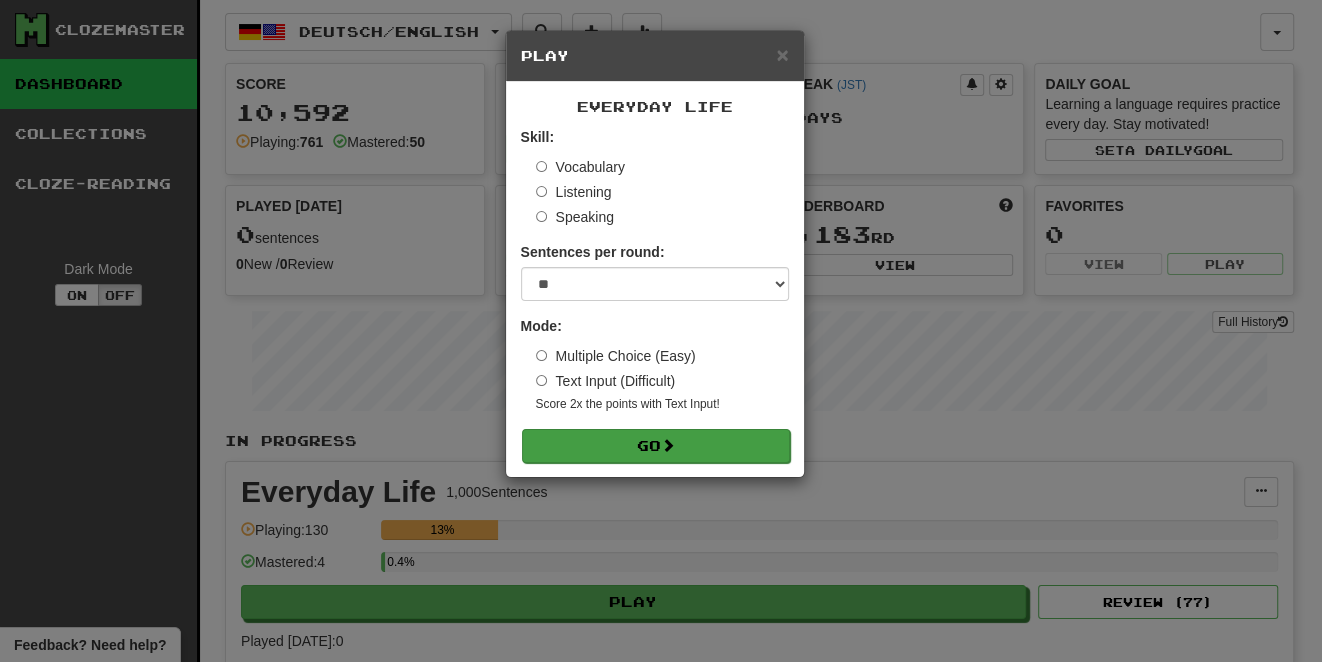 click on "Go" at bounding box center (656, 446) 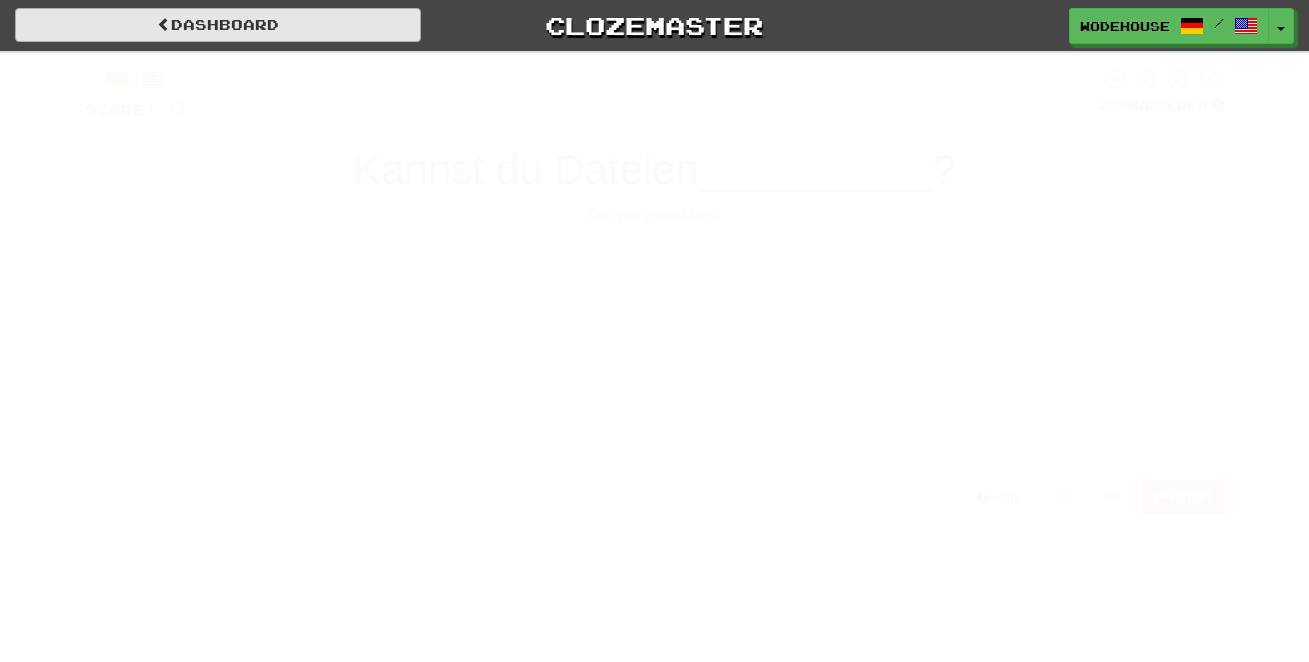 scroll, scrollTop: 0, scrollLeft: 0, axis: both 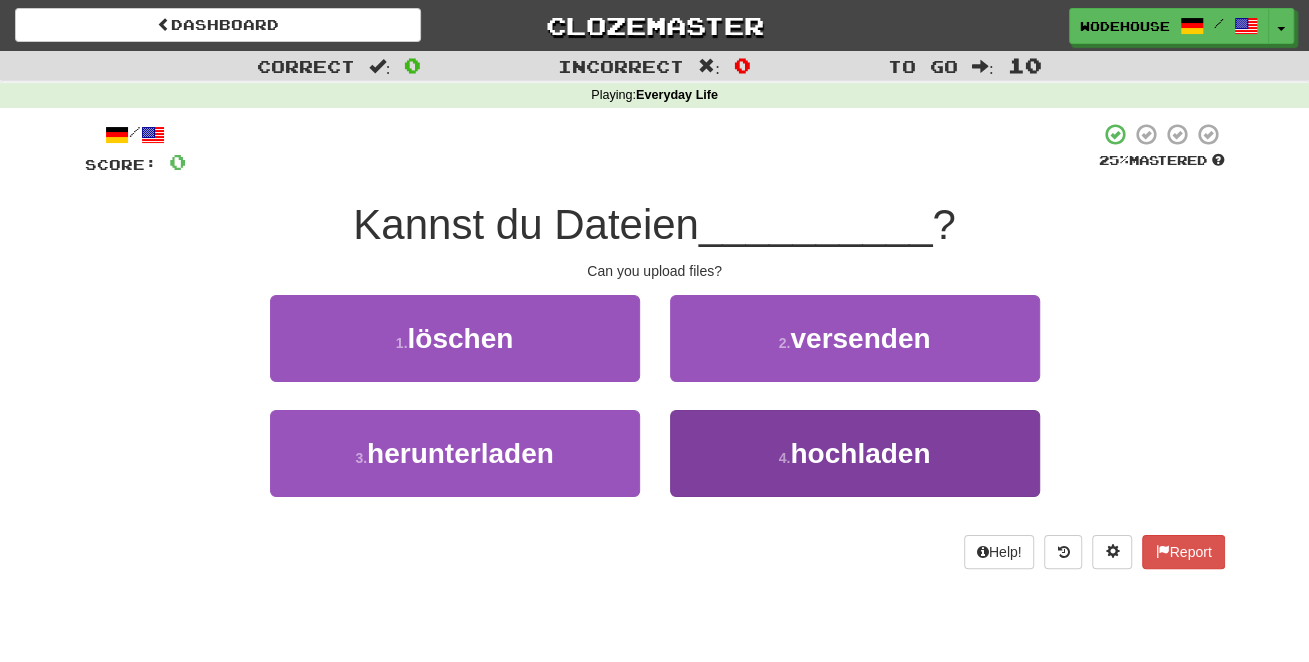 click on "4 .  hochladen" at bounding box center [855, 453] 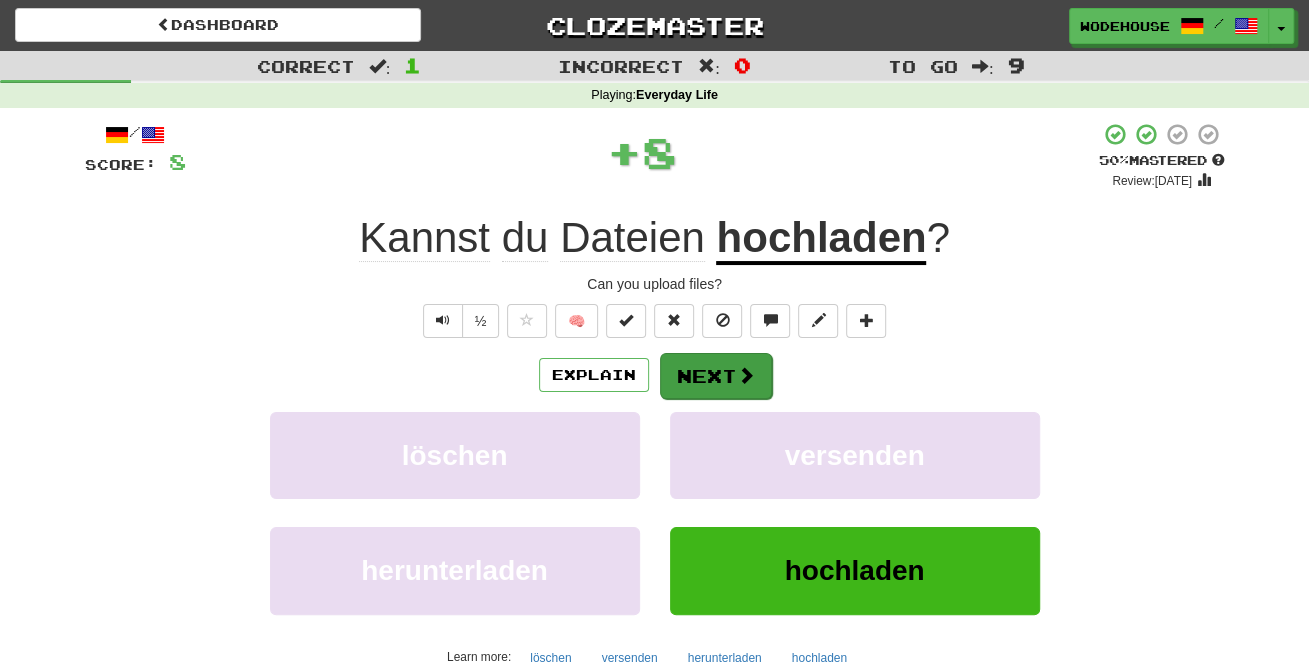 click on "Next" at bounding box center [716, 376] 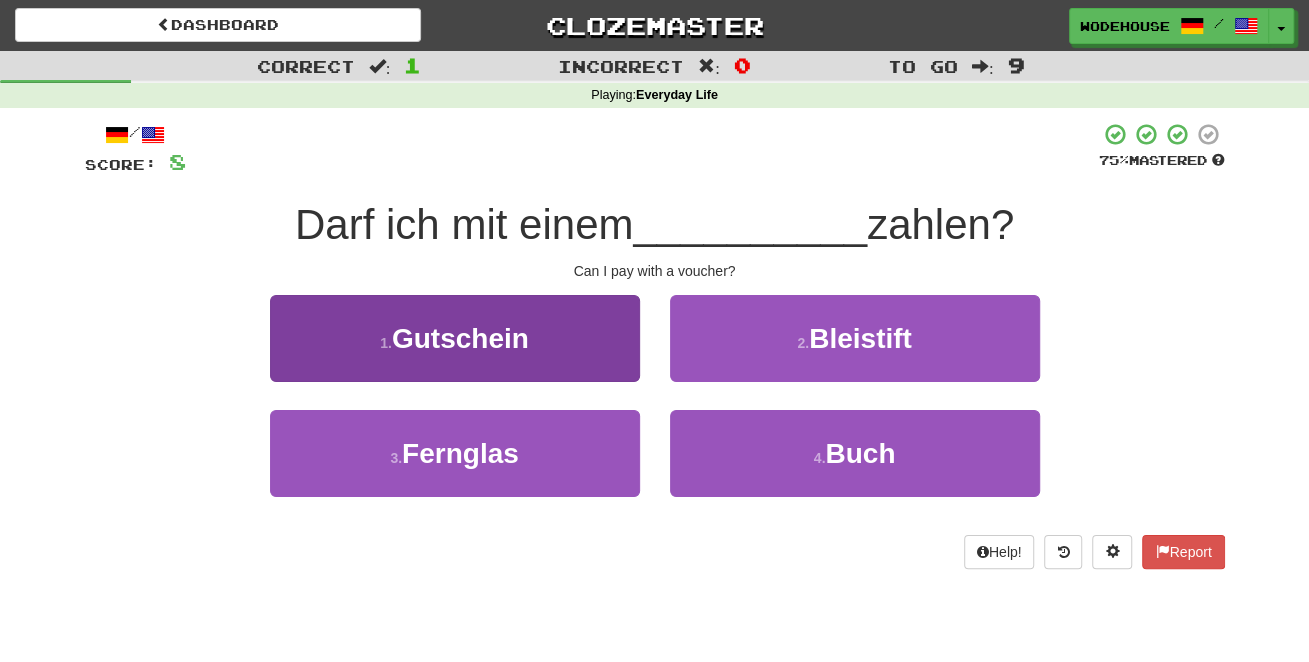 click on "1 .  Gutschein" at bounding box center (455, 338) 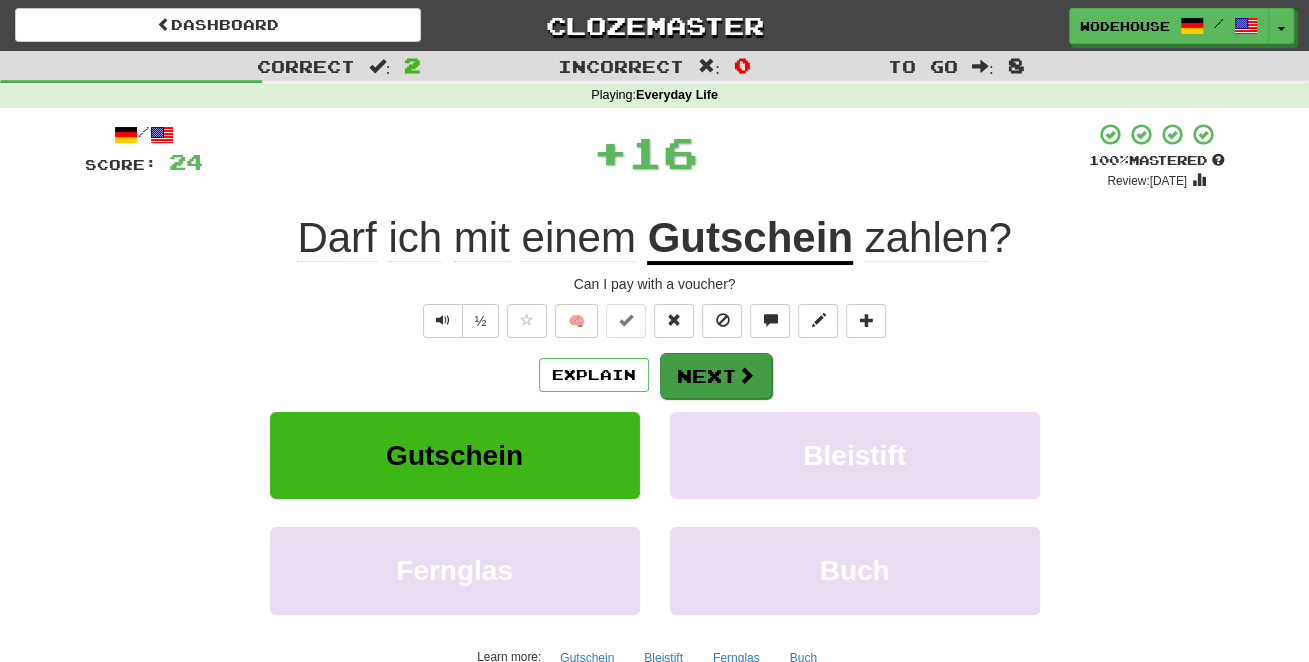 click on "Next" at bounding box center (716, 376) 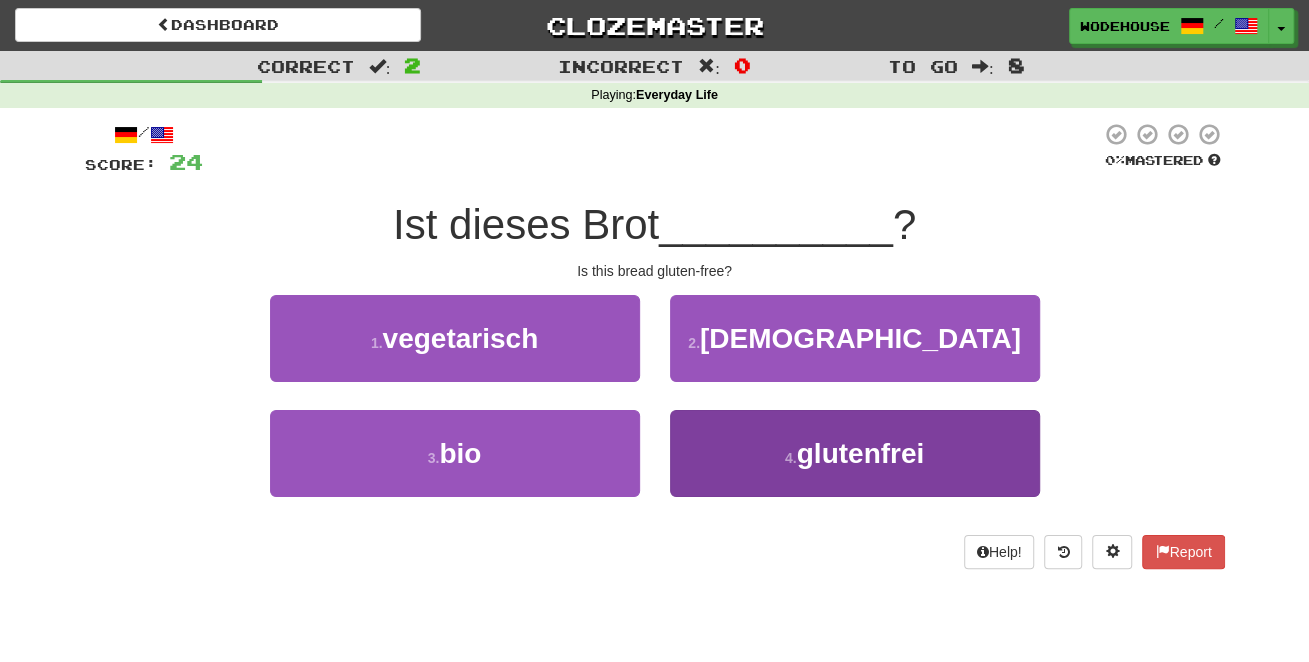 click on "4 .  glutenfrei" at bounding box center [855, 453] 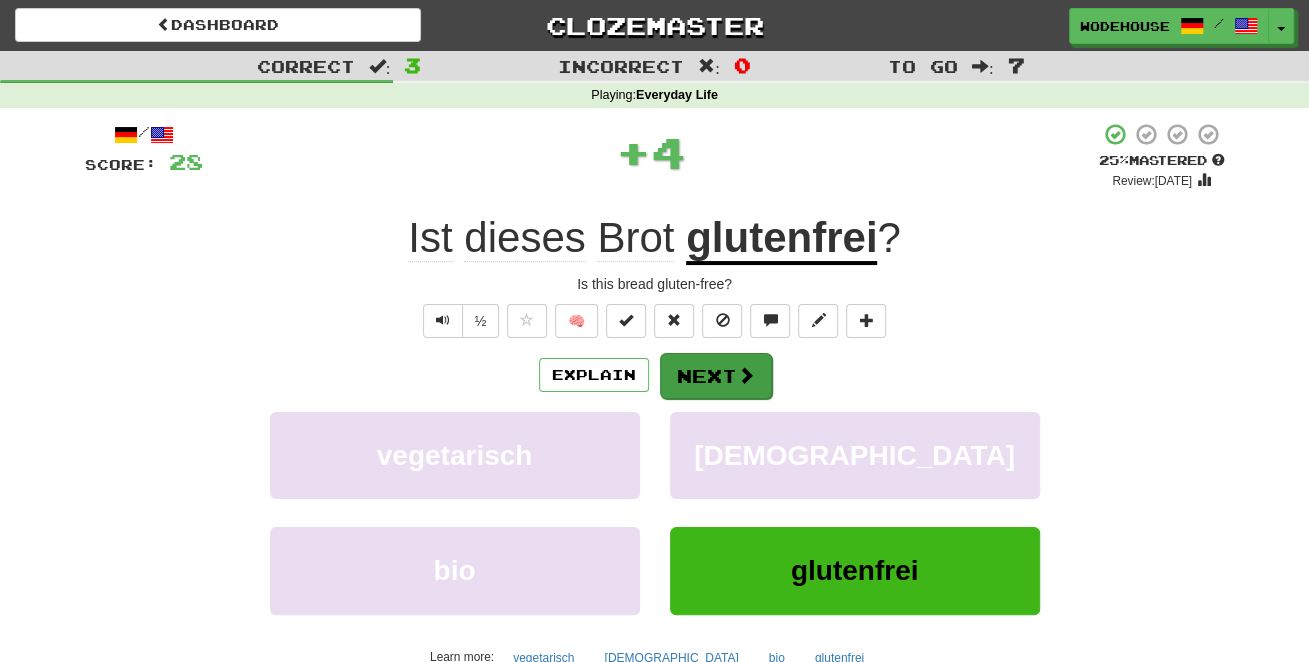 click at bounding box center [746, 375] 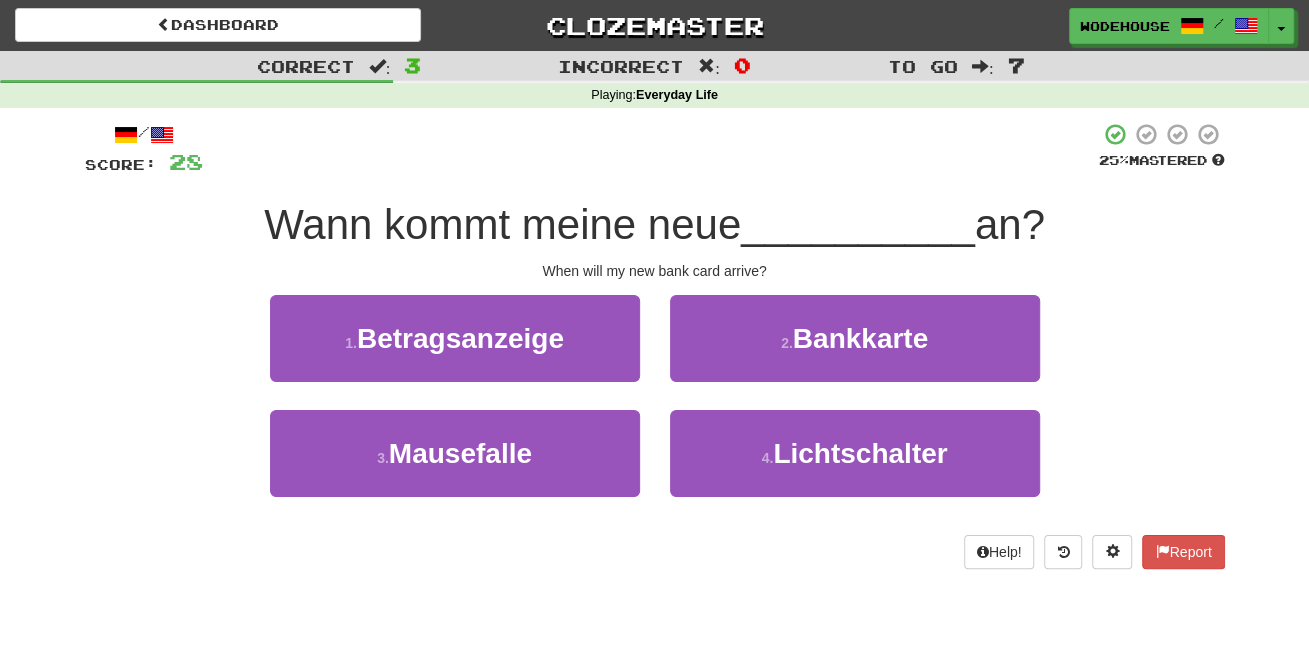 click on "2 .  Bankkarte" at bounding box center [855, 338] 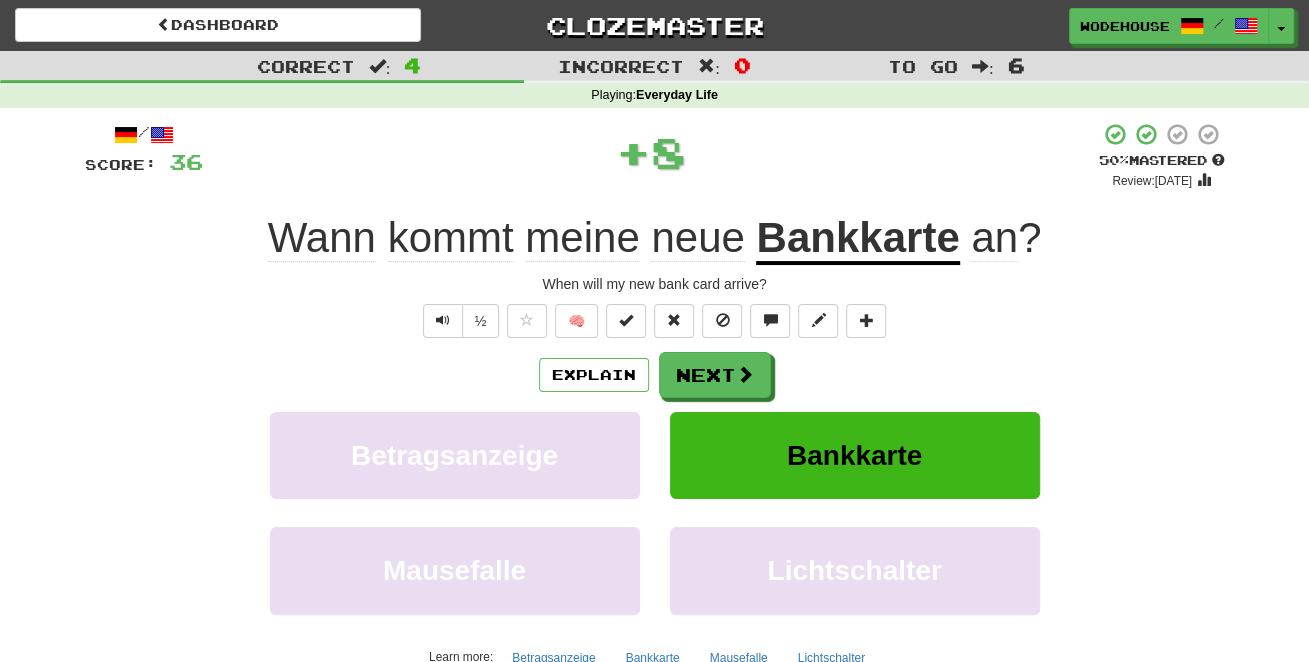 click at bounding box center [745, 374] 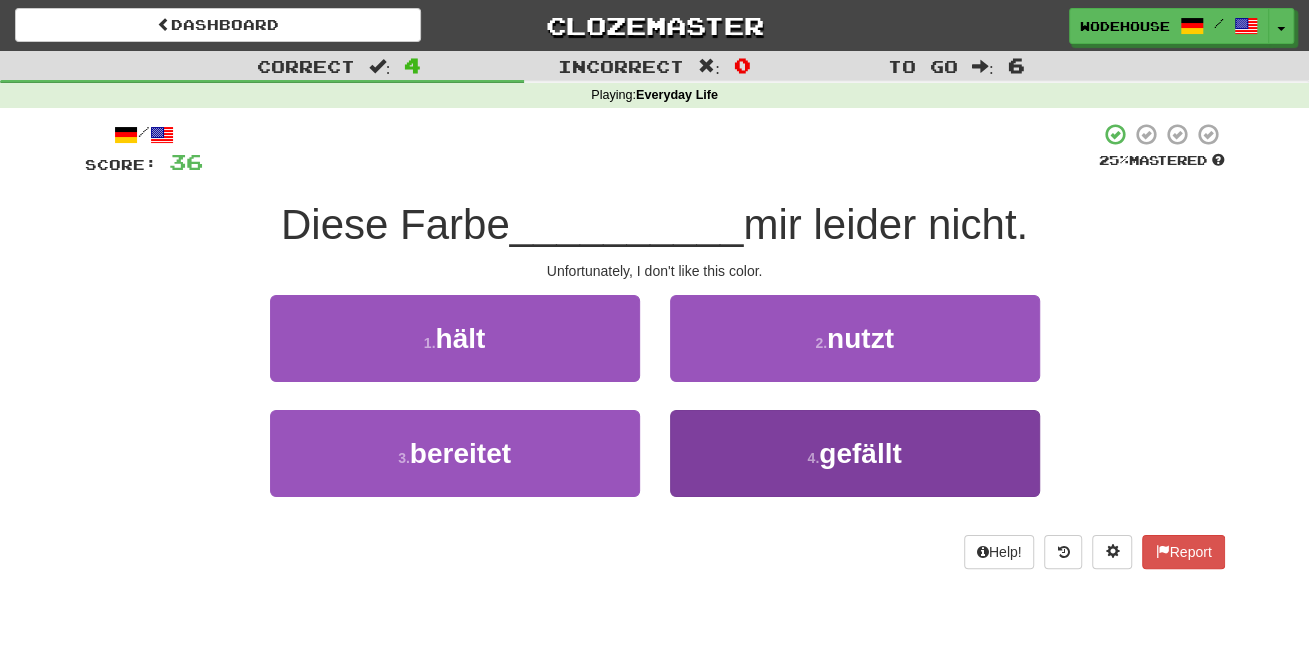 click on "4 .  gefällt" at bounding box center [855, 453] 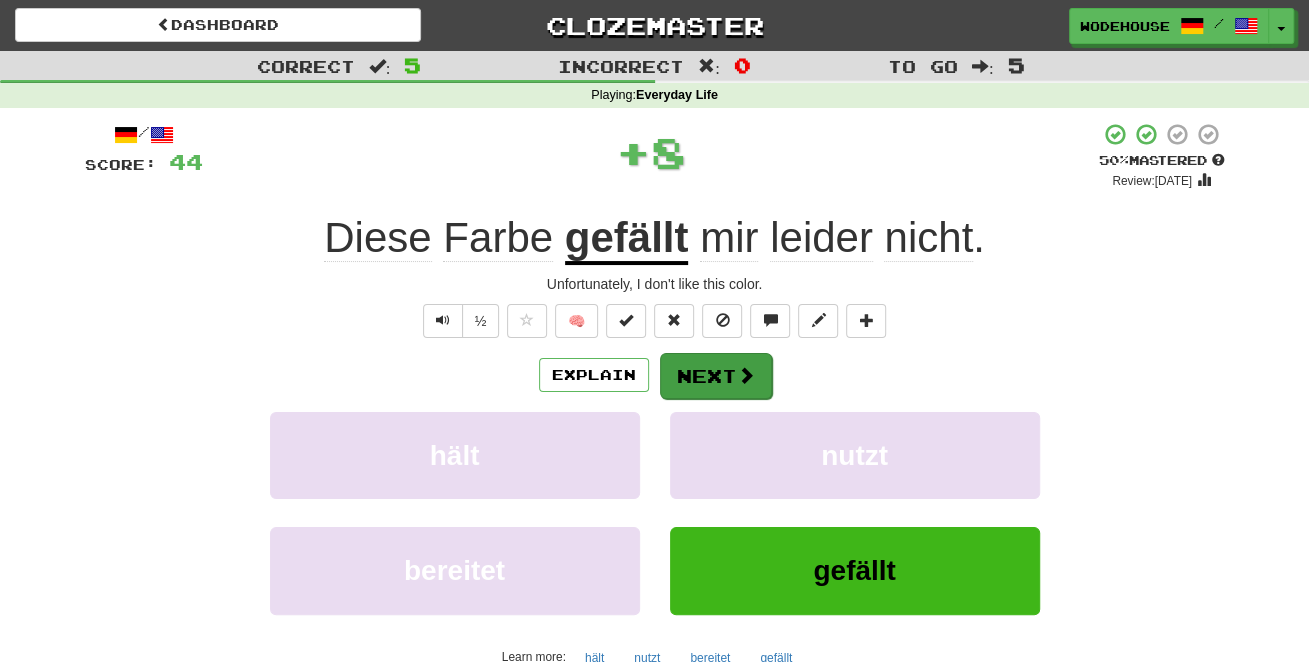 click on "Next" at bounding box center [716, 376] 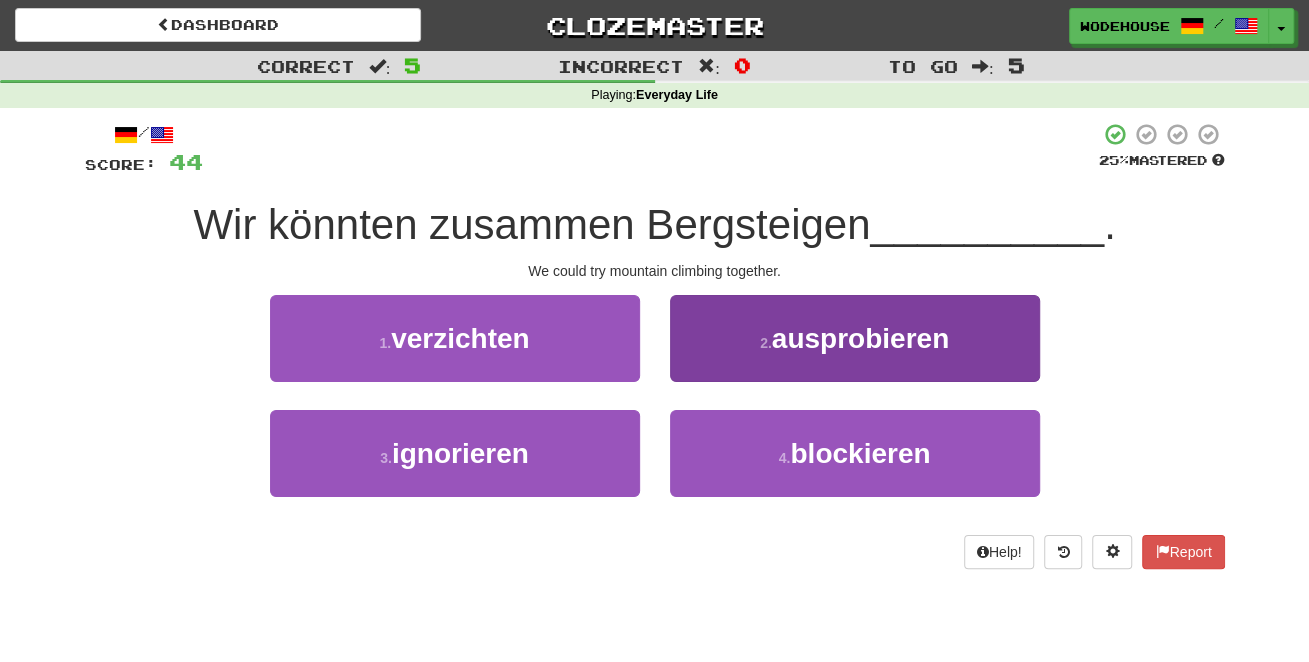 click on "2 .  ausprobieren" at bounding box center [855, 338] 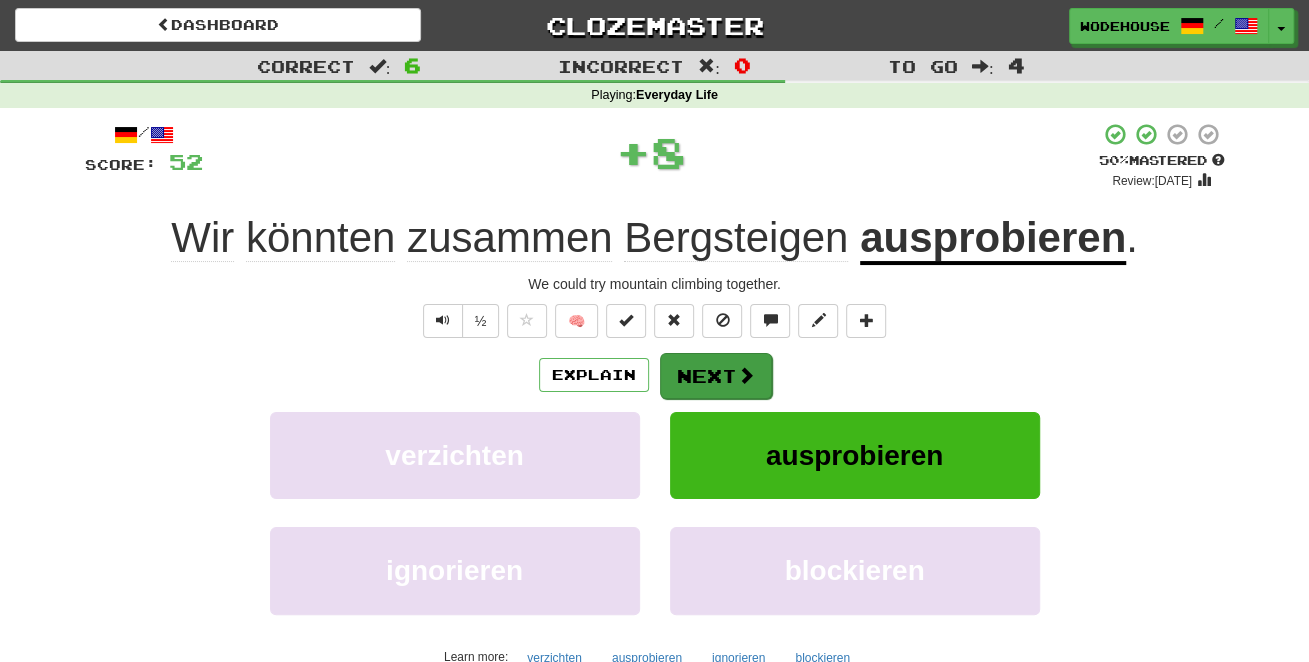 click on "Next" at bounding box center [716, 376] 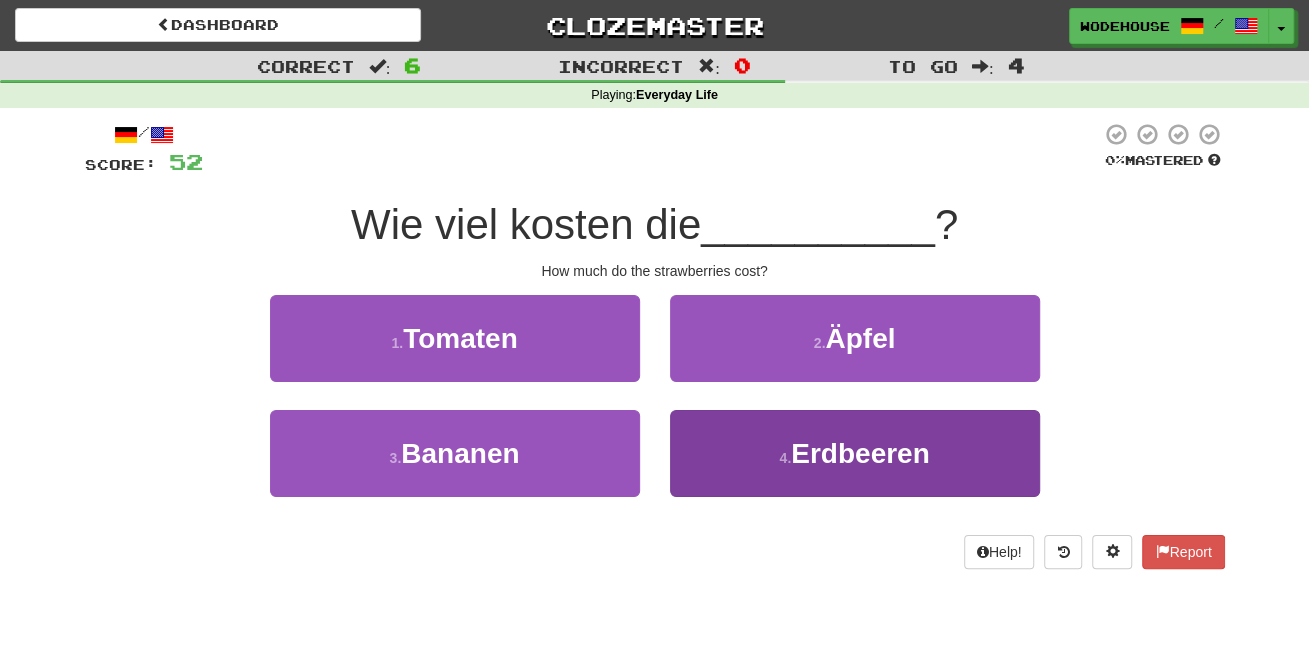 click on "4 .  Erdbeeren" at bounding box center [855, 453] 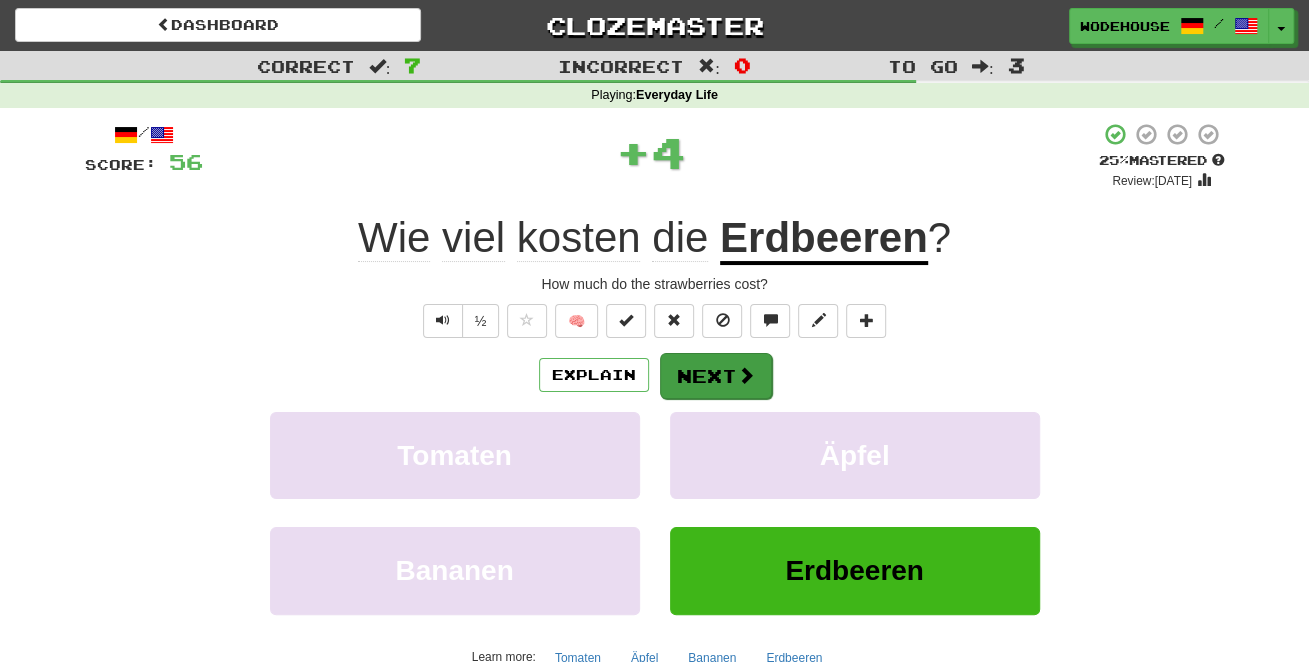 click on "Next" at bounding box center [716, 376] 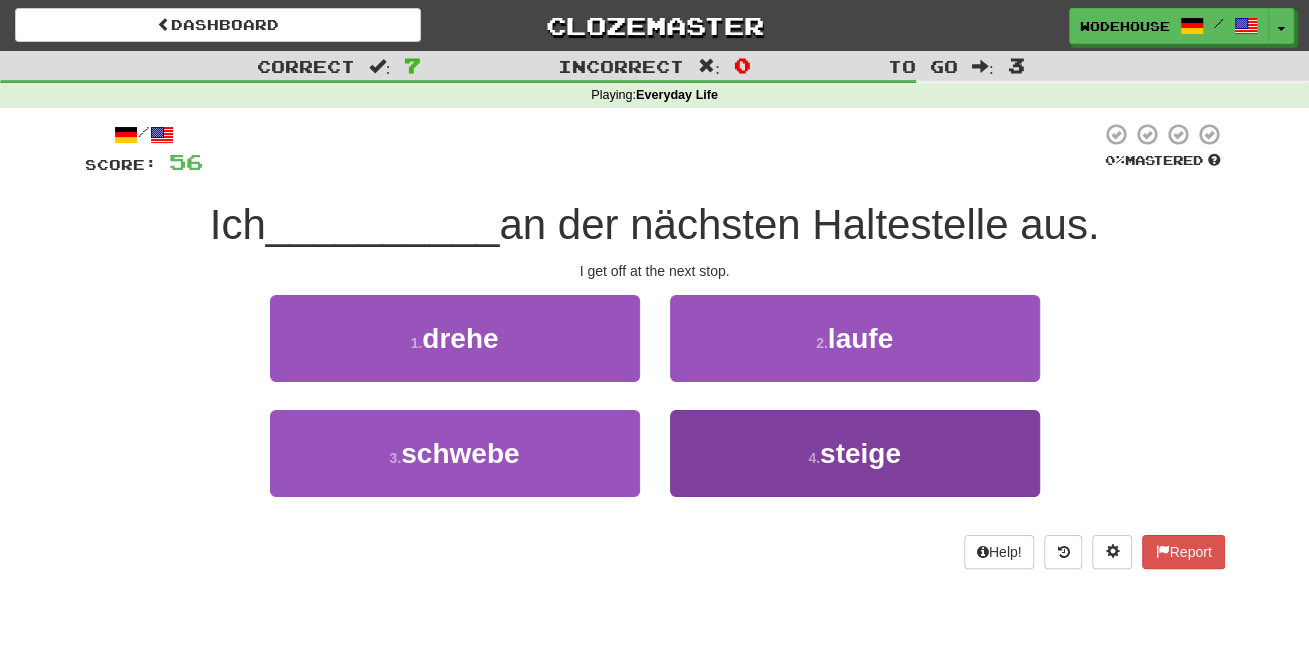 click on "4 .  steige" at bounding box center (855, 453) 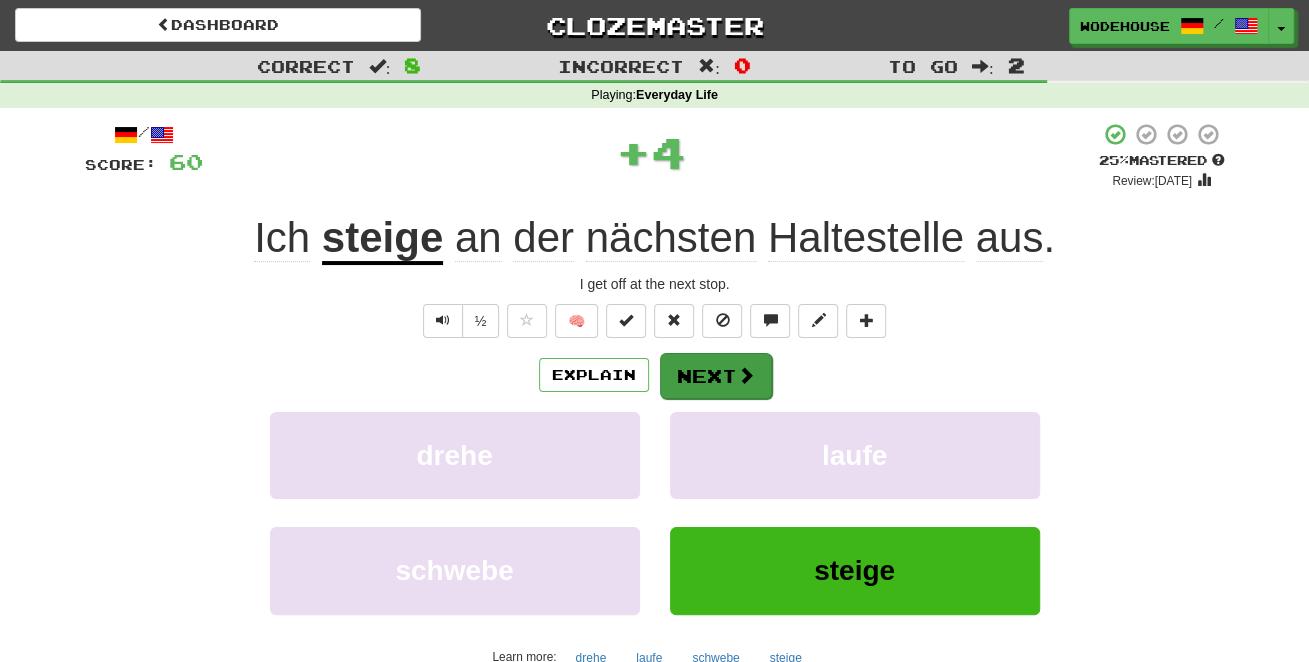 click on "Next" at bounding box center (716, 376) 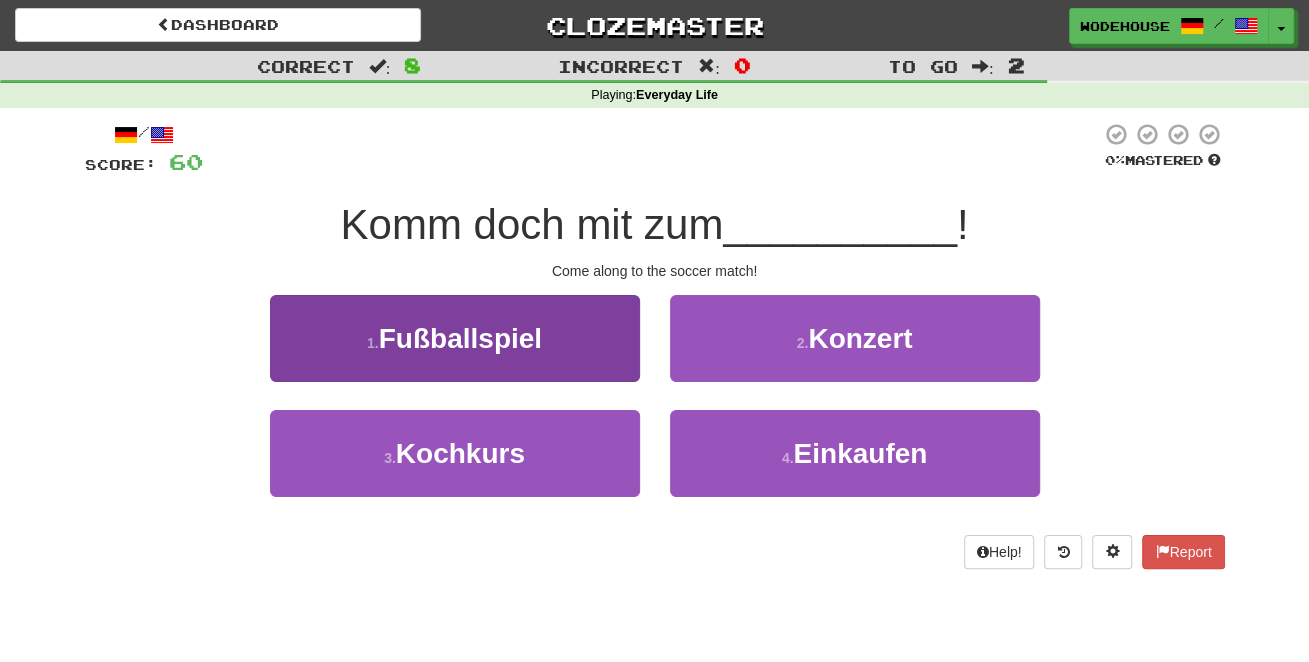 click on "Fußballspiel" at bounding box center (460, 338) 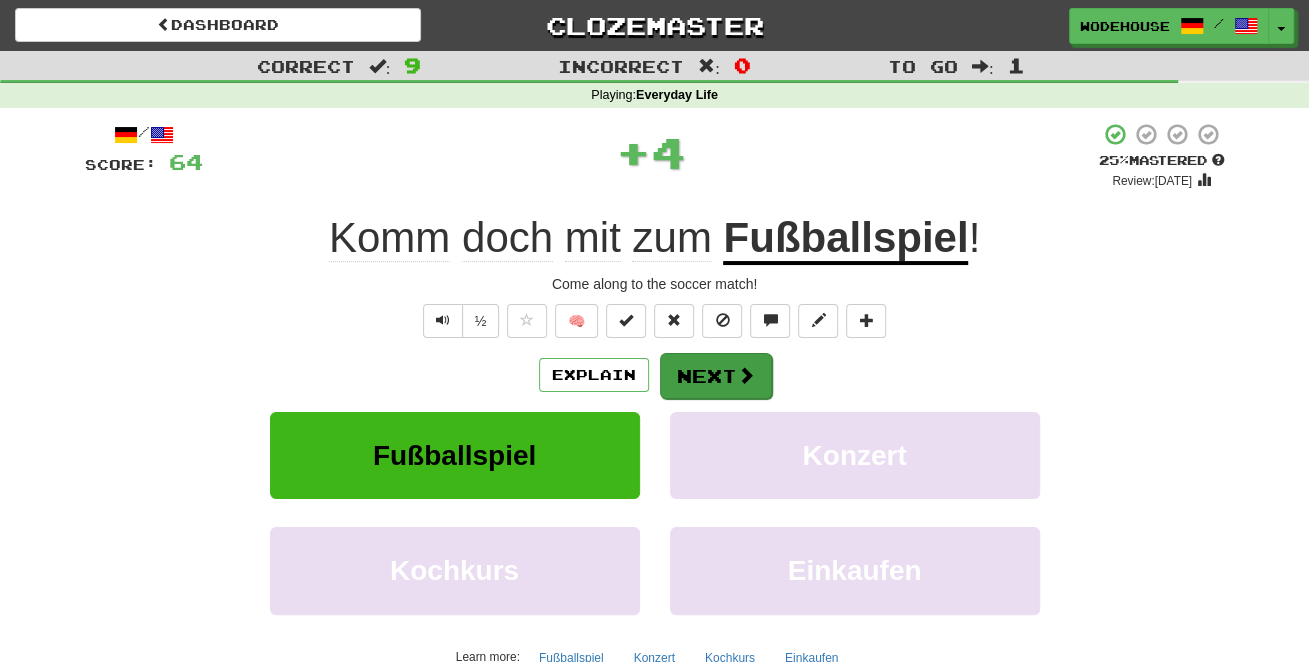 click on "Next" at bounding box center (716, 376) 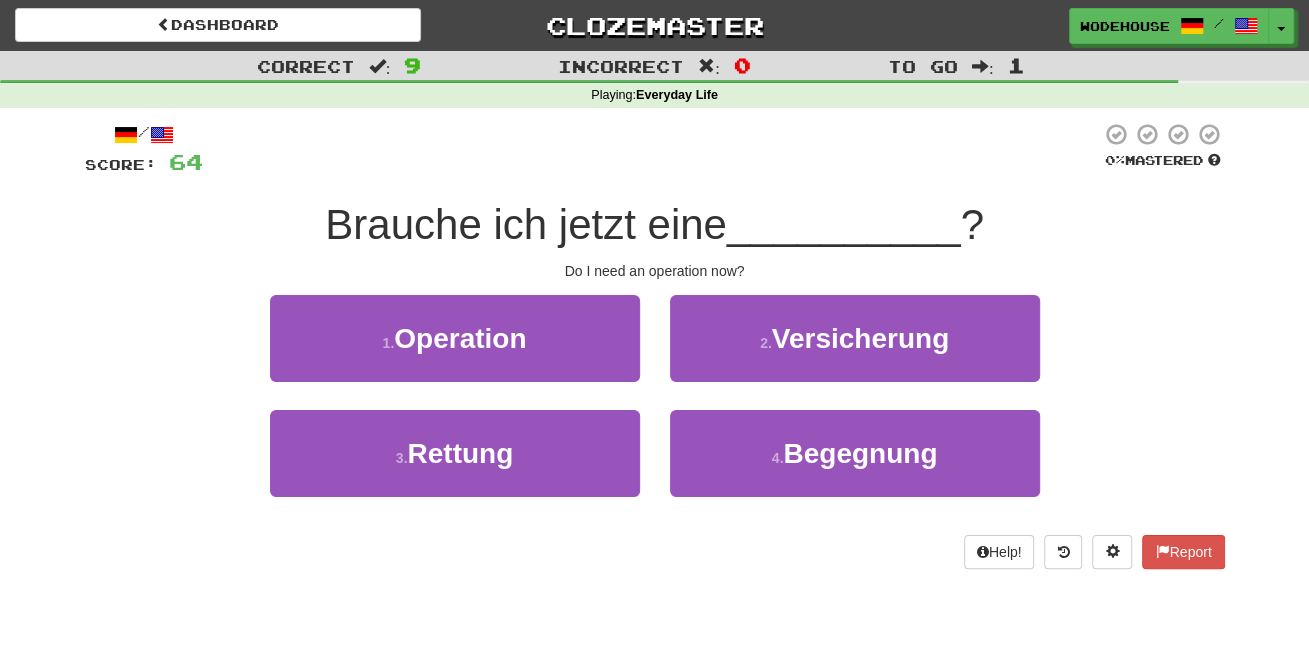 click on "1 .  Operation" at bounding box center [455, 352] 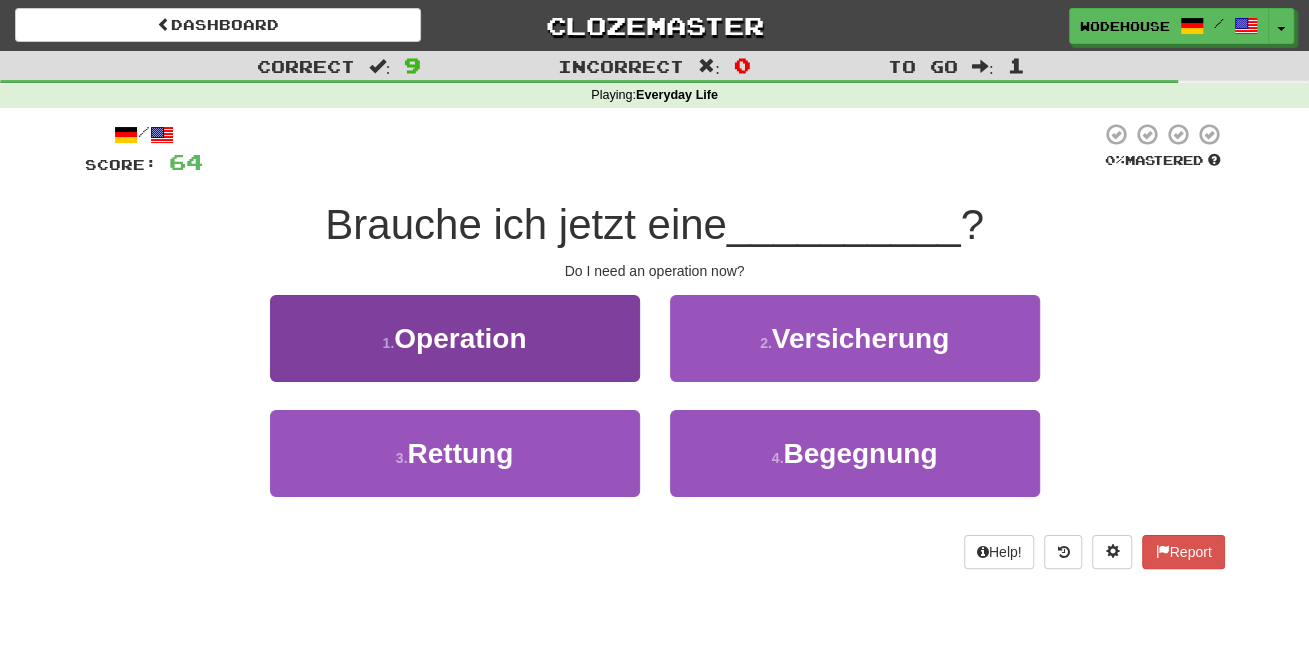 click on "1 .  Operation" at bounding box center [455, 338] 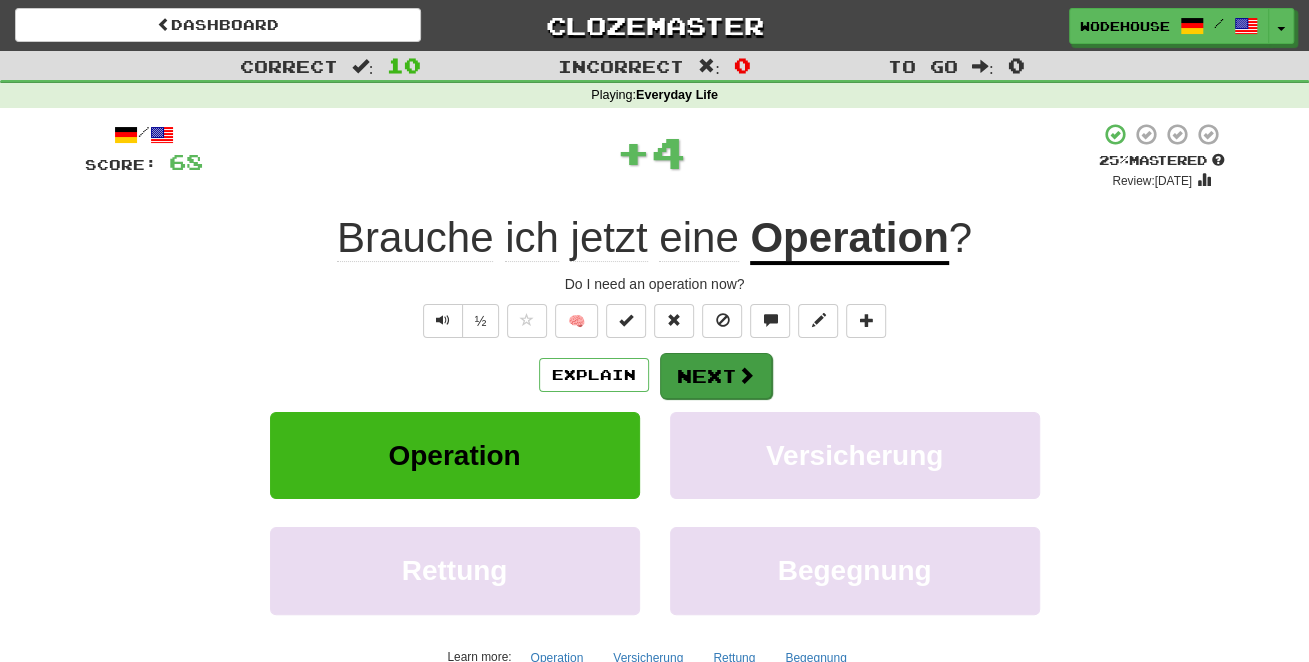 click at bounding box center [746, 375] 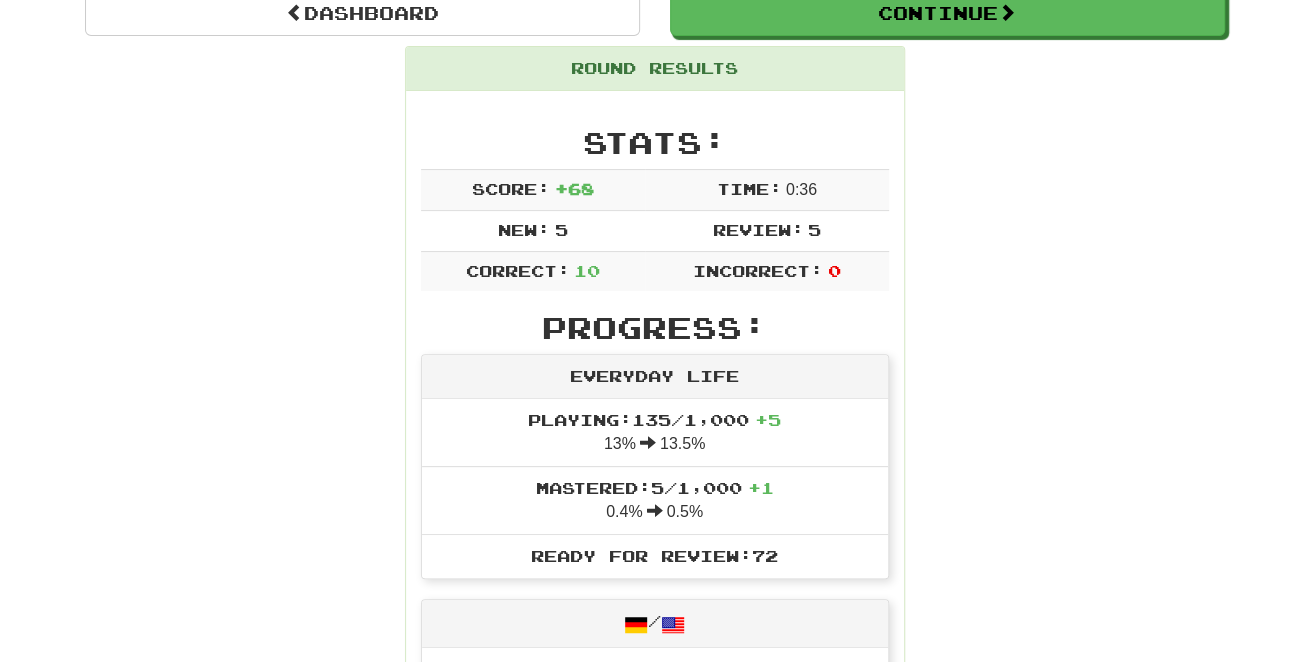 scroll, scrollTop: 0, scrollLeft: 0, axis: both 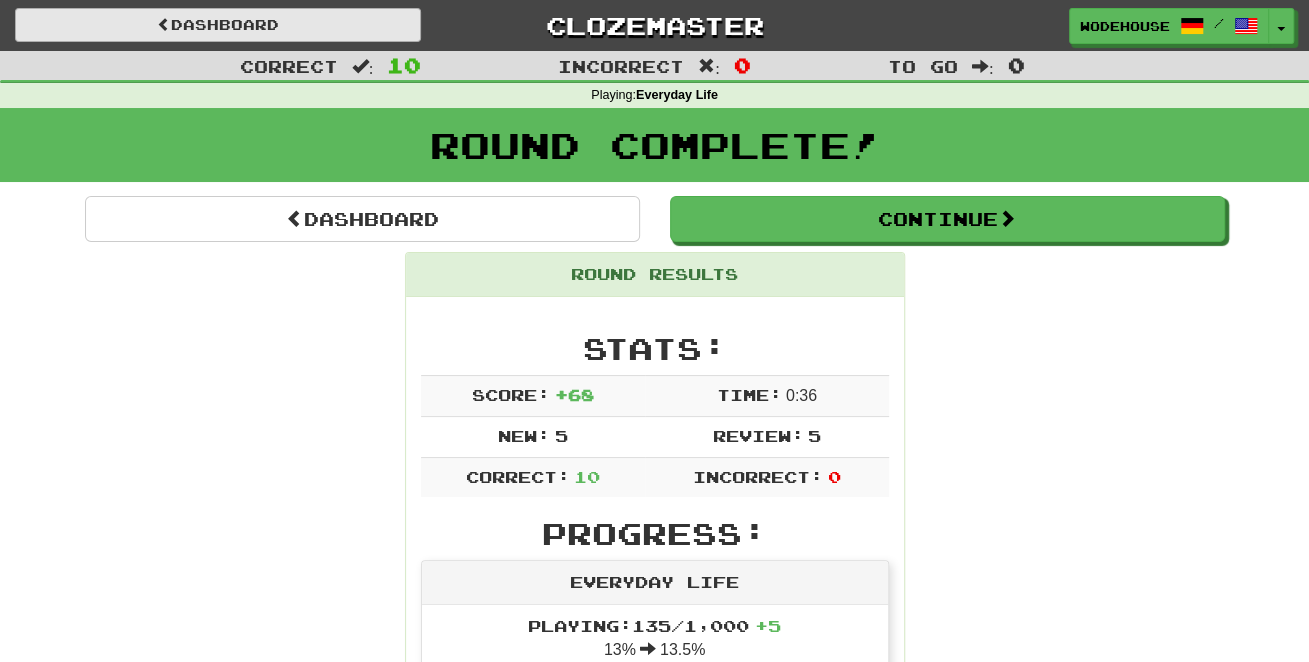 click on "Dashboard" at bounding box center [218, 25] 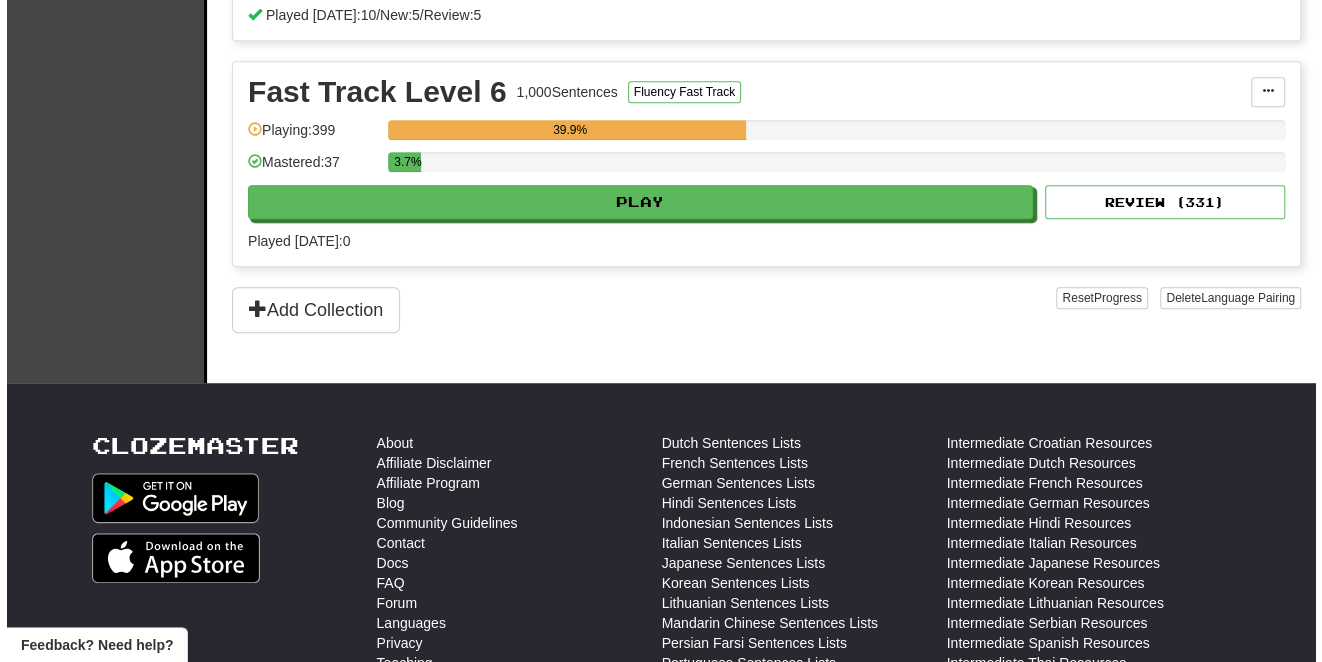 scroll, scrollTop: 511, scrollLeft: 0, axis: vertical 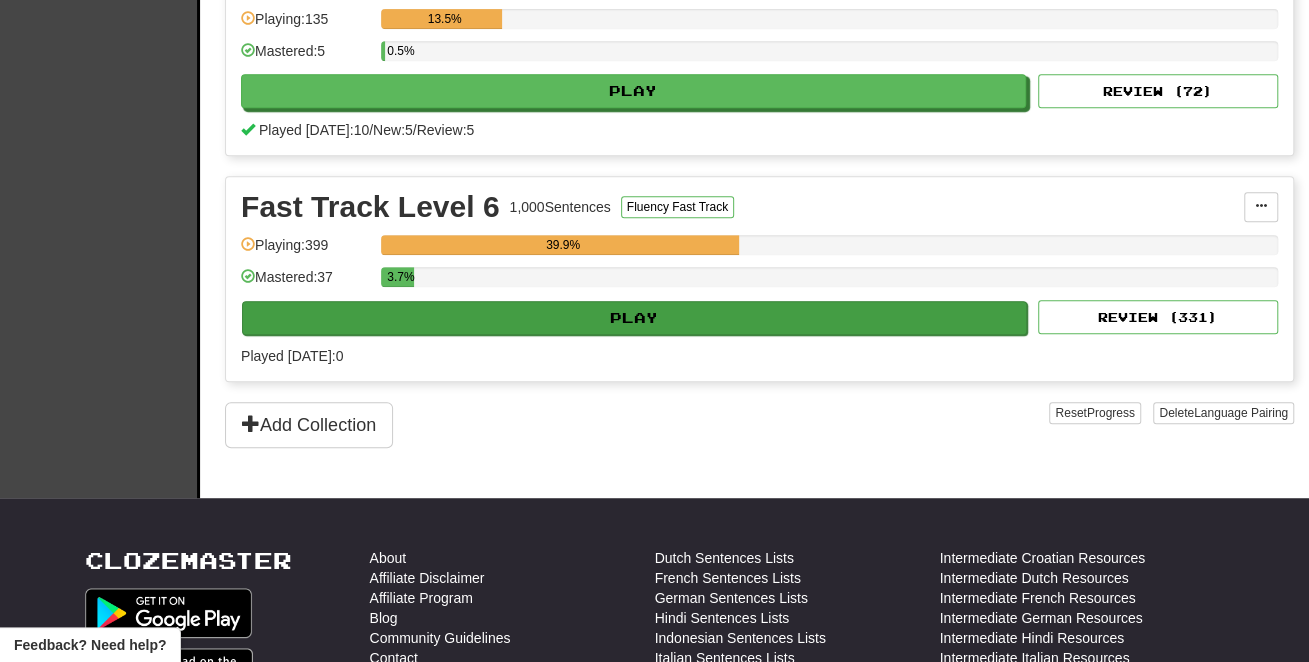 click on "Play" at bounding box center (634, 318) 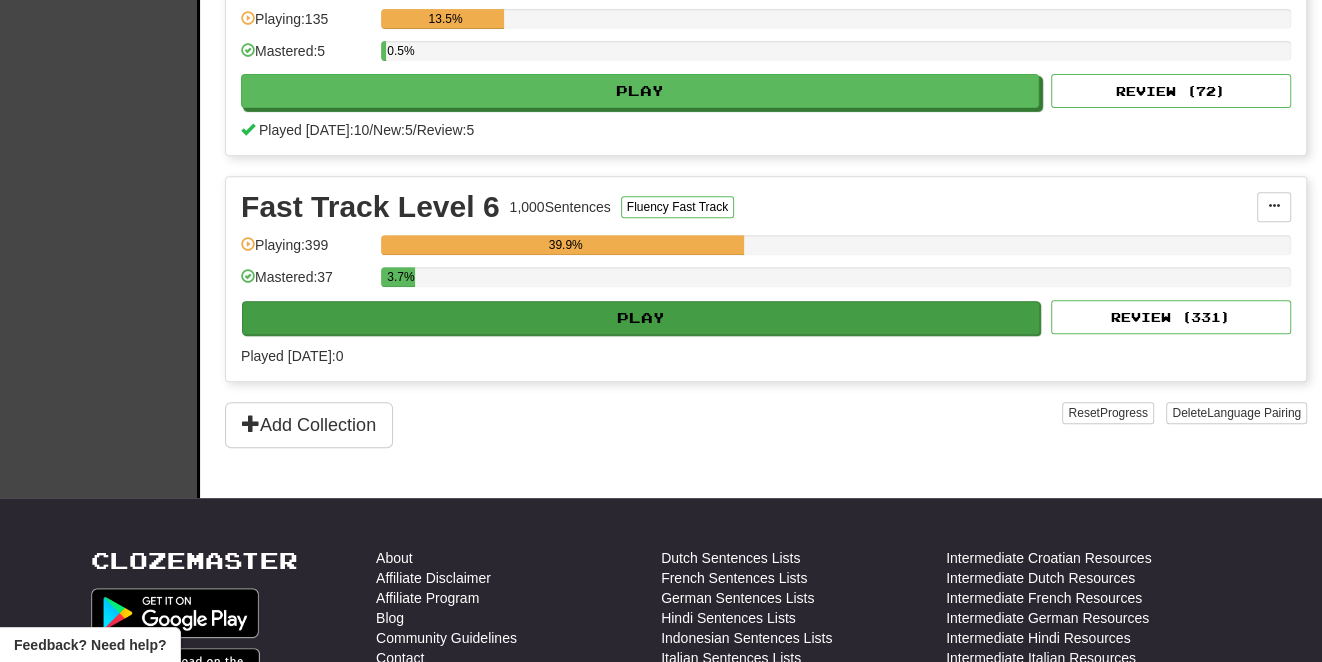 select on "**" 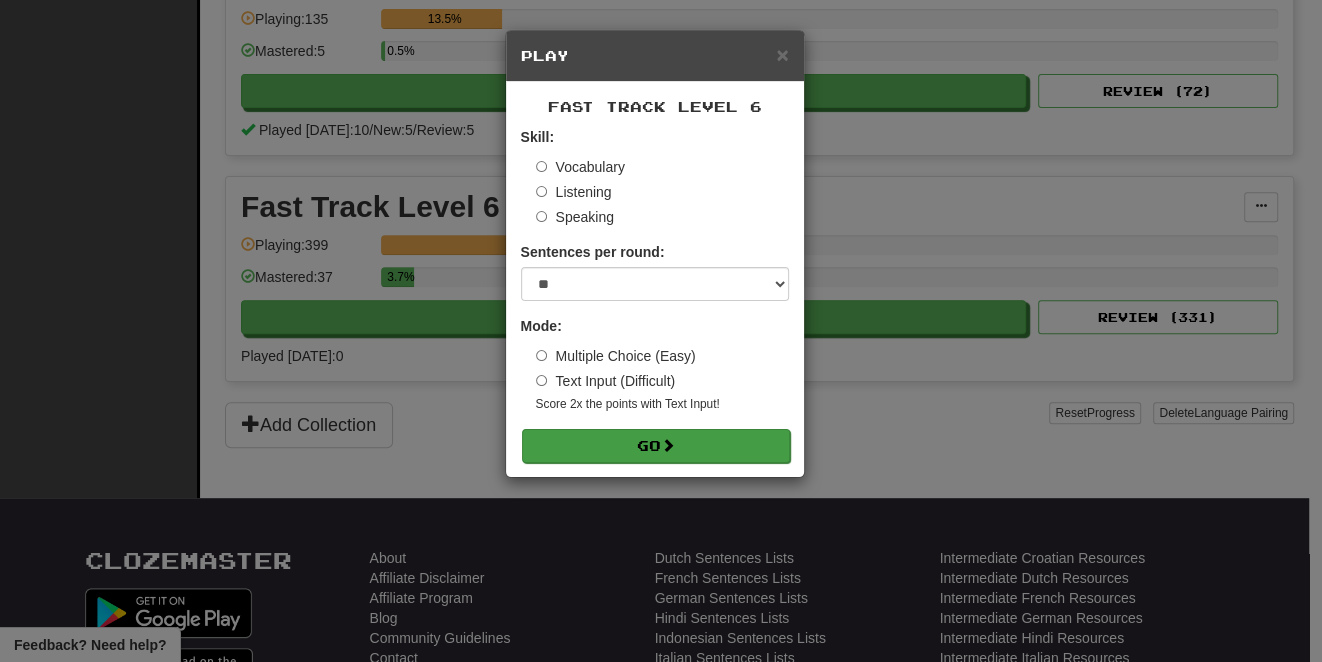 click on "Go" at bounding box center (656, 446) 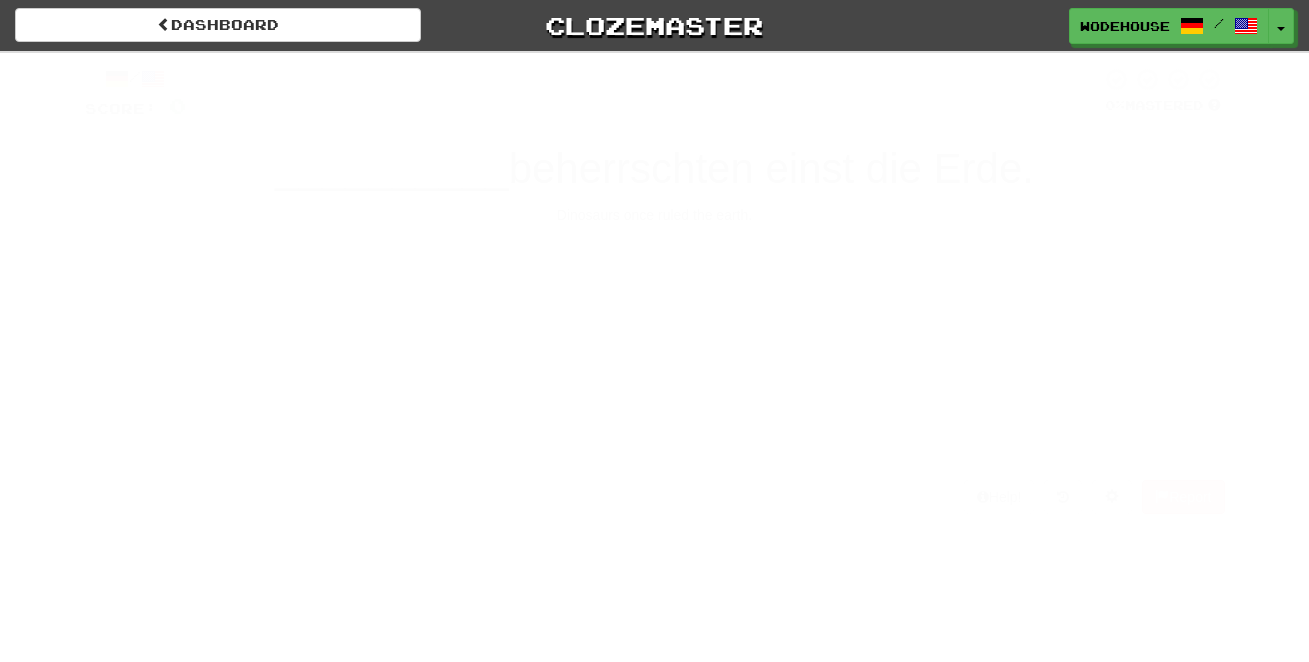 scroll, scrollTop: 0, scrollLeft: 0, axis: both 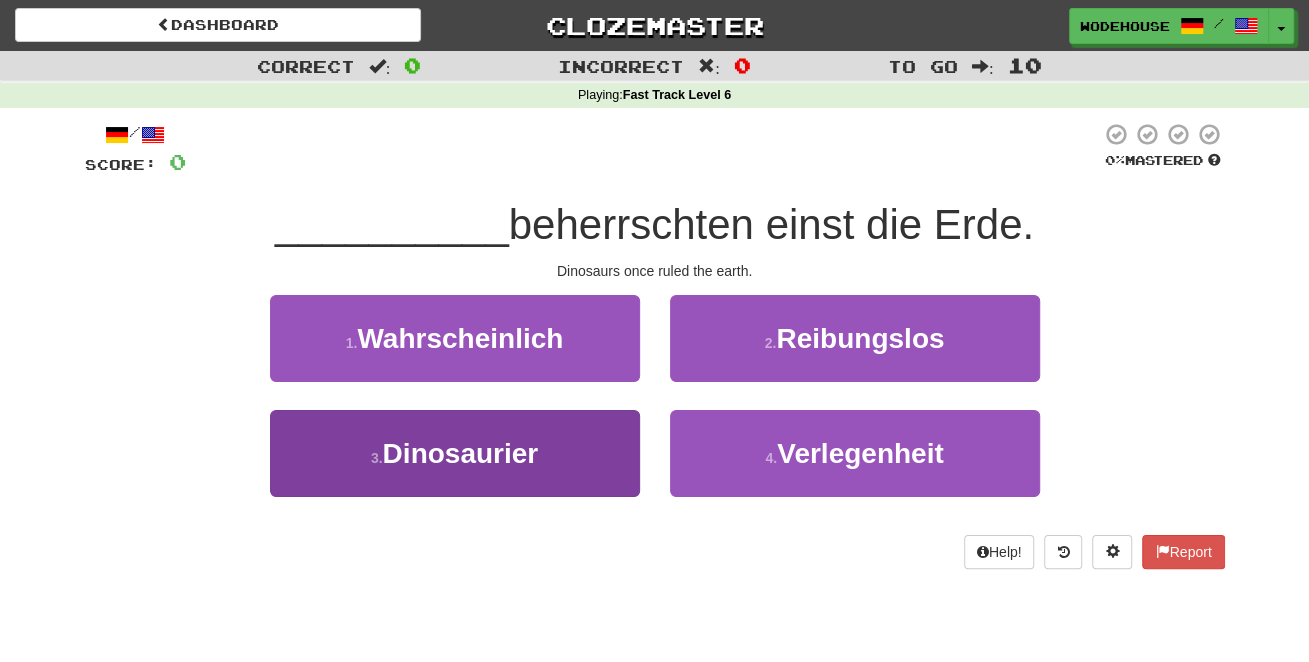 click on "3 .  Dinosaurier" at bounding box center (455, 453) 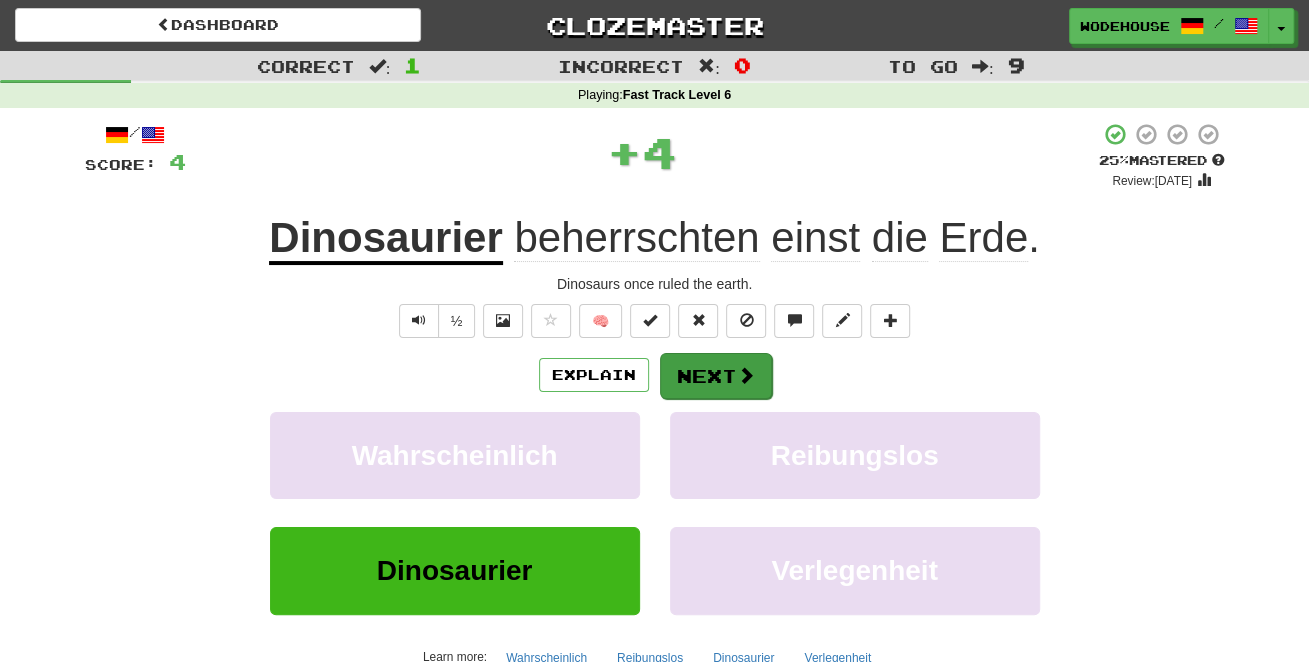 click at bounding box center (746, 375) 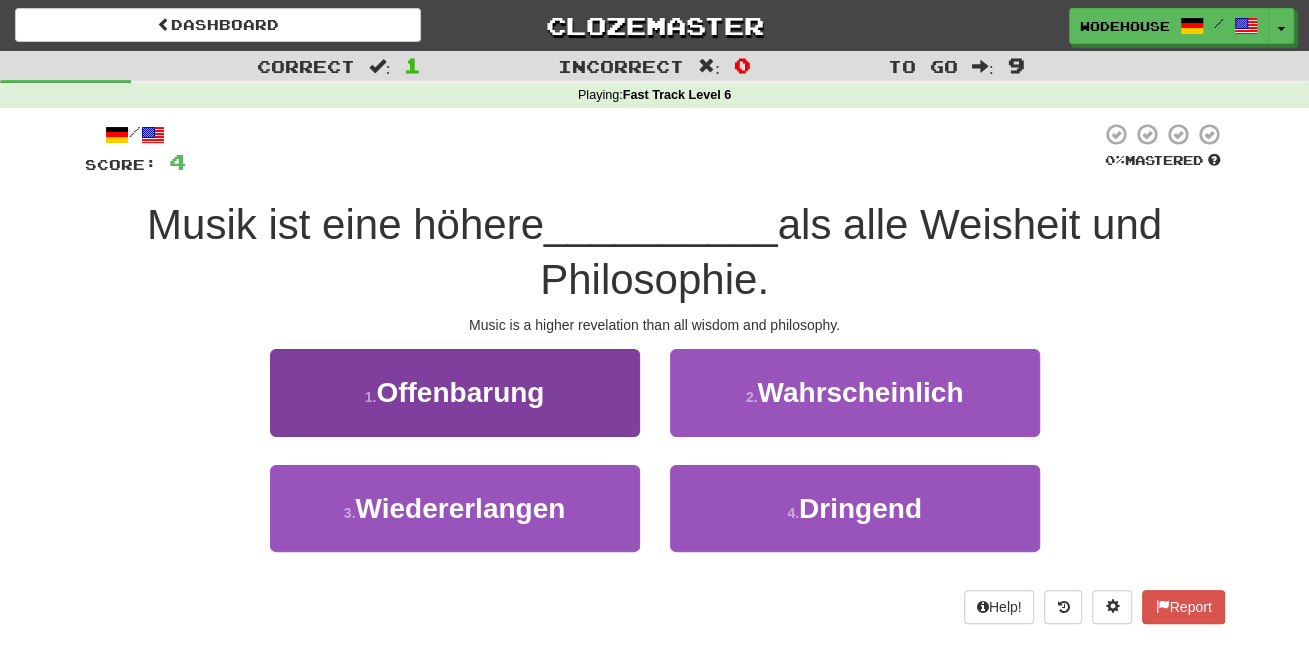 click on "1 .  Offenbarung" at bounding box center [455, 392] 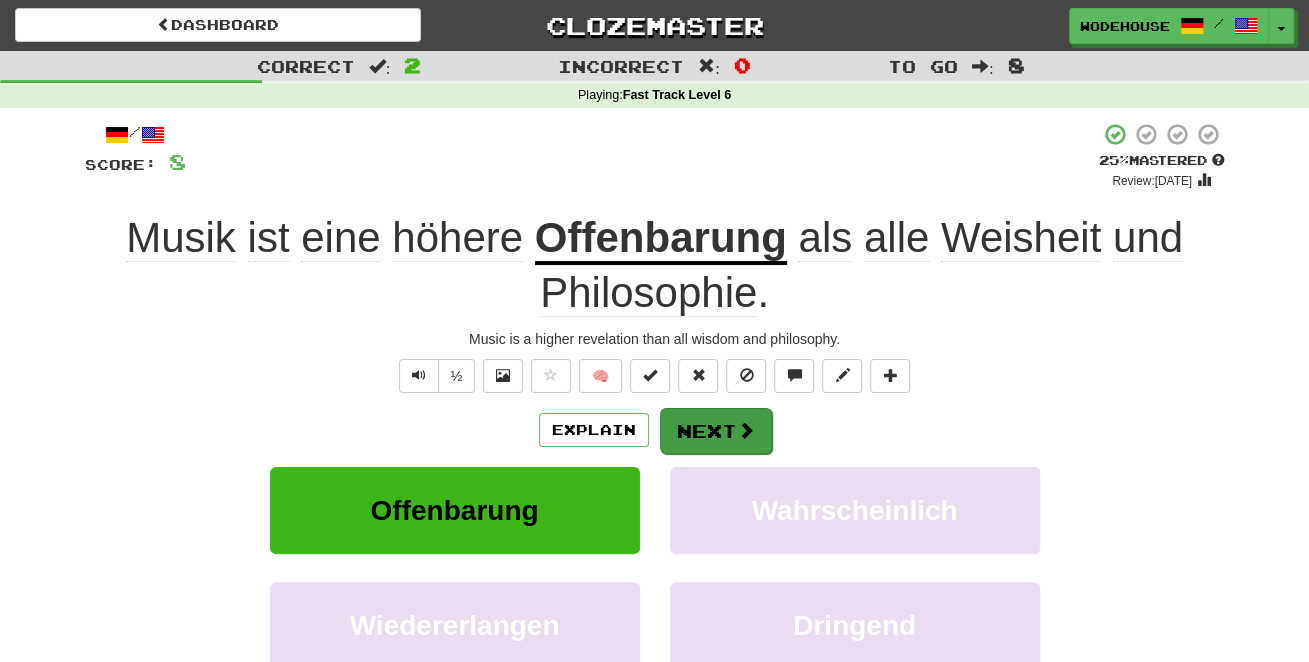 click on "Next" at bounding box center [716, 431] 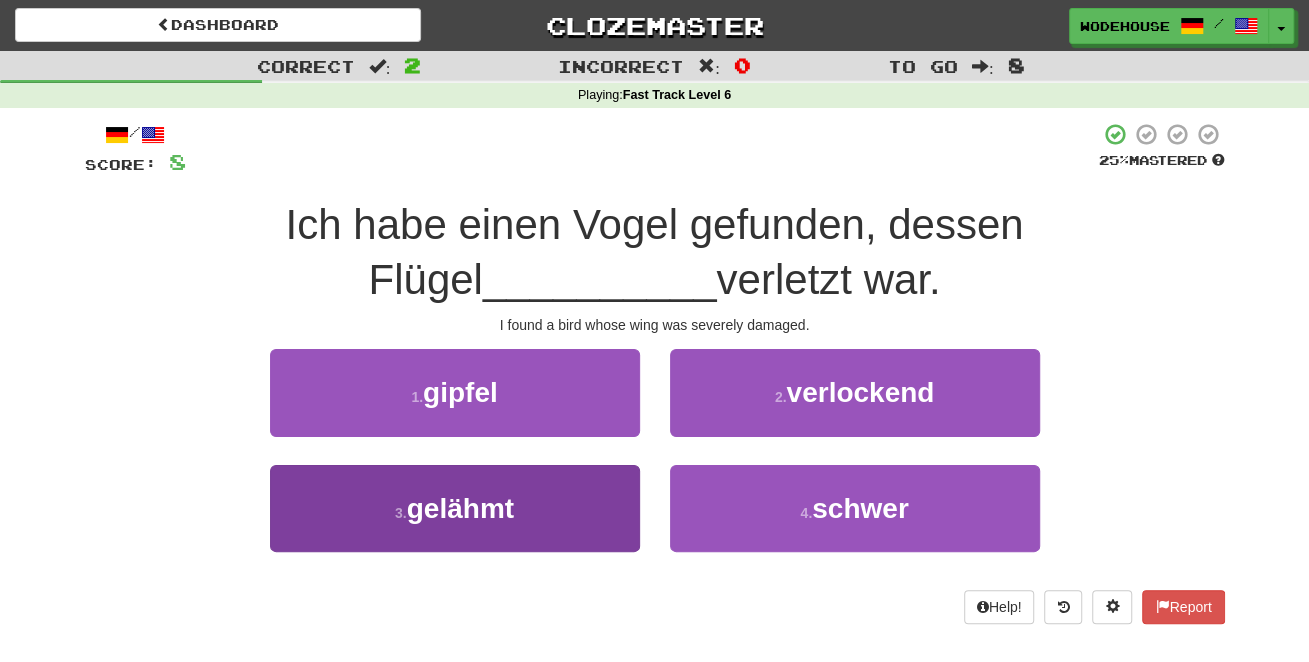 click on "3 .  gelähmt" at bounding box center (455, 508) 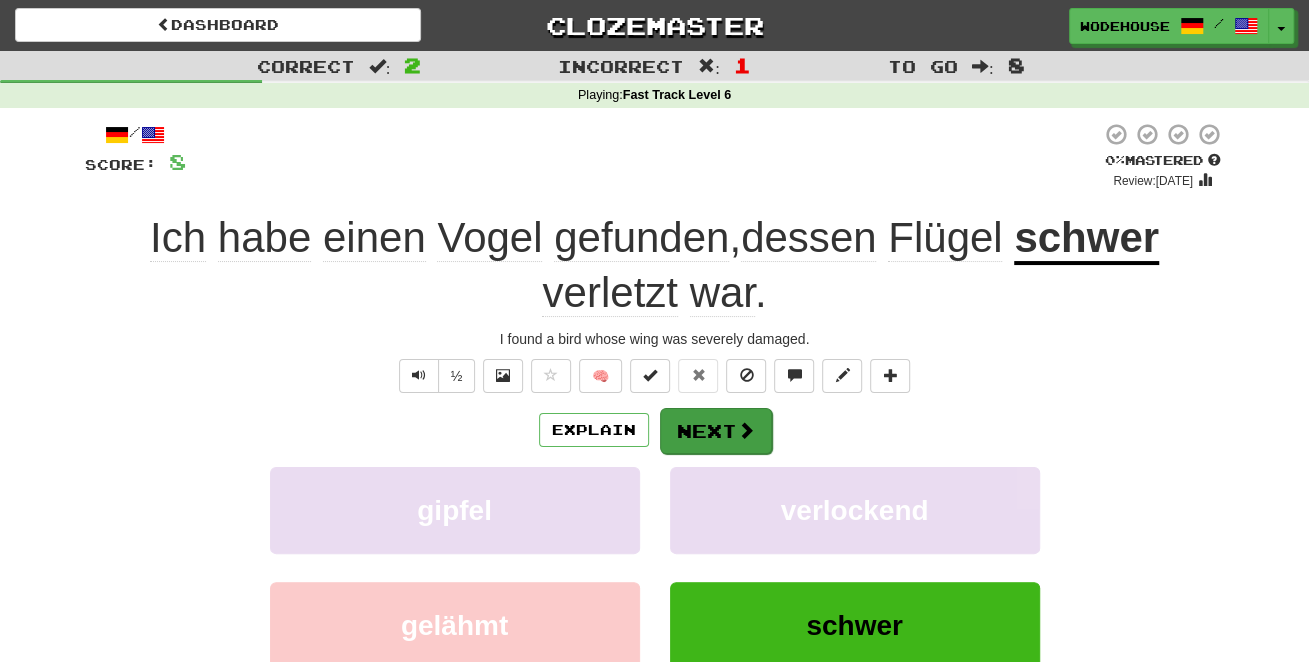 click on "Next" at bounding box center (716, 431) 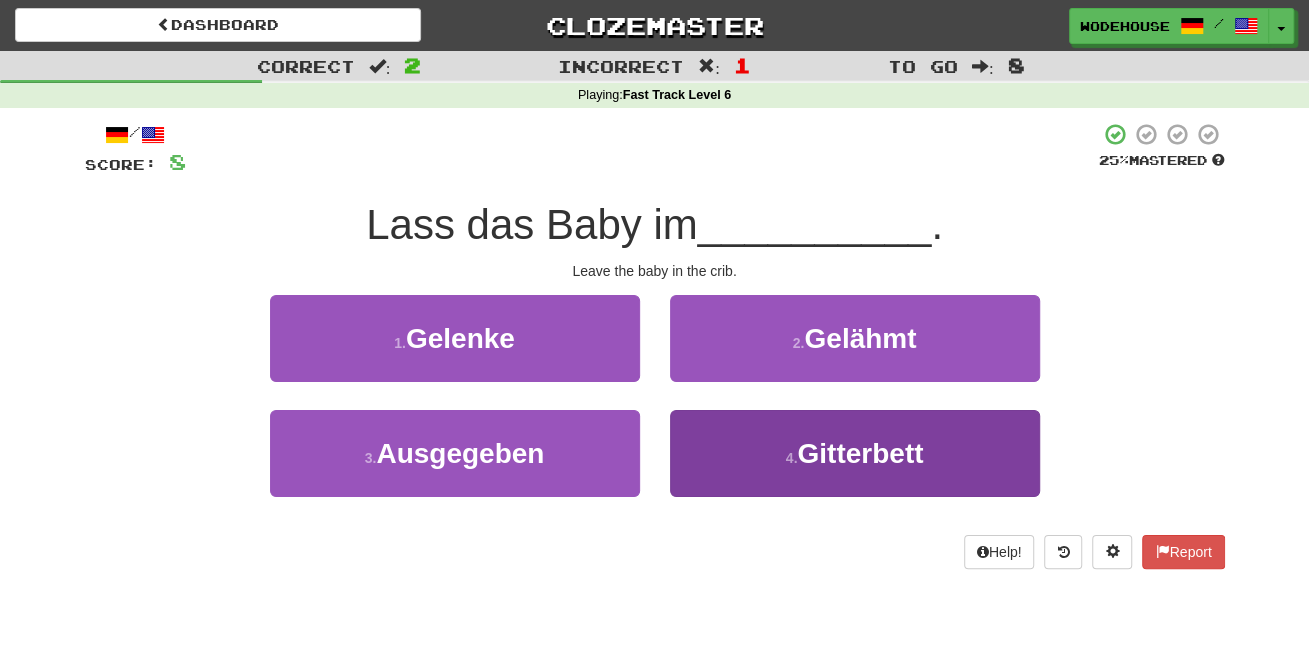 click on "4 .  Gitterbett" at bounding box center [855, 453] 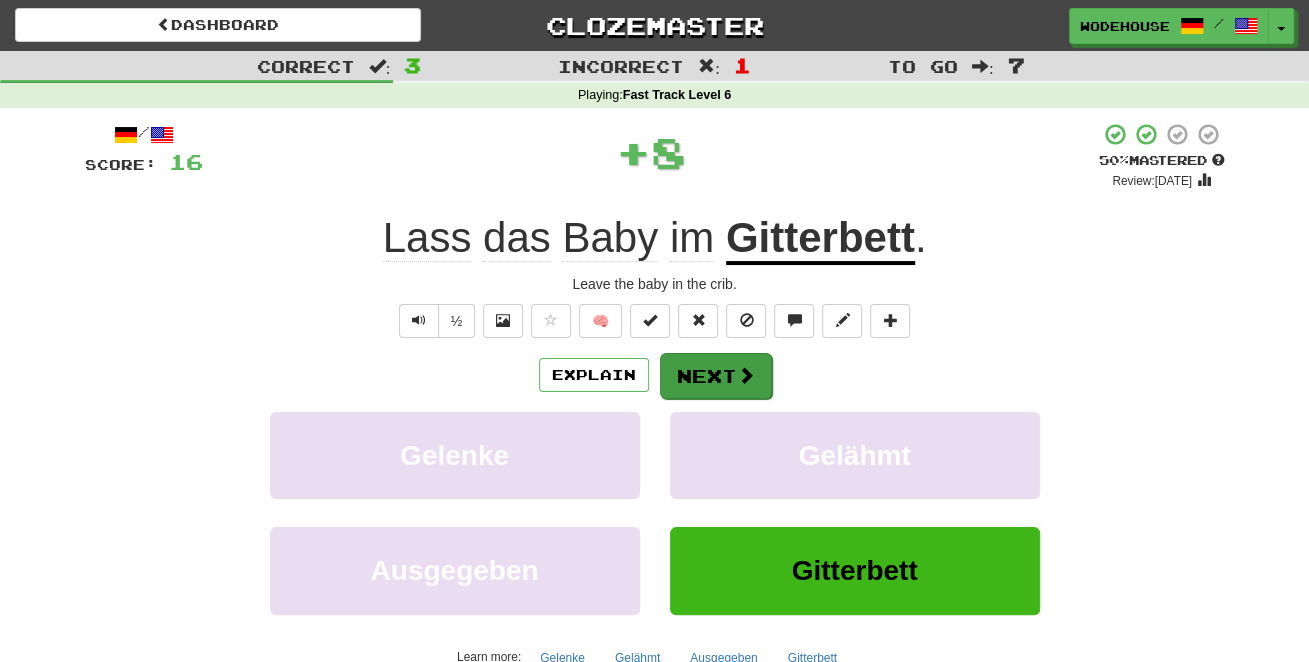 click on "Next" at bounding box center (716, 376) 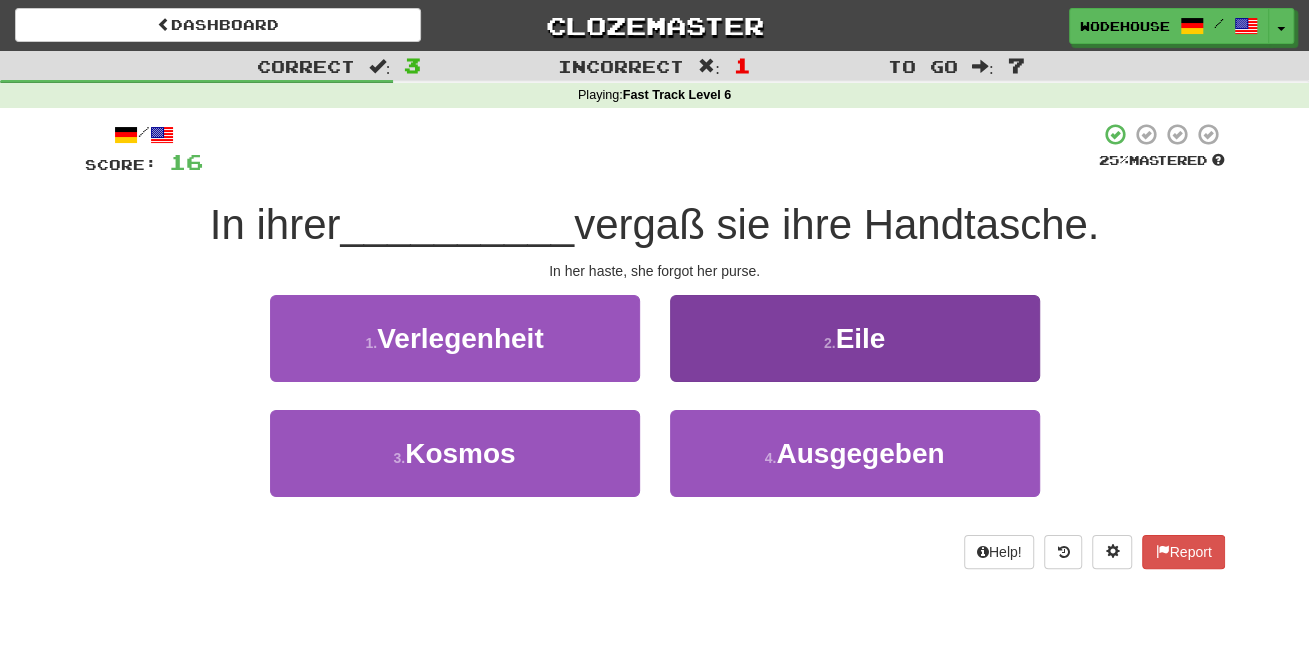 click on "2 .  Eile" at bounding box center [855, 338] 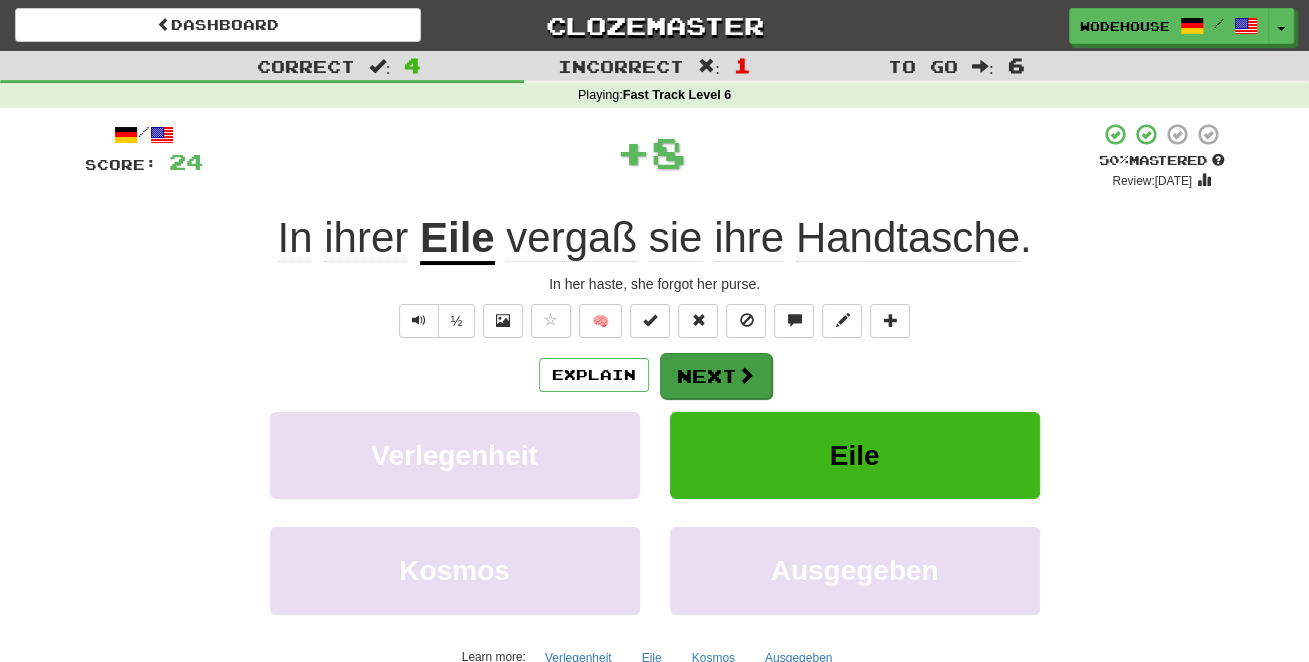 click on "Next" at bounding box center [716, 376] 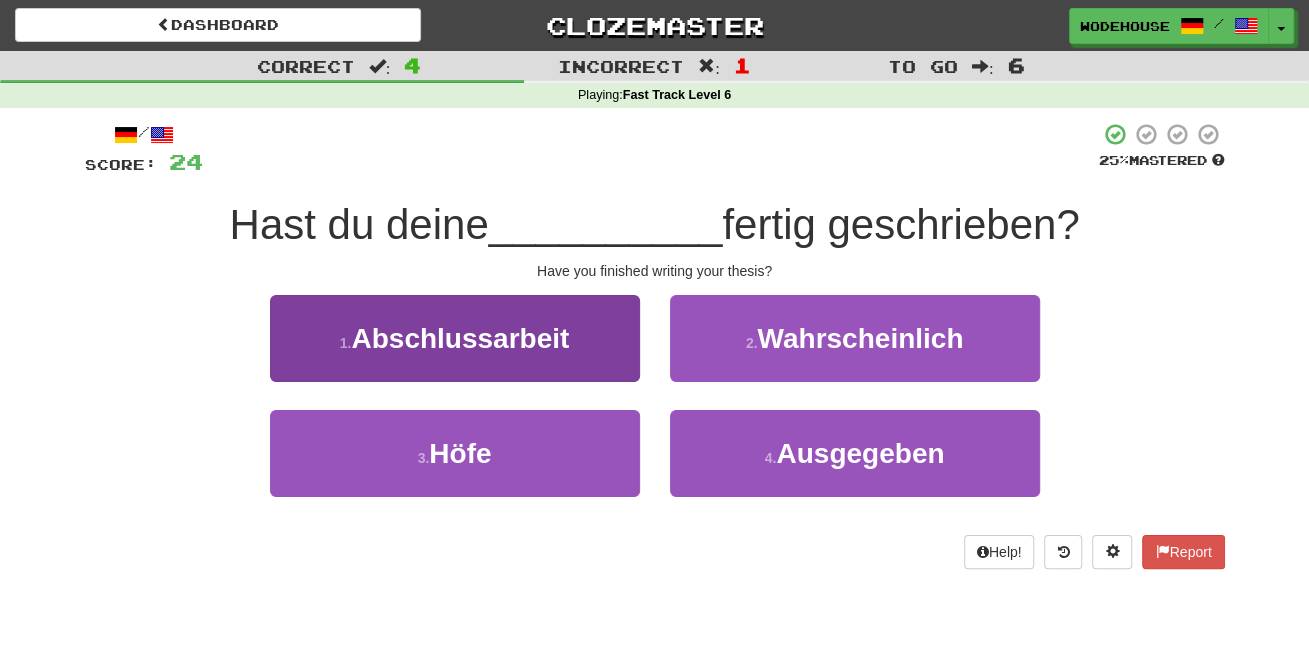click on "Abschlussarbeit" at bounding box center (460, 338) 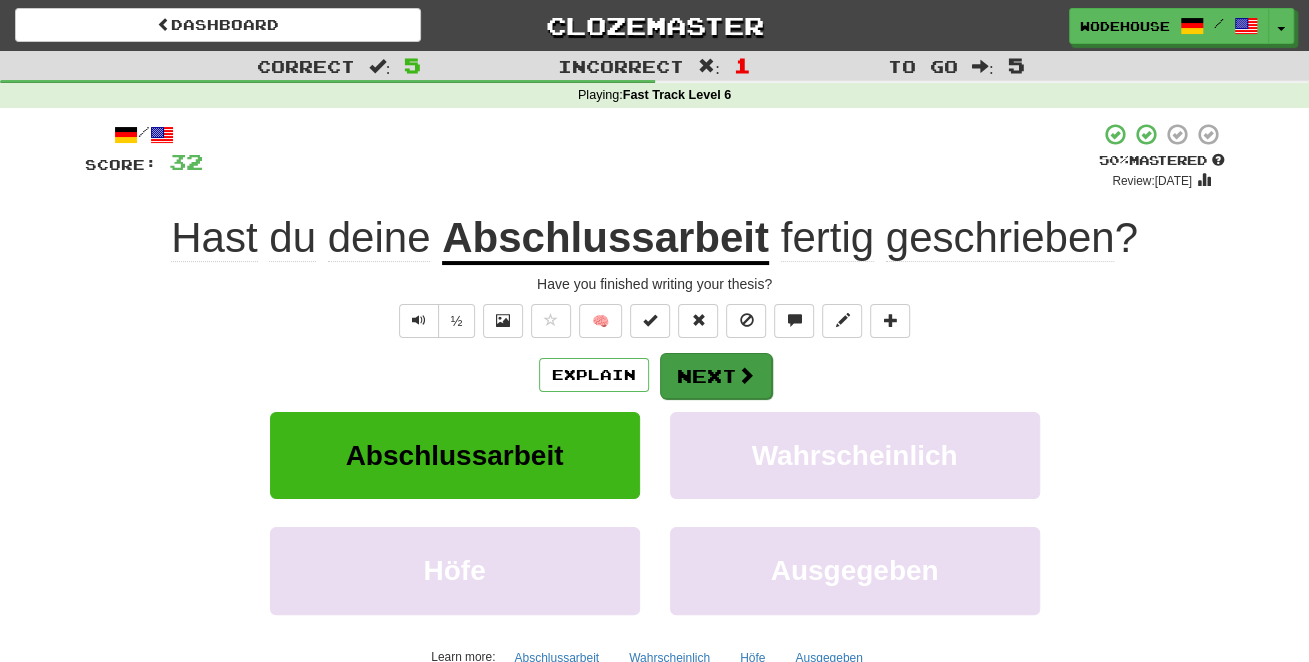 click on "Next" at bounding box center (716, 376) 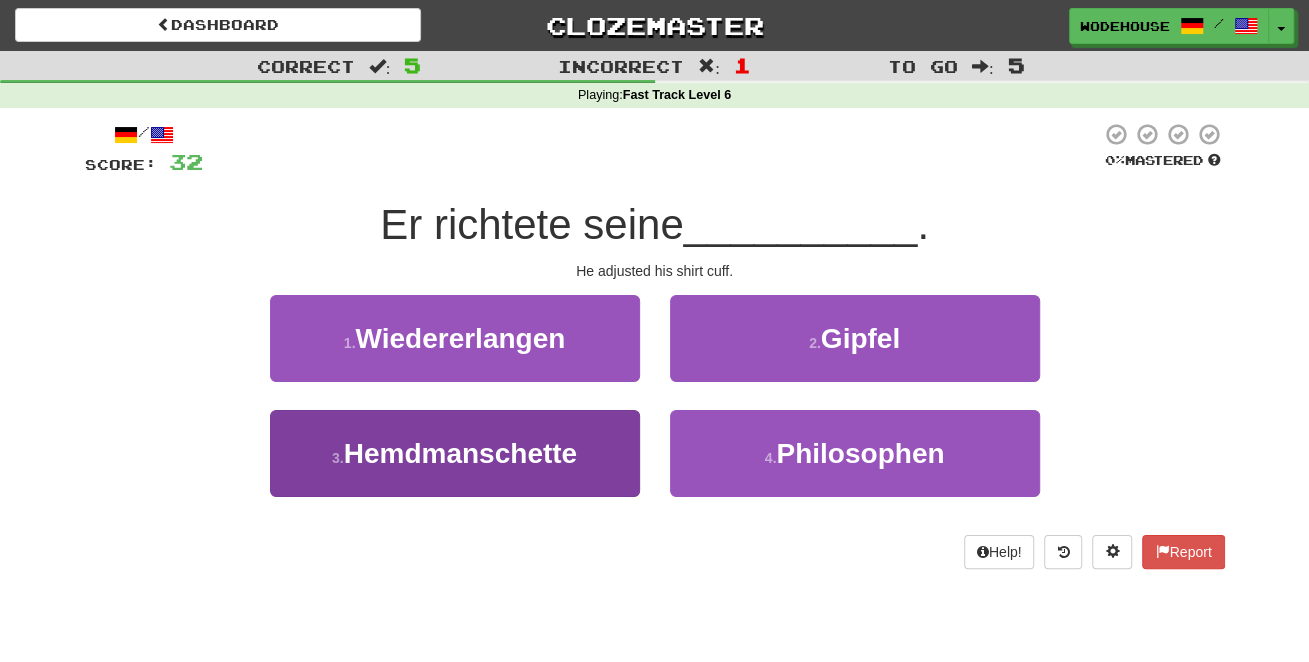 click on "3 .  Hemdmanschette" at bounding box center (455, 453) 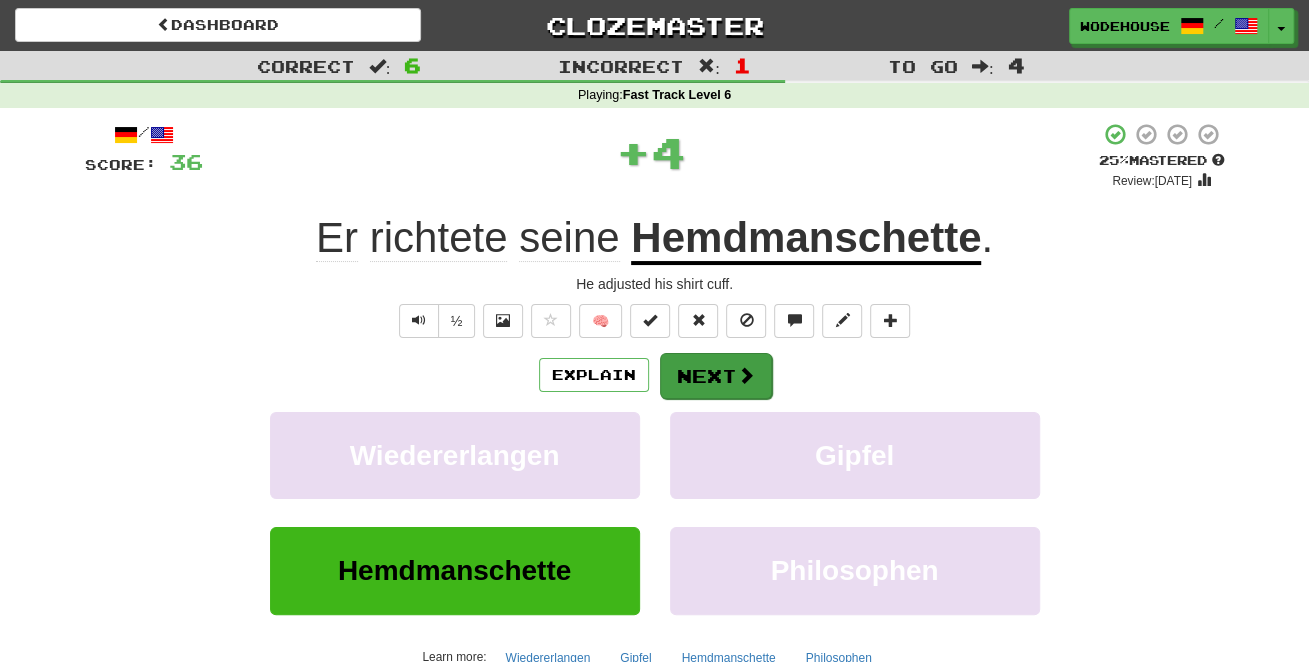 click on "Next" at bounding box center [716, 376] 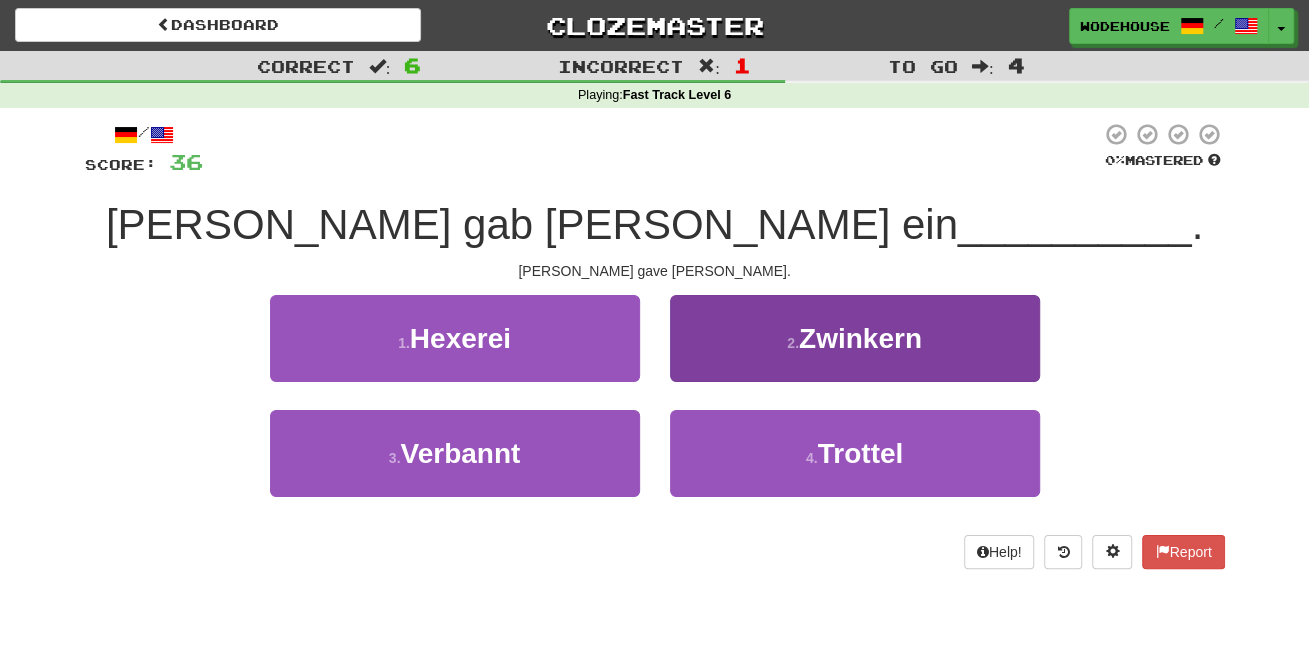 click on "2 .  Zwinkern" at bounding box center (855, 338) 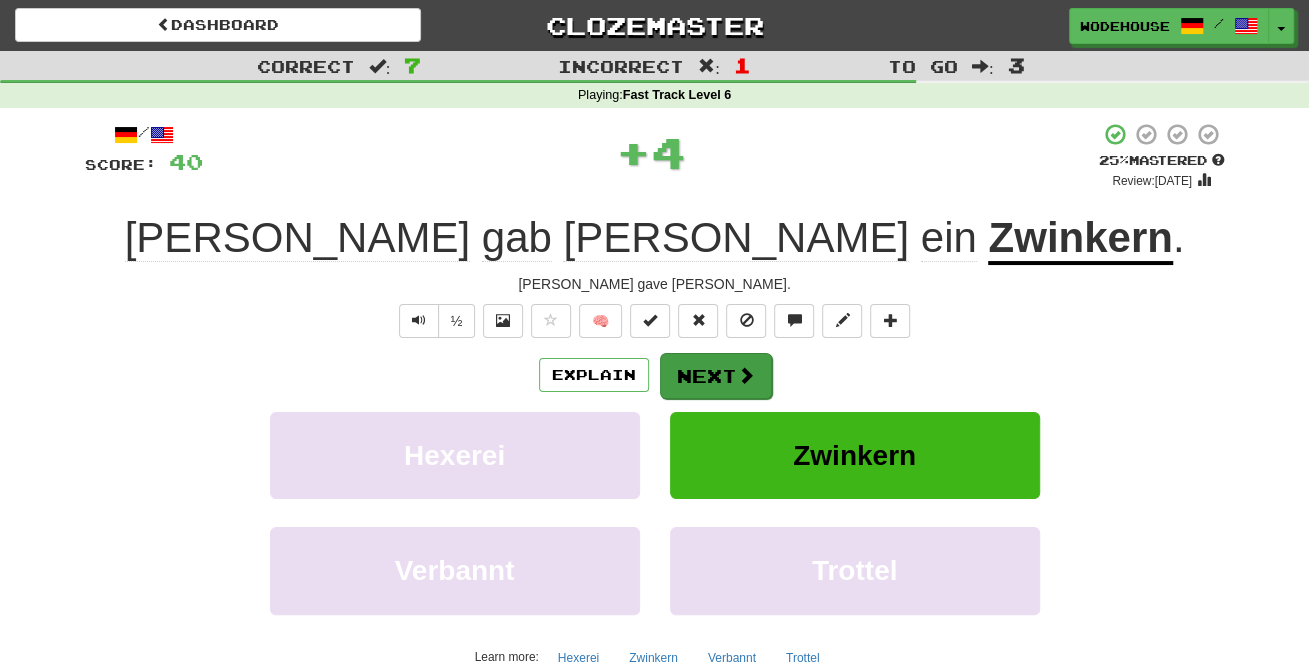 click on "Next" at bounding box center (716, 376) 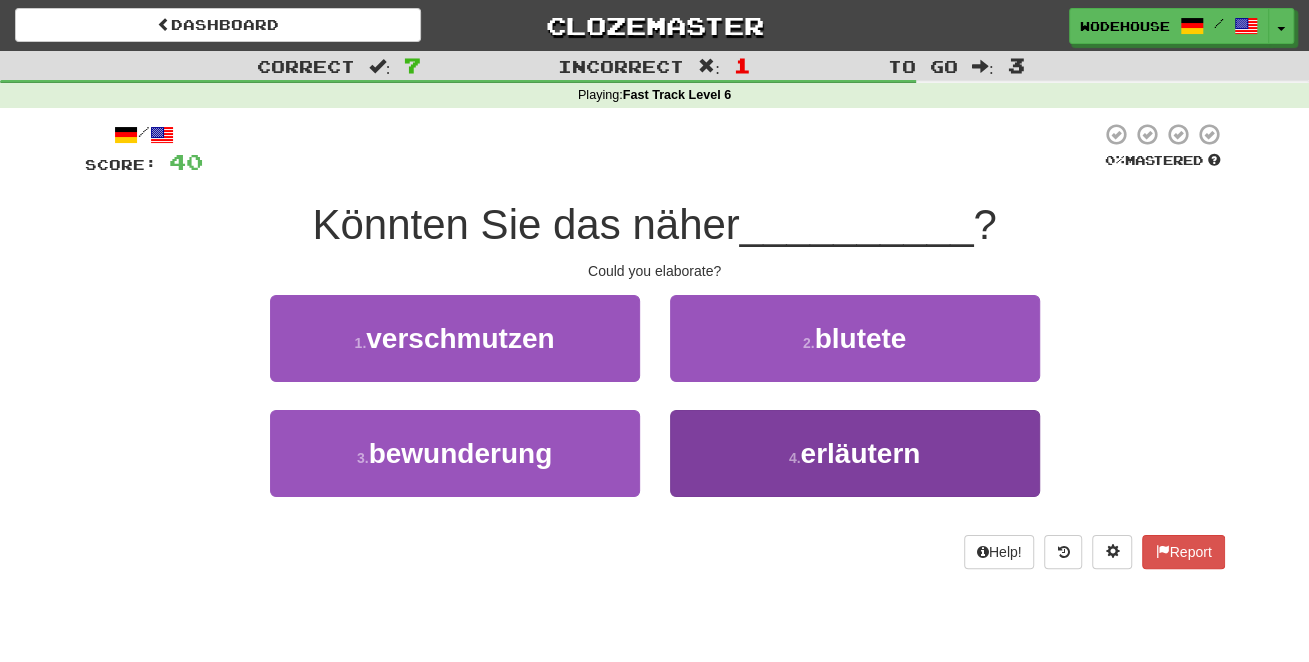 click on "4 .  erläutern" at bounding box center [855, 453] 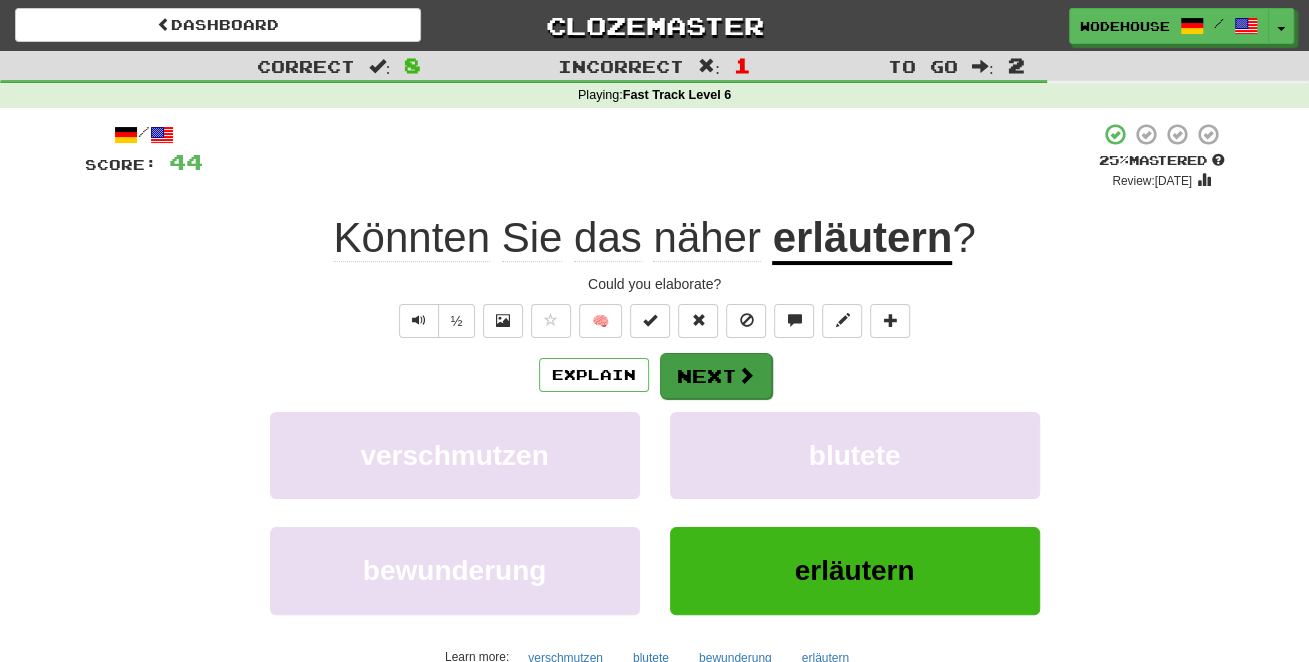 click at bounding box center [746, 375] 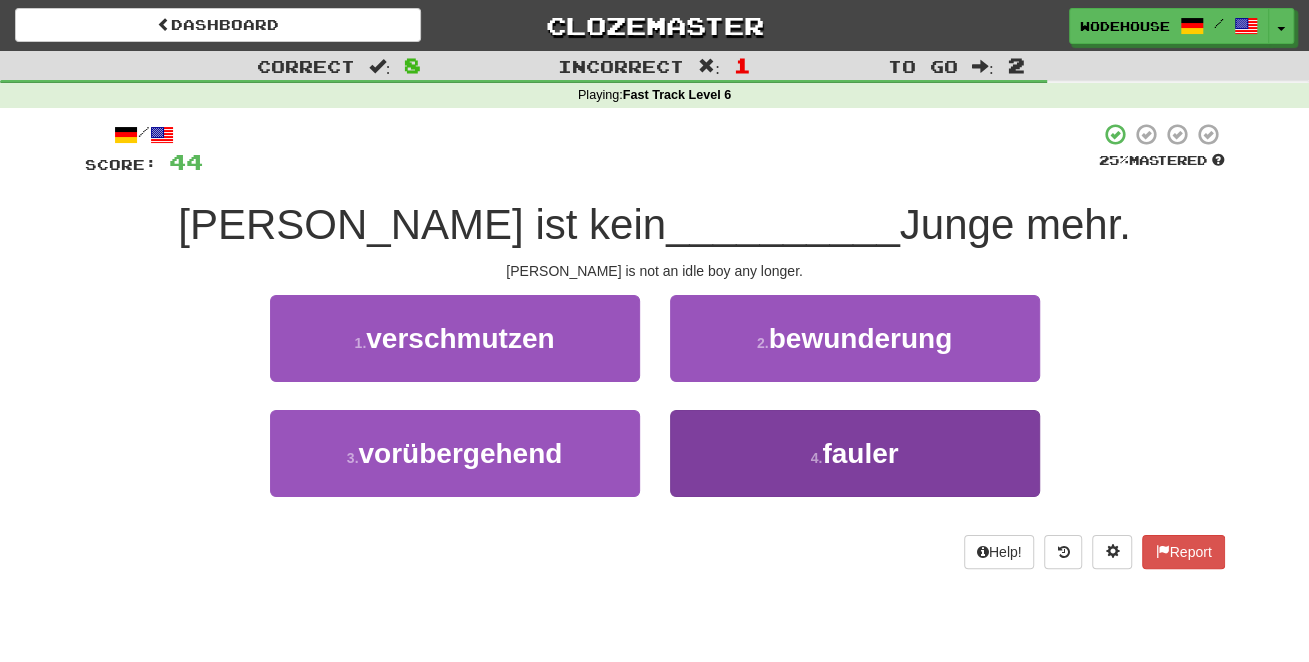 click on "4 .  fauler" at bounding box center [855, 453] 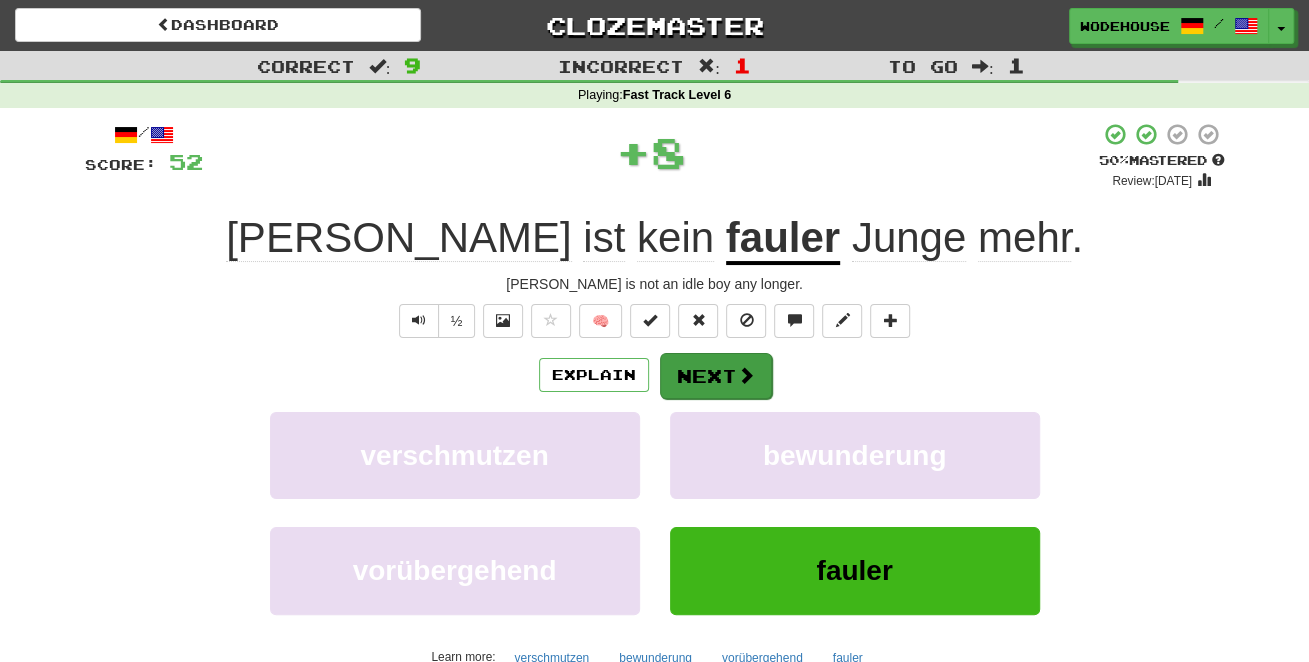 click on "Next" at bounding box center (716, 376) 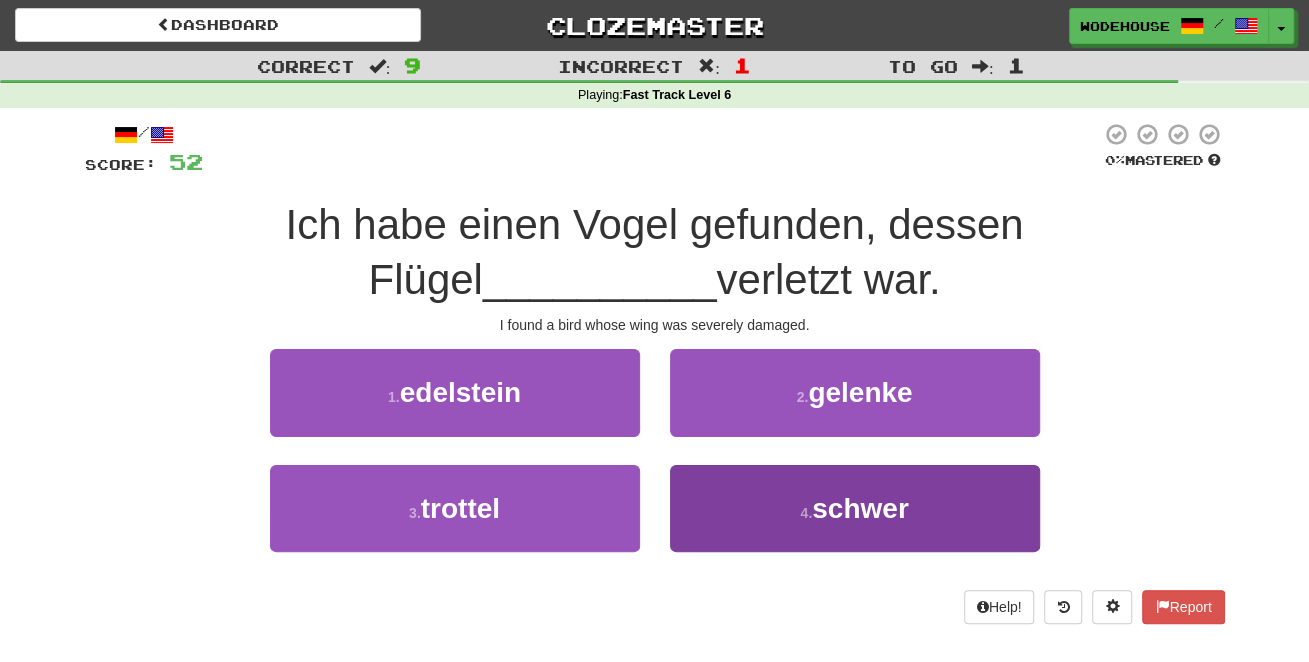 click on "4 .  schwer" at bounding box center [855, 508] 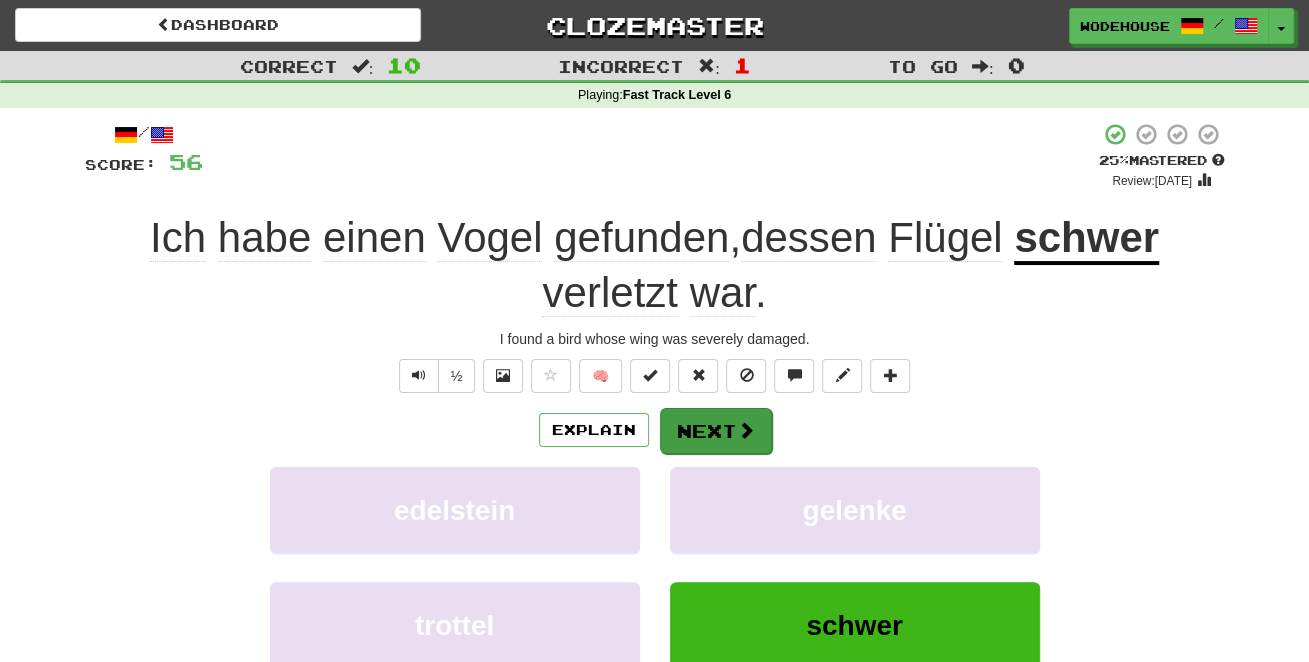 click on "Next" at bounding box center [716, 431] 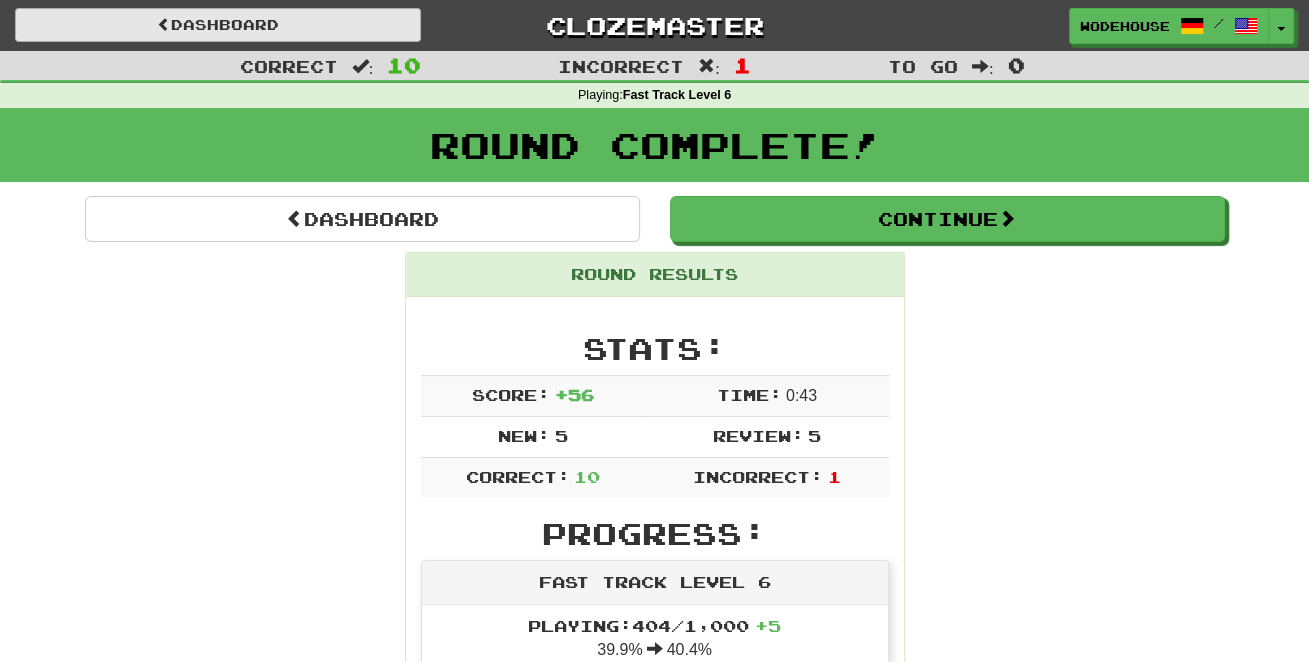 click on "Dashboard" at bounding box center [218, 25] 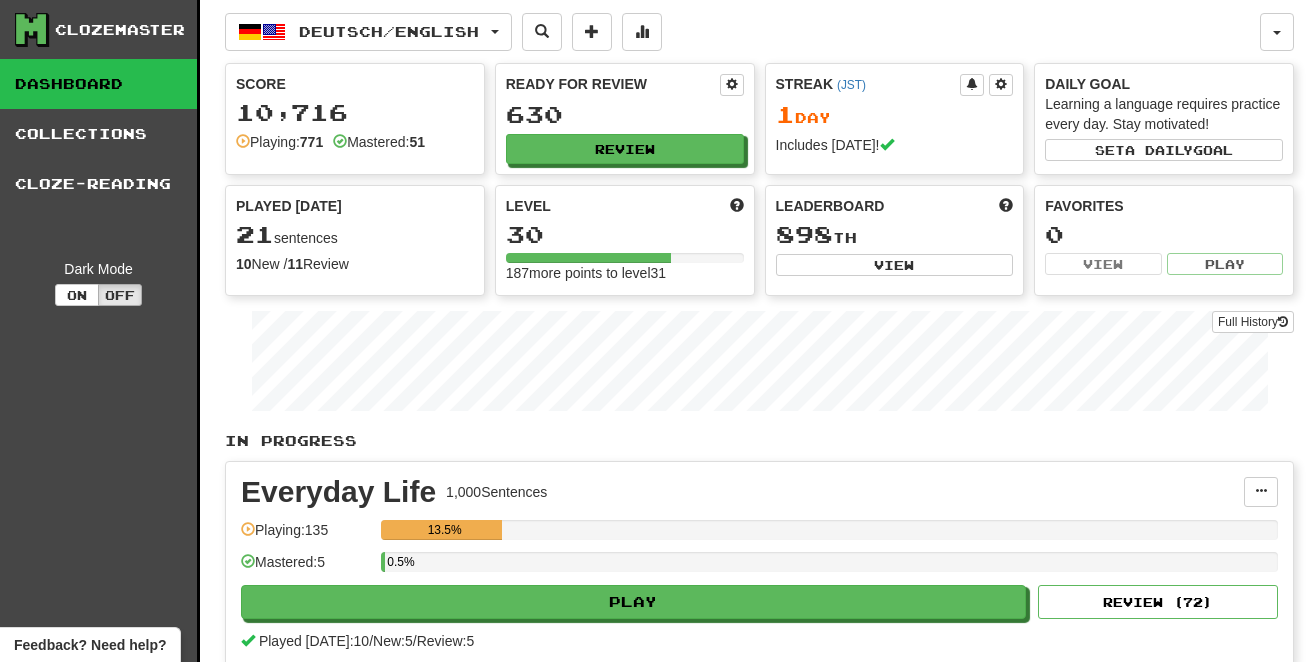 scroll, scrollTop: 0, scrollLeft: 0, axis: both 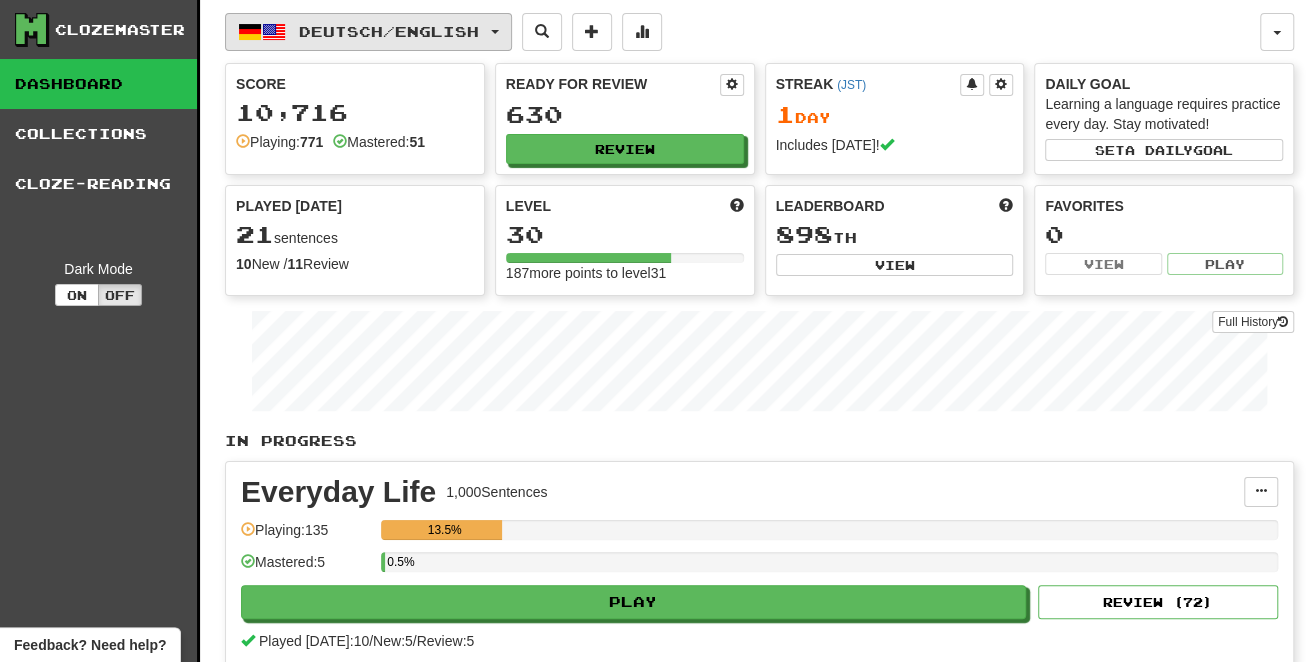 click on "Deutsch  /  English" at bounding box center [389, 31] 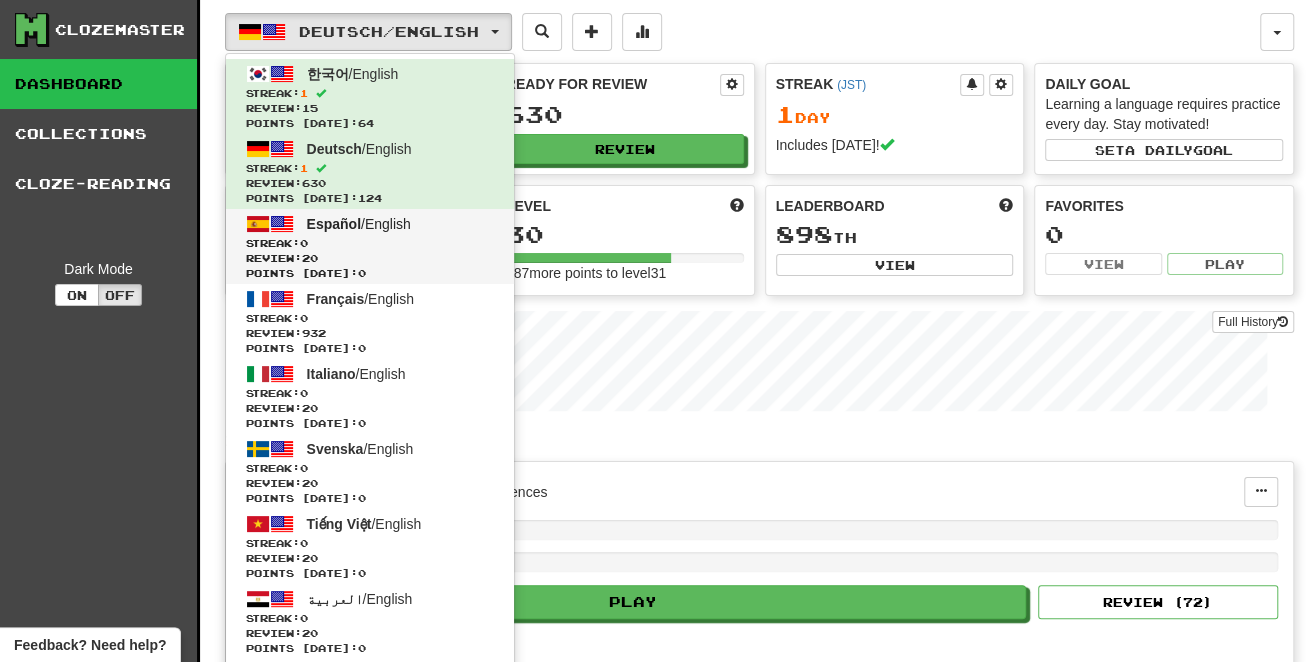click on "Español  /  English" at bounding box center [359, 224] 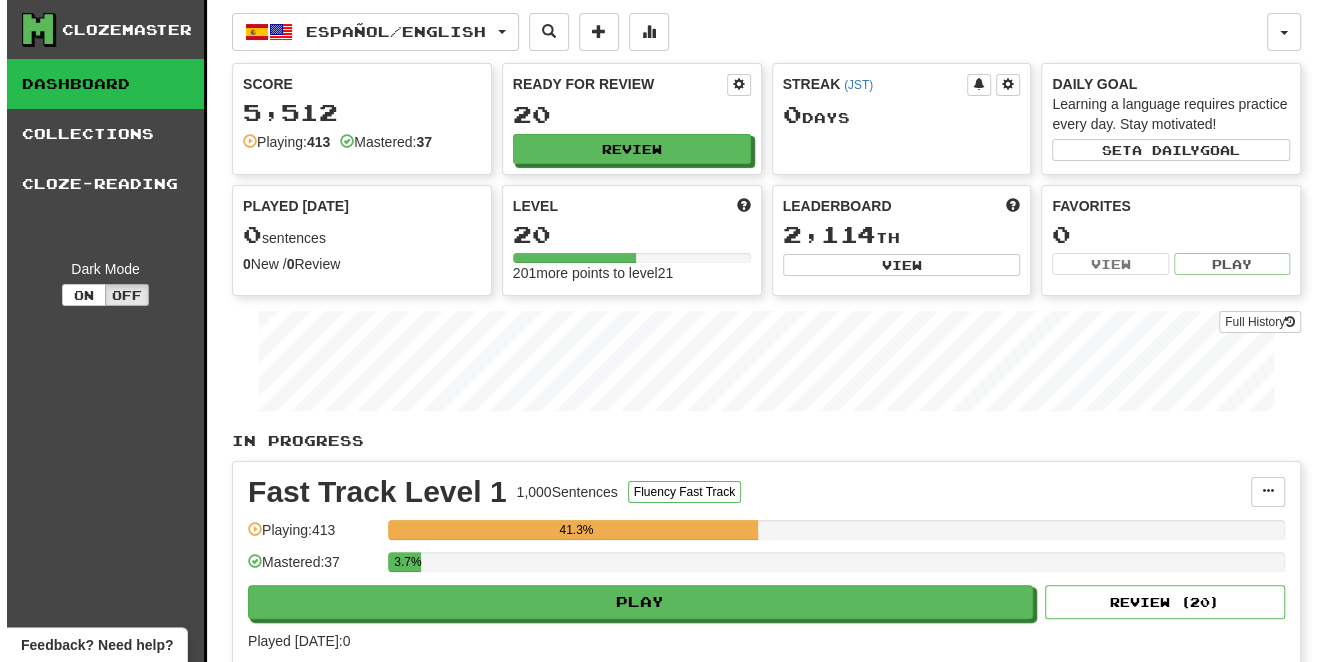 scroll, scrollTop: 38, scrollLeft: 0, axis: vertical 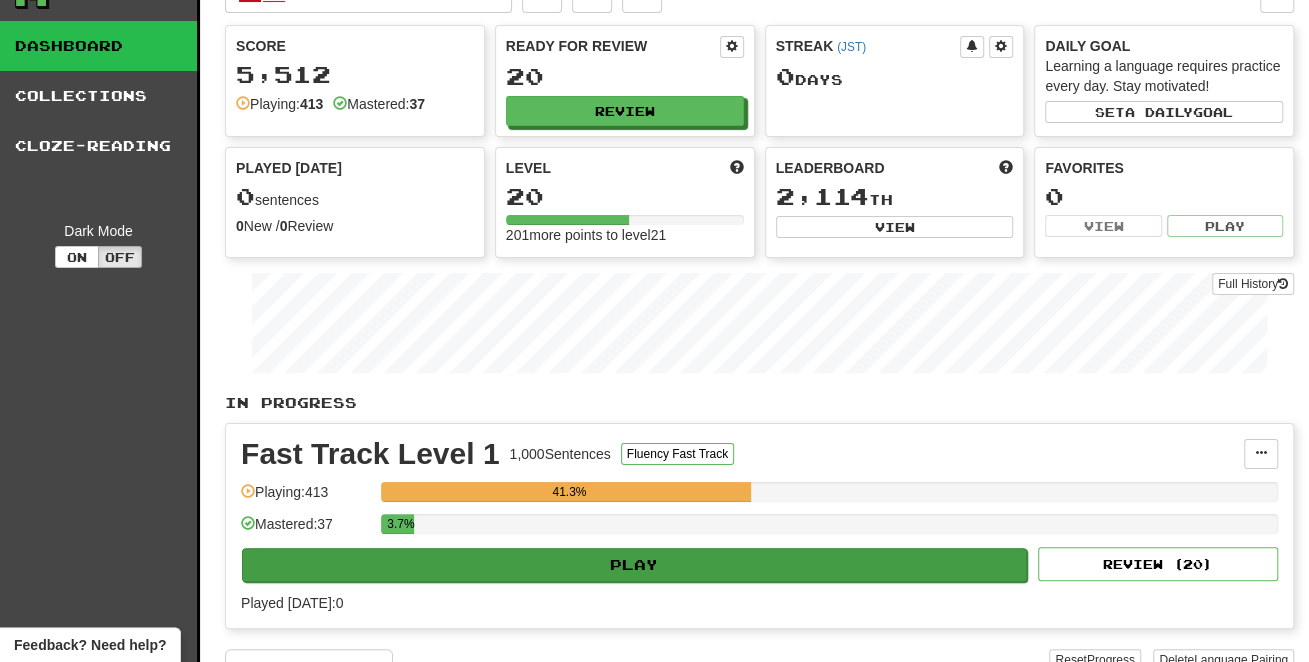click on "Play" at bounding box center [634, 565] 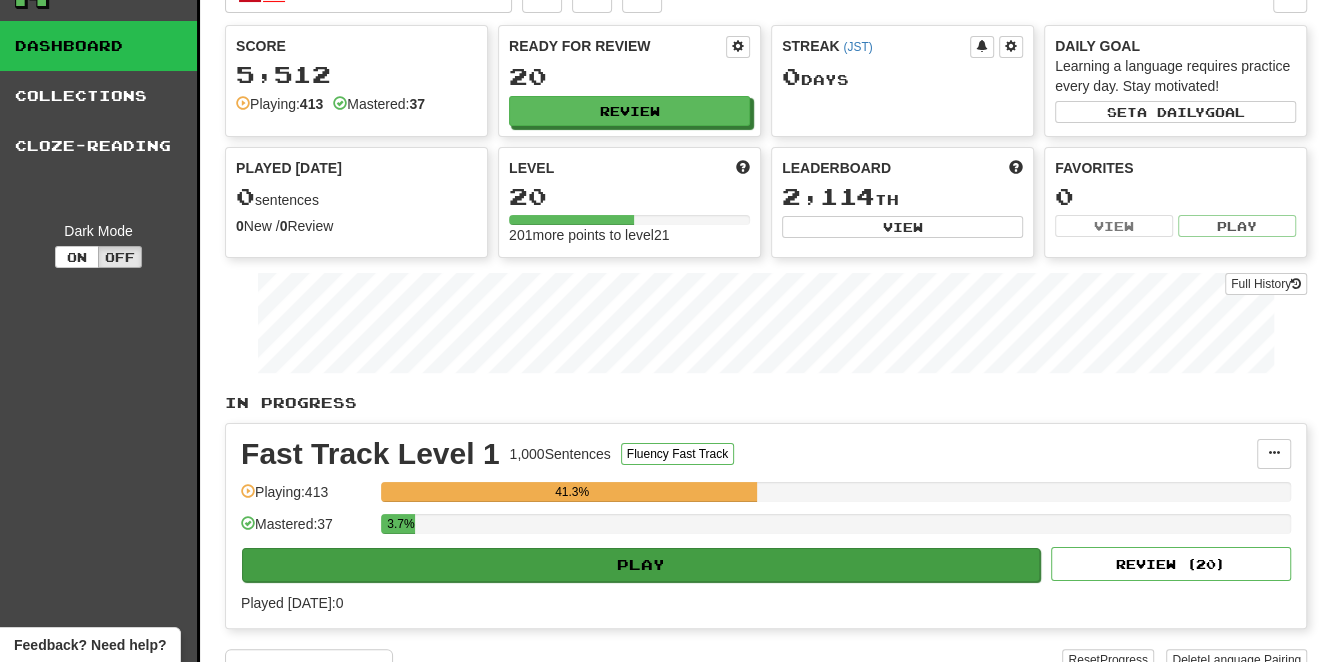 select on "**" 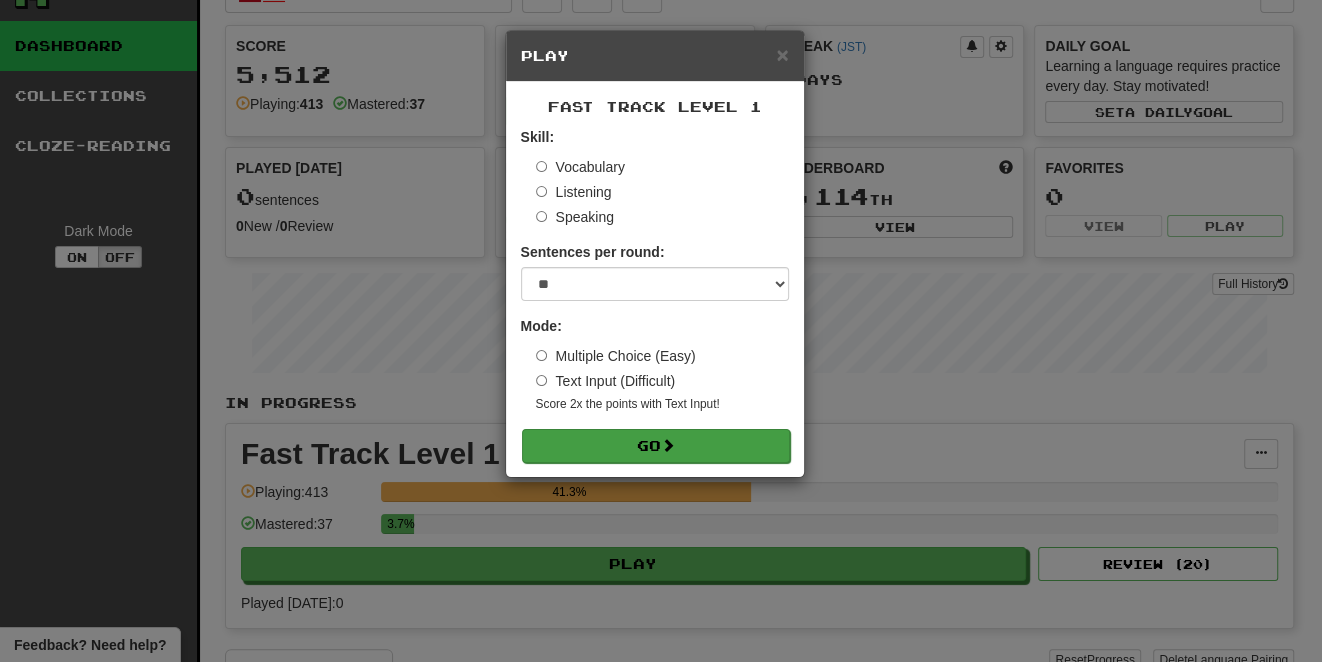 click on "Go" at bounding box center (656, 446) 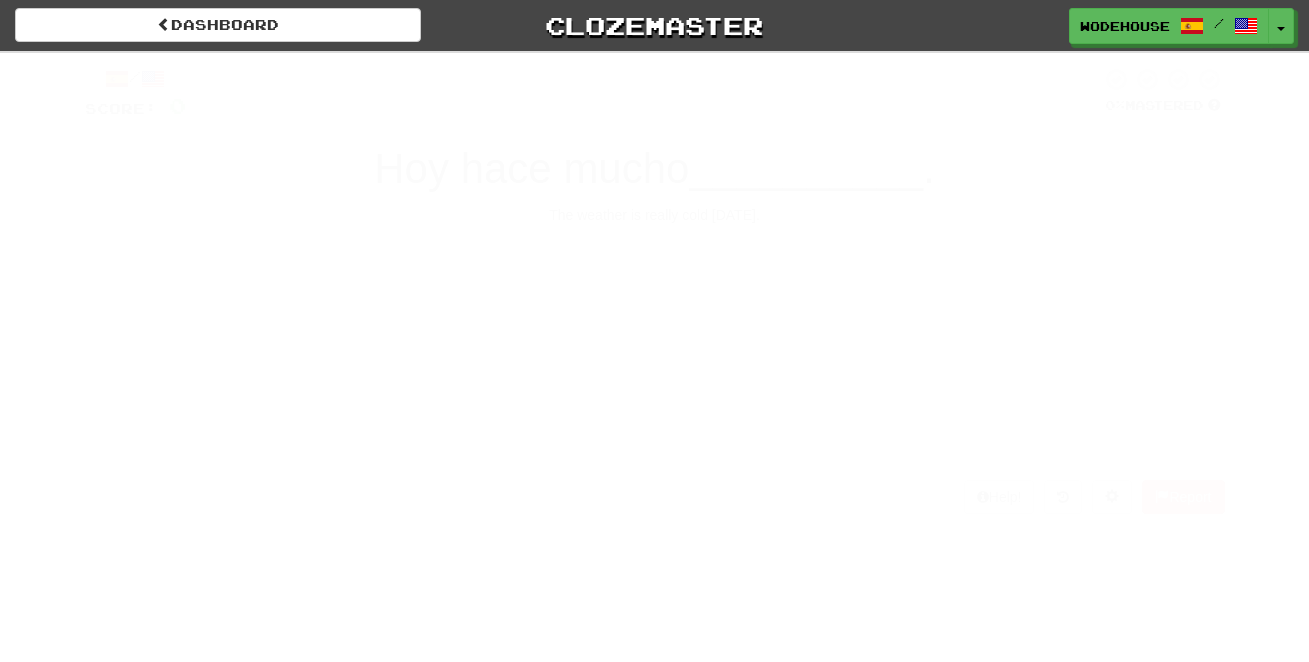 scroll, scrollTop: 0, scrollLeft: 0, axis: both 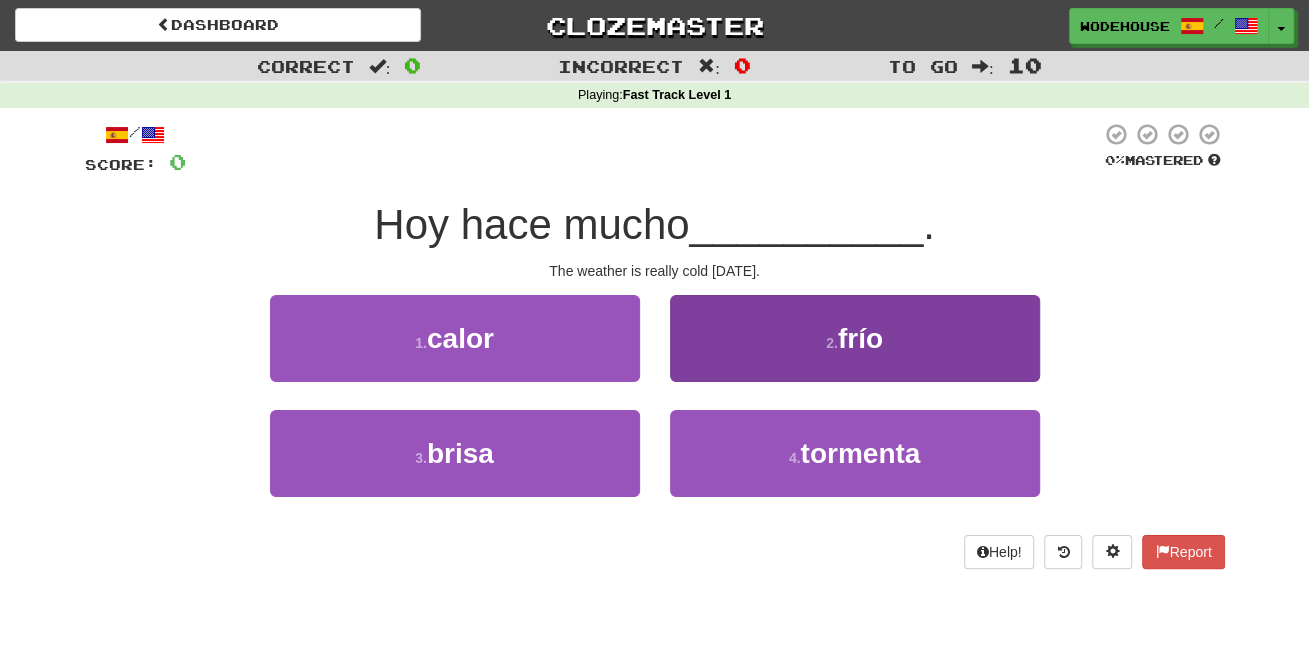 click on "2 .  frío" at bounding box center (855, 338) 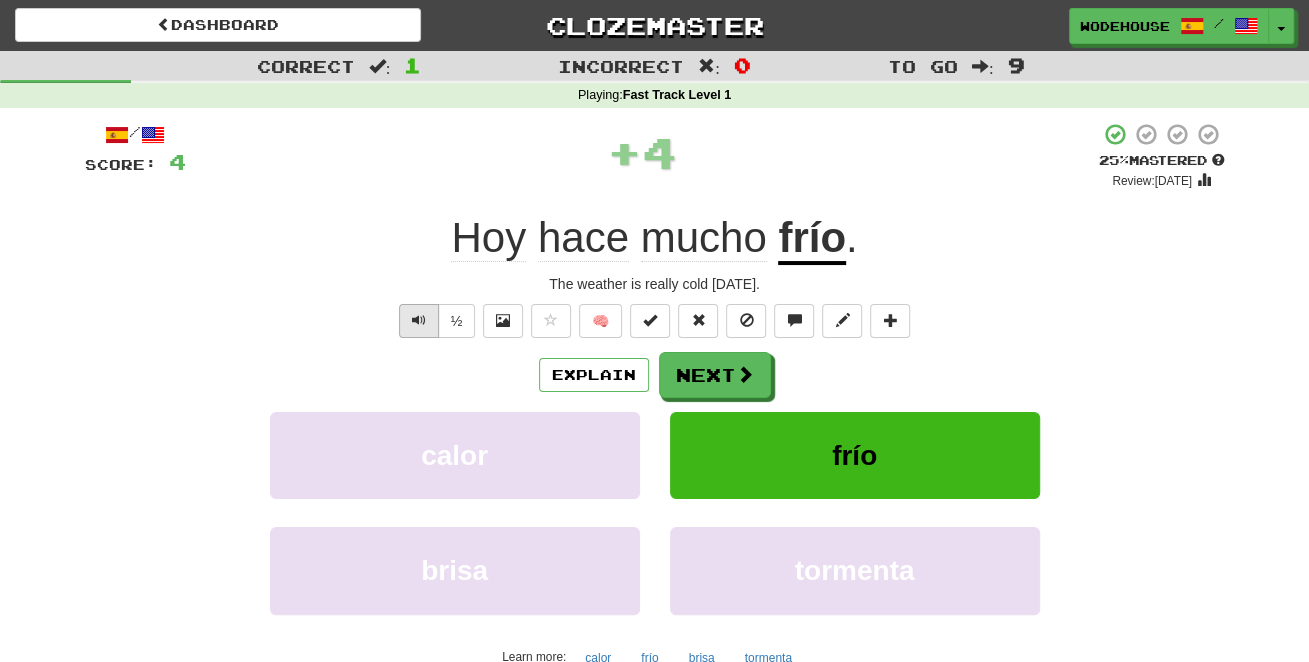 click at bounding box center (419, 321) 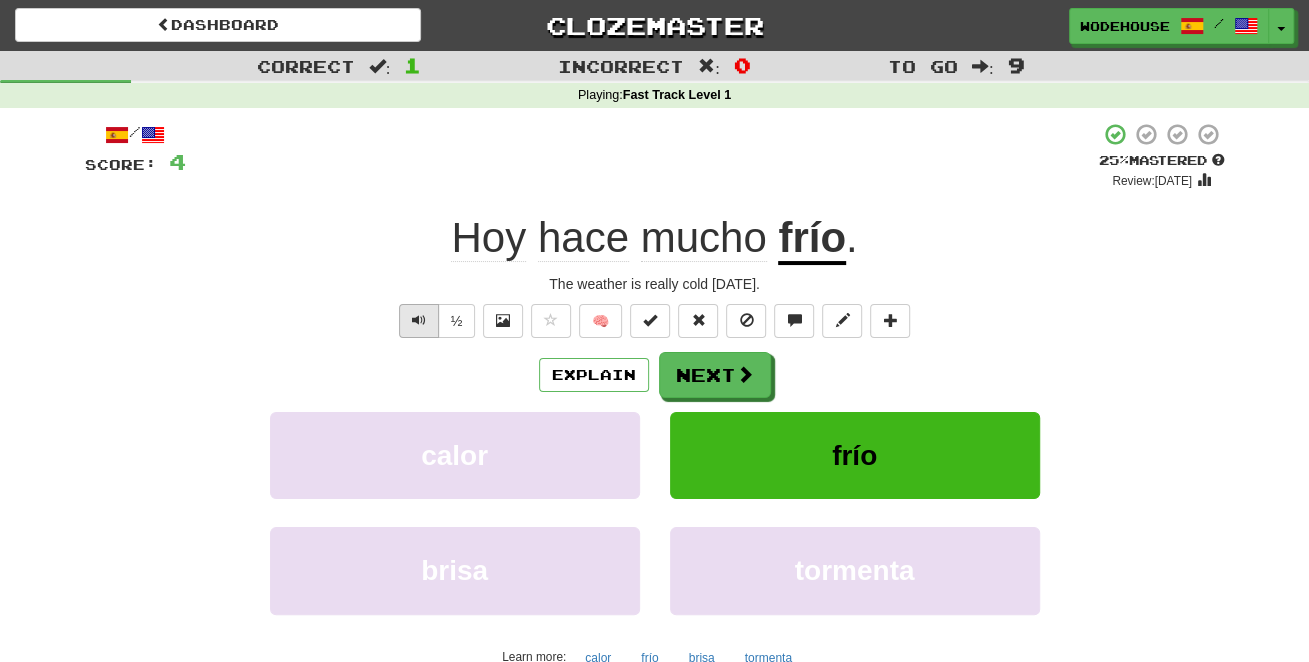 click at bounding box center [419, 321] 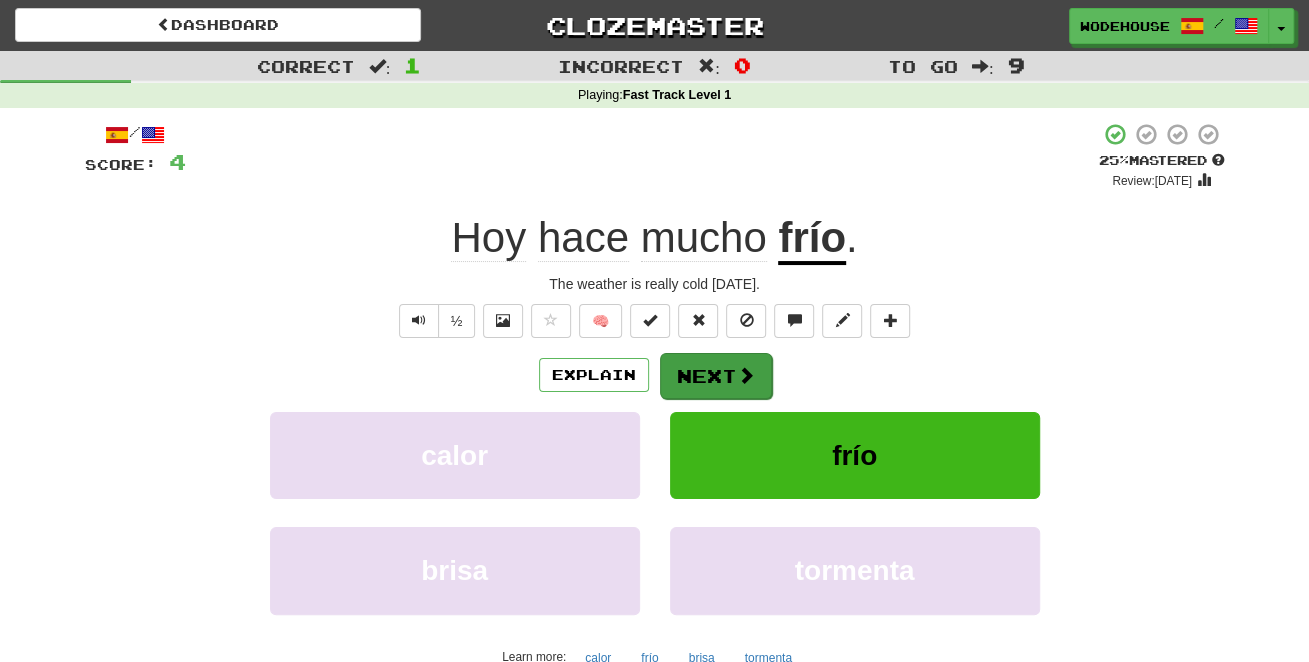 click on "Next" at bounding box center (716, 376) 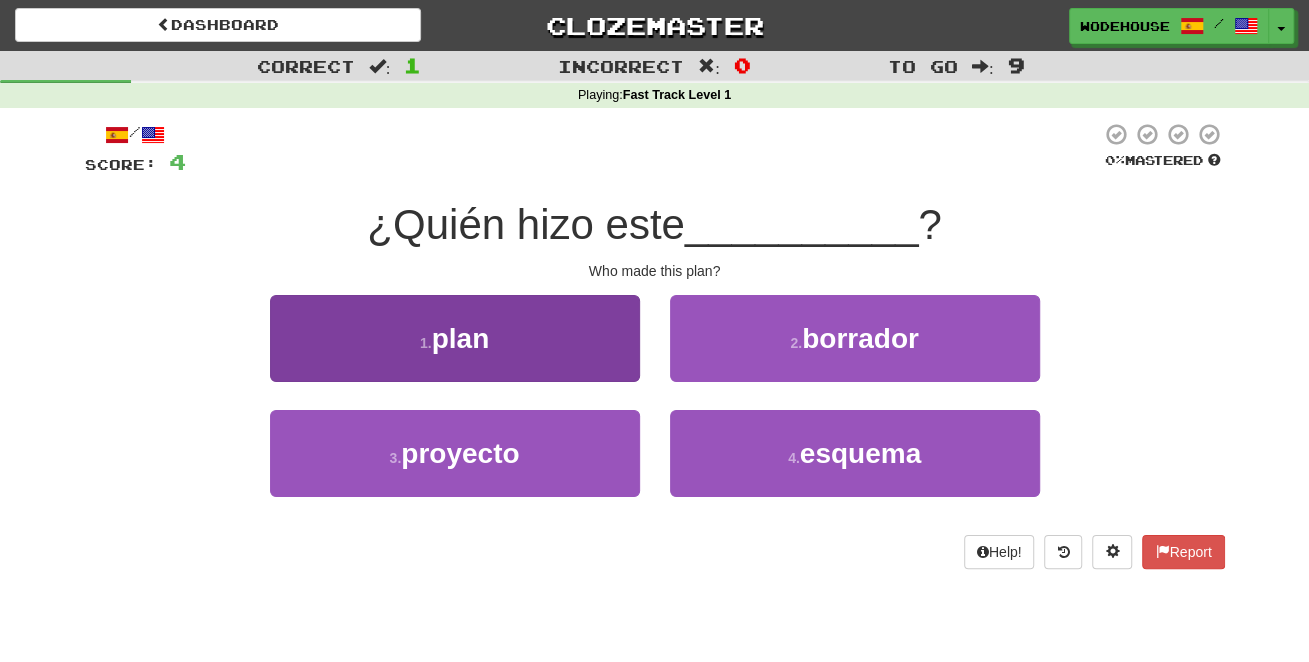 click on "1 .  plan" at bounding box center [455, 338] 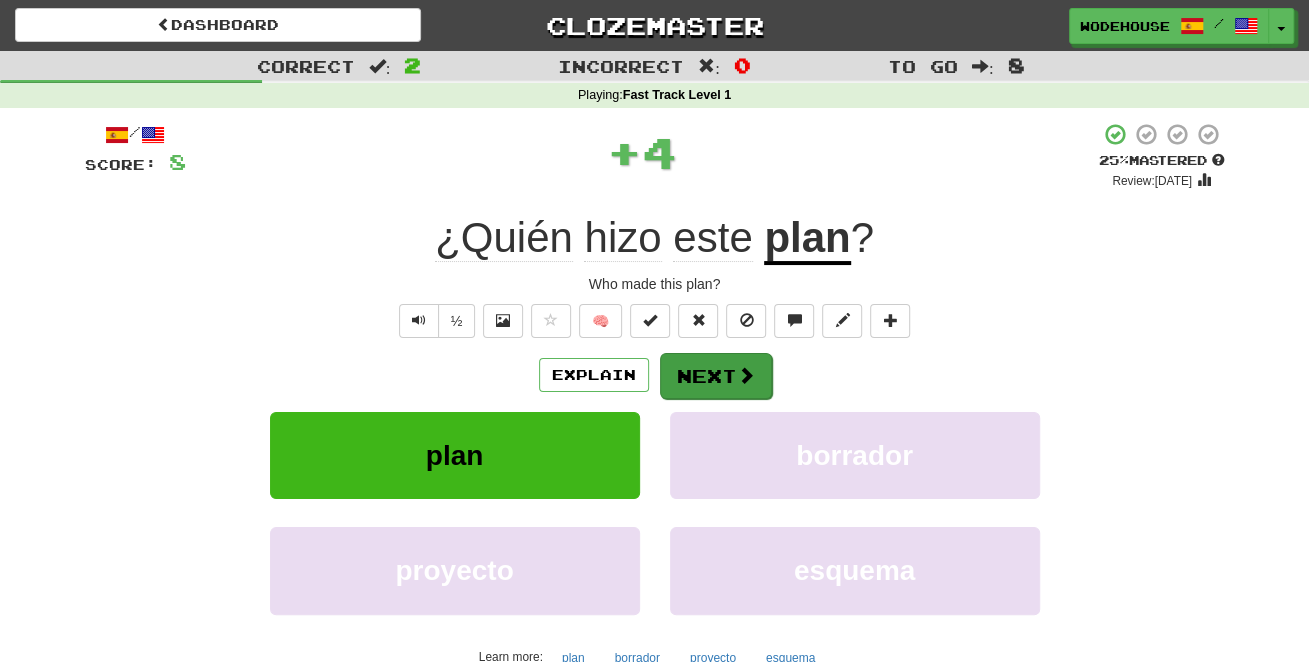 click on "Next" at bounding box center (716, 376) 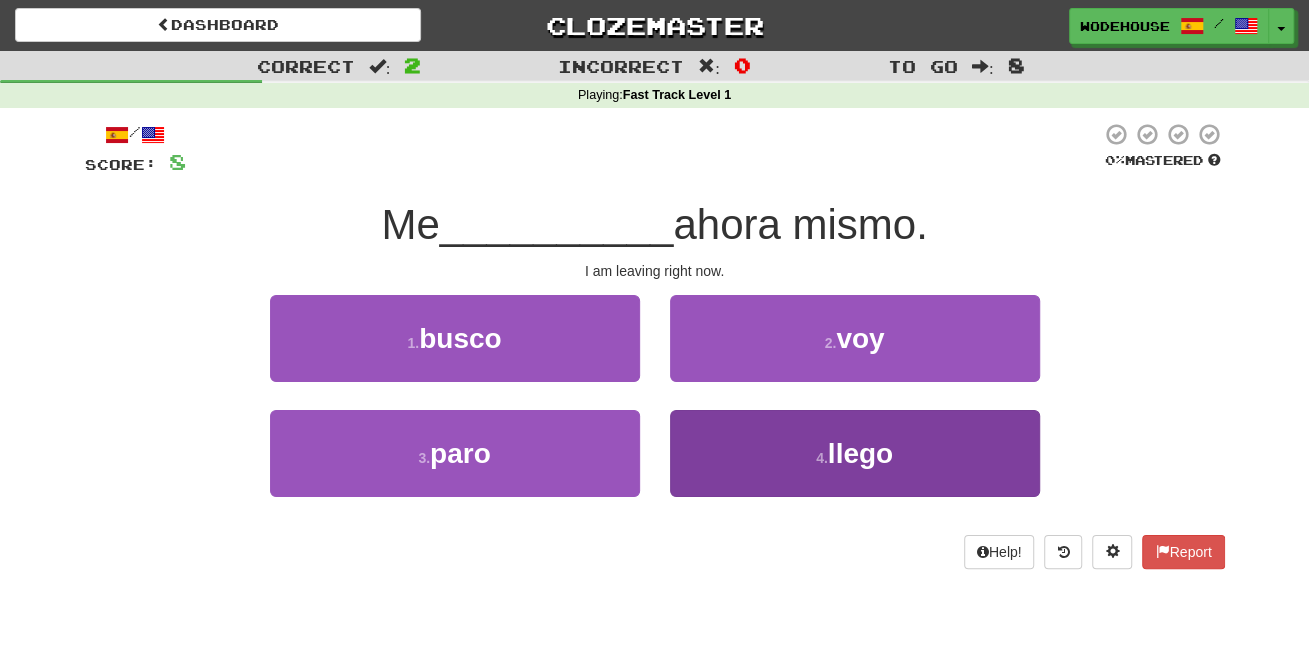 click on "4 .  llego" at bounding box center [855, 453] 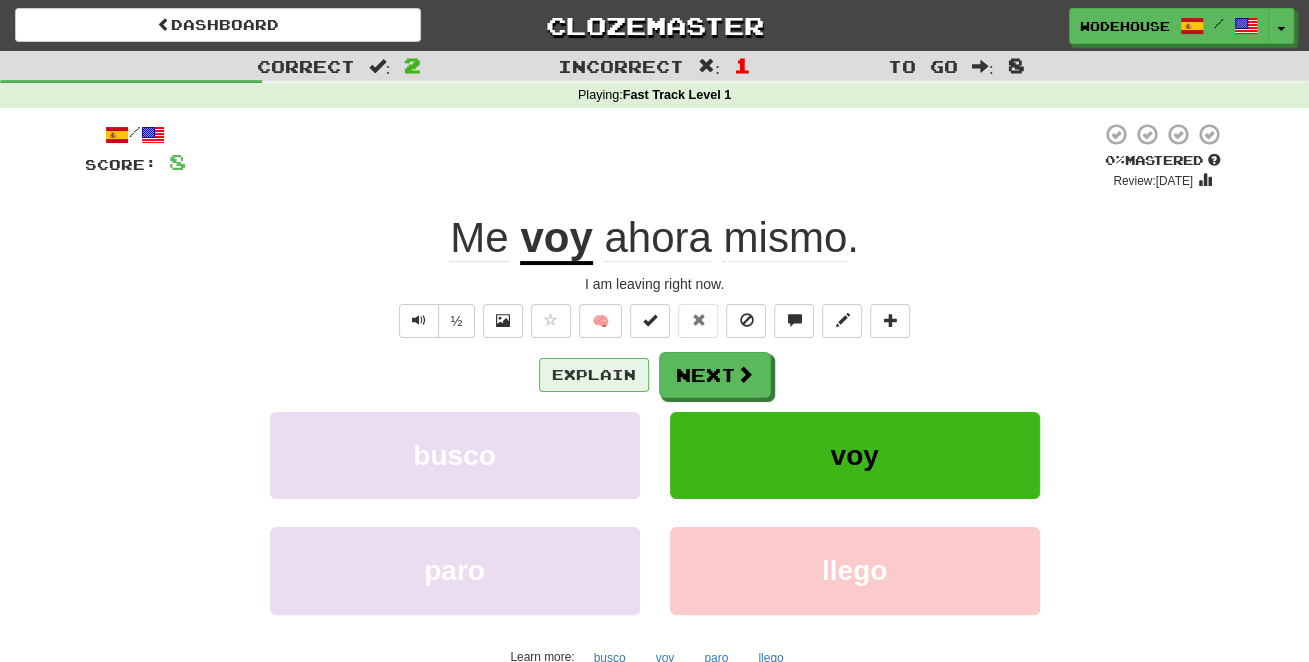 click on "Explain" at bounding box center (594, 375) 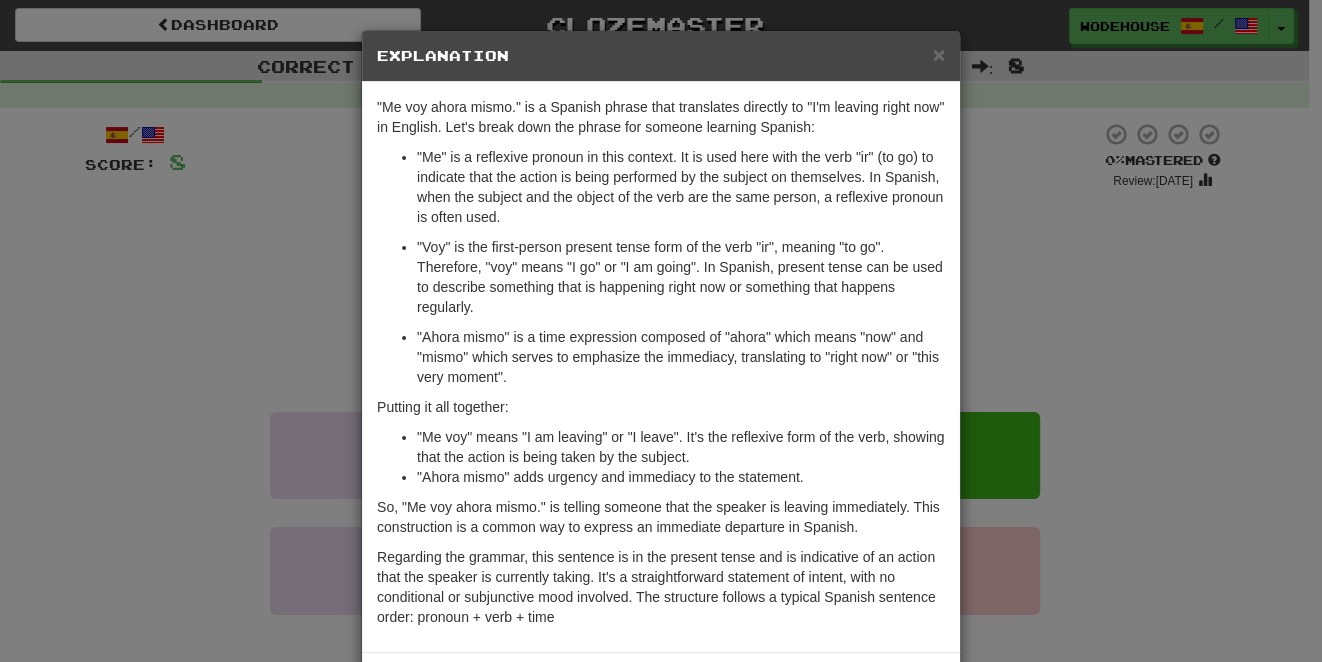click on "× Explanation "Me voy ahora mismo." is a Spanish phrase that translates directly to "I'm leaving right now" in English. Let's break down the phrase for someone learning Spanish:
"Me" is a reflexive pronoun in this context. It is used here with the verb "ir" (to go) to indicate that the action is being performed by the subject on themselves. In Spanish, when the subject and the object of the verb are the same person, a reflexive pronoun is often used.
"Voy" is the first-person present tense form of the verb "ir", meaning "to go". Therefore, "voy" means "I go" or "I am going". In Spanish, present tense can be used to describe something that is happening right now or something that happens regularly.
"Ahora mismo" is a time expression composed of "ahora" which means "now" and "mismo" which serves to emphasize the immediacy, translating to "right now" or "this very moment".
Putting it all together:
"Ahora mismo" adds urgency and immediacy to the statement.
Let us know ! Close" at bounding box center [661, 331] 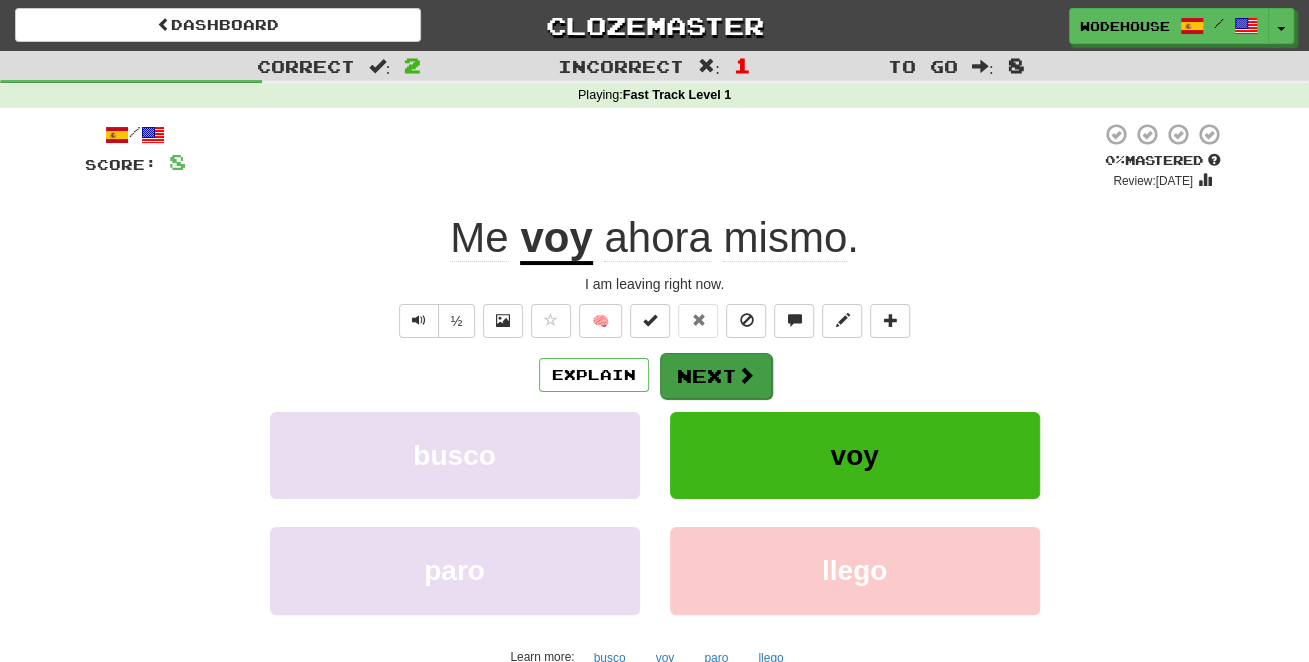 click on "Next" at bounding box center [716, 376] 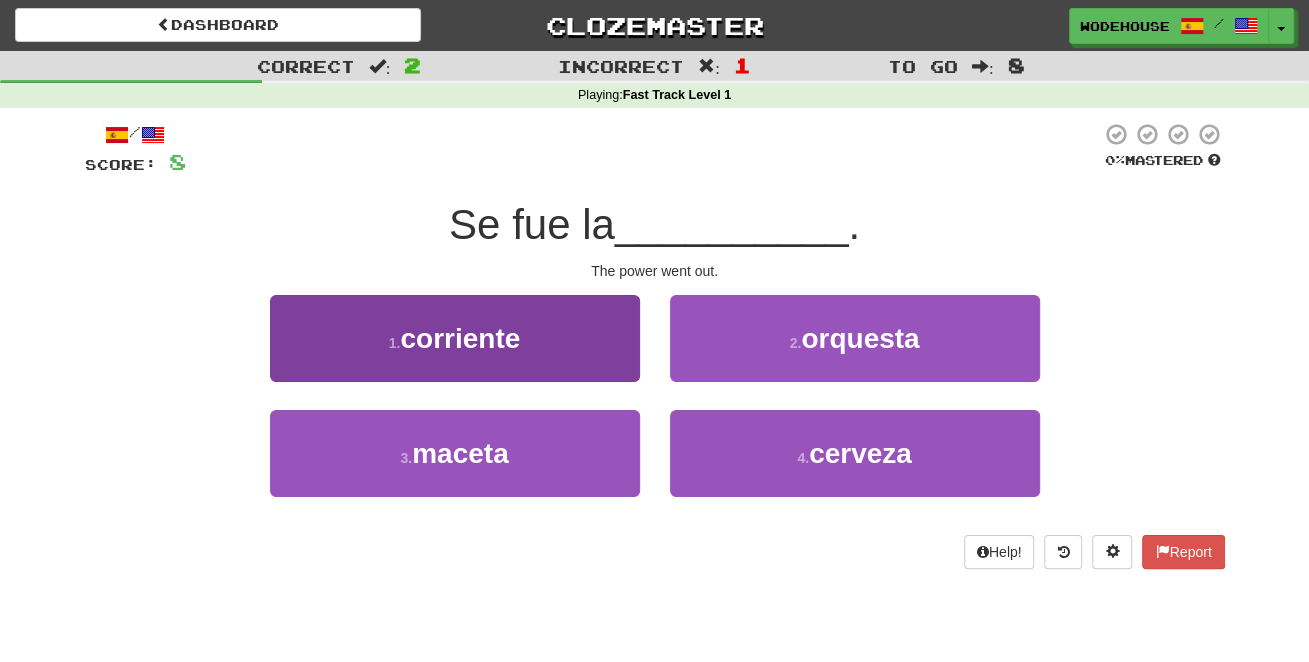 click on "1 .  corriente" at bounding box center (455, 338) 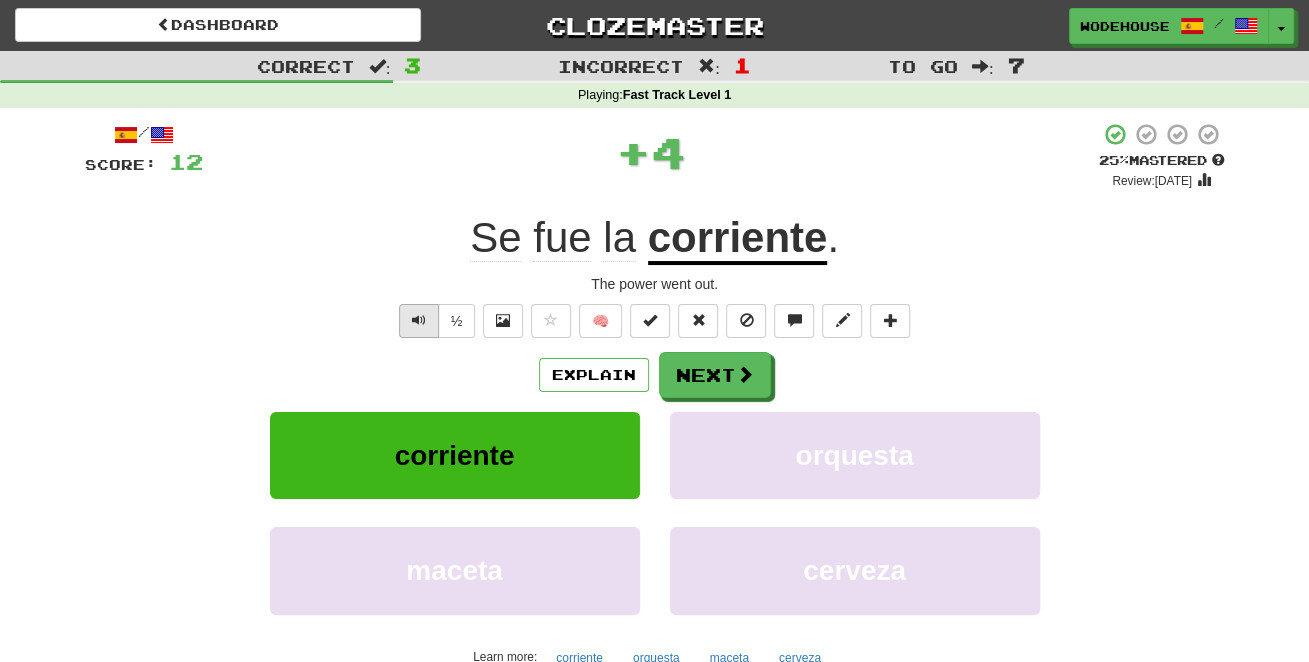 click at bounding box center [419, 320] 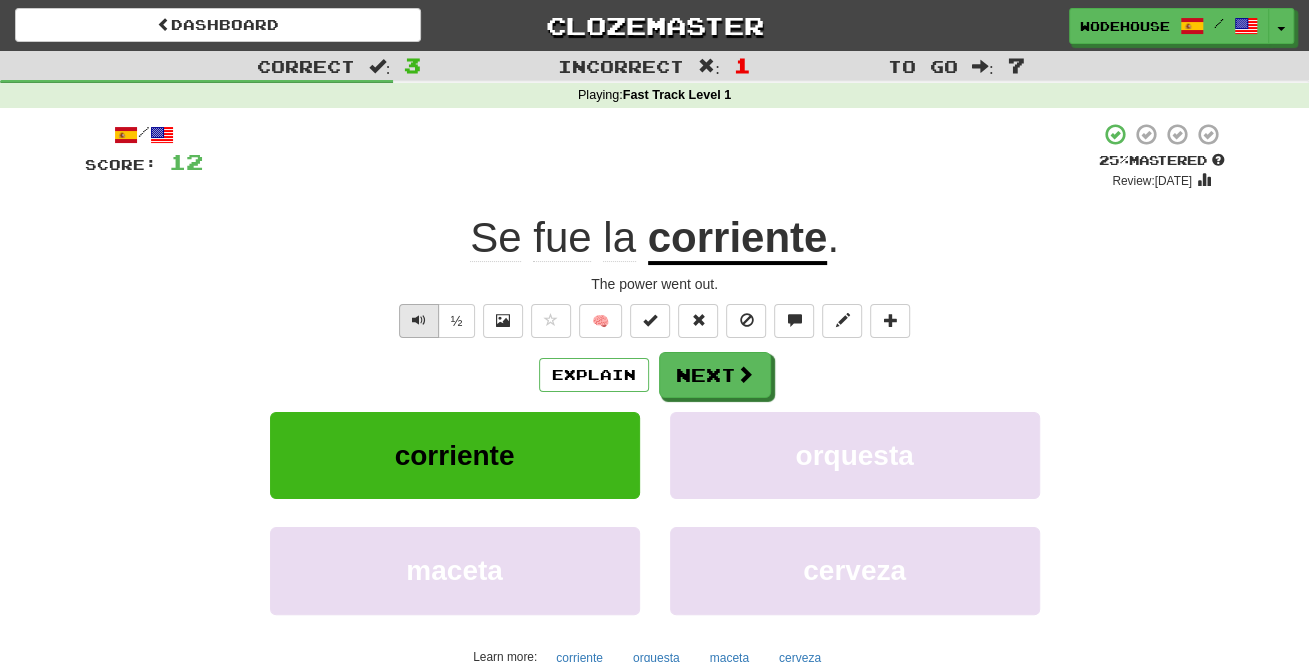 click at bounding box center (419, 320) 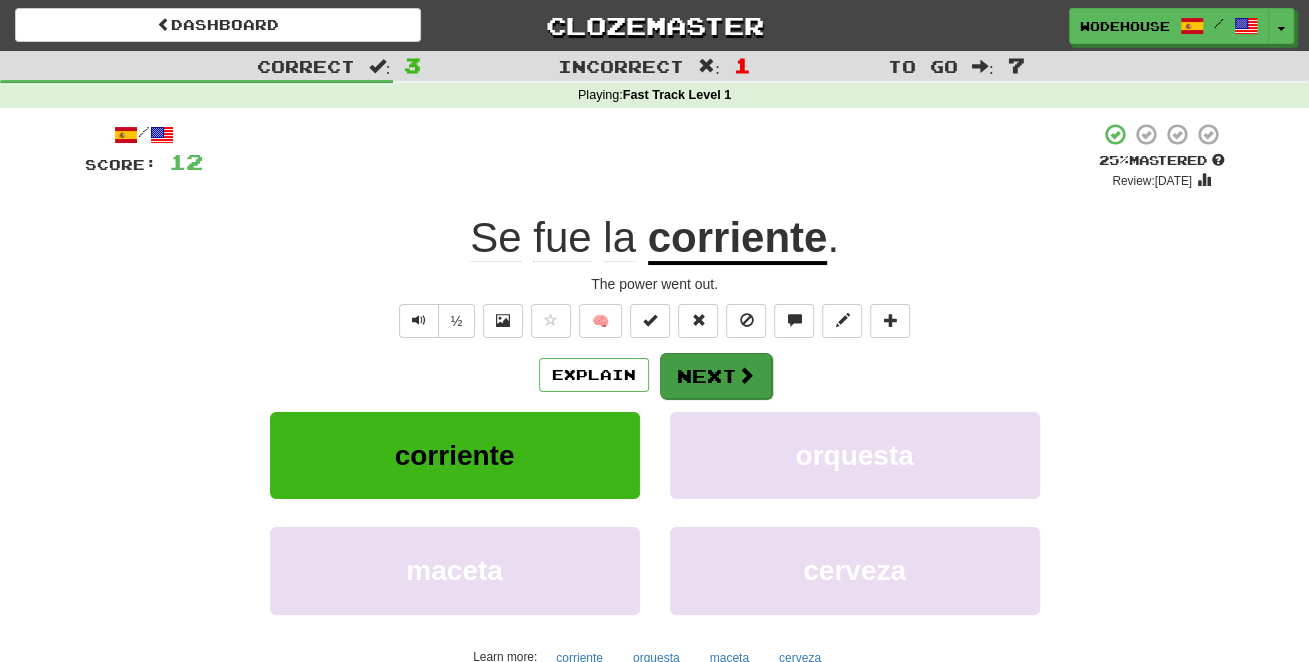 click on "Next" at bounding box center [716, 376] 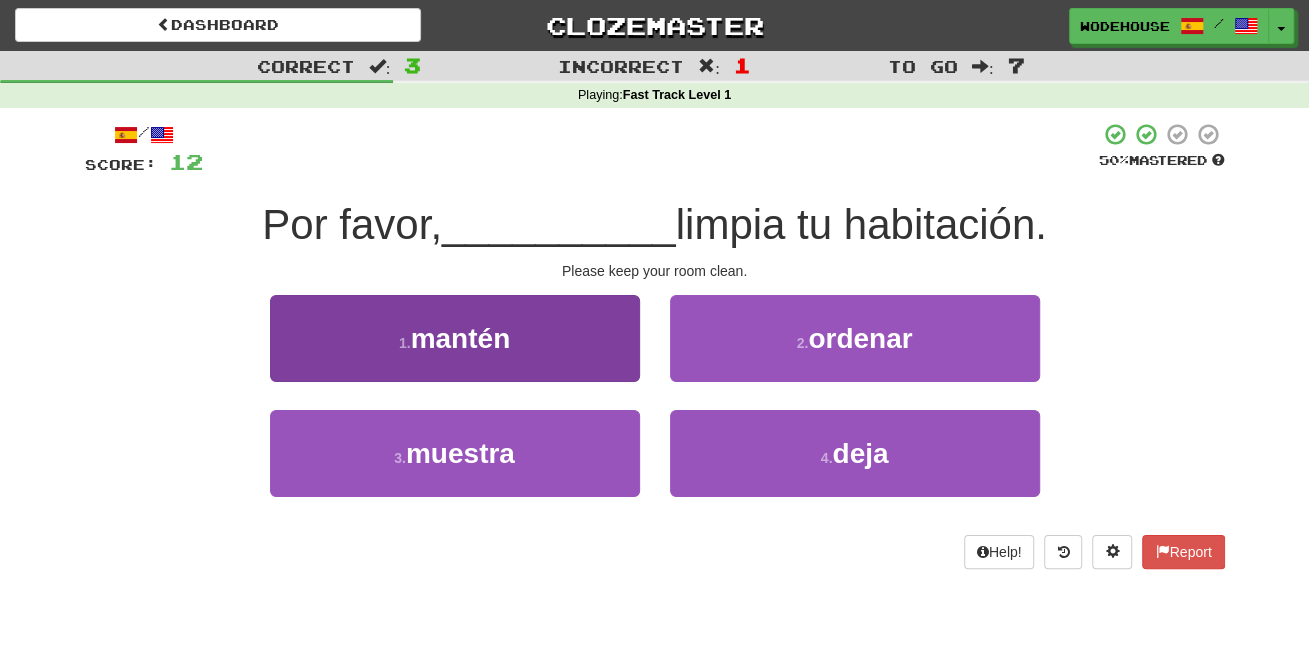 click on "1 .  mantén" at bounding box center [455, 338] 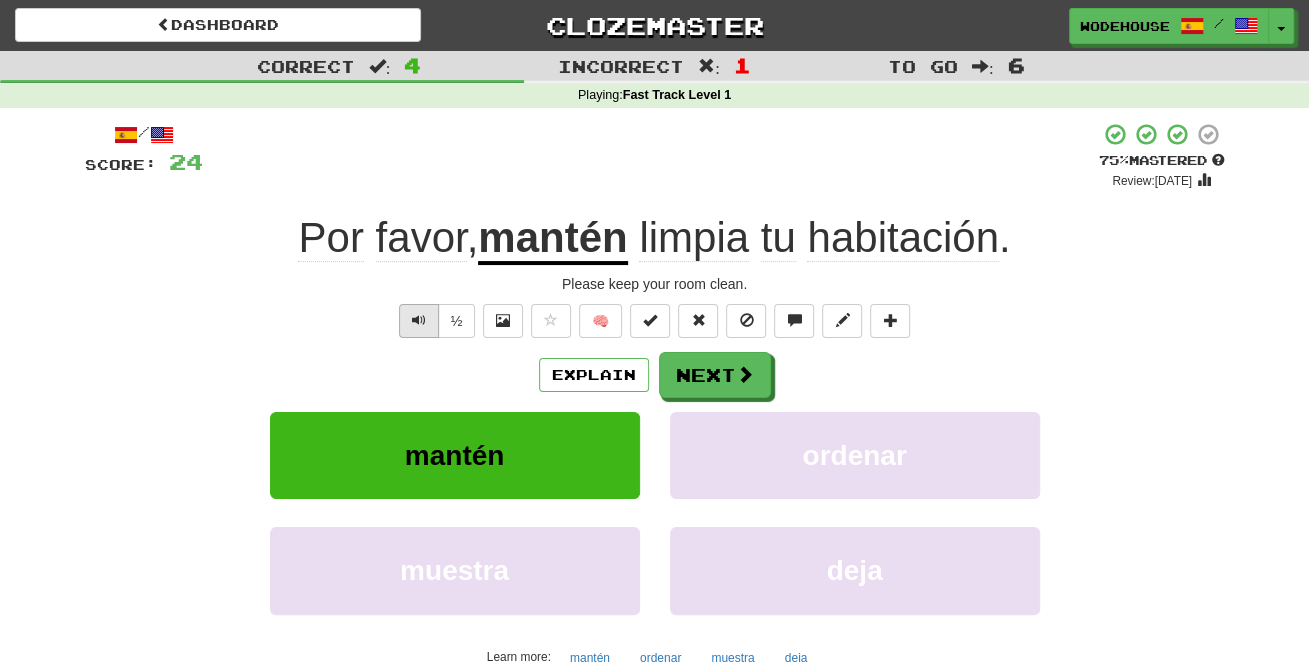 click at bounding box center (419, 321) 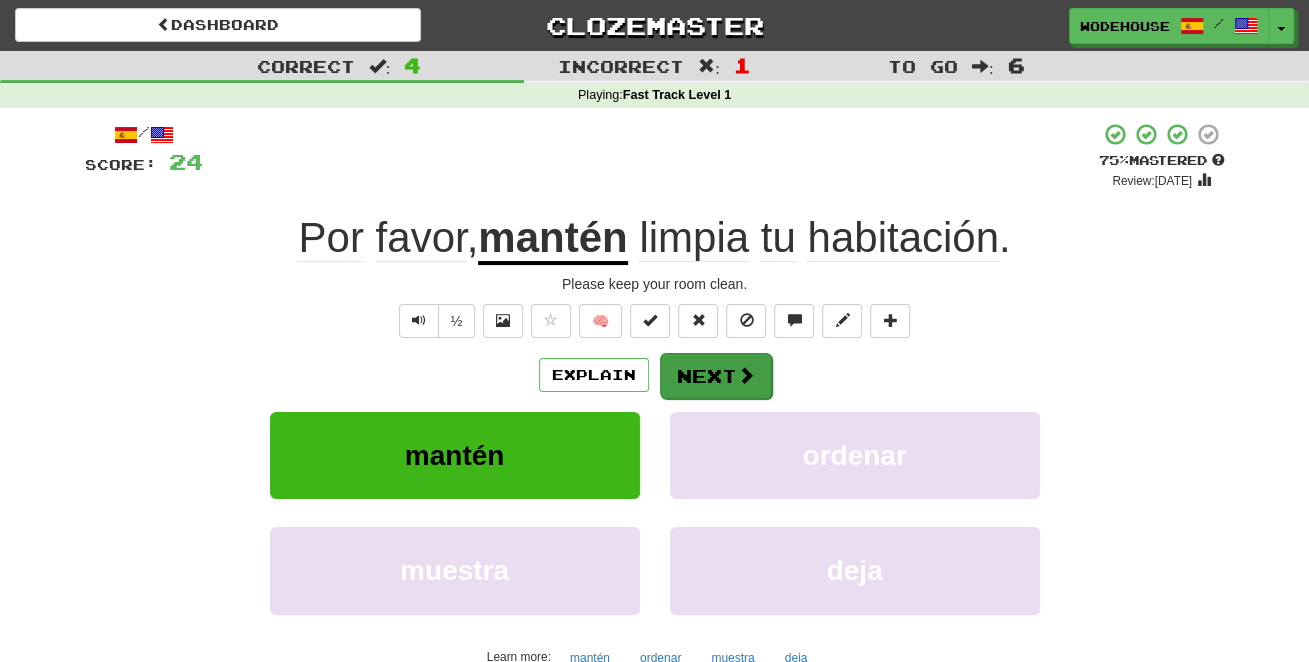click at bounding box center (746, 375) 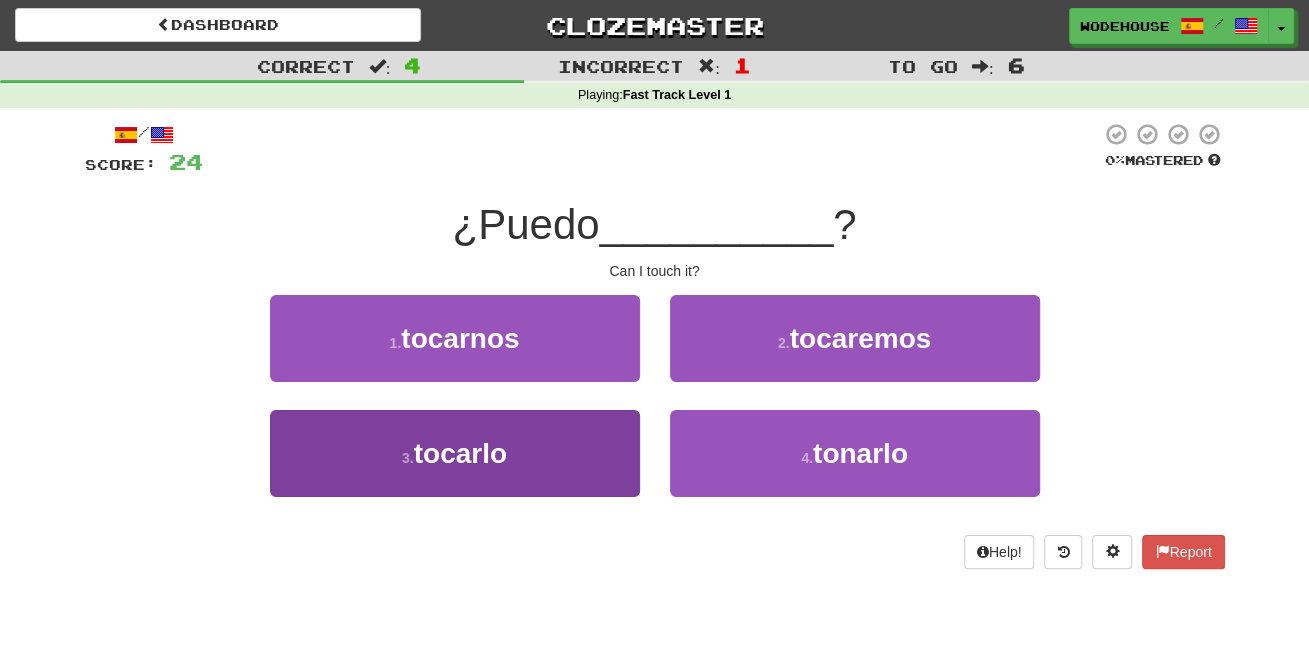 click on "3 .  tocarlo" at bounding box center (455, 453) 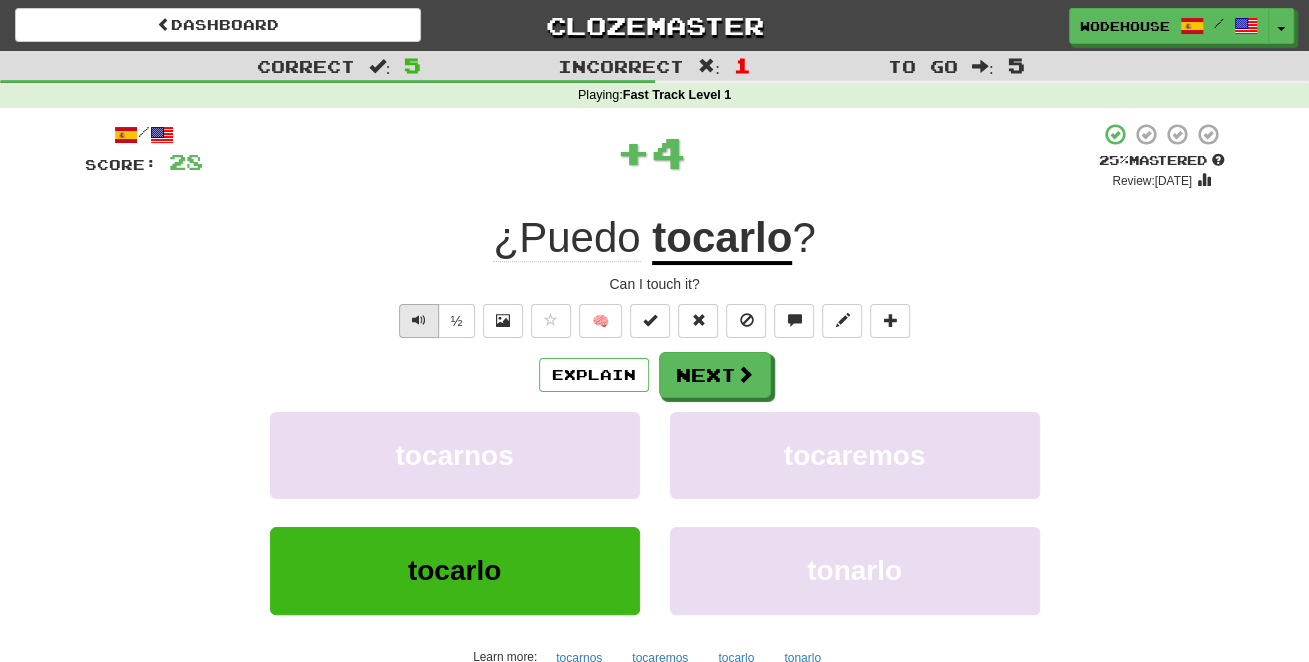 click at bounding box center [419, 321] 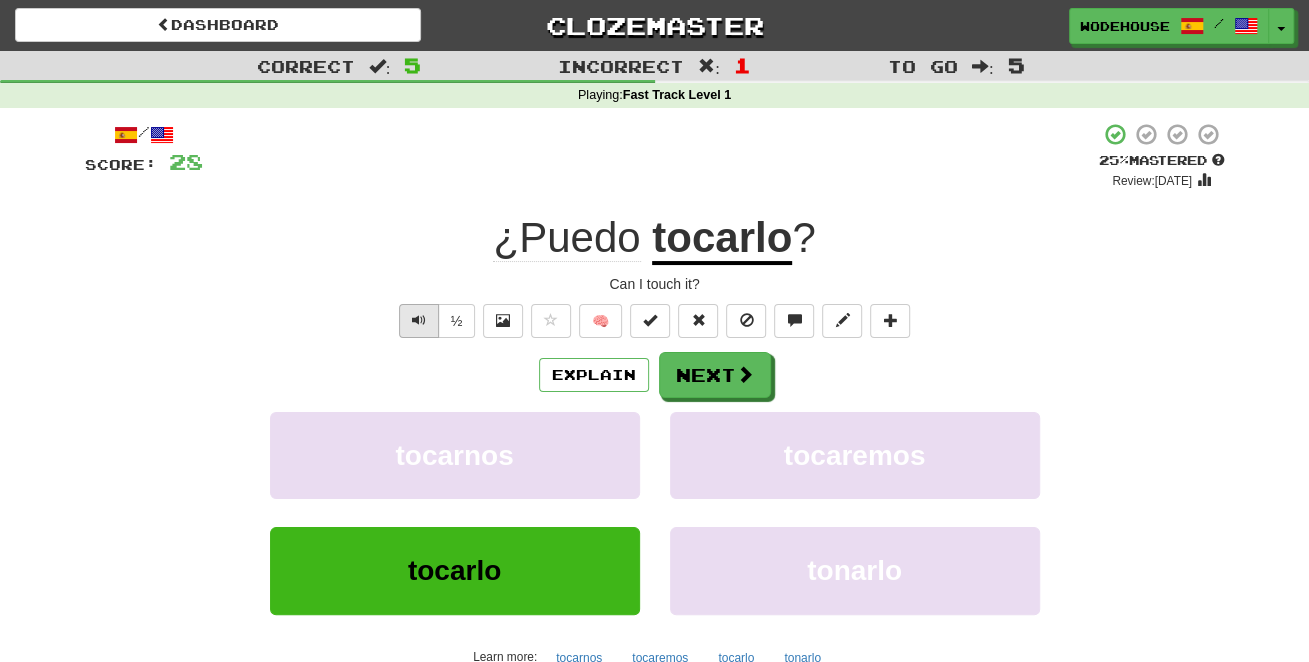 click at bounding box center (419, 321) 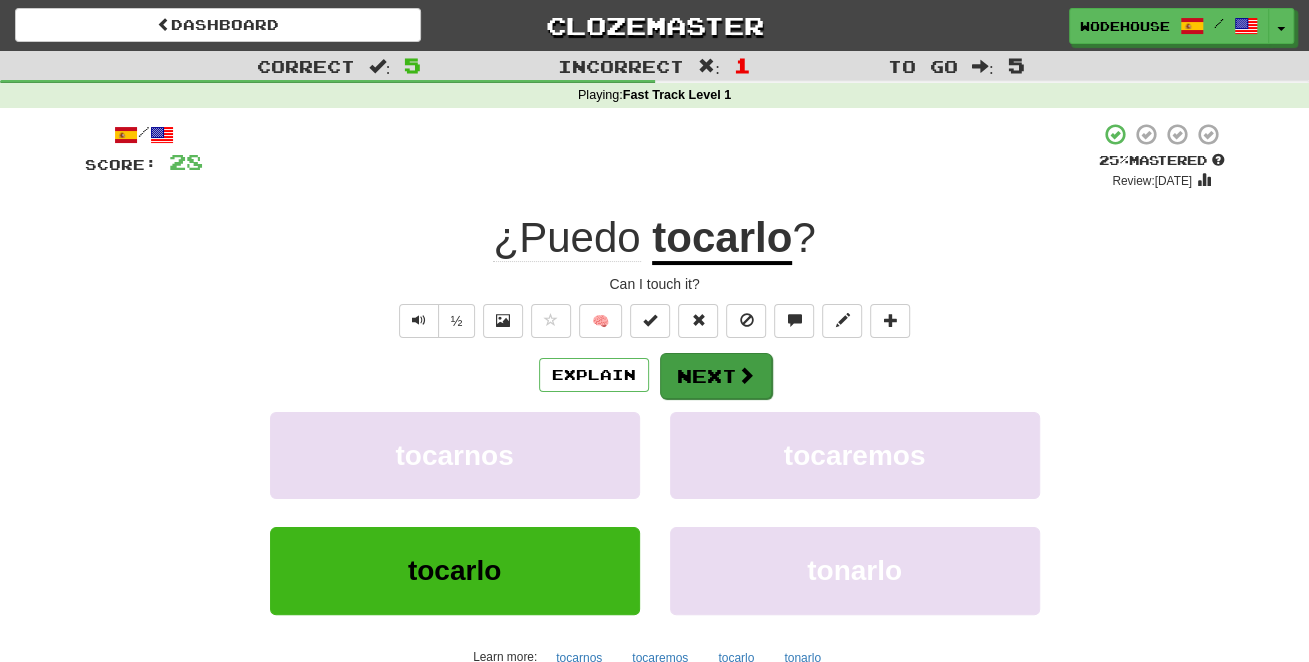 click on "Next" at bounding box center [716, 376] 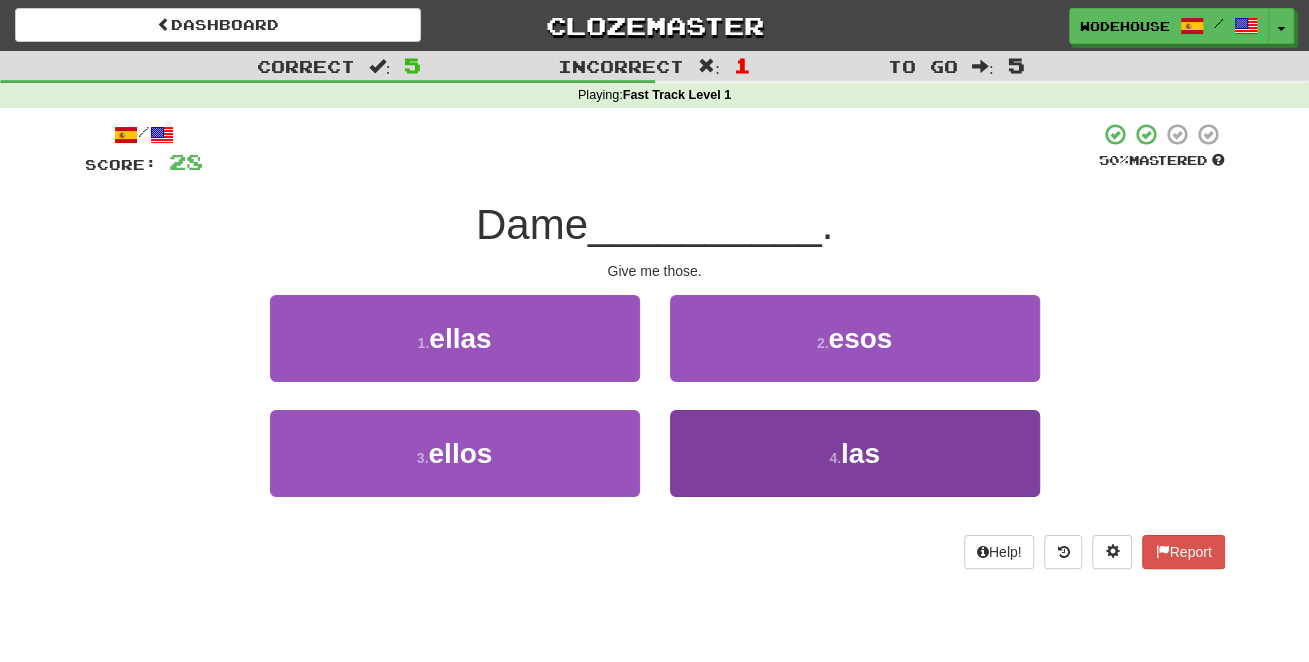 click on "4 .  las" at bounding box center [855, 453] 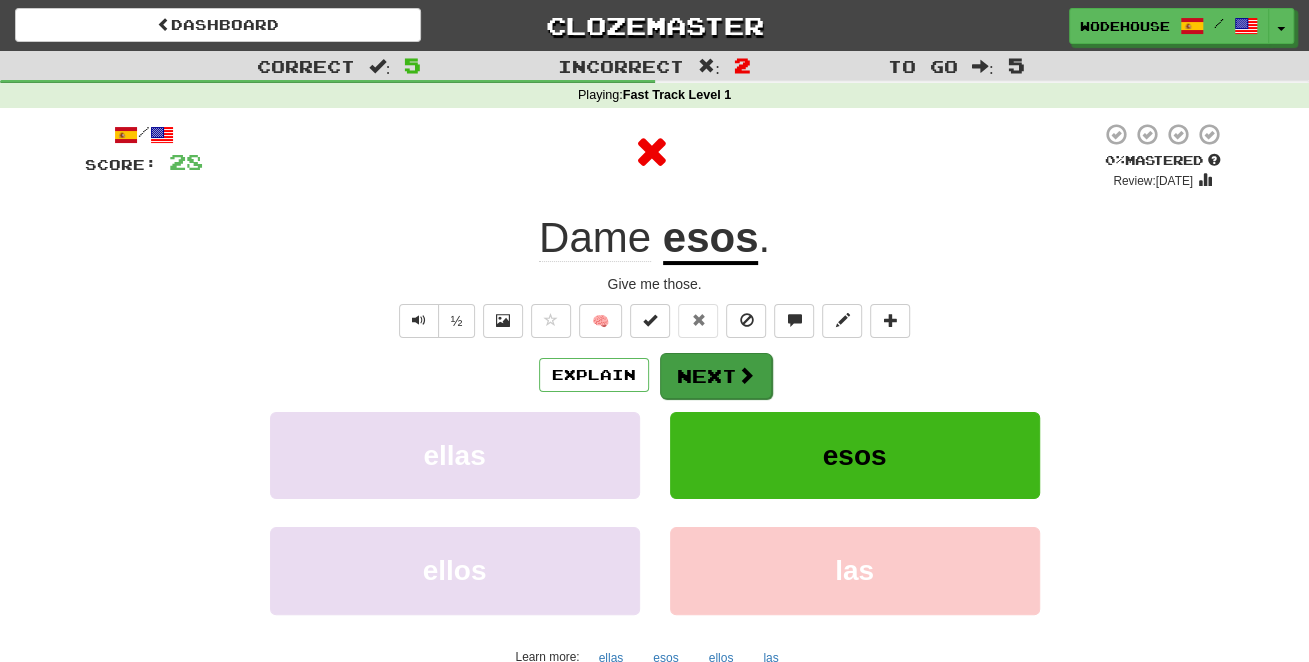 click on "Next" at bounding box center (716, 376) 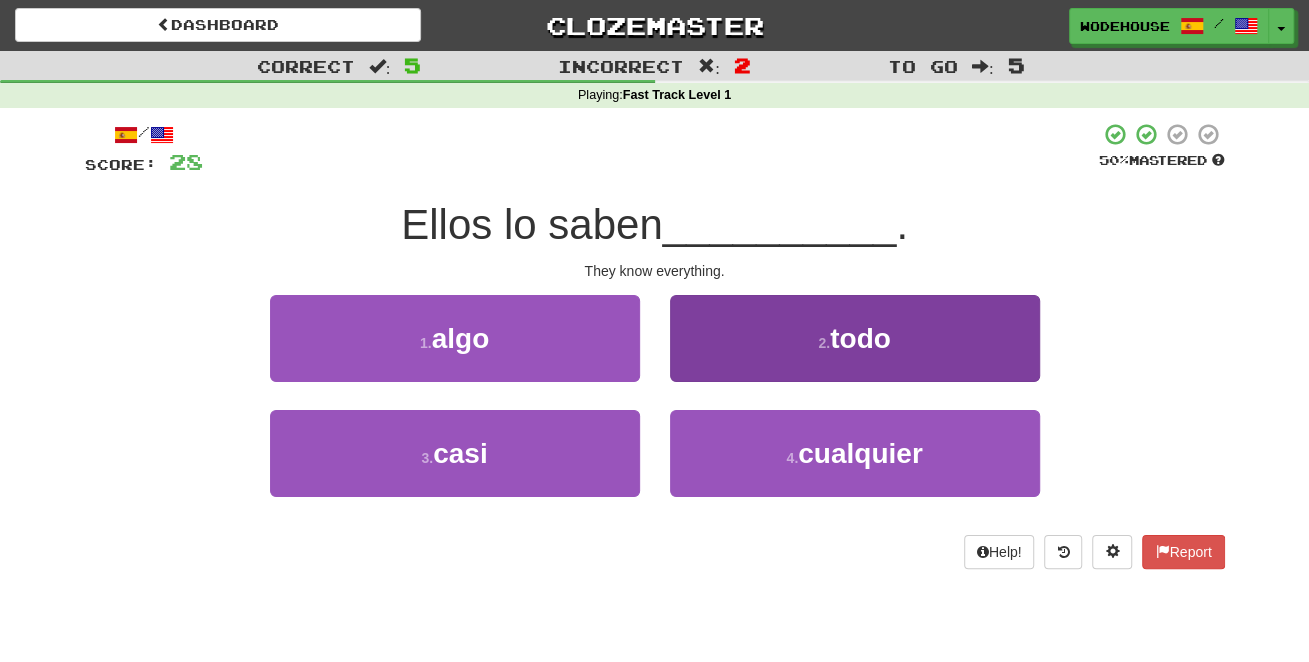 click on "2 .  todo" at bounding box center [855, 338] 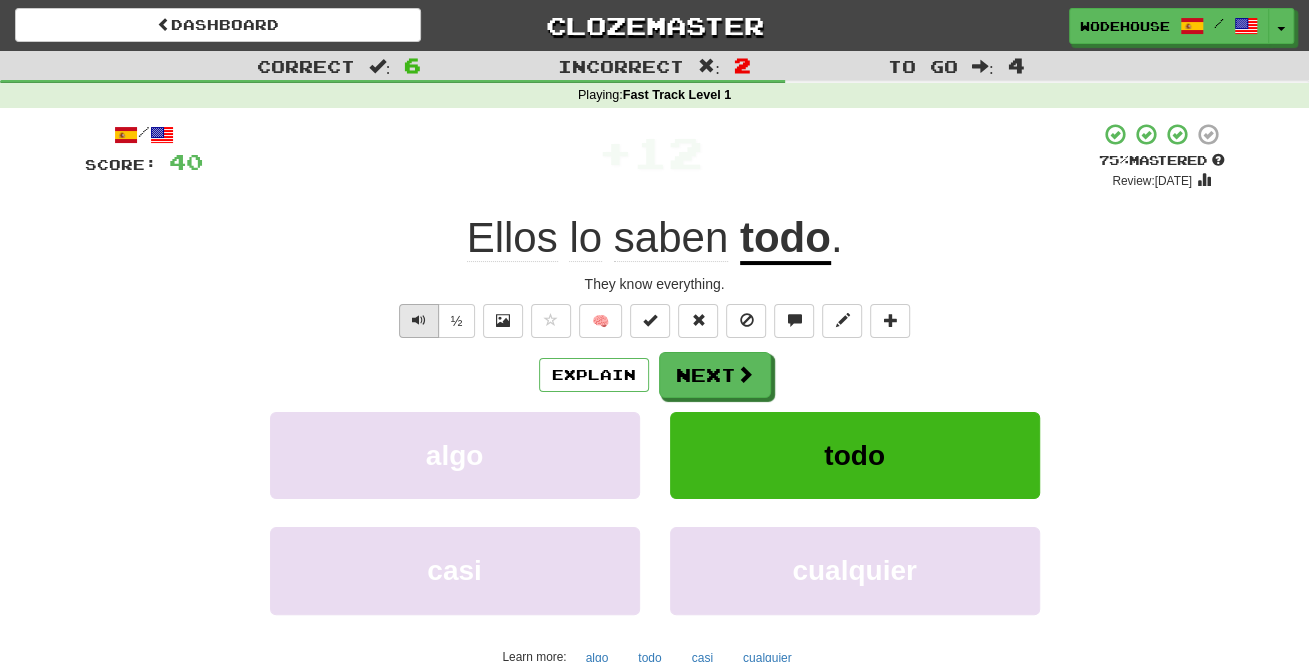 click at bounding box center (419, 321) 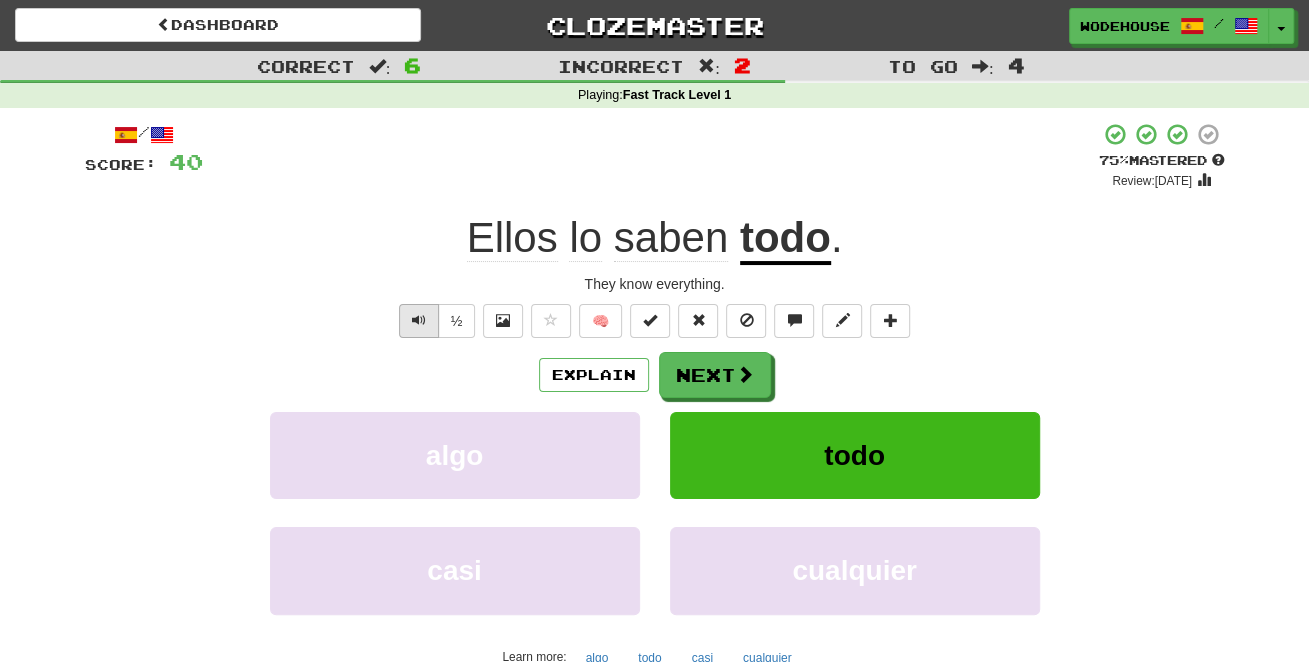 click at bounding box center [419, 321] 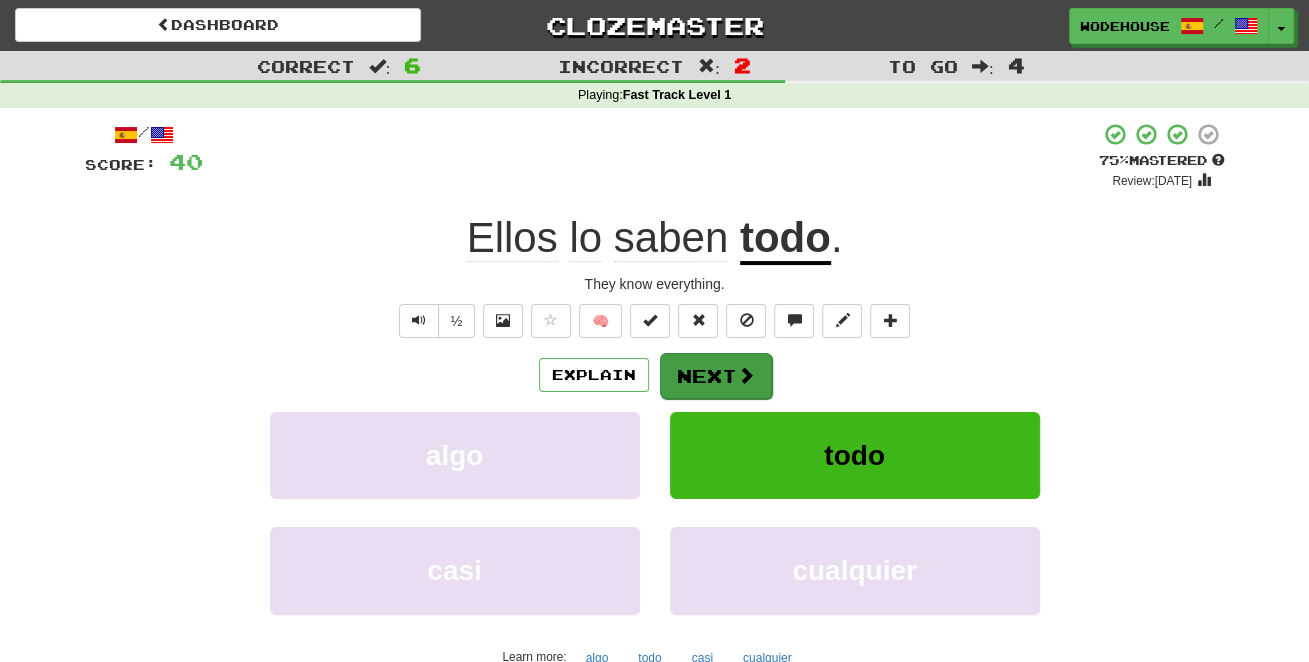 click on "Next" at bounding box center [716, 376] 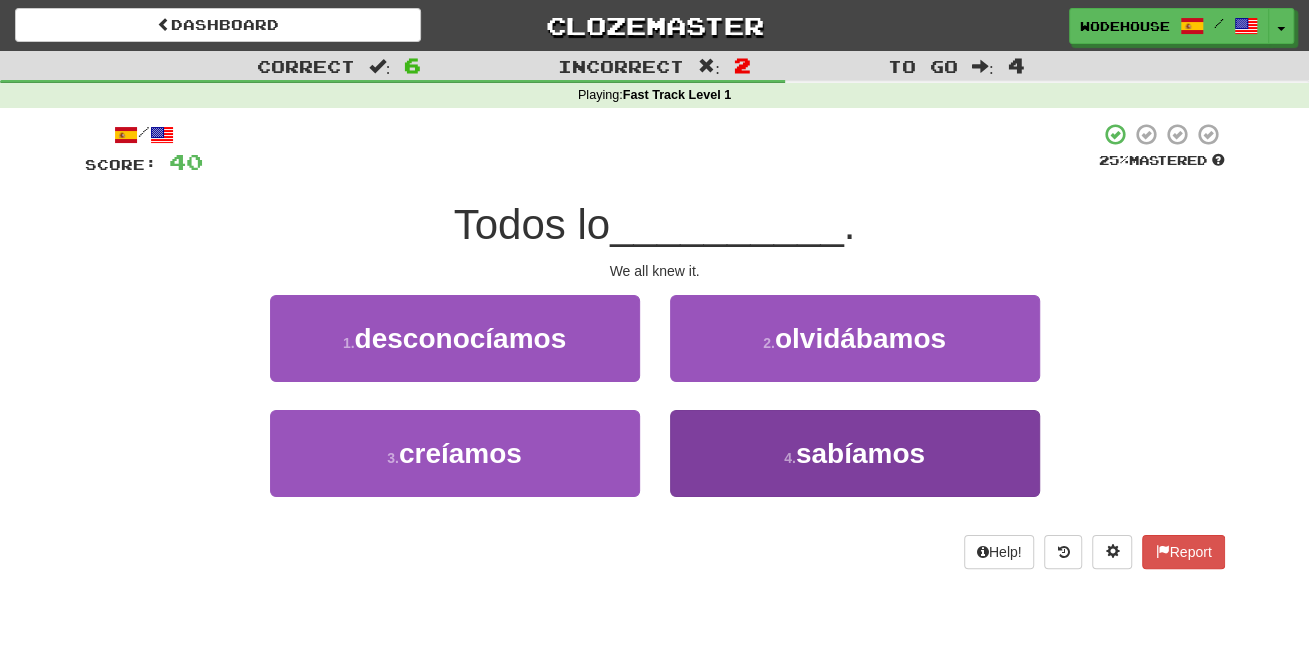 click on "4 .  sabíamos" at bounding box center [855, 453] 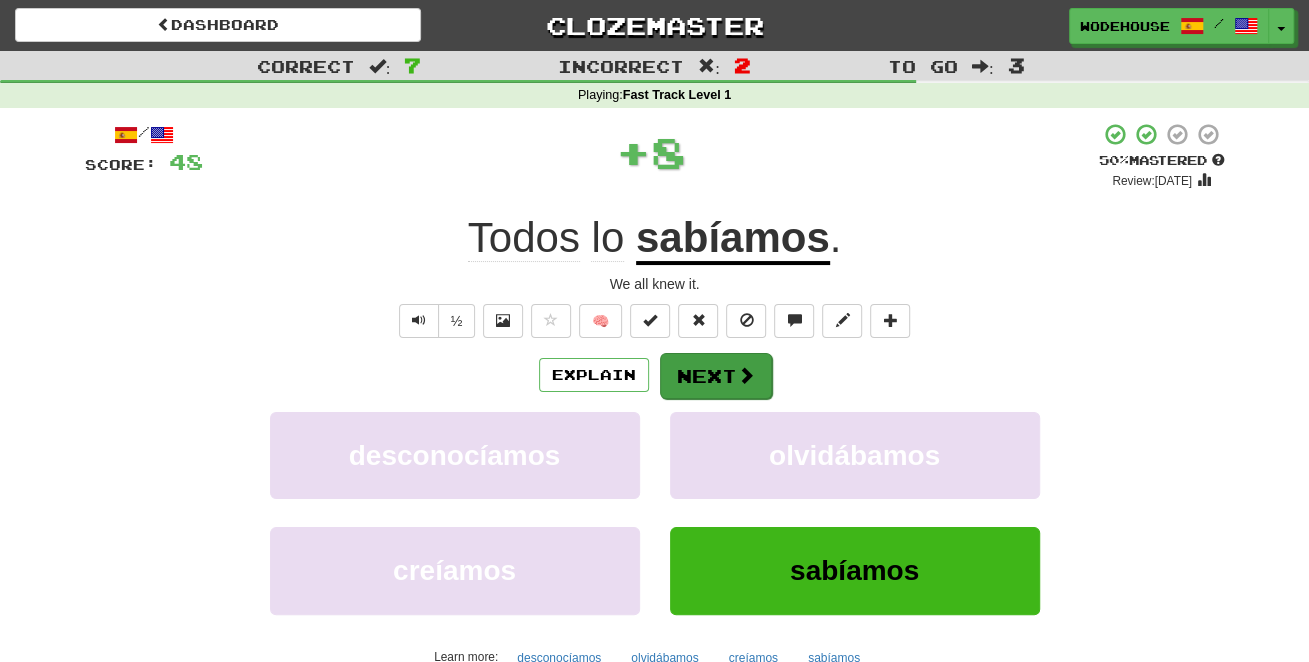 click on "Next" at bounding box center (716, 376) 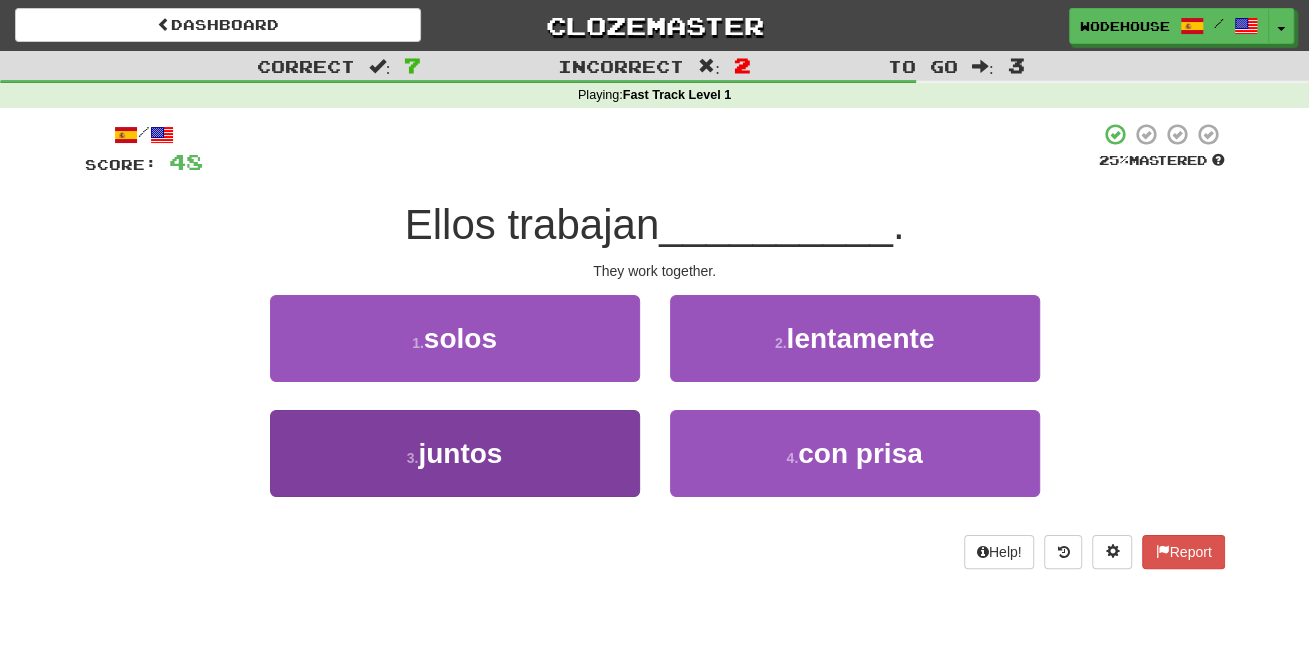 click on "3 .  juntos" at bounding box center [455, 453] 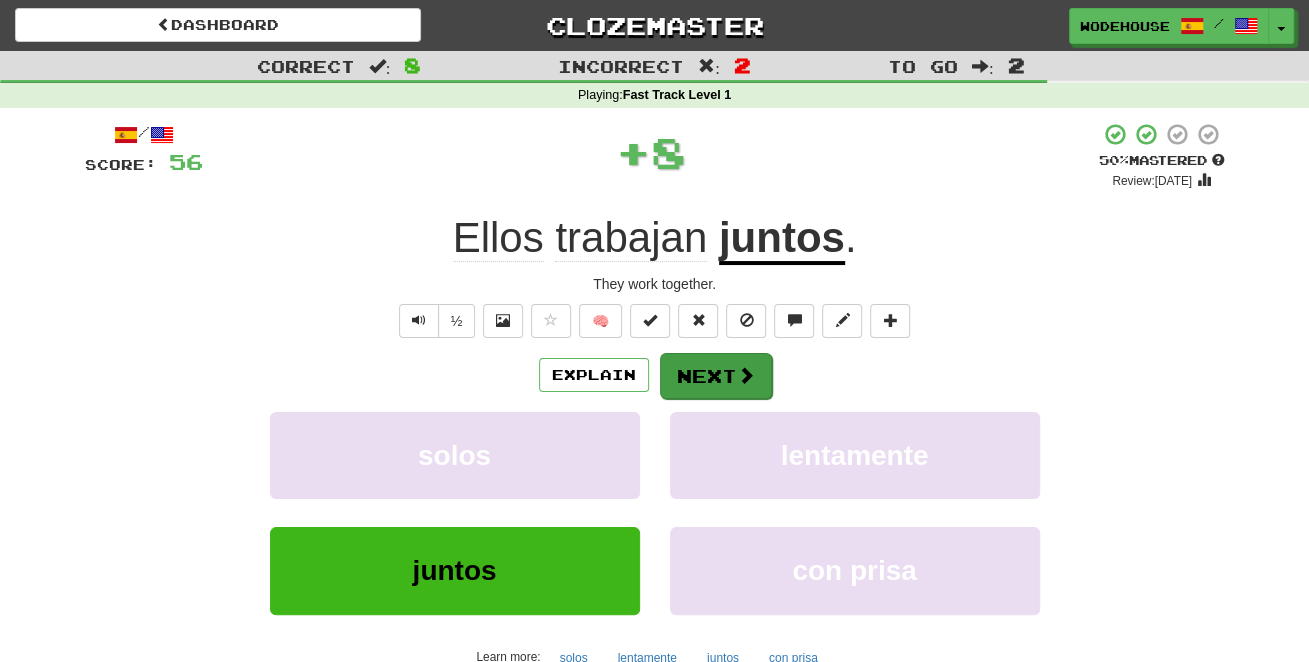 click on "Next" at bounding box center (716, 376) 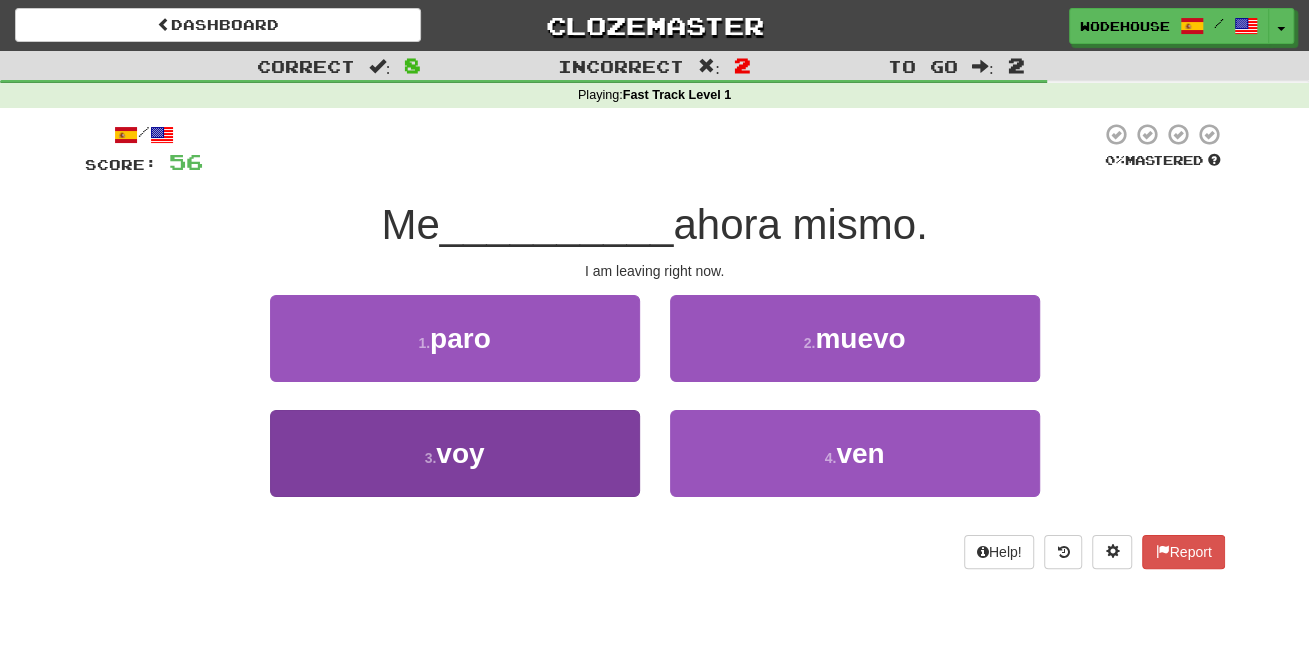 click on "3 .  voy" at bounding box center [455, 453] 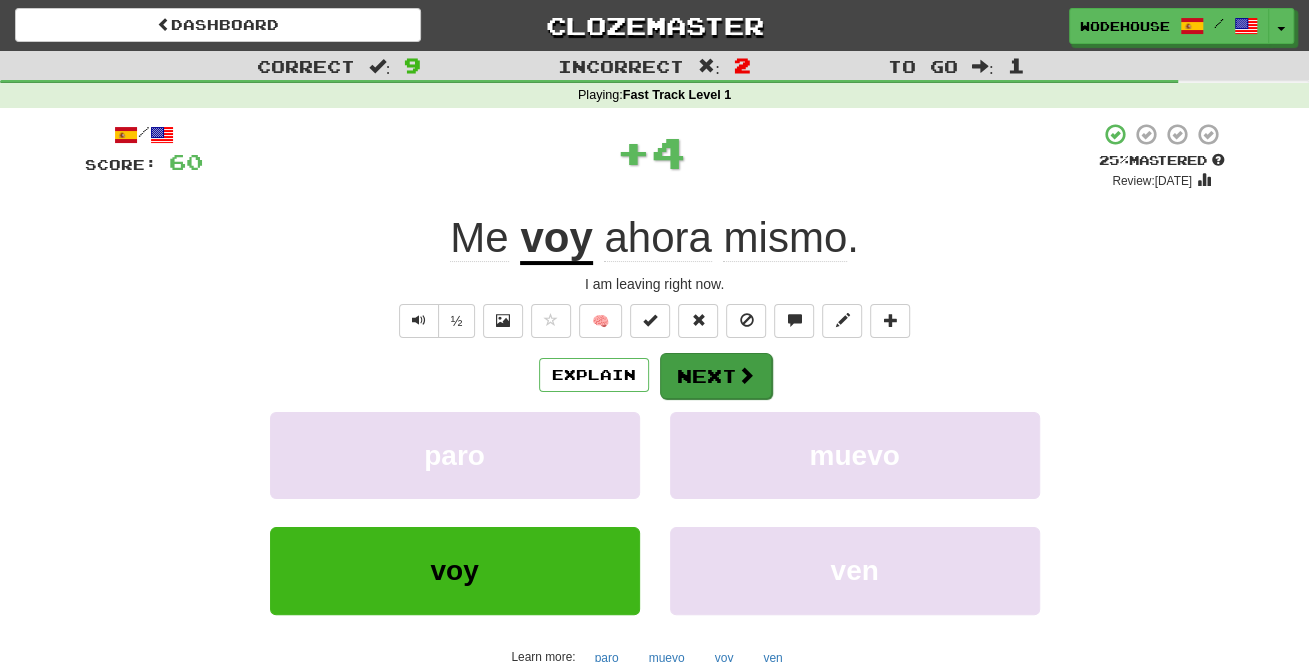 click on "Next" at bounding box center [716, 376] 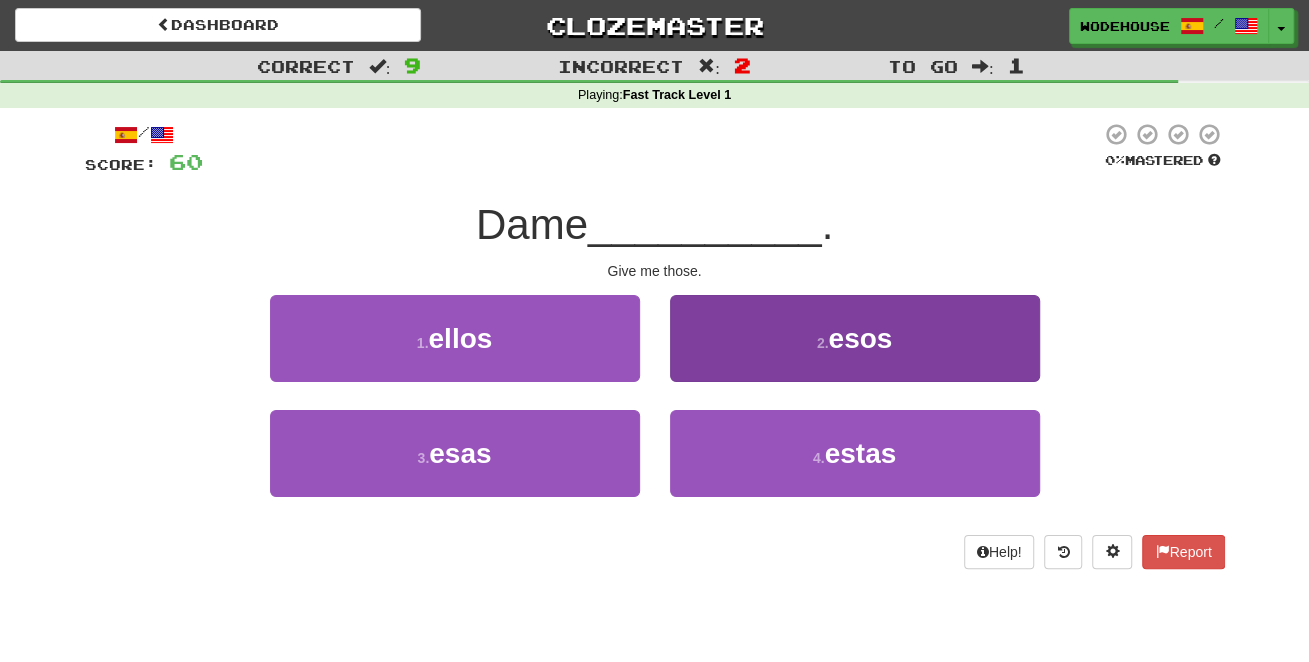 click on "2 .  esos" at bounding box center [855, 338] 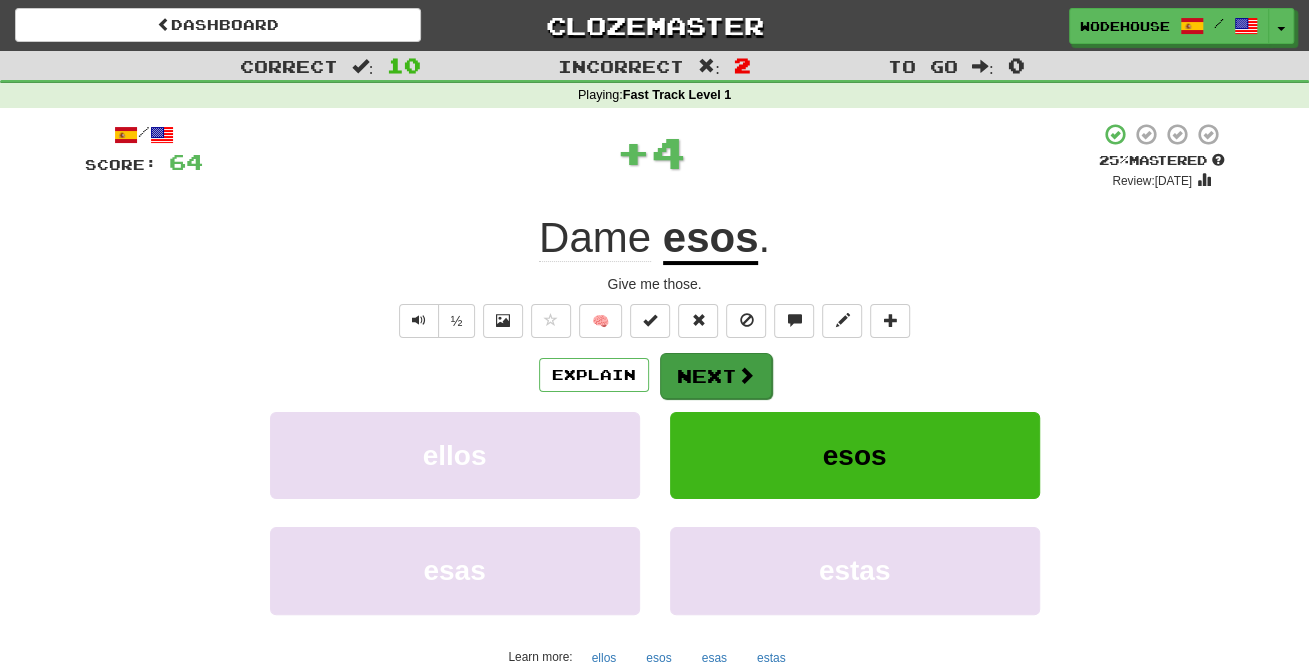 click on "Next" at bounding box center (716, 376) 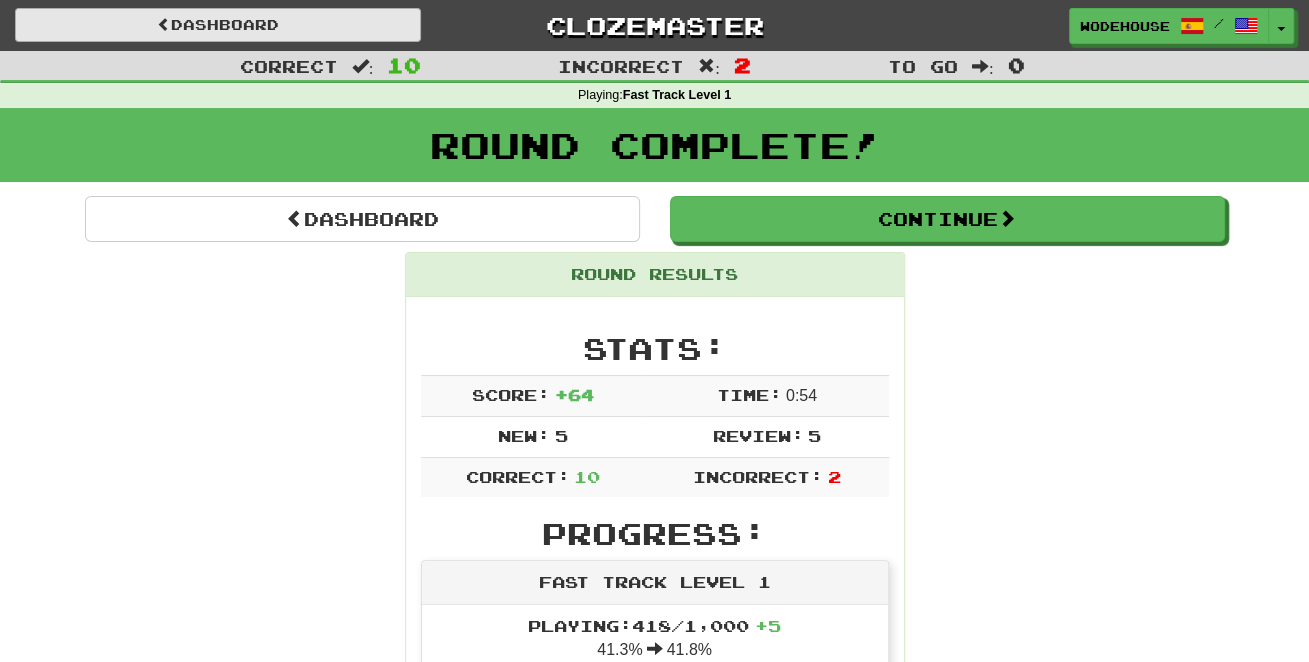 click on "Dashboard" at bounding box center (218, 25) 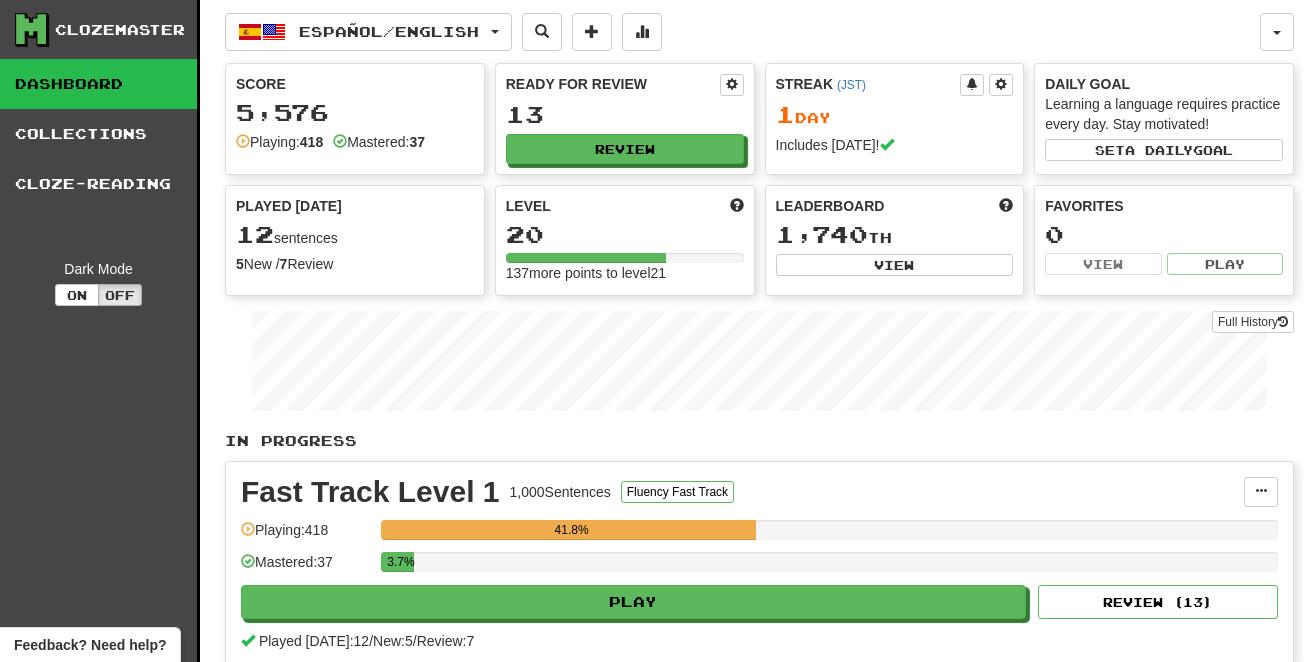scroll, scrollTop: 0, scrollLeft: 0, axis: both 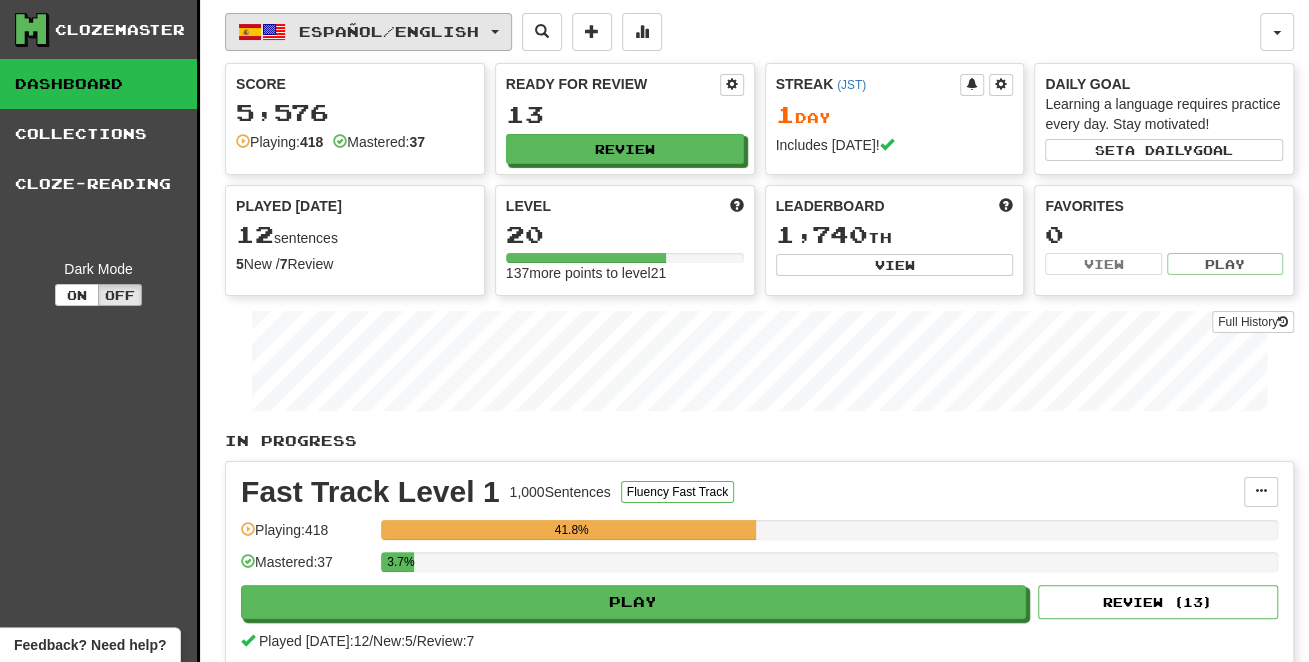 click at bounding box center [274, 32] 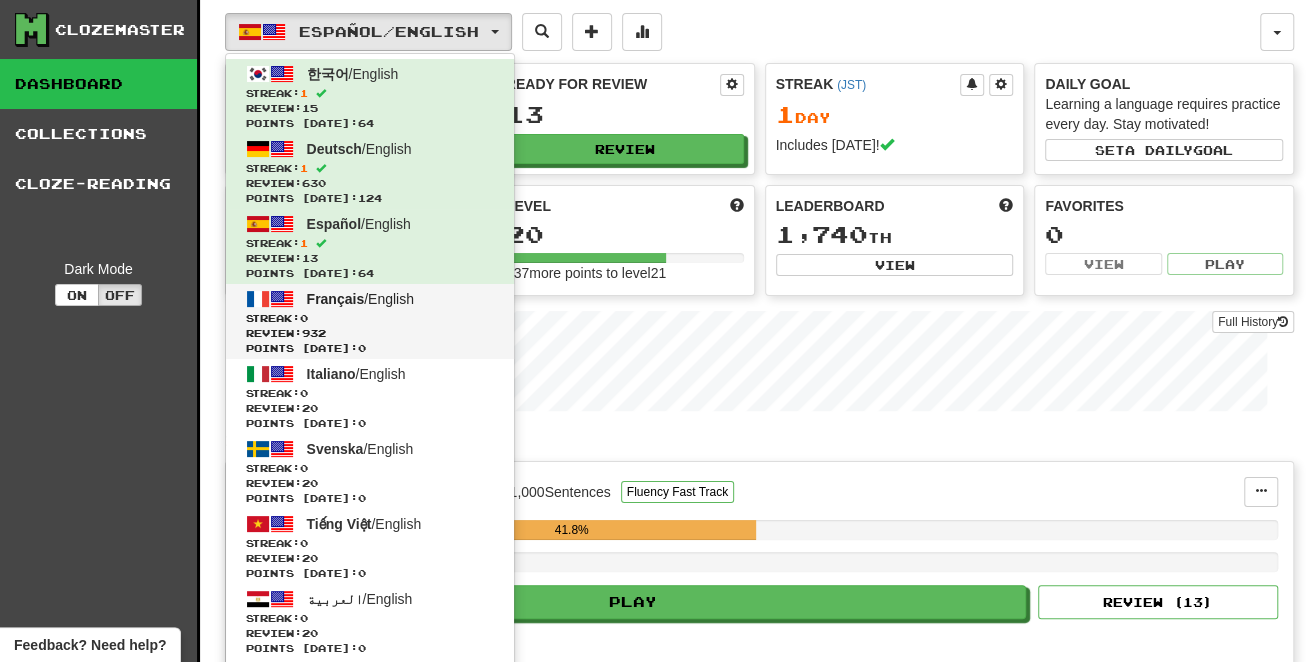 click on "Français  /  English" at bounding box center (360, 299) 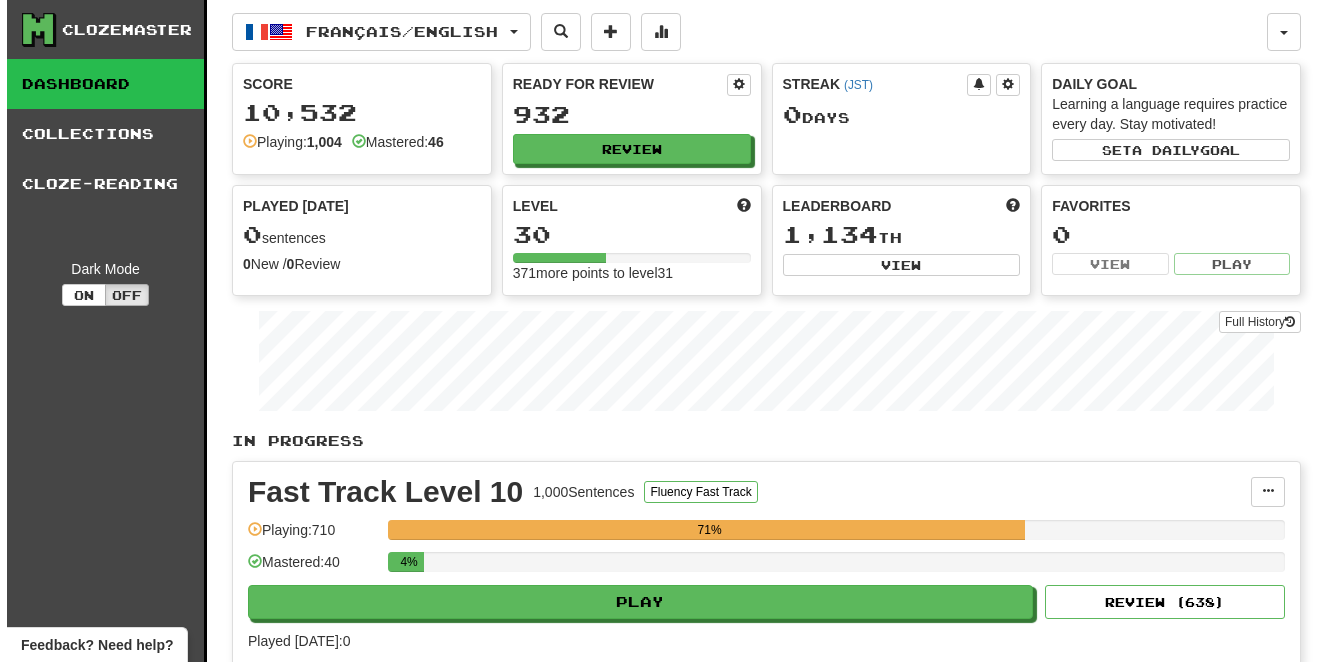 scroll, scrollTop: 0, scrollLeft: 0, axis: both 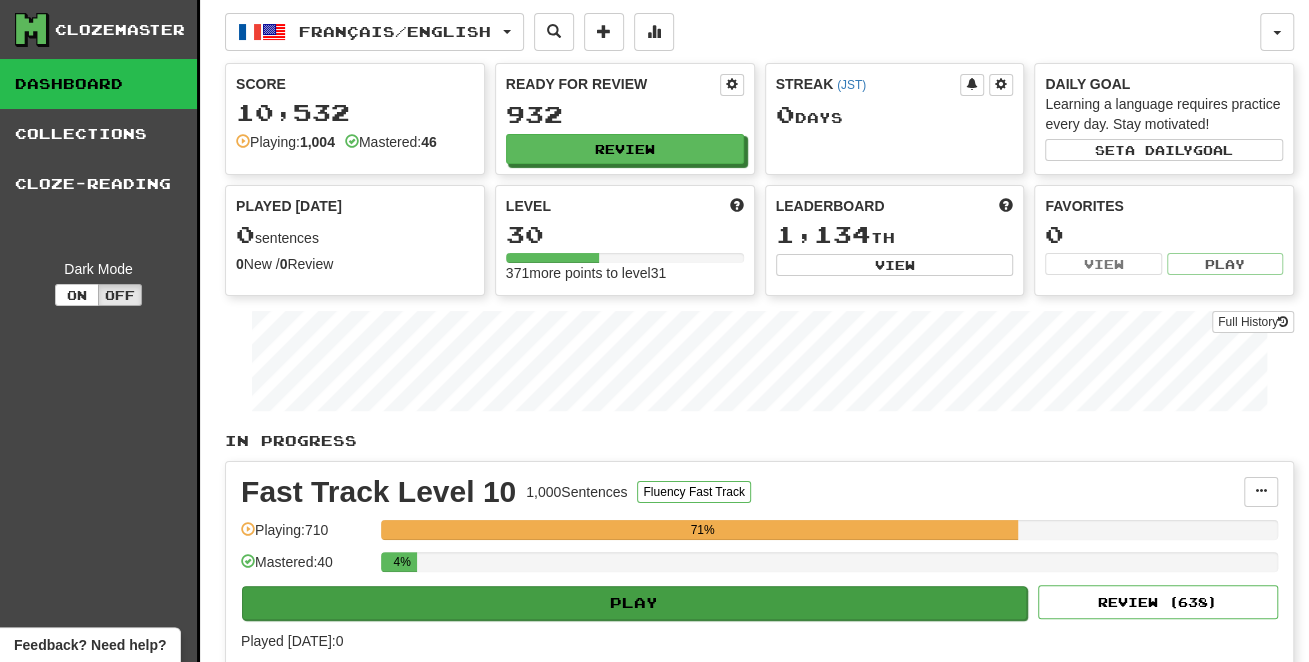 click on "Play" at bounding box center [634, 603] 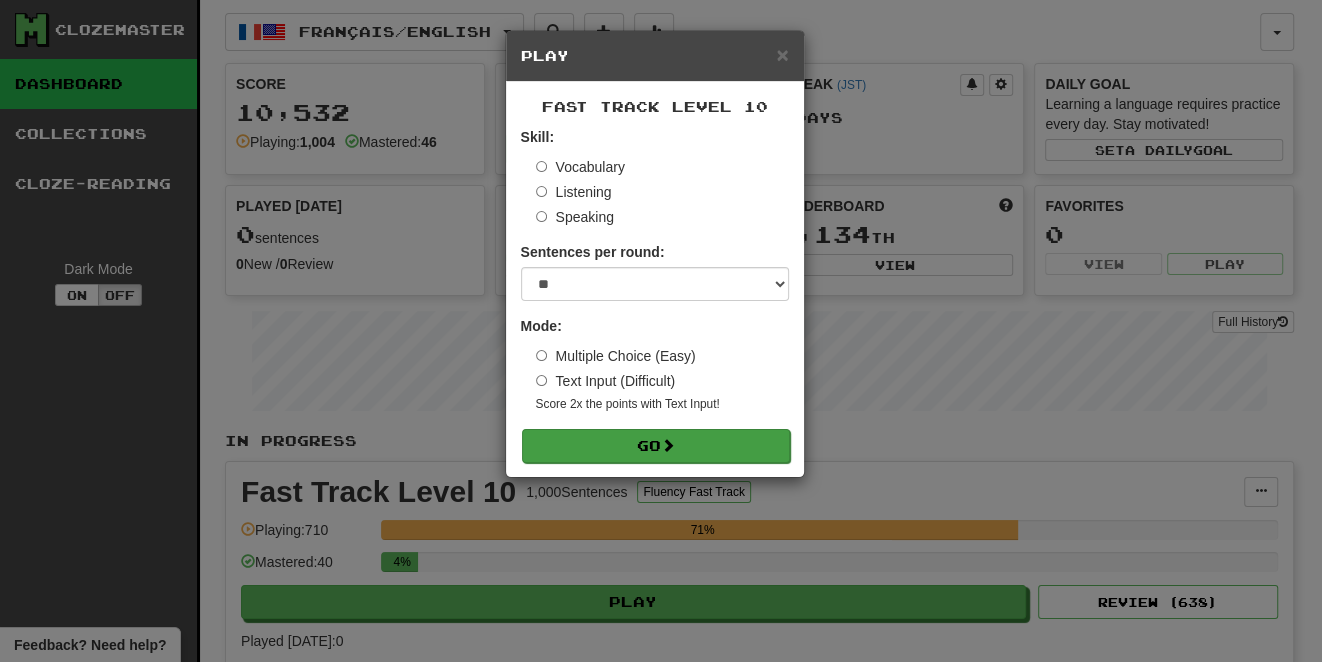 click on "Go" at bounding box center (656, 446) 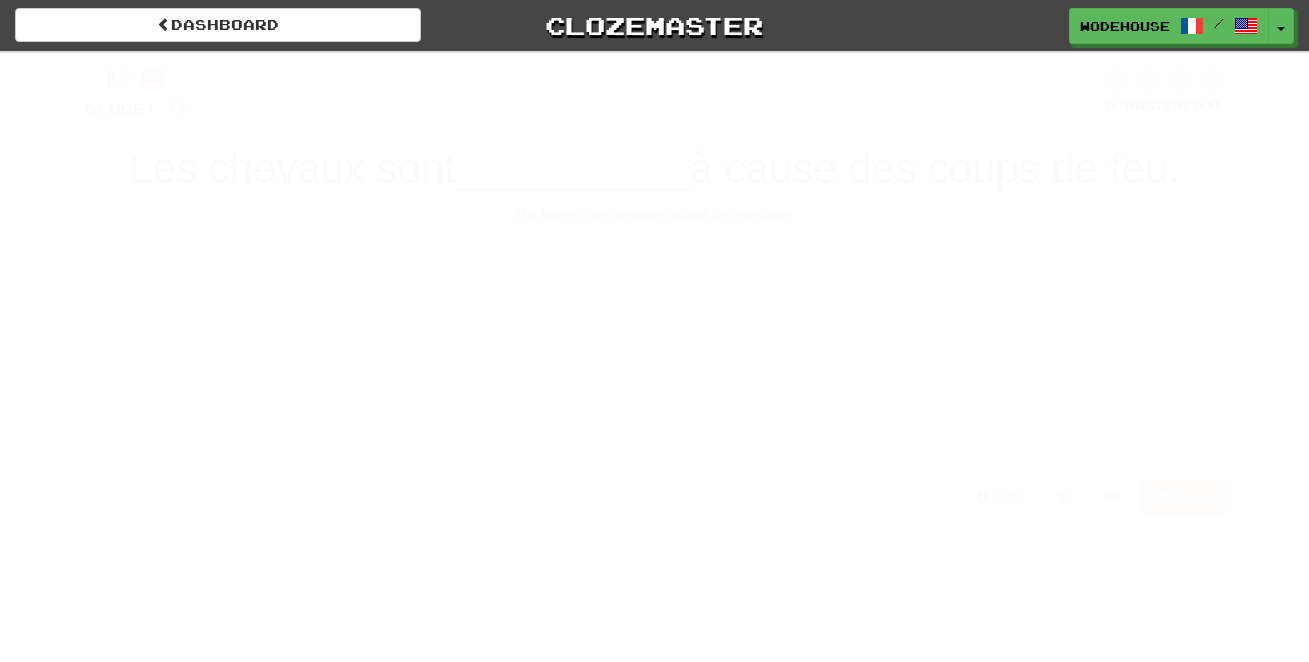 scroll, scrollTop: 0, scrollLeft: 0, axis: both 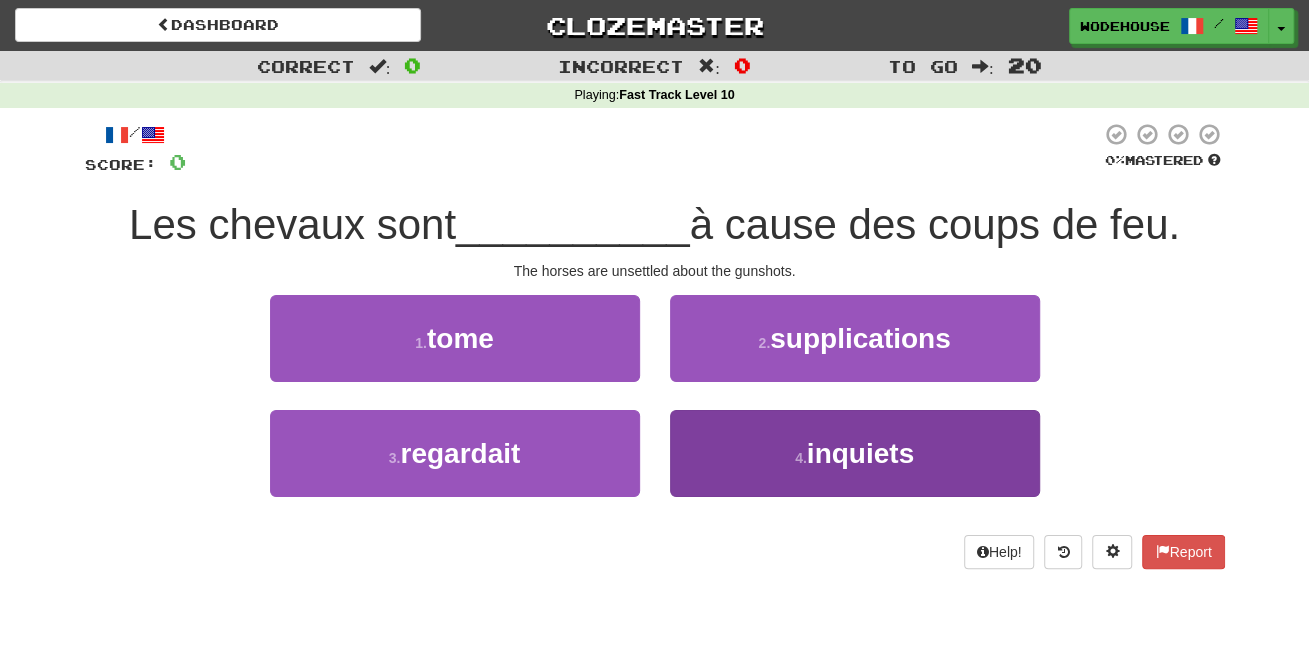 click on "4 .  inquiets" at bounding box center (855, 453) 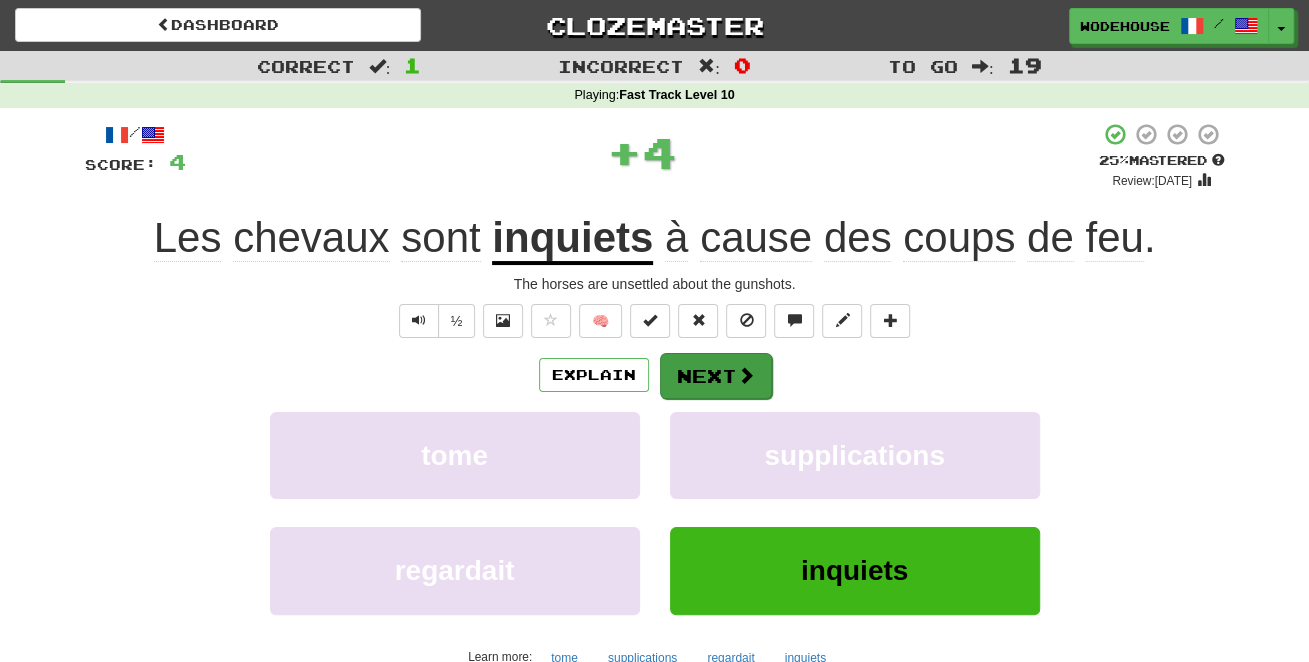 click on "Next" at bounding box center [716, 376] 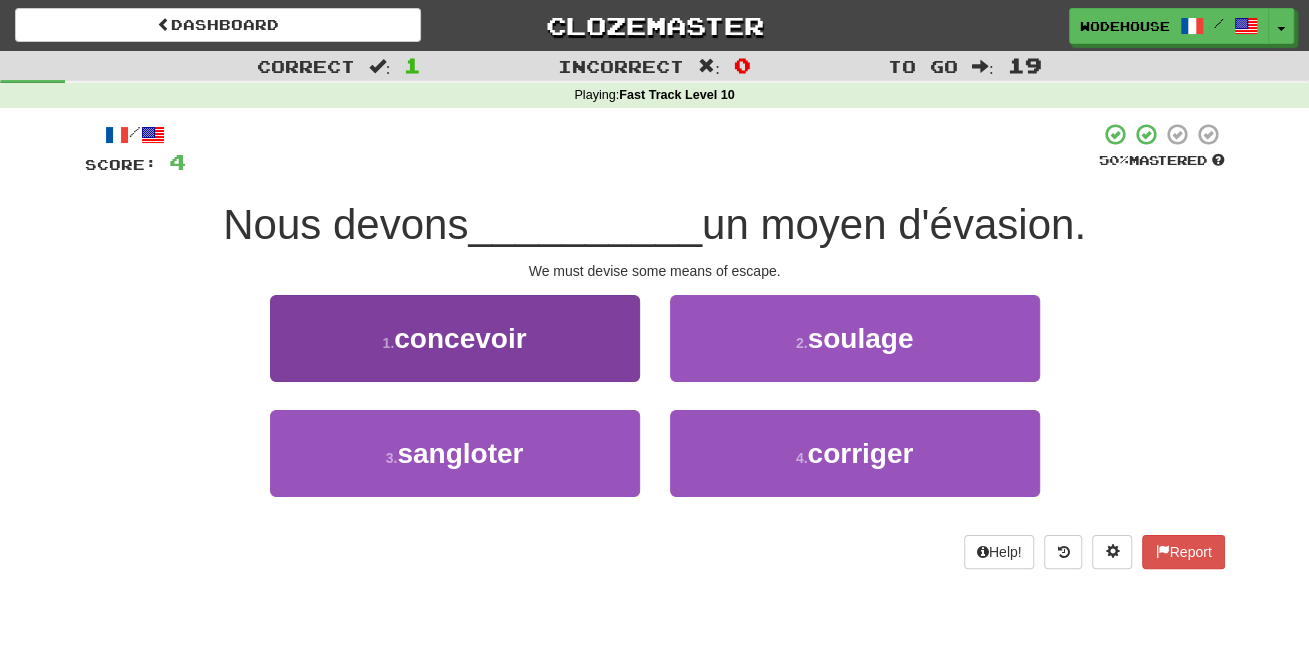 click on "concevoir" at bounding box center (460, 338) 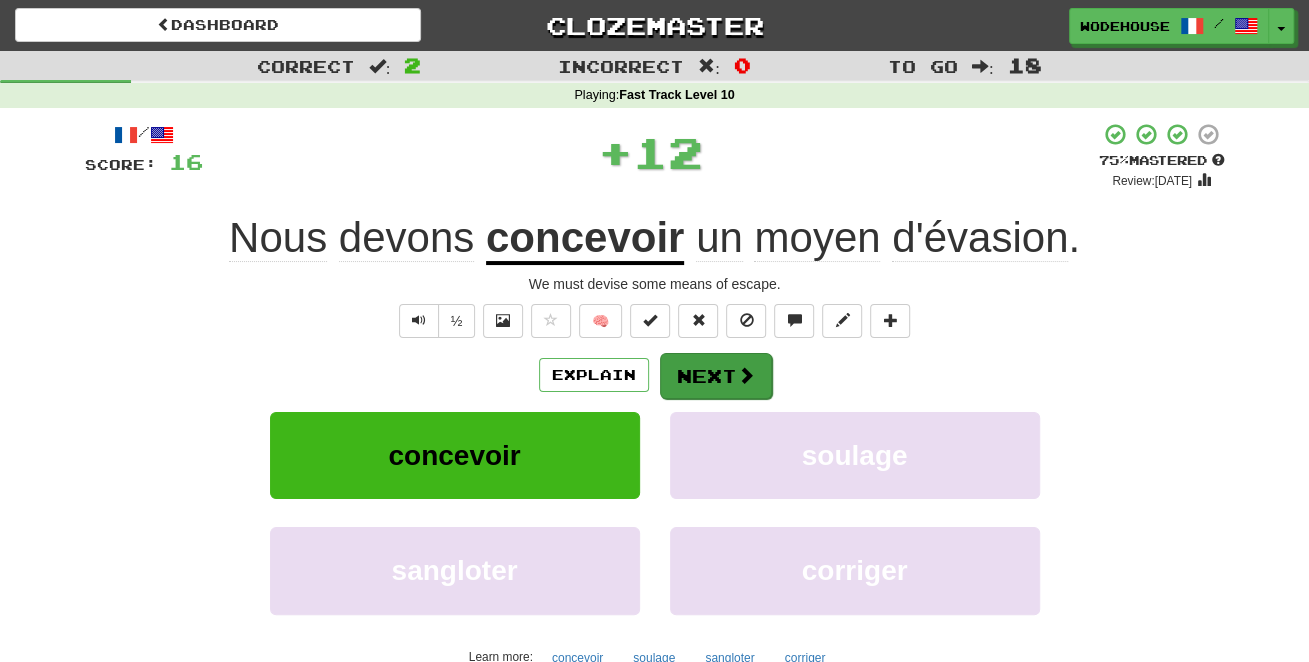click at bounding box center [746, 375] 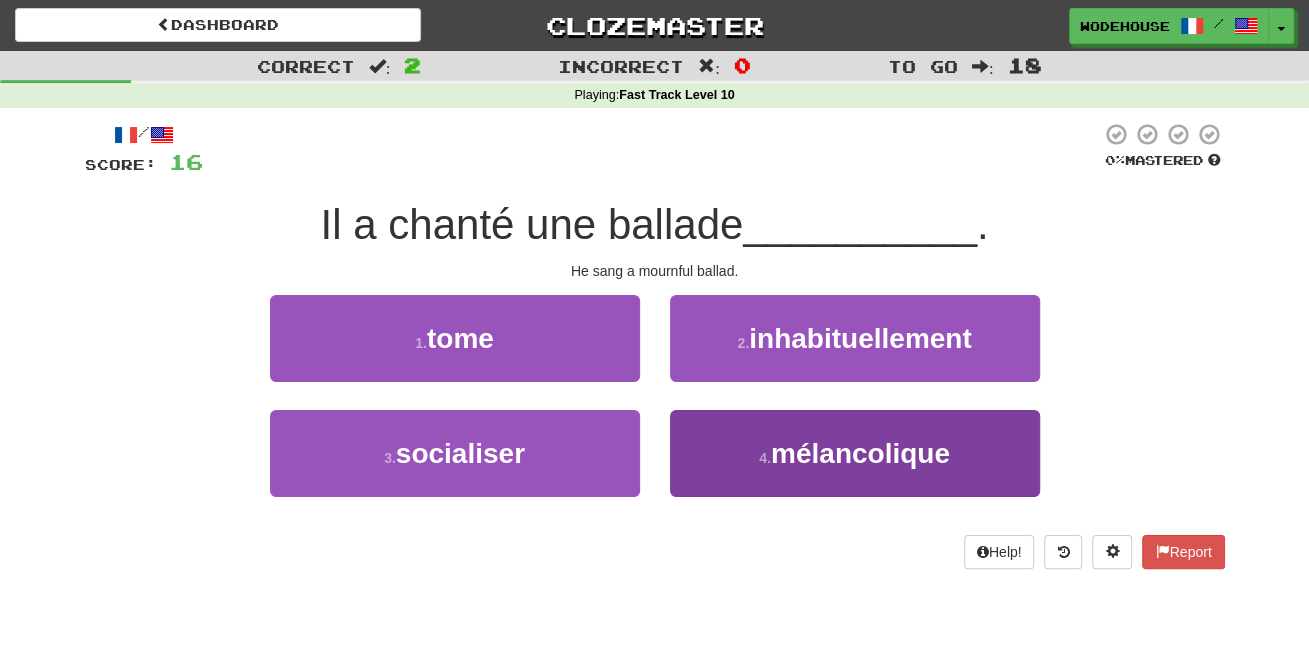 click on "4 .  mélancolique" at bounding box center (855, 453) 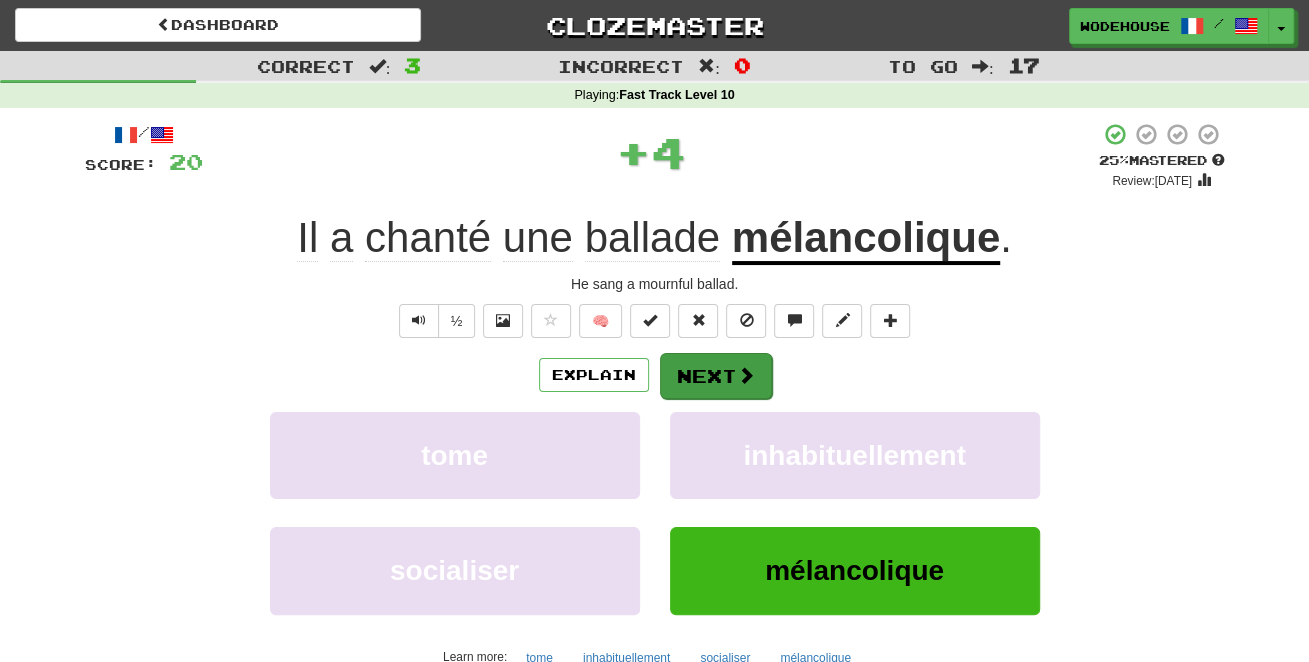 click on "Next" at bounding box center [716, 376] 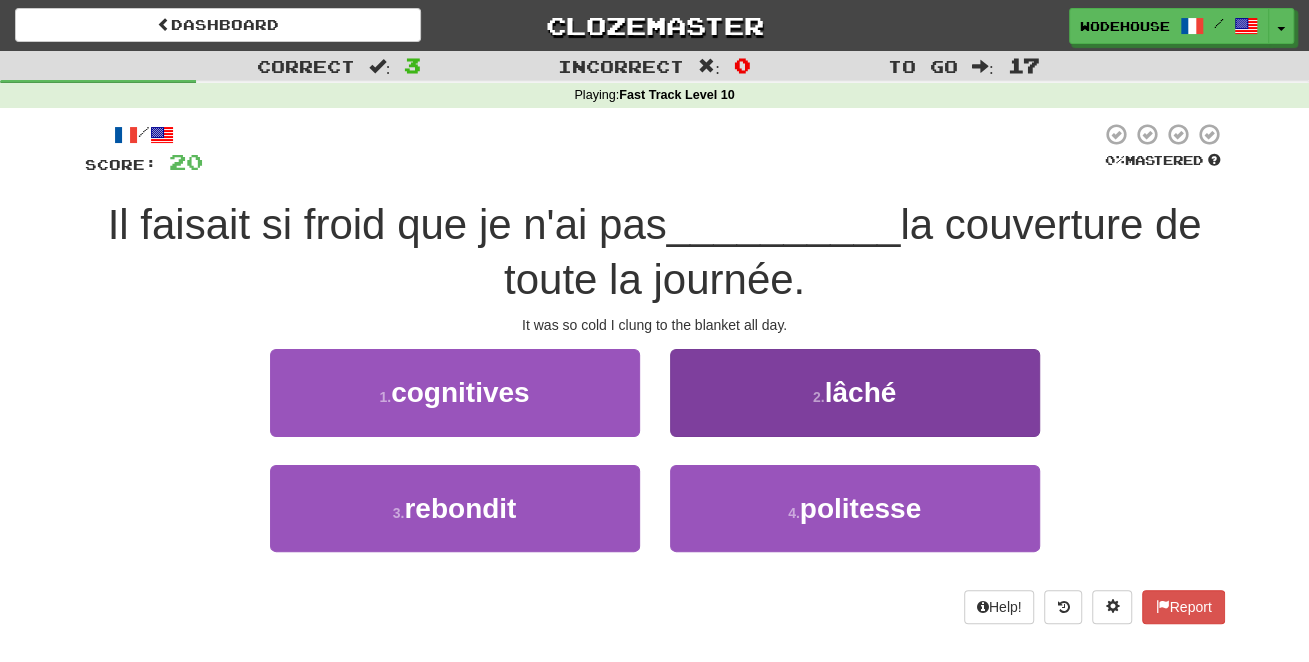 click on "2 .  lâché" at bounding box center [855, 392] 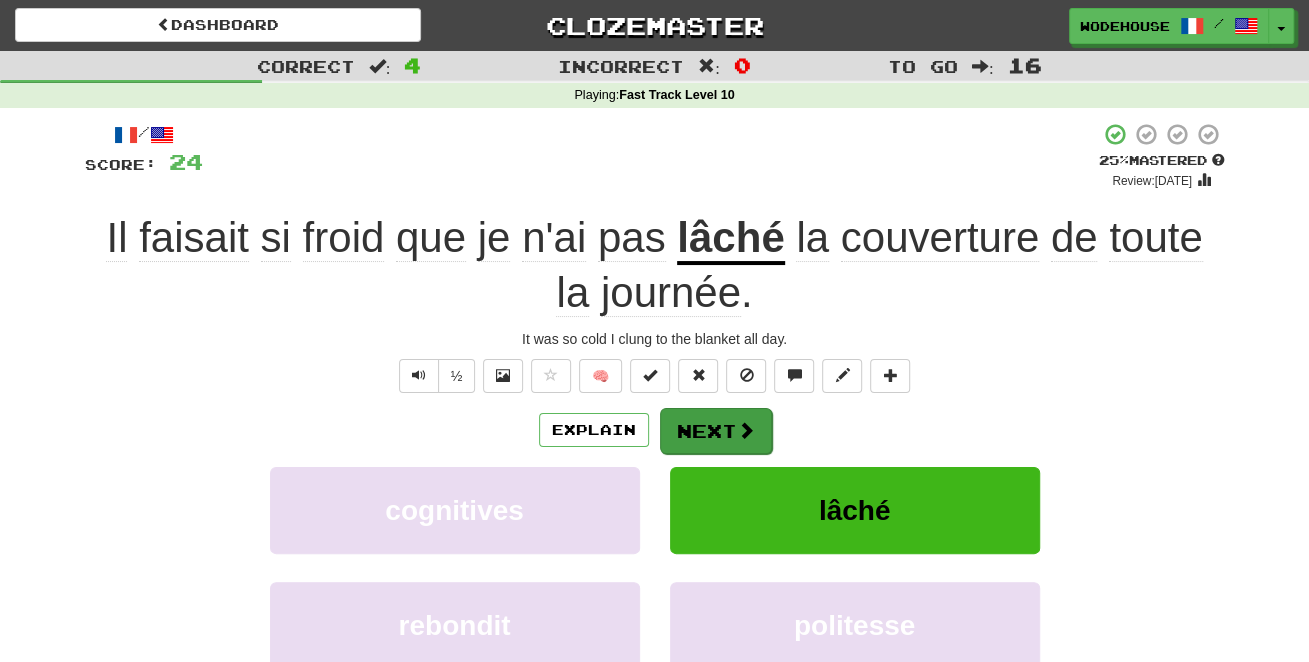 click on "Next" at bounding box center [716, 431] 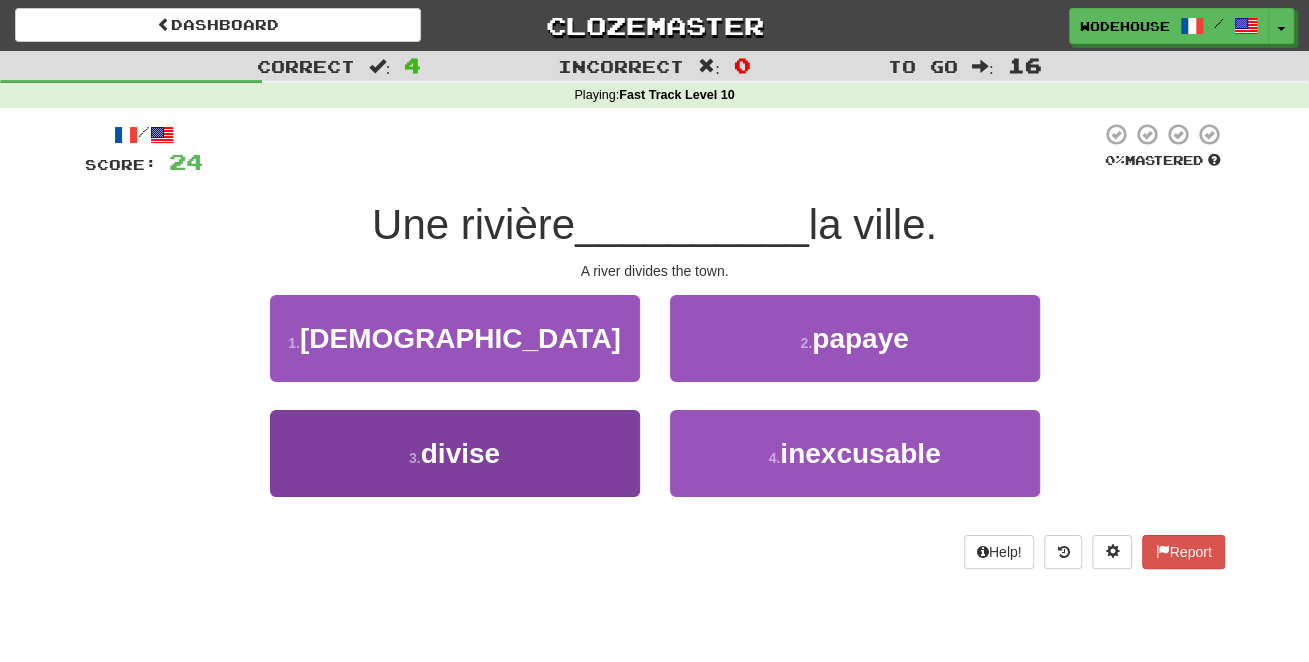 click on "3 .  divise" at bounding box center [455, 453] 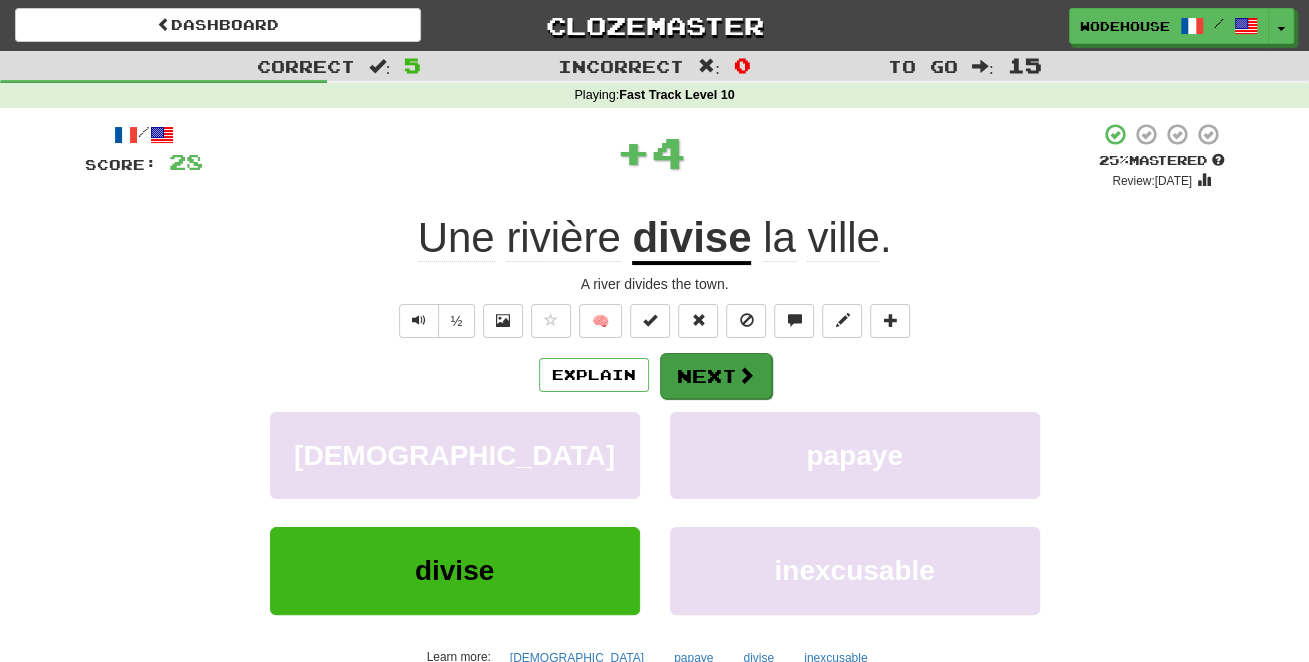 click at bounding box center [746, 375] 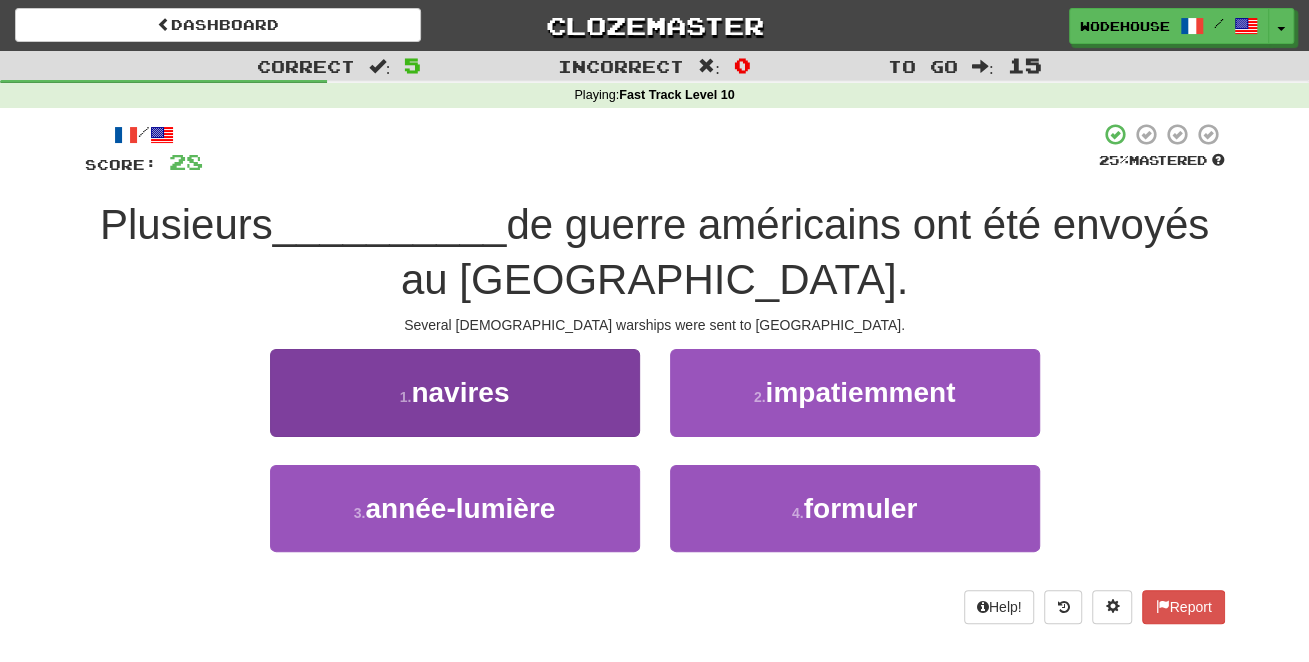 click on "1 .  navires" at bounding box center (455, 392) 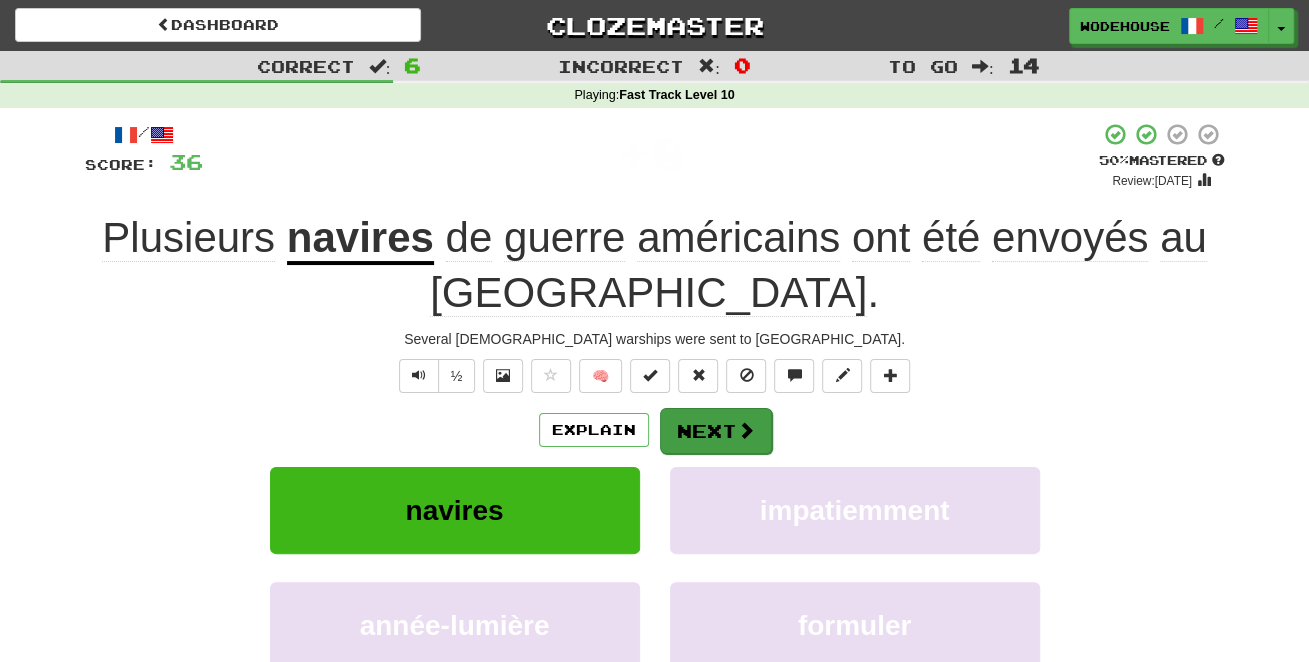 click at bounding box center (746, 430) 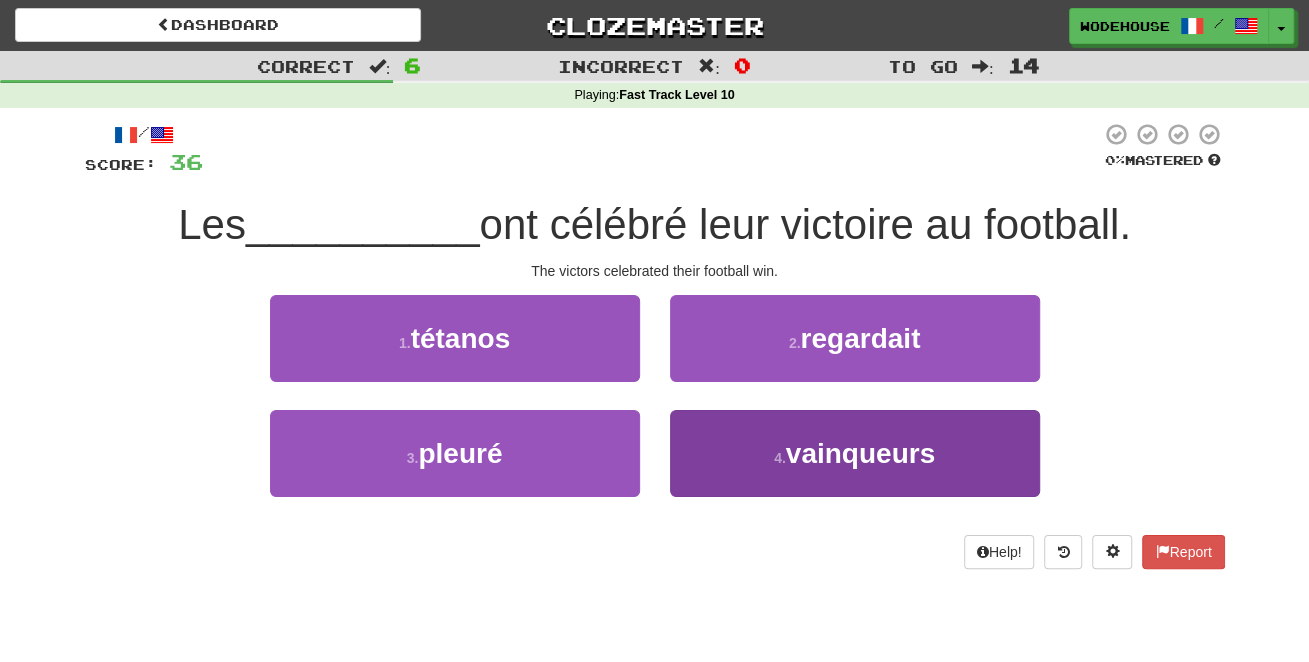 click on "4 .  vainqueurs" at bounding box center (855, 453) 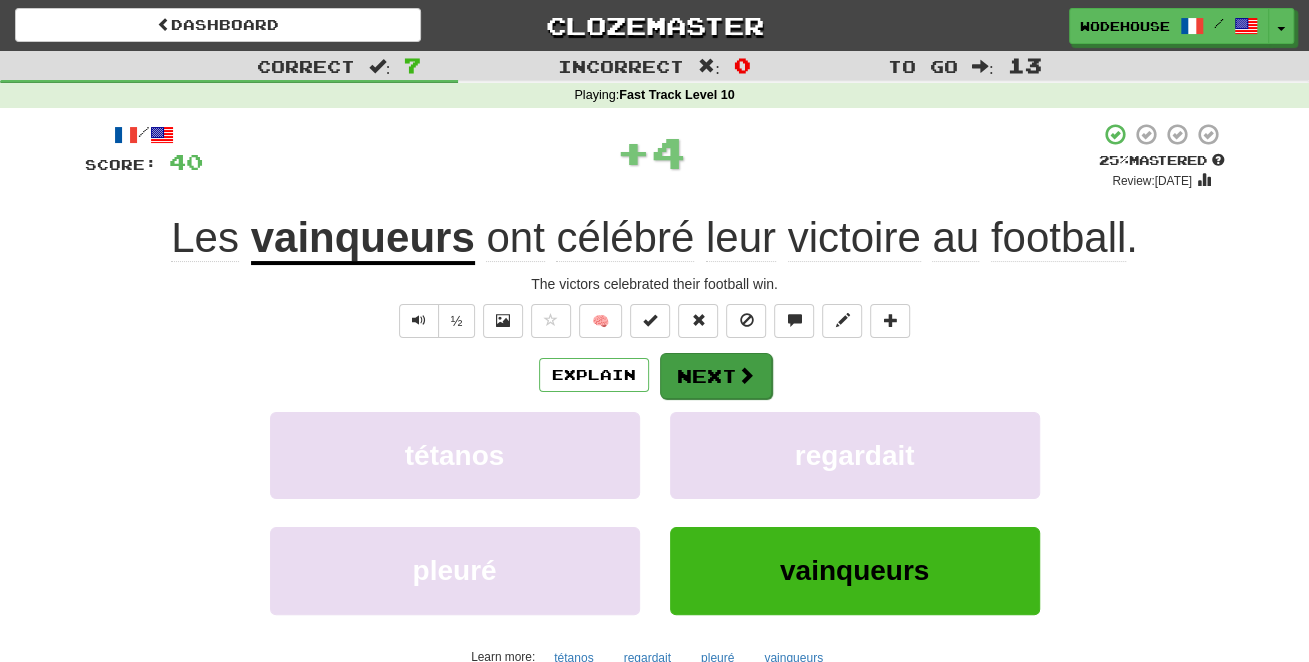 click on "Next" at bounding box center (716, 376) 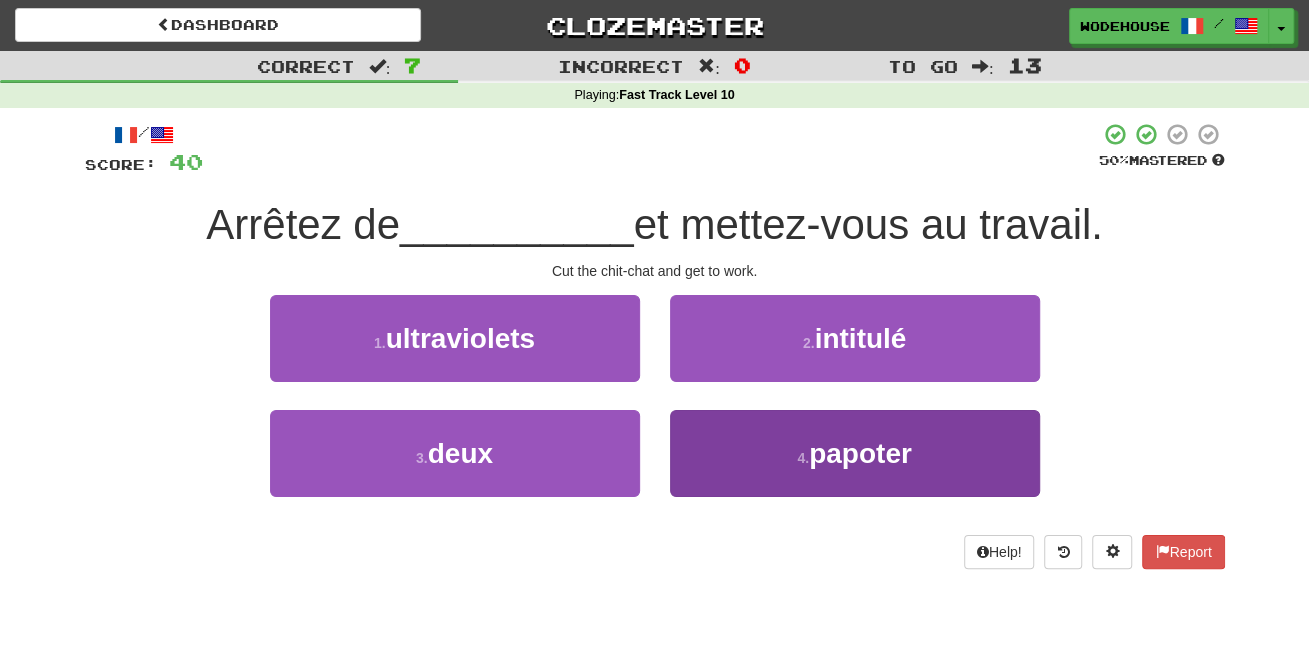 click on "4 .  papoter" at bounding box center [855, 453] 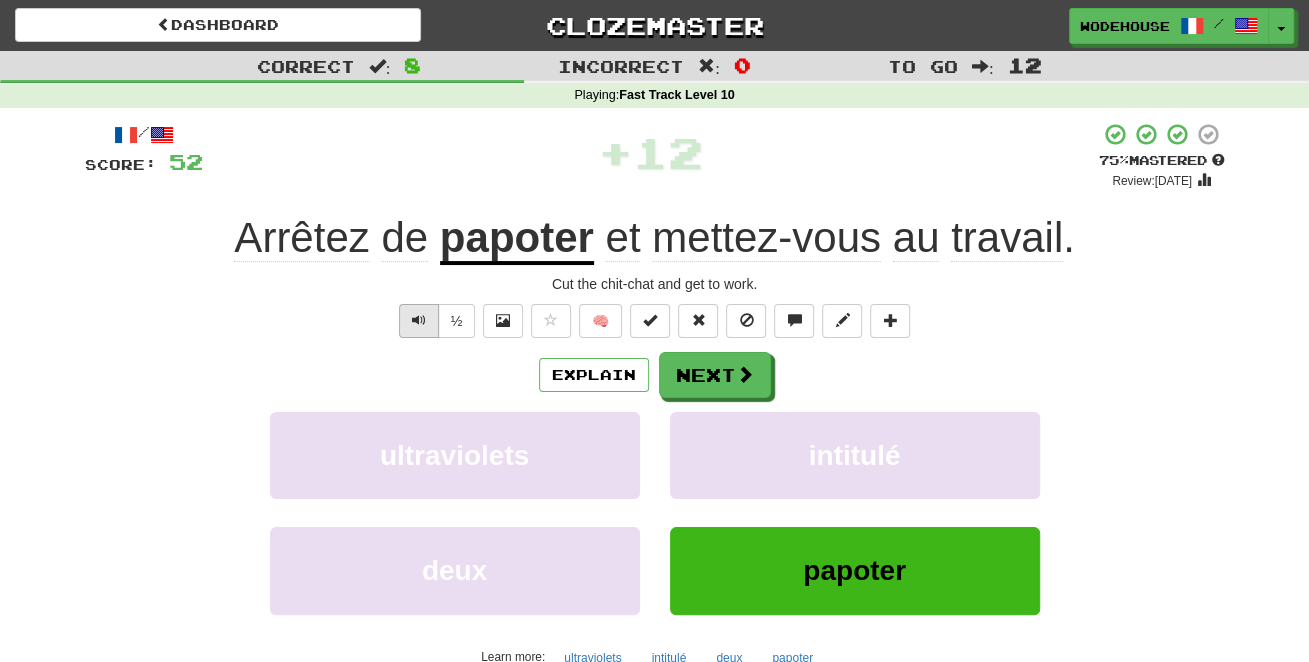 click at bounding box center (419, 321) 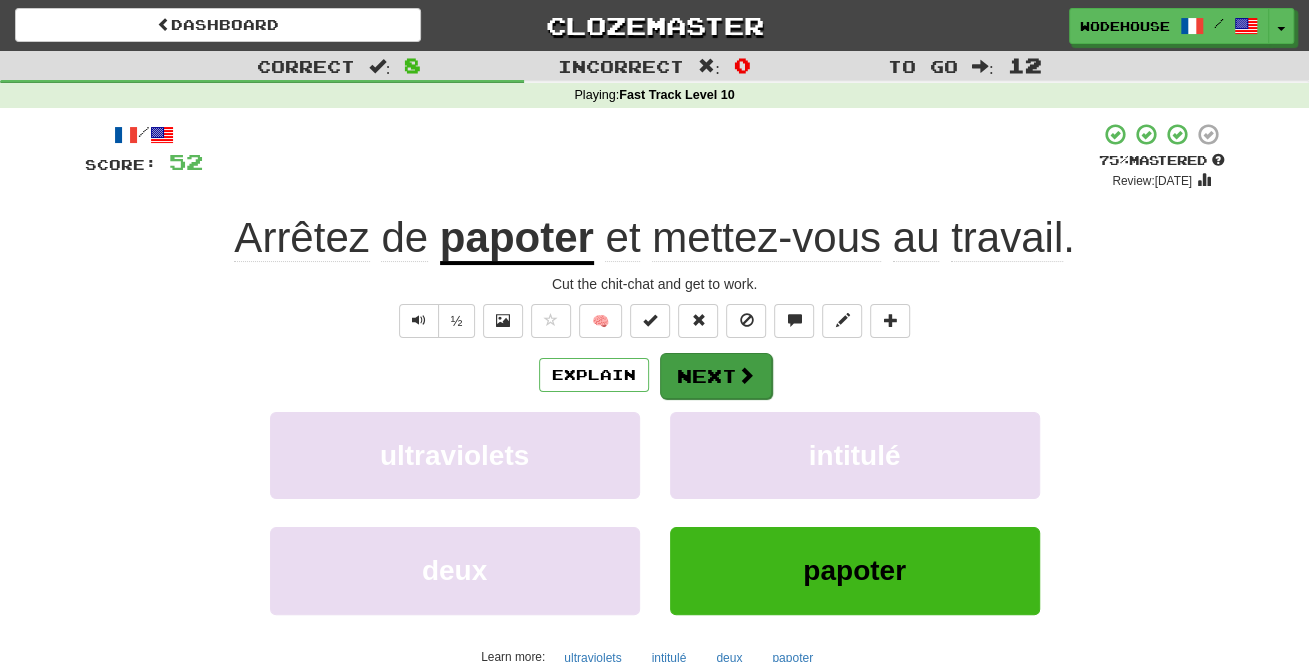 click on "Next" at bounding box center (716, 376) 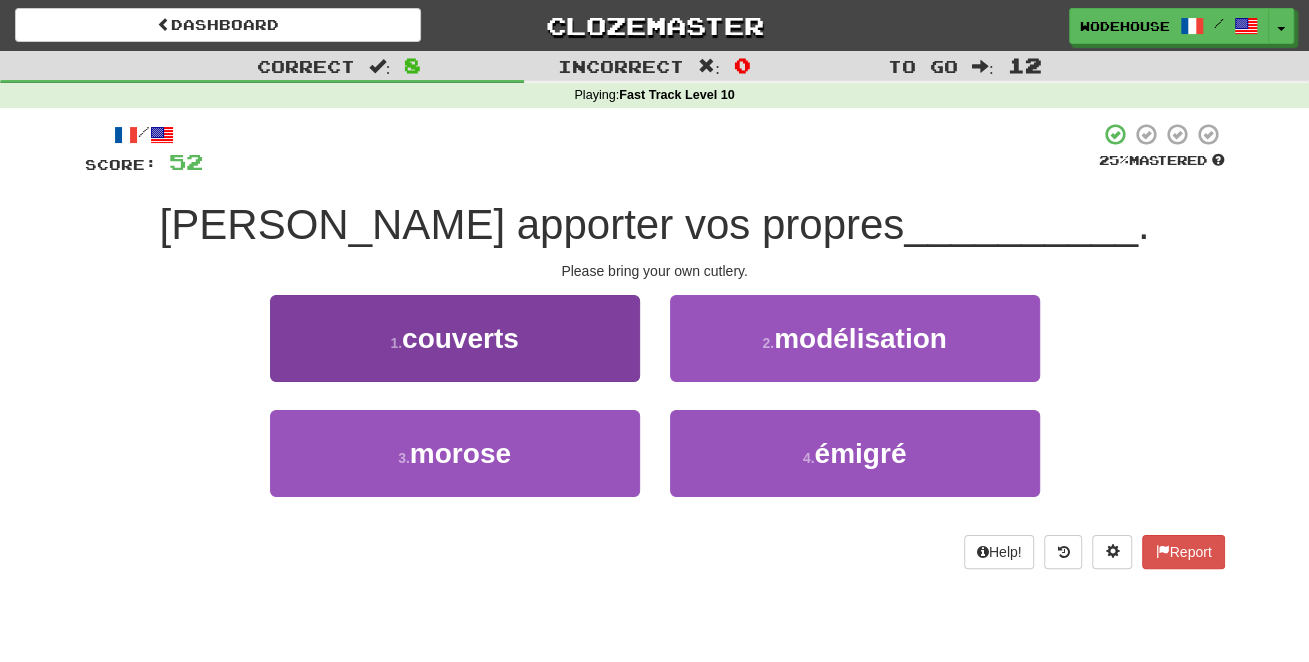 click on "couverts" at bounding box center [460, 338] 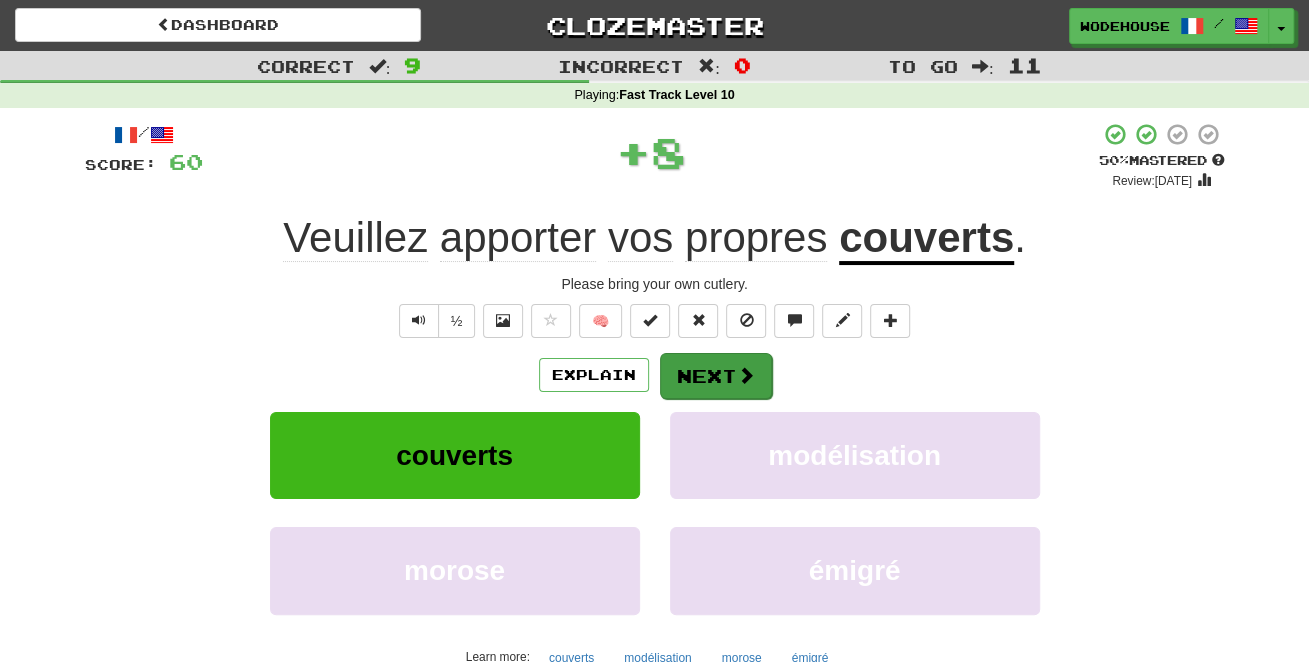 click on "Next" at bounding box center [716, 376] 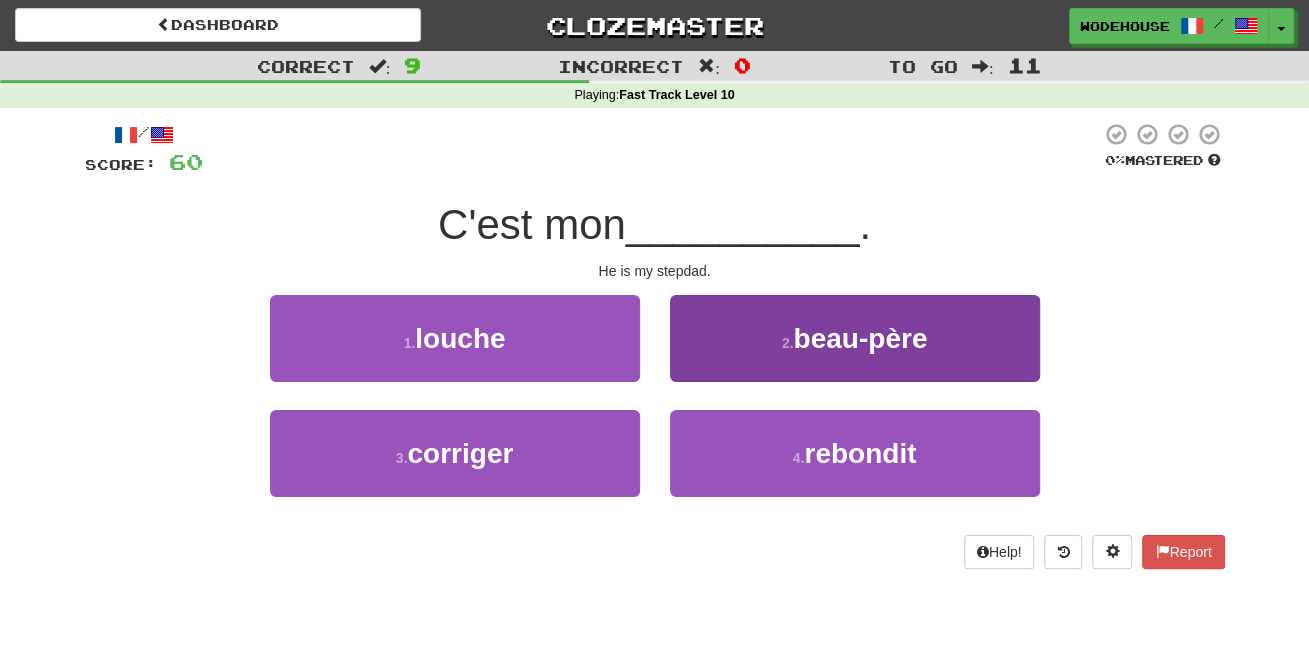 click on "2 .  beau-père" at bounding box center [855, 338] 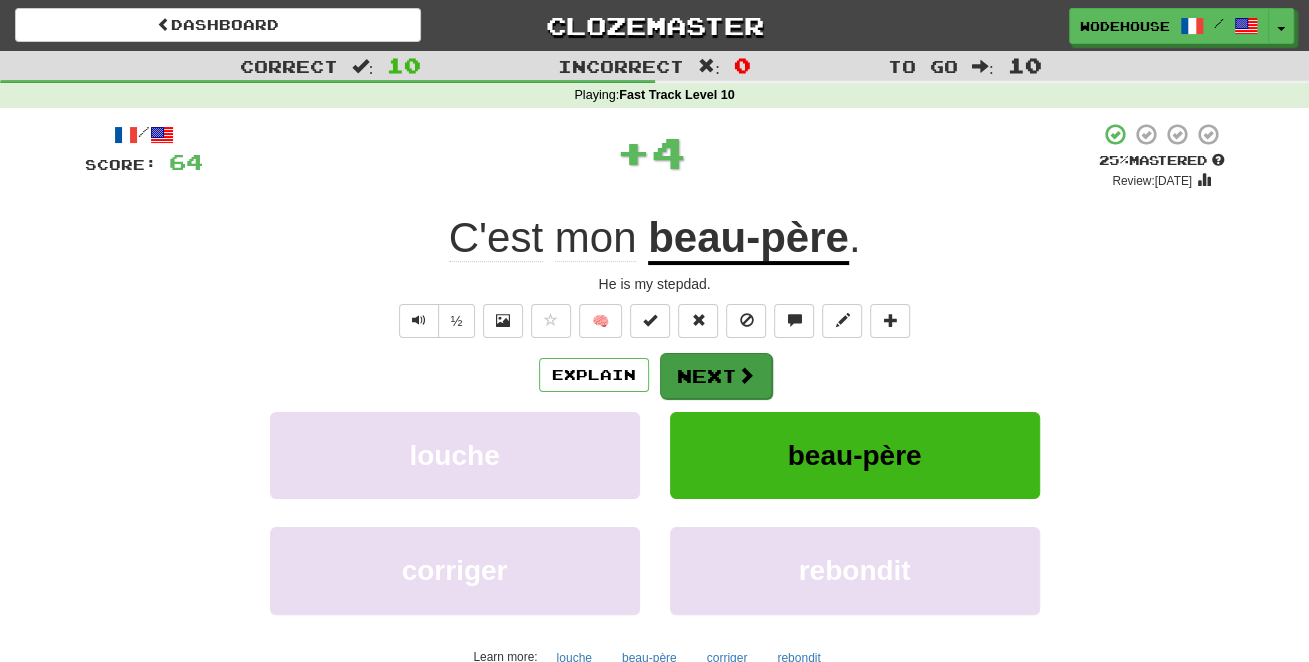 click on "Next" at bounding box center (716, 376) 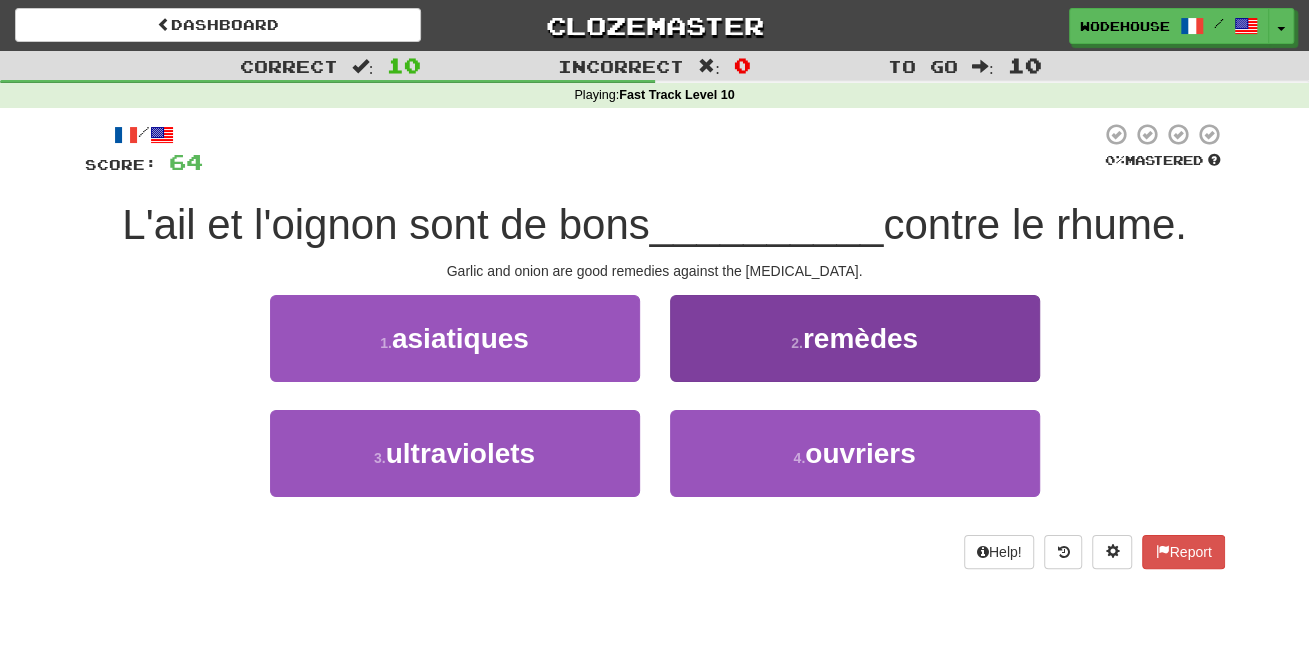 click on "remèdes" at bounding box center (860, 338) 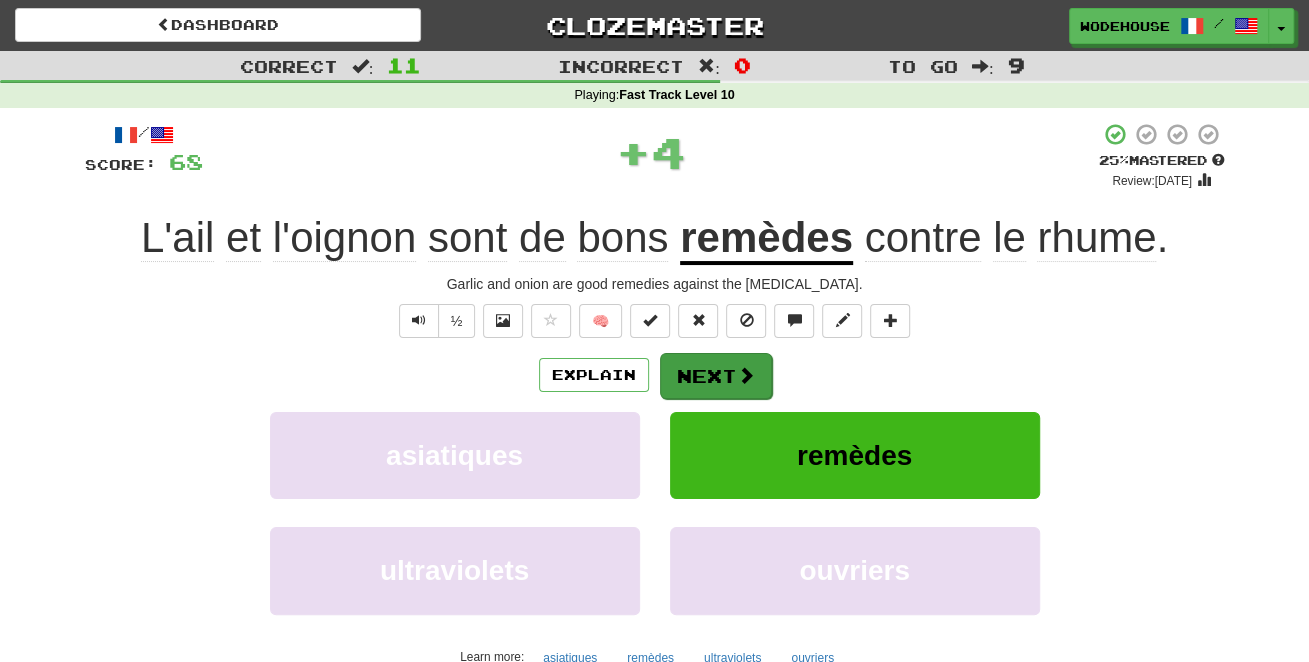 click on "Next" at bounding box center (716, 376) 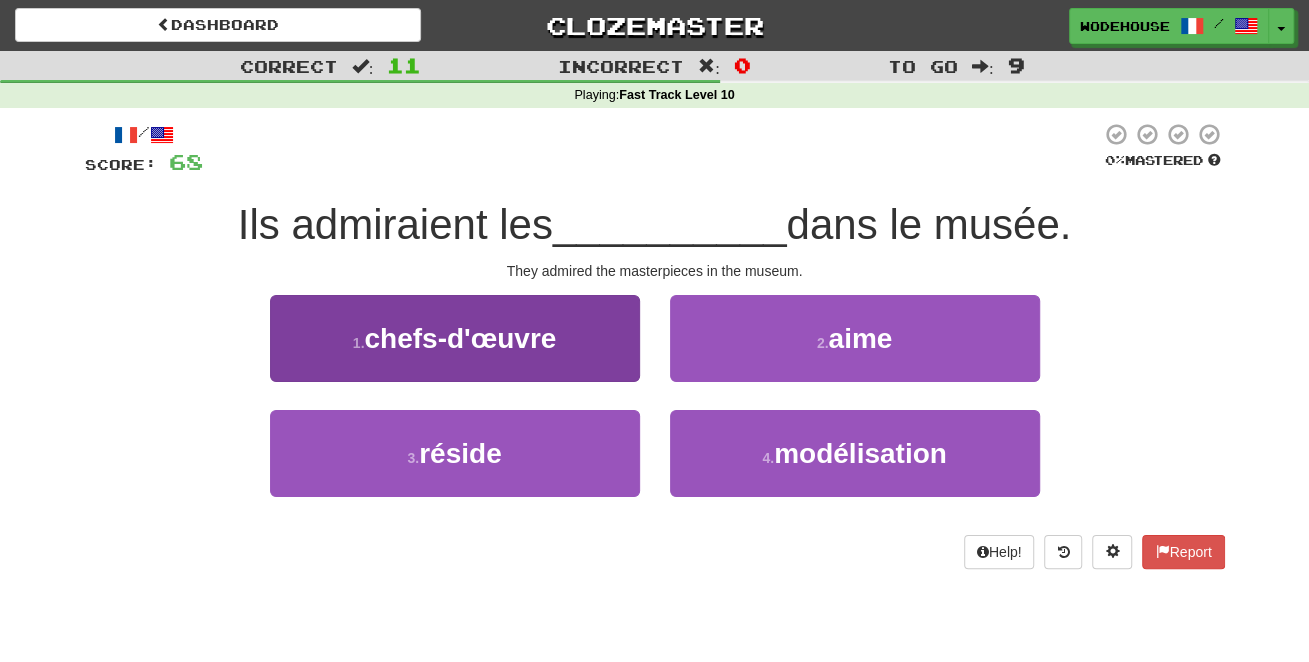 click on "1 .  chefs-d'œuvre" at bounding box center [455, 338] 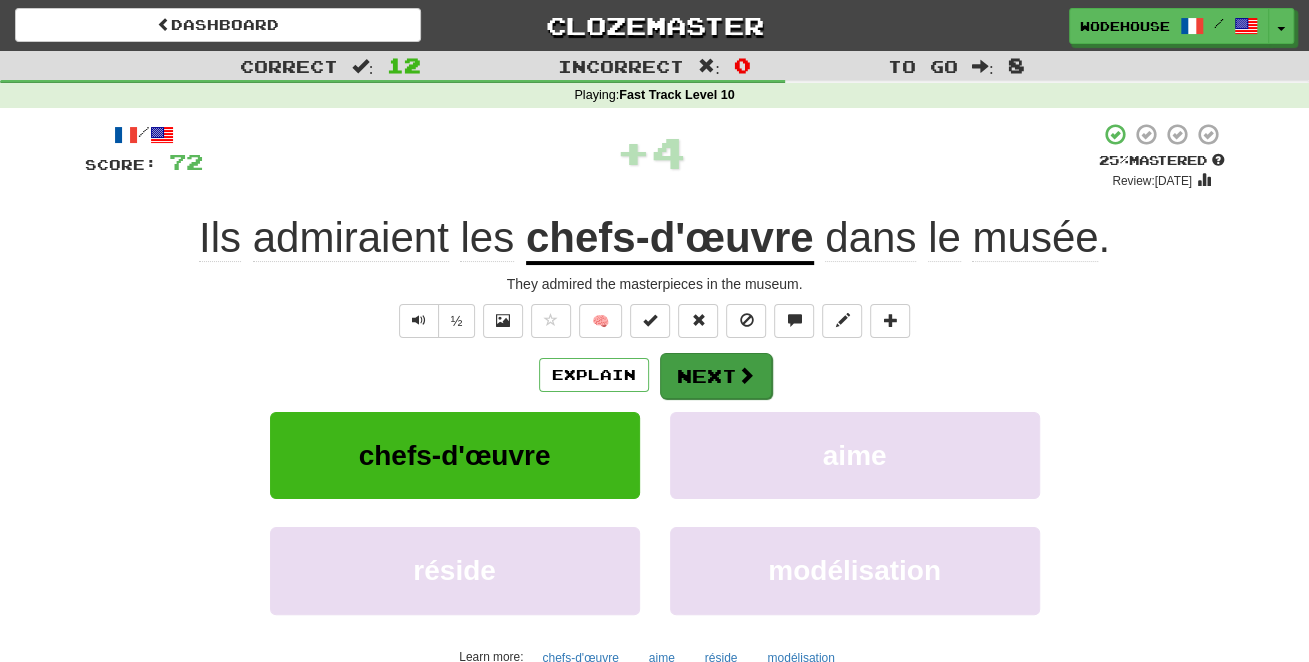click on "Next" at bounding box center [716, 376] 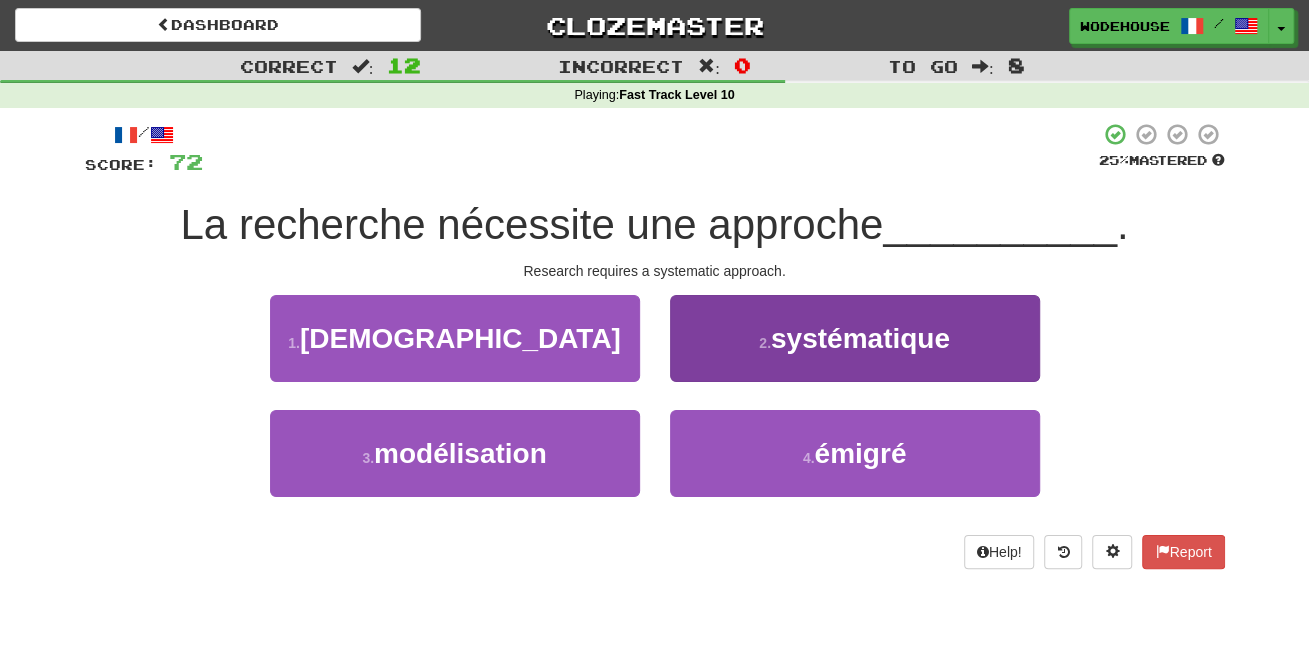 click on "2 .  systématique" at bounding box center [855, 338] 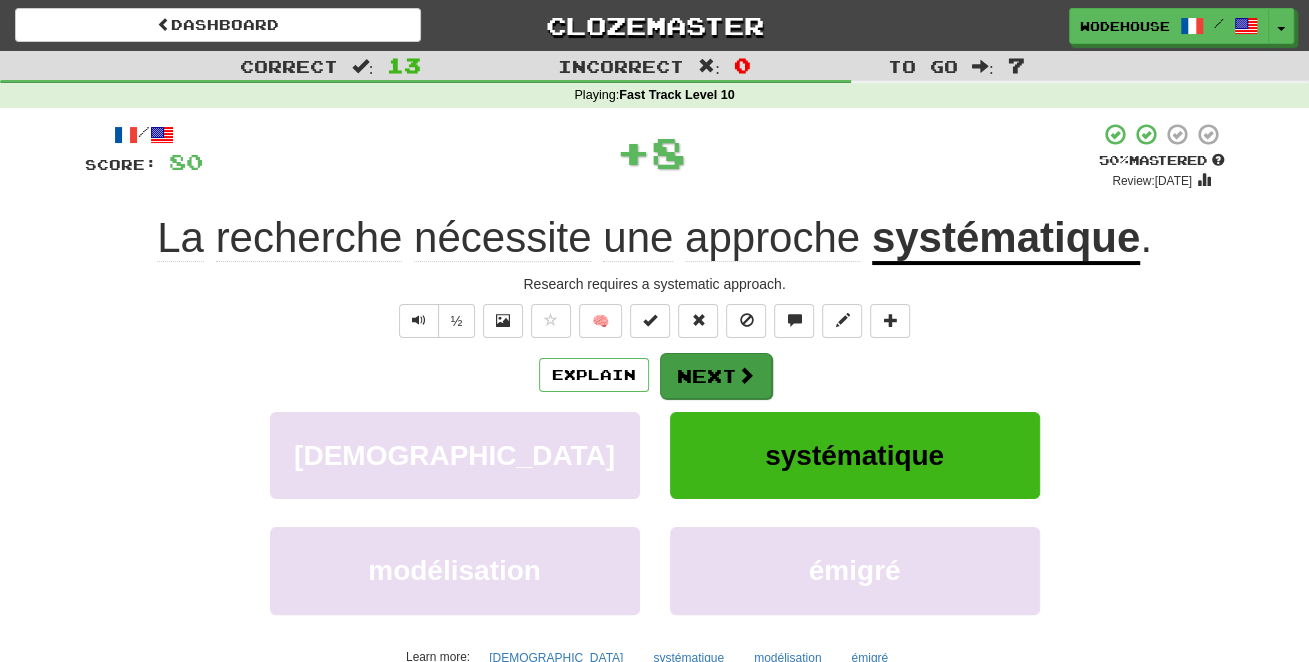 click on "Next" at bounding box center (716, 376) 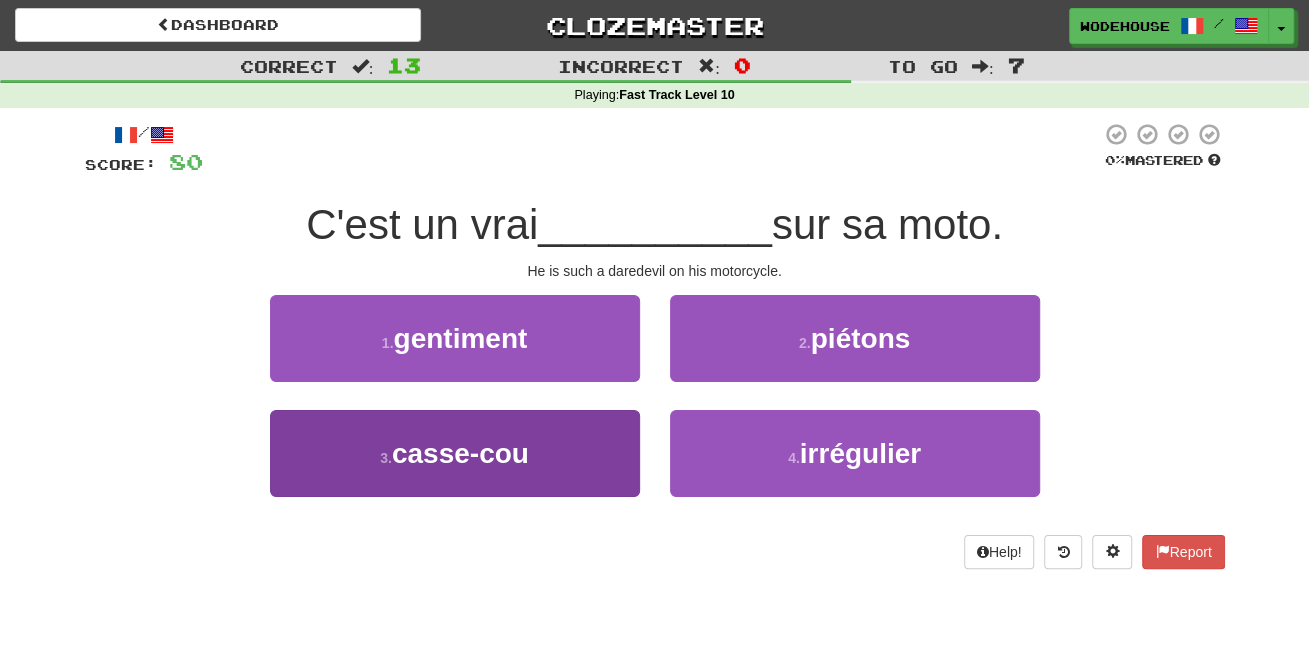 click on "3 .  casse-cou" at bounding box center [455, 453] 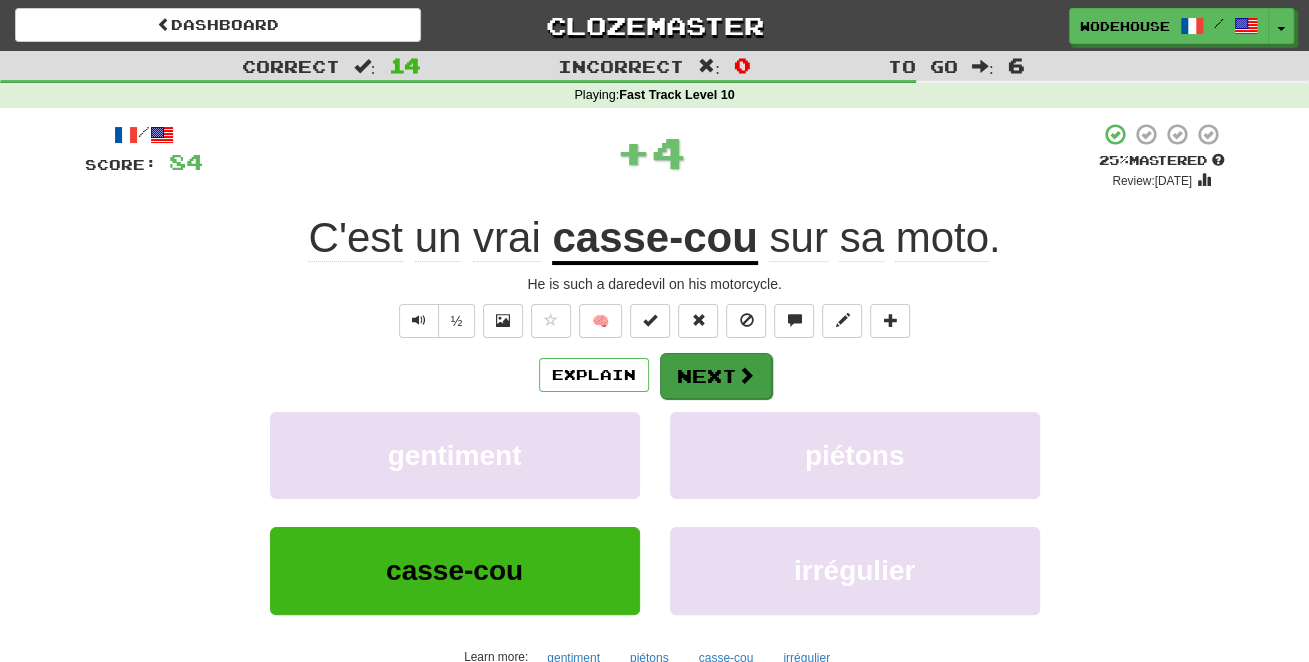click on "Next" at bounding box center [716, 376] 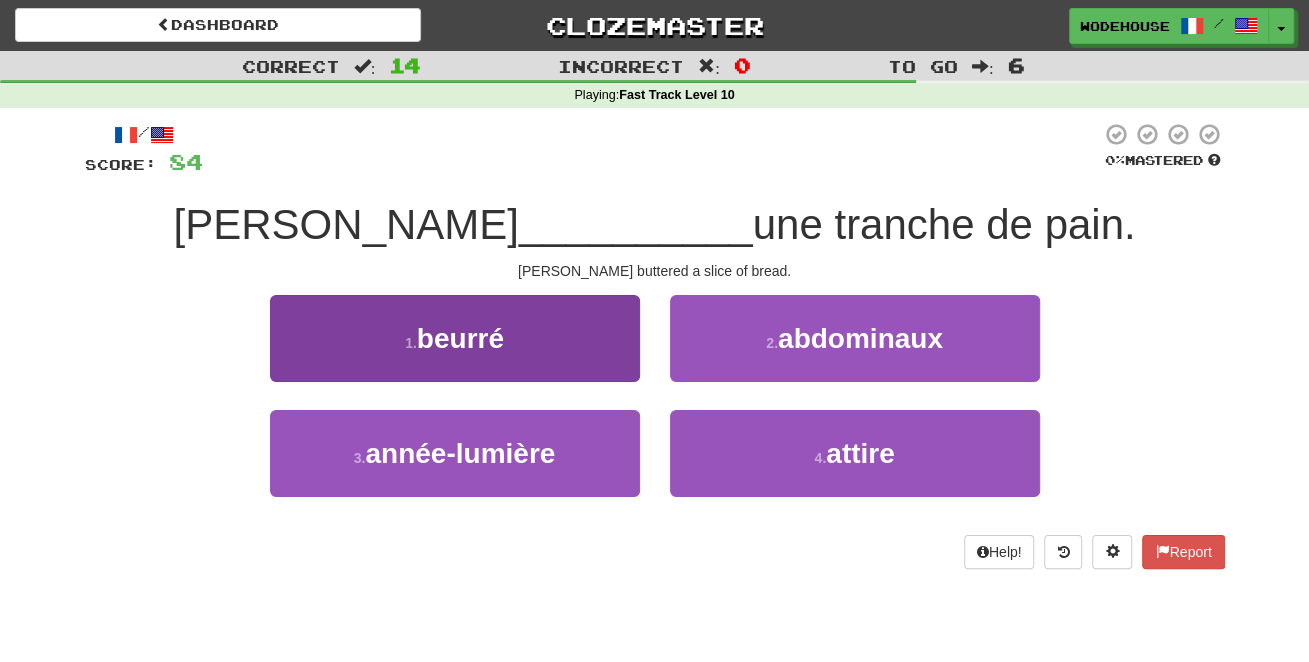 click on "1 .  beurré" at bounding box center (455, 338) 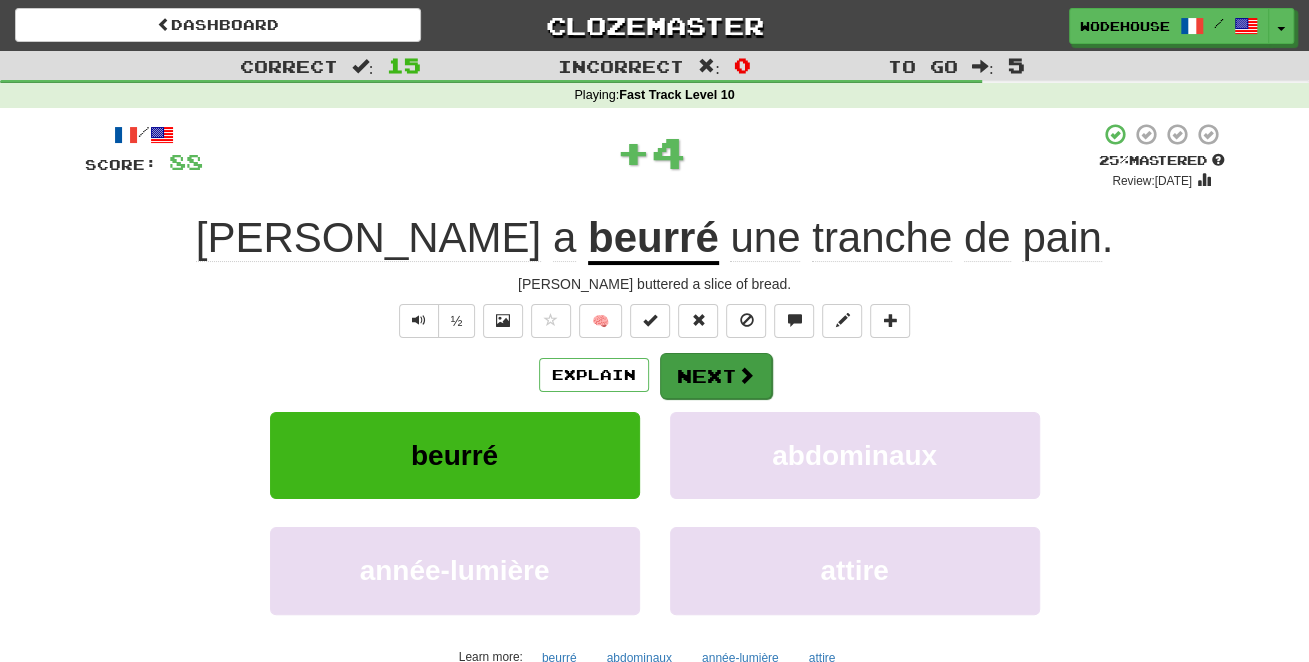 click on "Next" at bounding box center (716, 376) 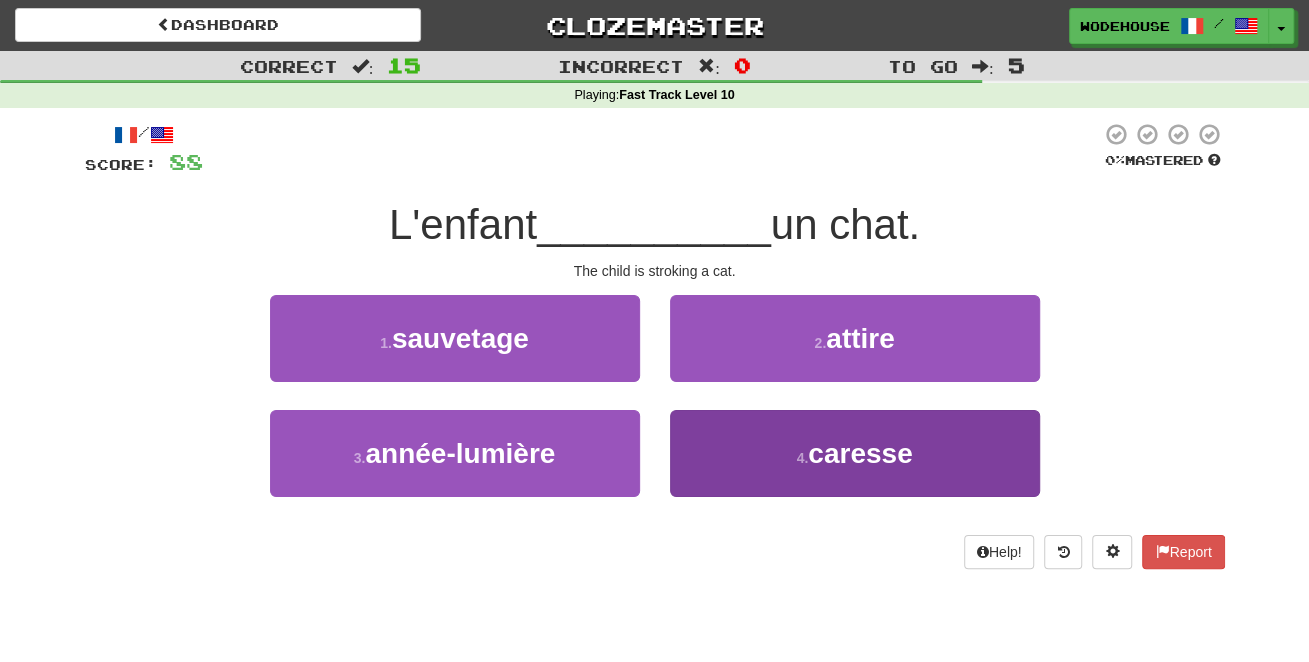 click on "4 .  caresse" at bounding box center [855, 453] 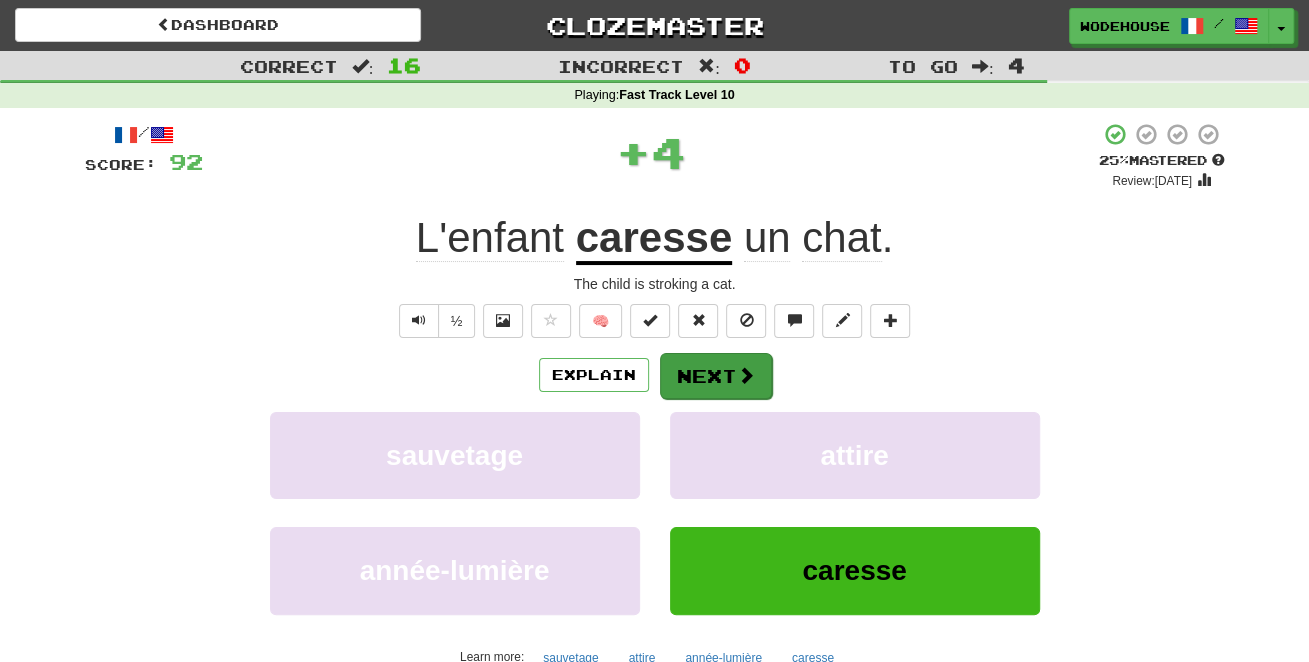 click on "Next" at bounding box center (716, 376) 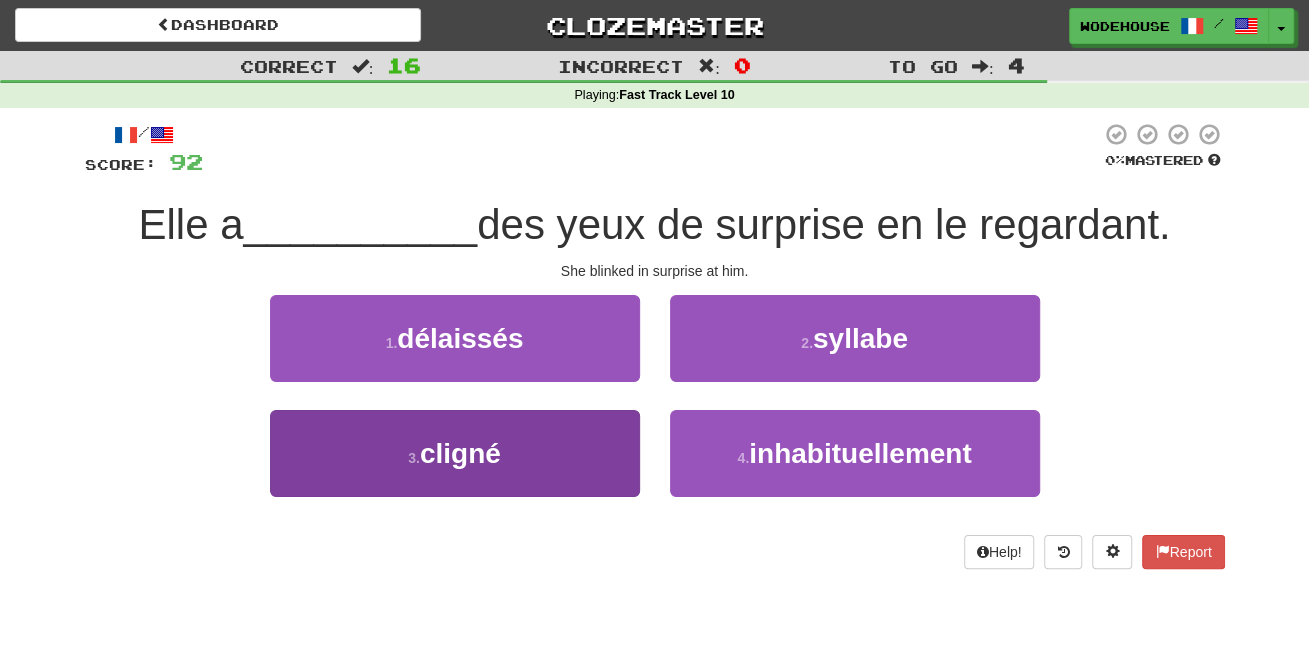 click on "3 .  cligné" at bounding box center [455, 453] 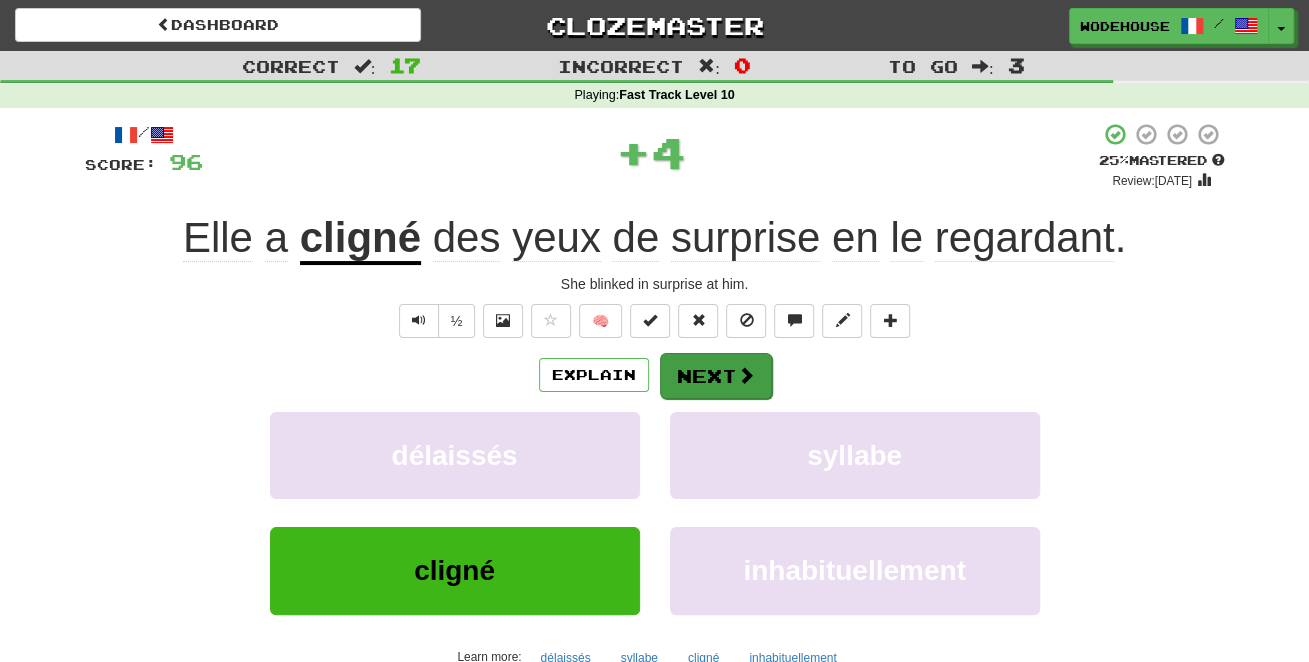 click on "Next" at bounding box center [716, 376] 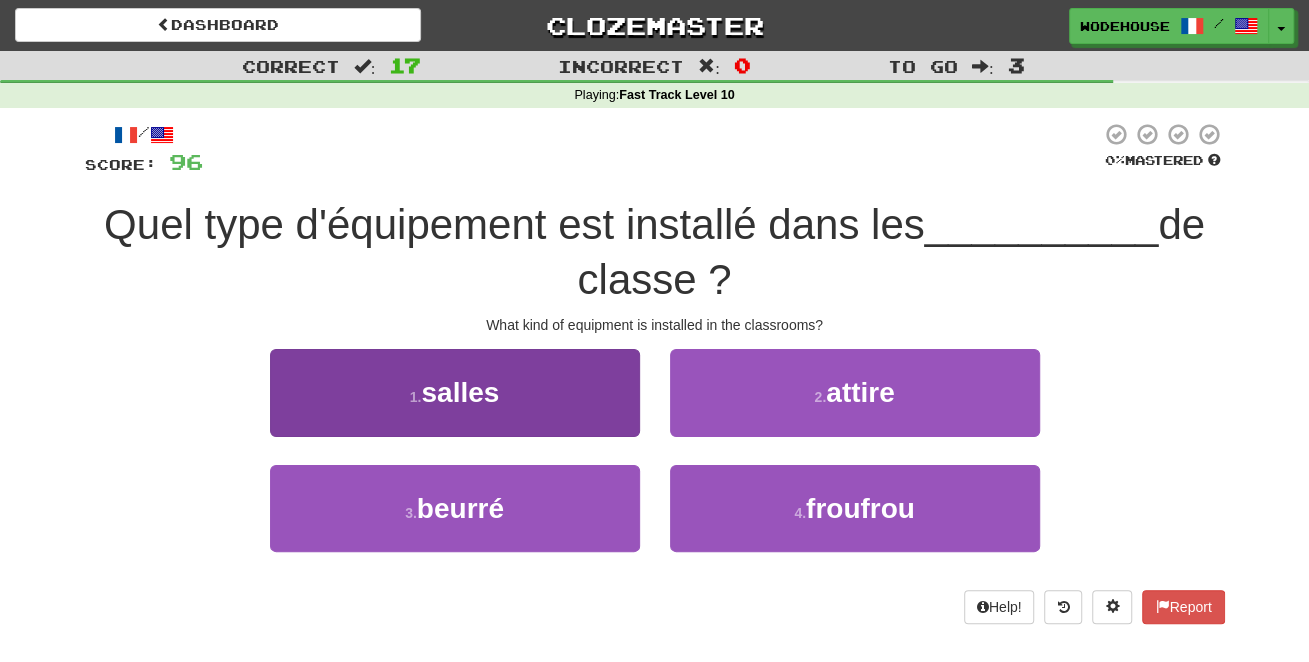 click on "1 .  salles" at bounding box center (455, 392) 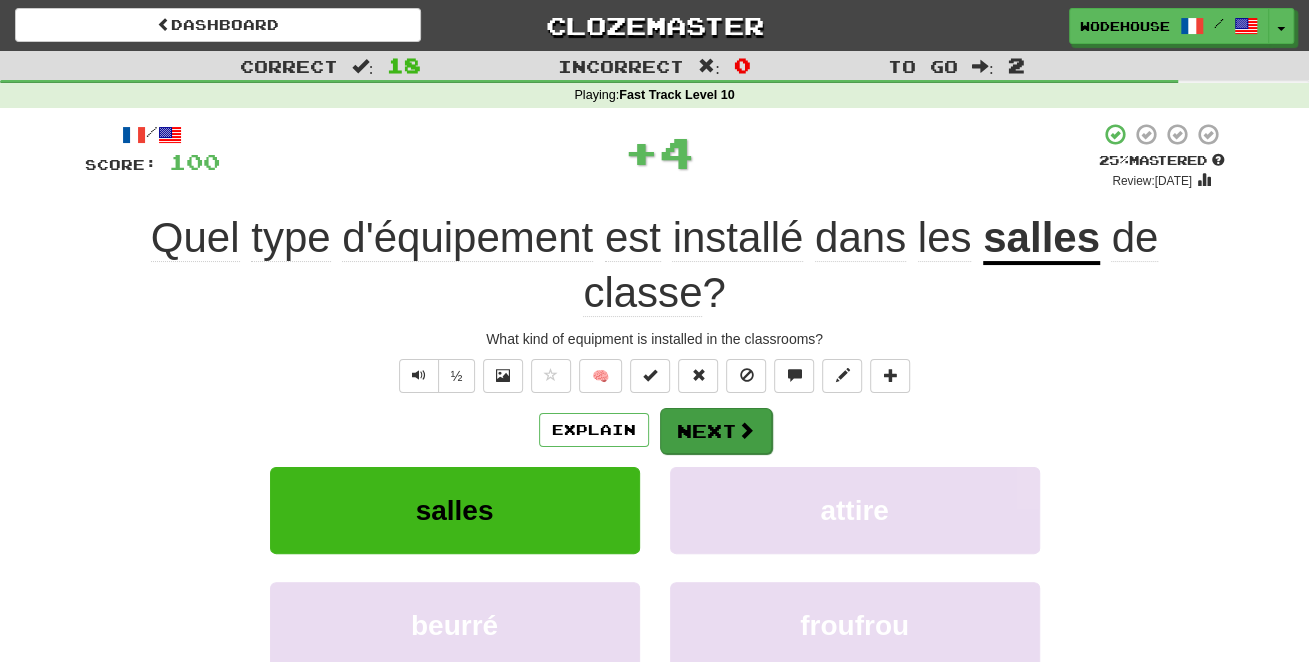 click at bounding box center [746, 430] 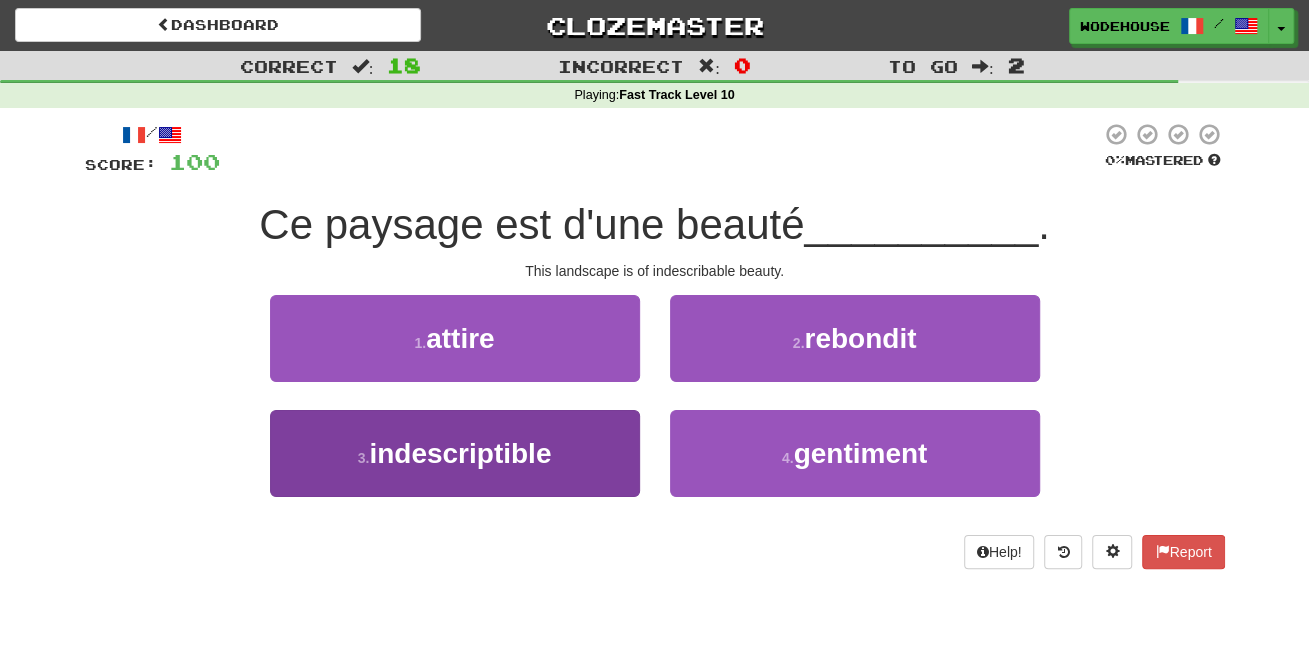 click on "indescriptible" at bounding box center (460, 453) 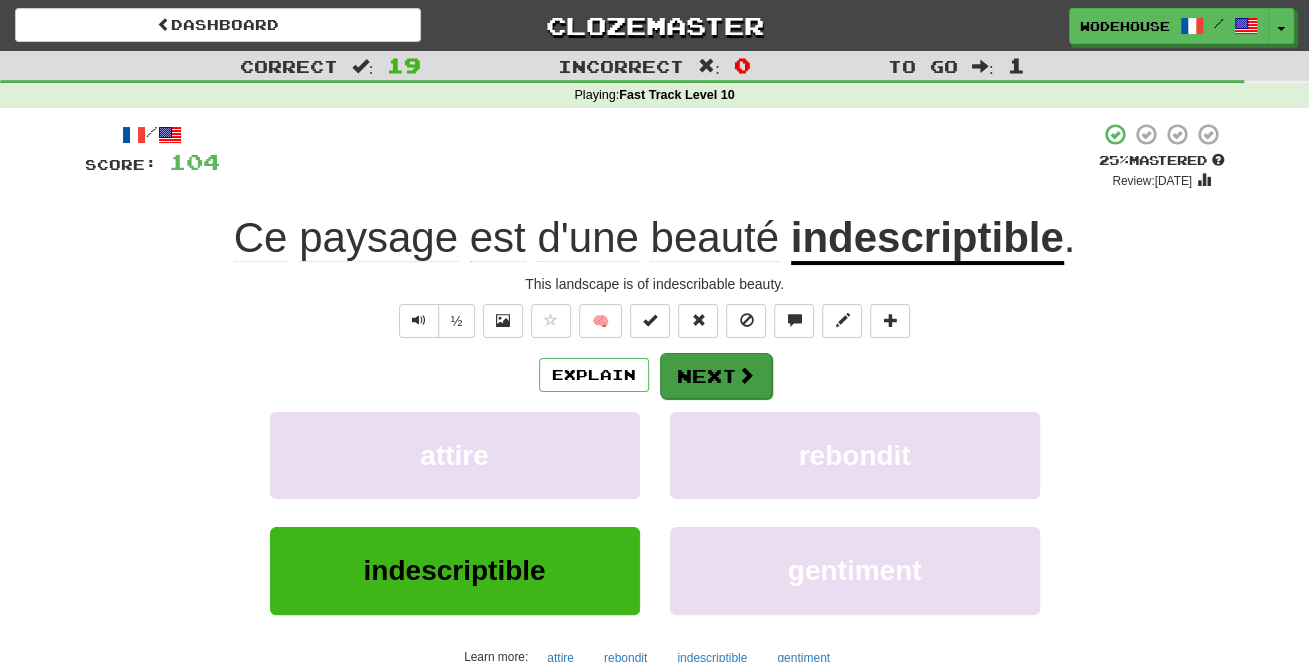 click on "Next" at bounding box center (716, 376) 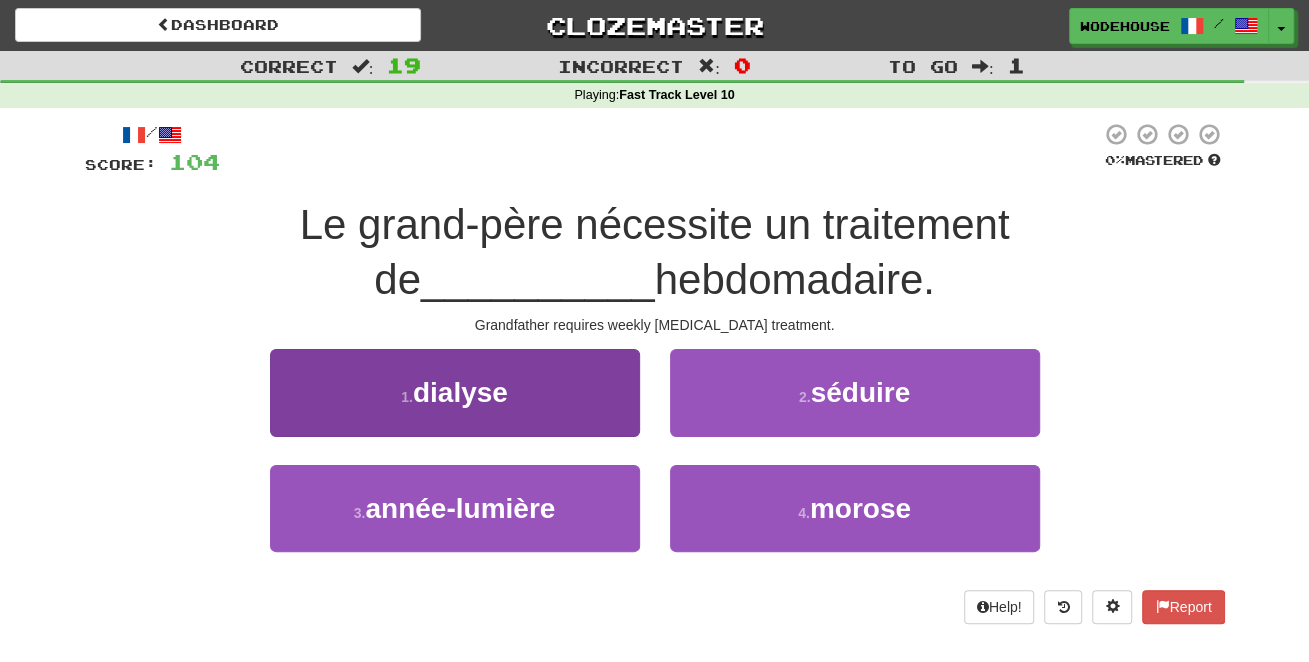 click on "dialyse" at bounding box center (460, 392) 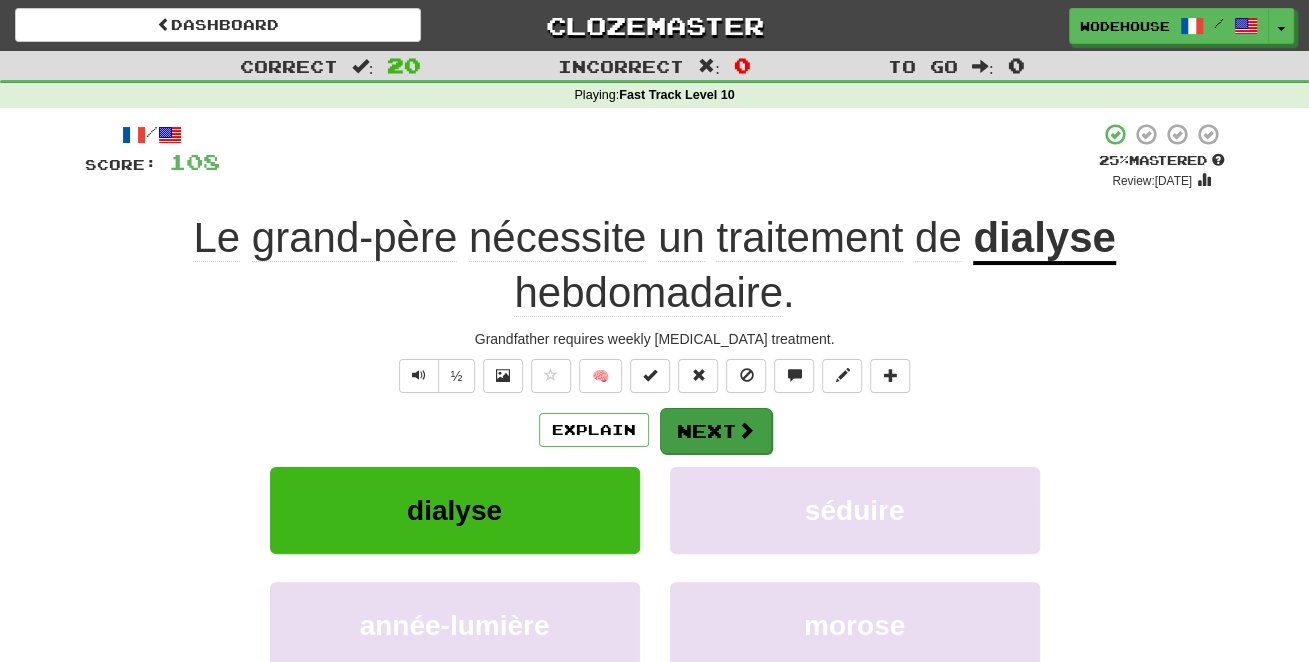click at bounding box center (746, 430) 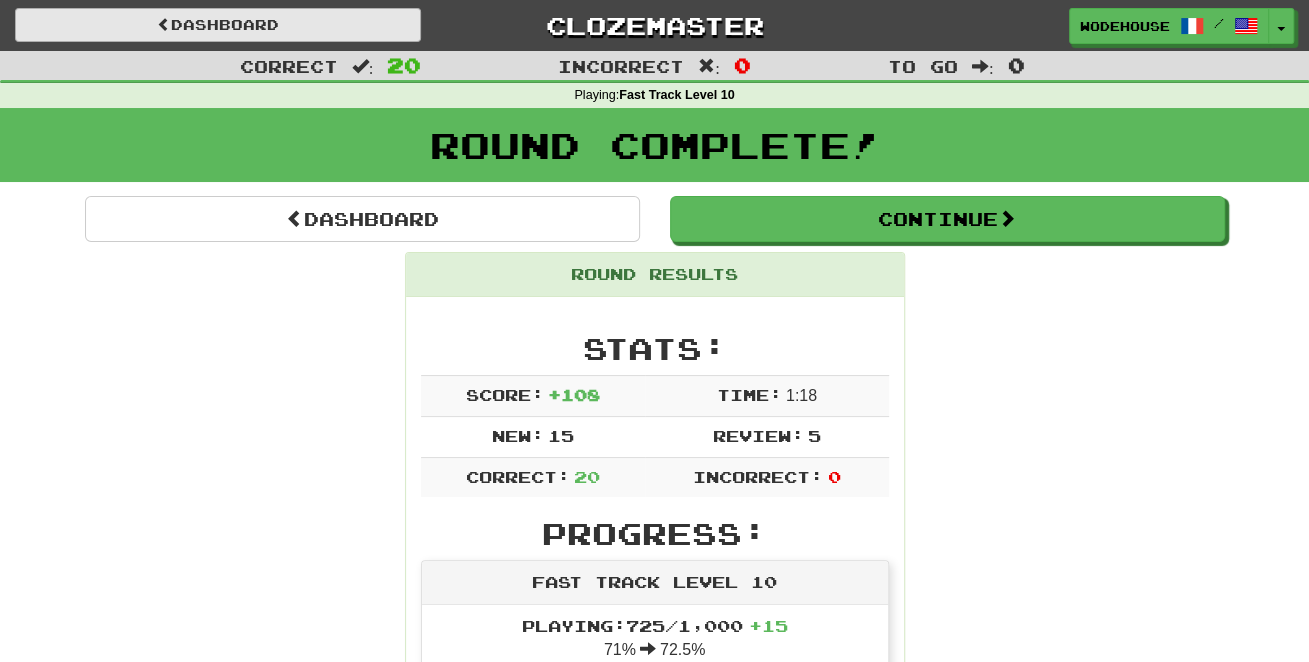 click on "Dashboard" at bounding box center [218, 25] 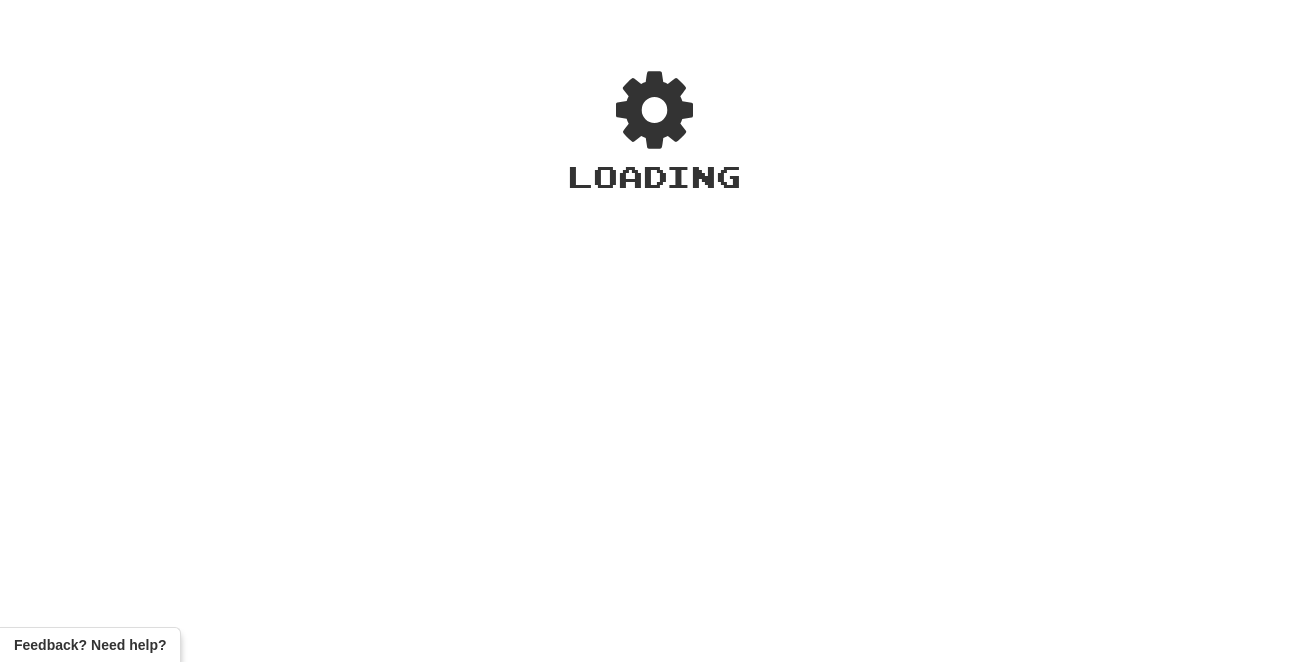 scroll, scrollTop: 0, scrollLeft: 0, axis: both 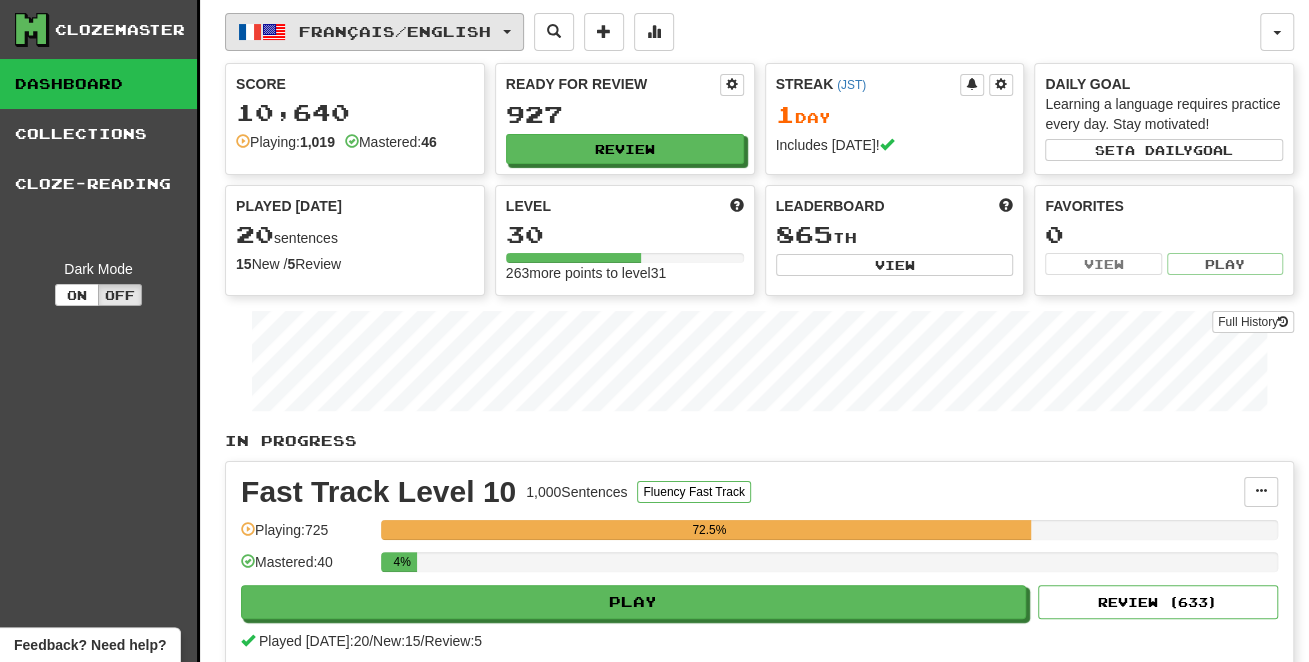 click on "Français  /  English" 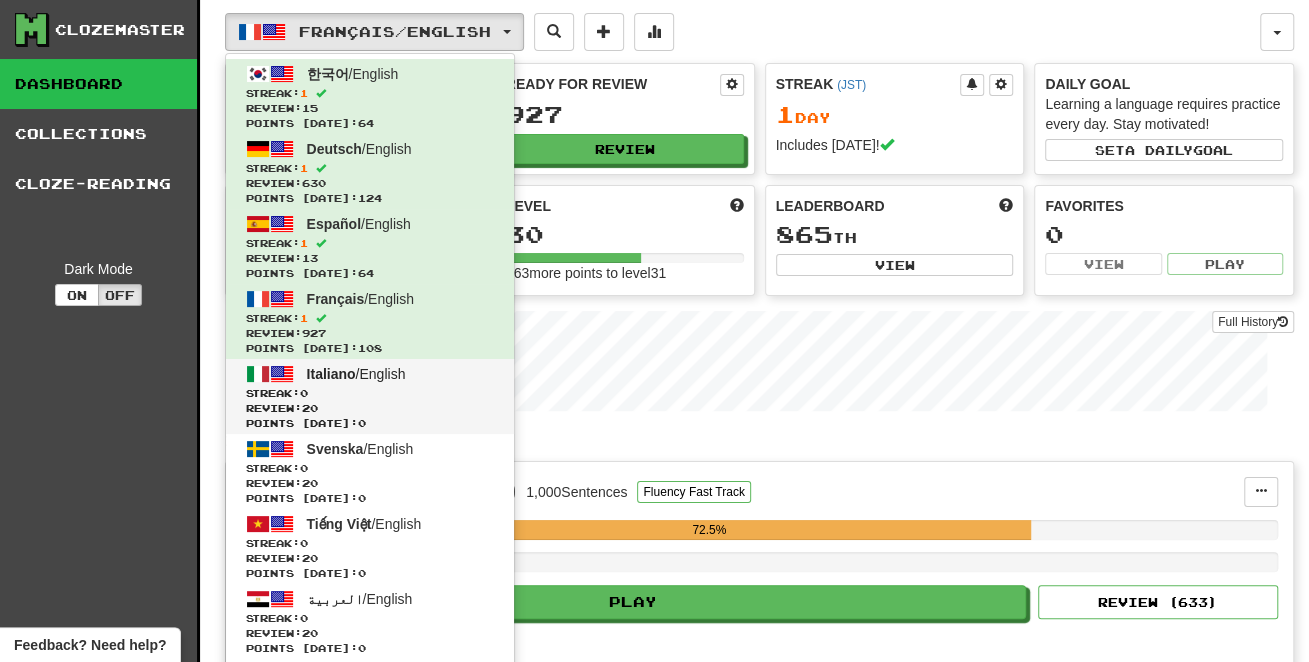 click on "Italiano  /  English" 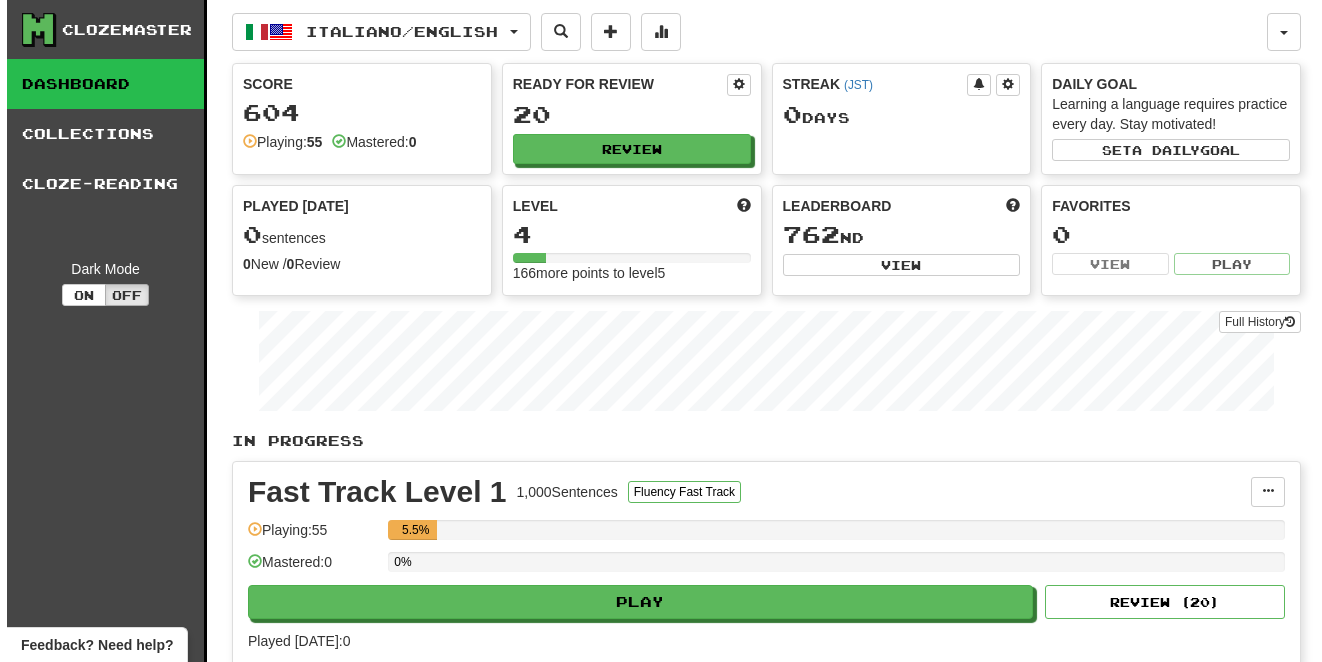 scroll, scrollTop: 0, scrollLeft: 0, axis: both 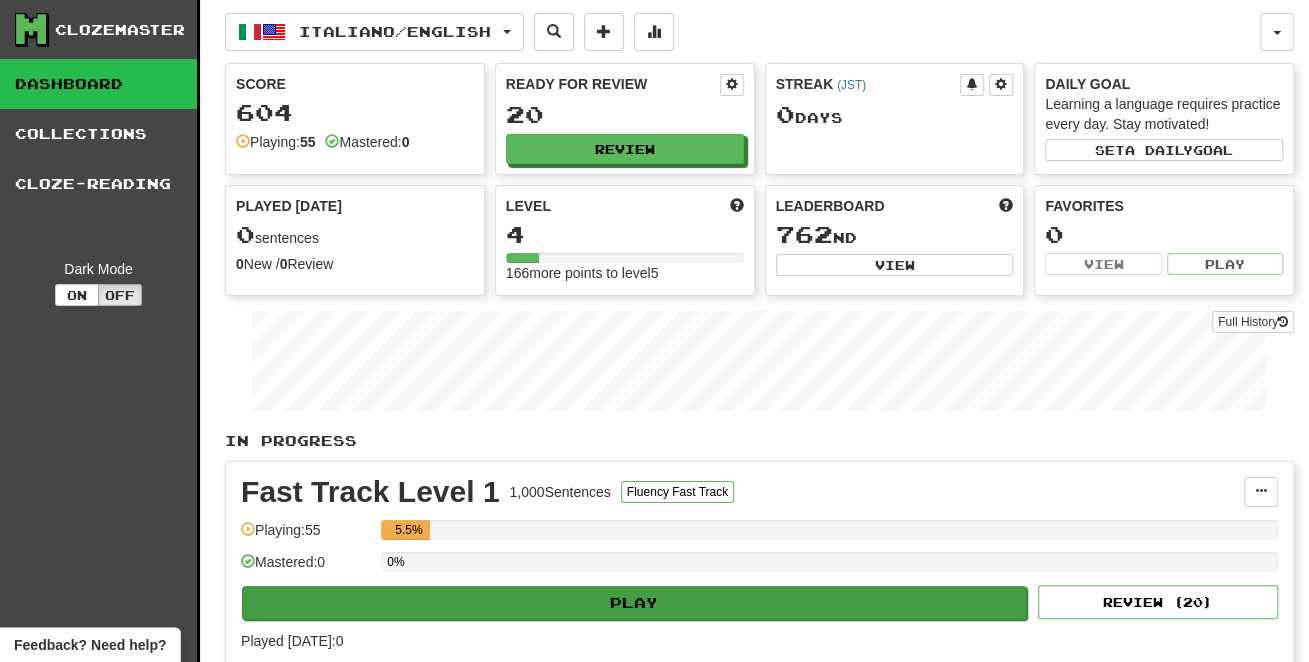 click on "Play" 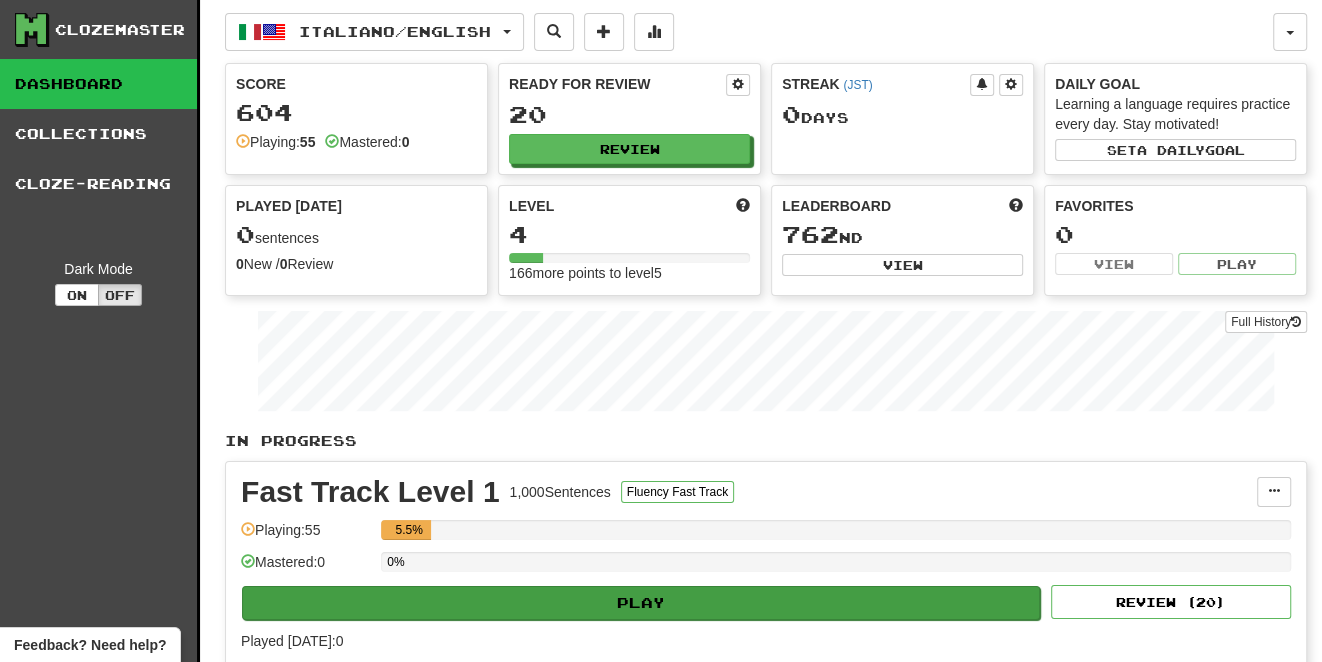 select on "**" 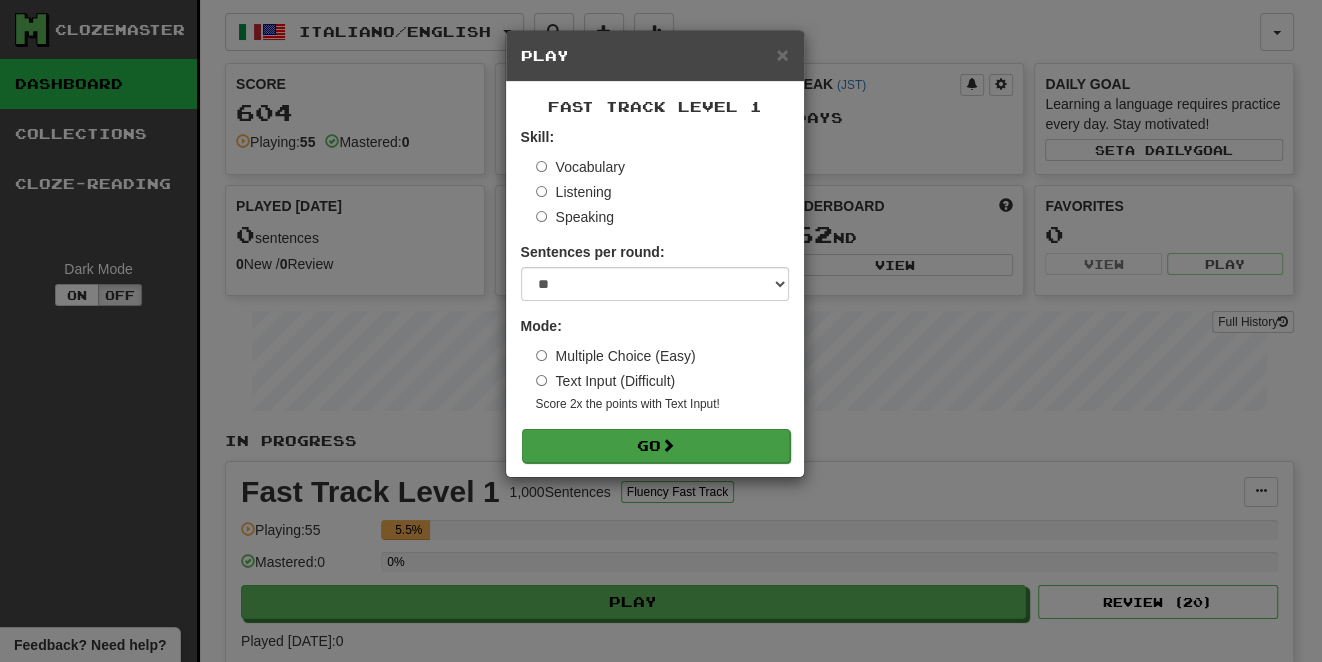 click on "Go" at bounding box center [656, 446] 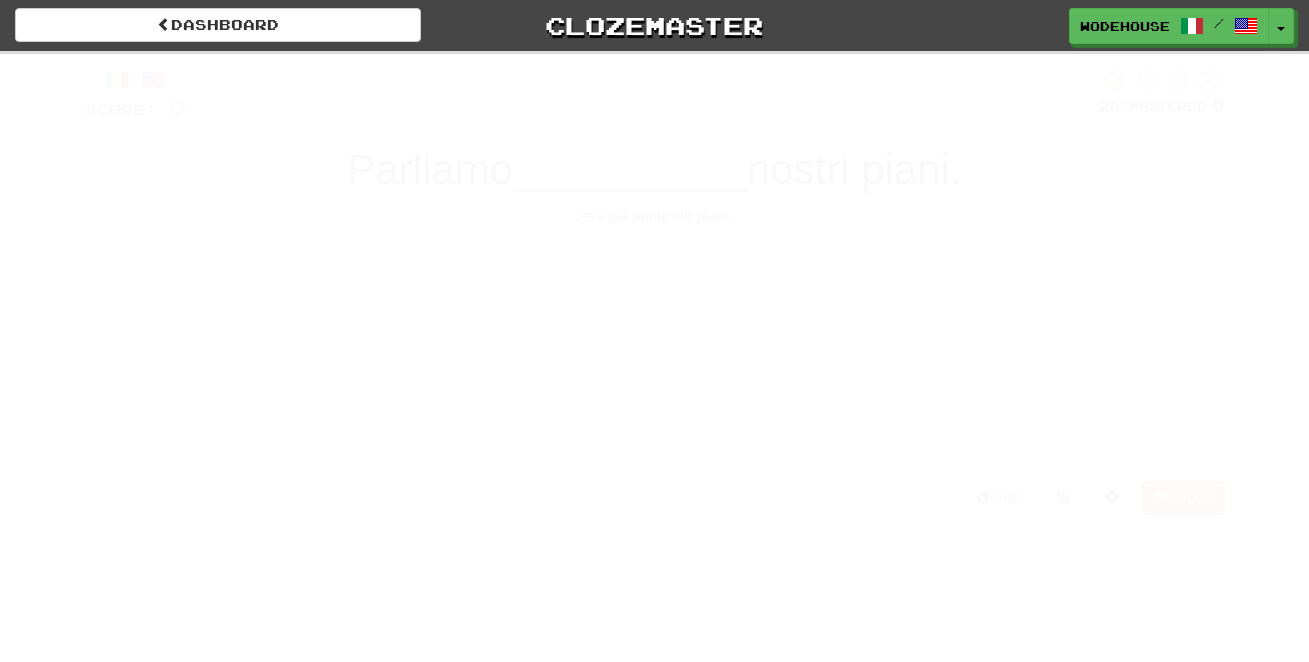 scroll, scrollTop: 0, scrollLeft: 0, axis: both 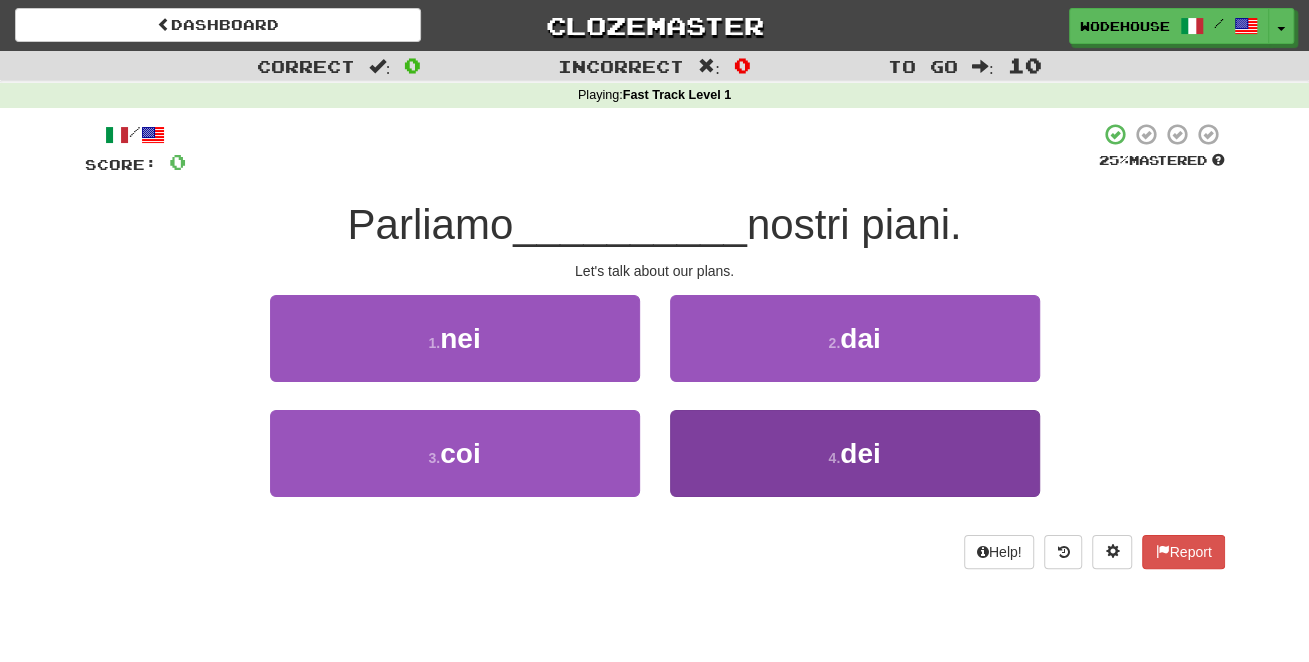 click on "4 .  dei" at bounding box center [855, 453] 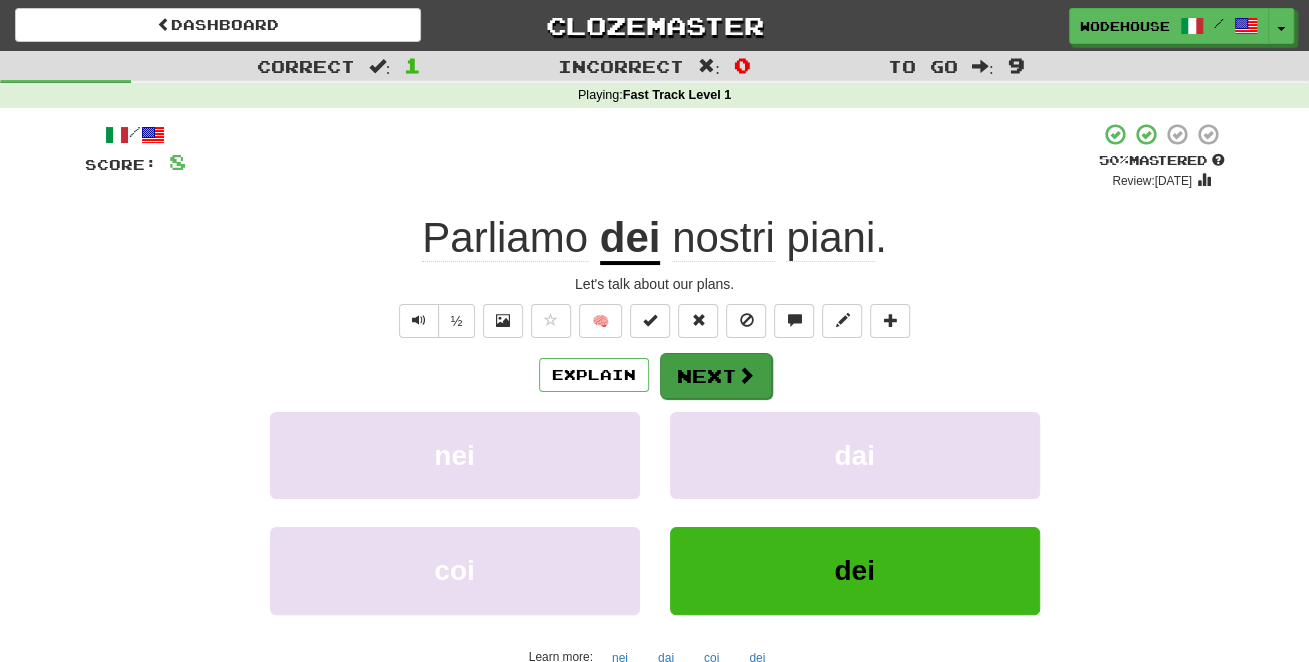 click on "Next" at bounding box center (716, 376) 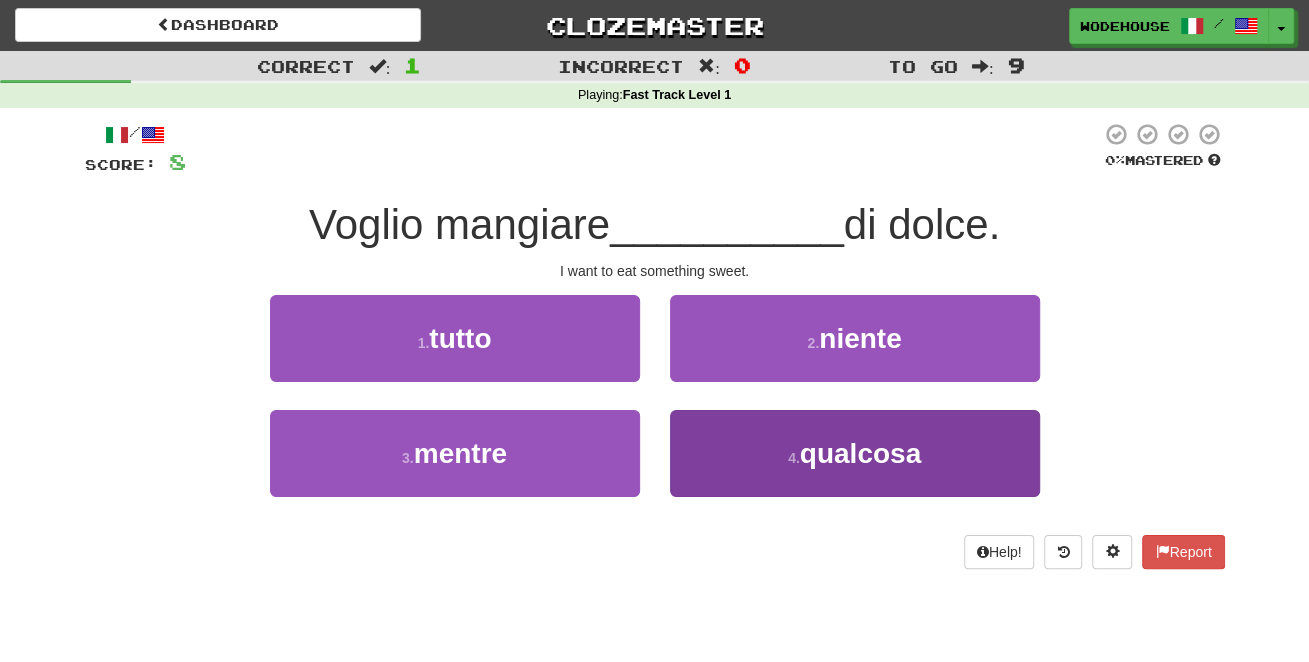 click on "4 .  qualcosa" at bounding box center [855, 453] 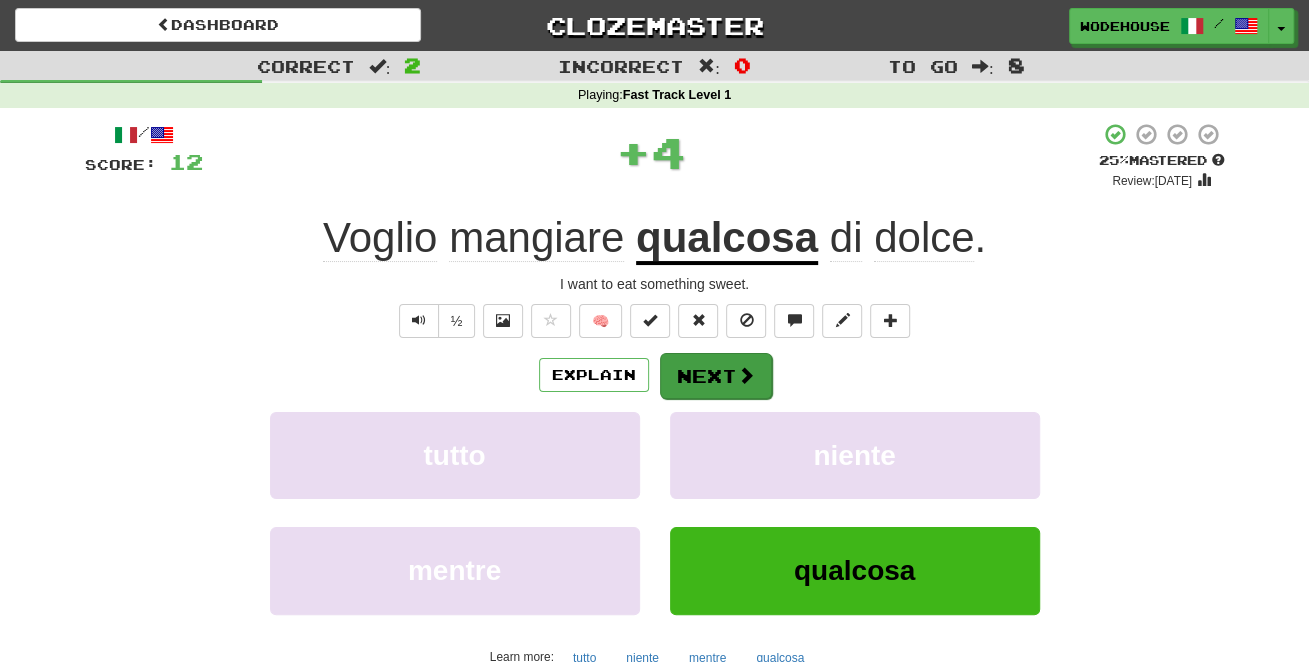 click on "Next" at bounding box center (716, 376) 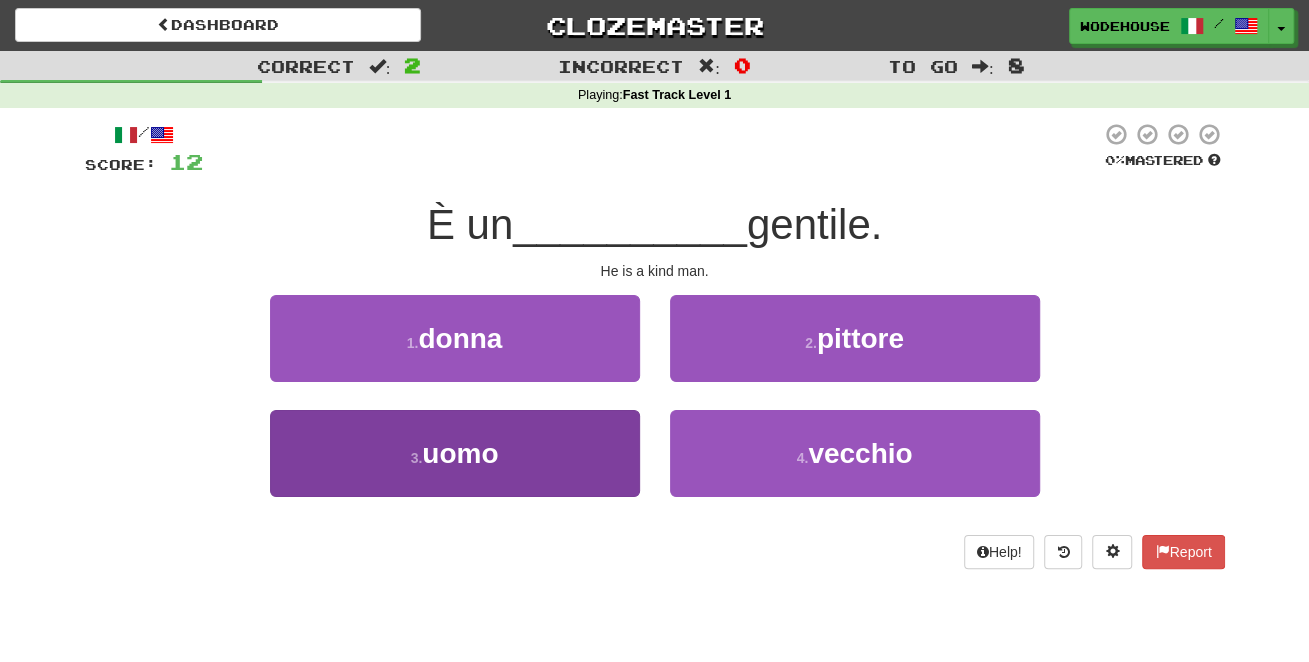 click on "3 .  uomo" at bounding box center (455, 453) 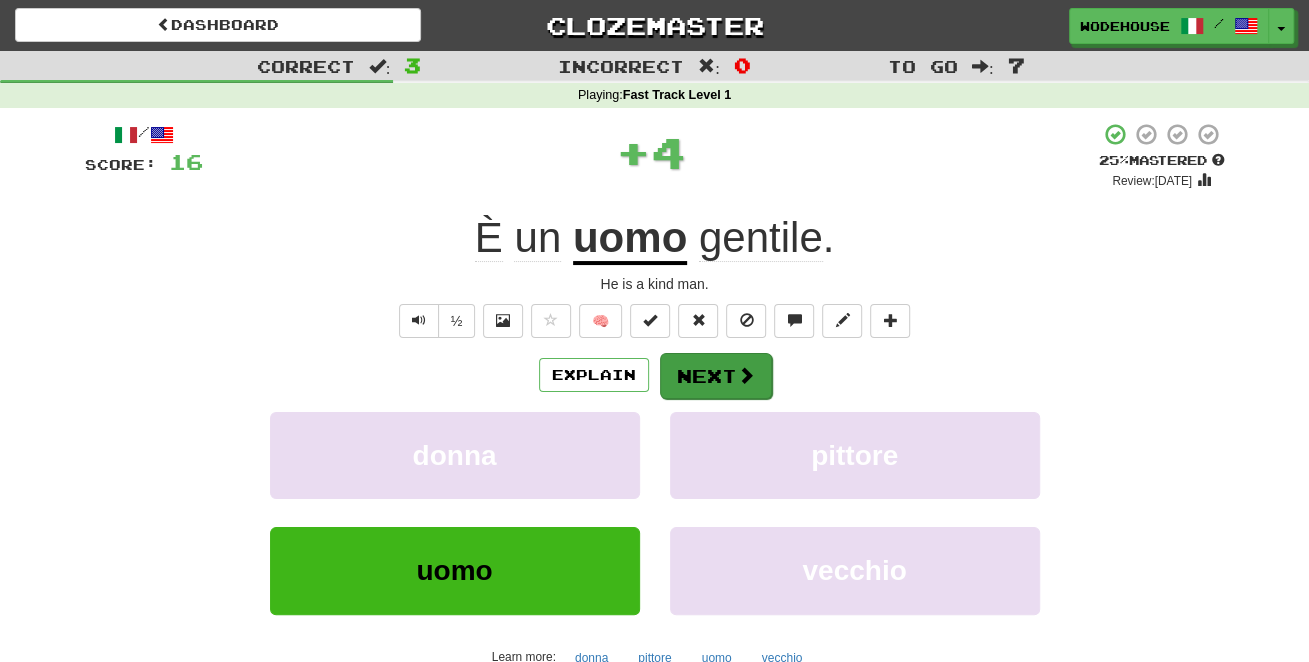 click on "Next" at bounding box center (716, 376) 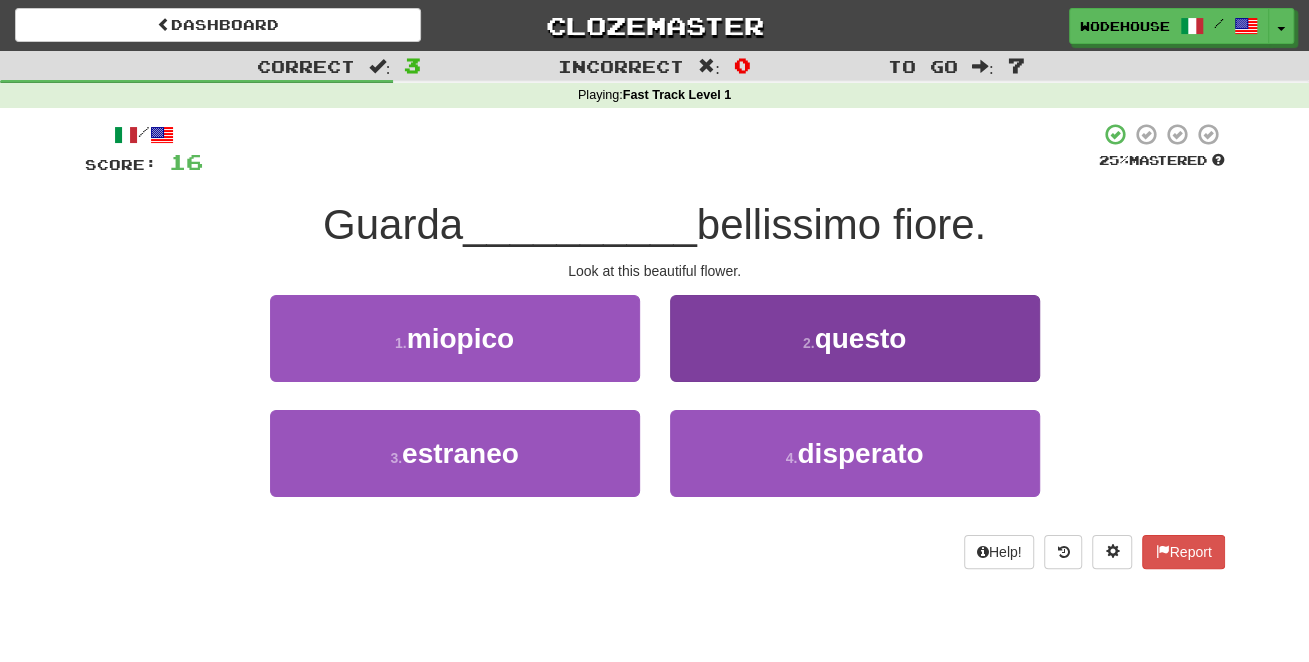 click on "2 .  questo" at bounding box center (855, 338) 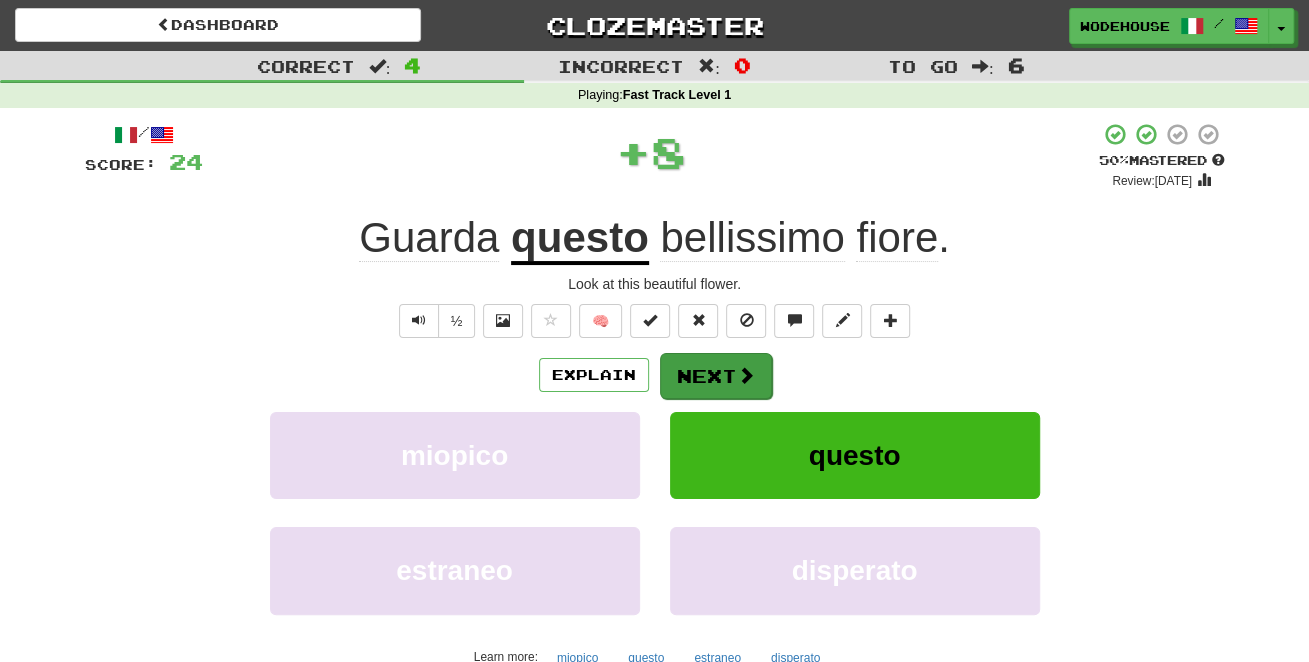 click on "Next" at bounding box center (716, 376) 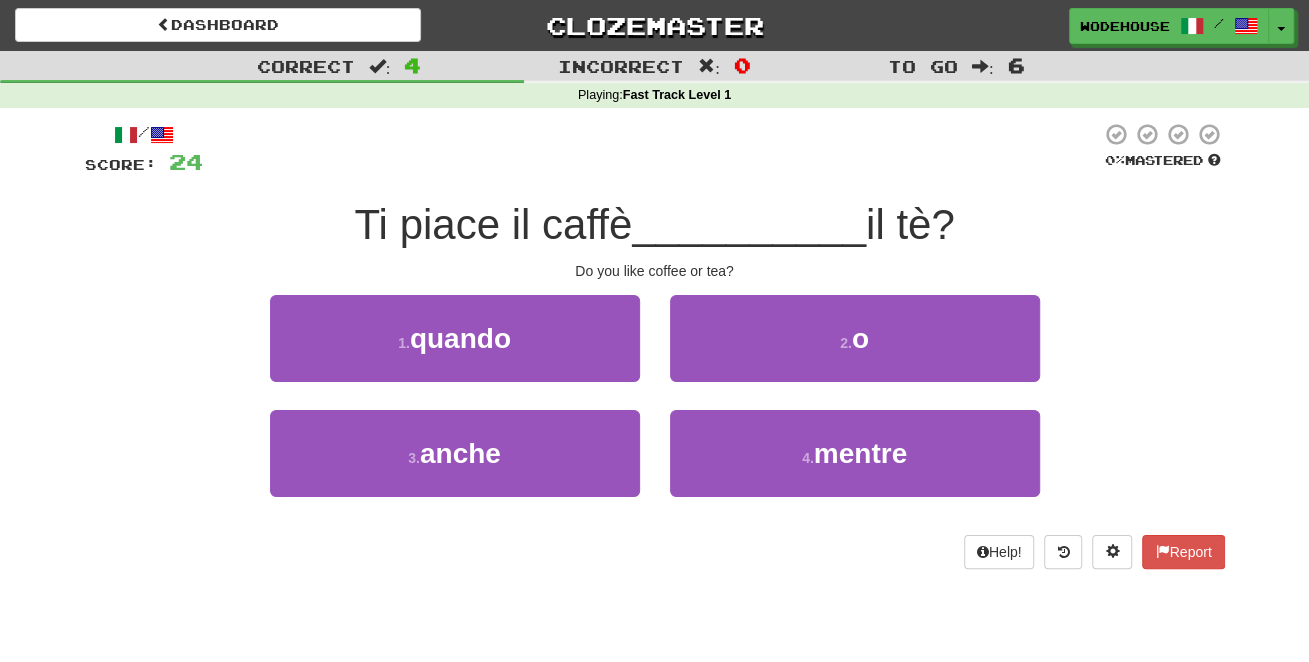click on "2 .  o" at bounding box center [855, 338] 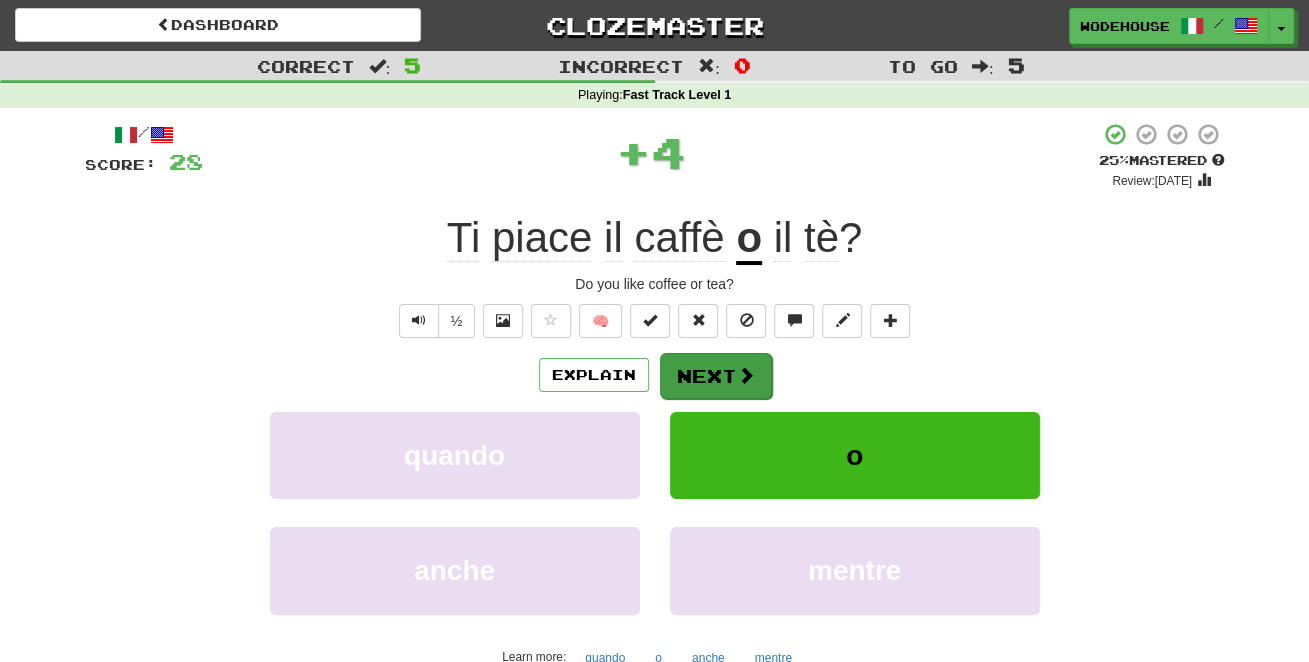 click on "Next" at bounding box center [716, 376] 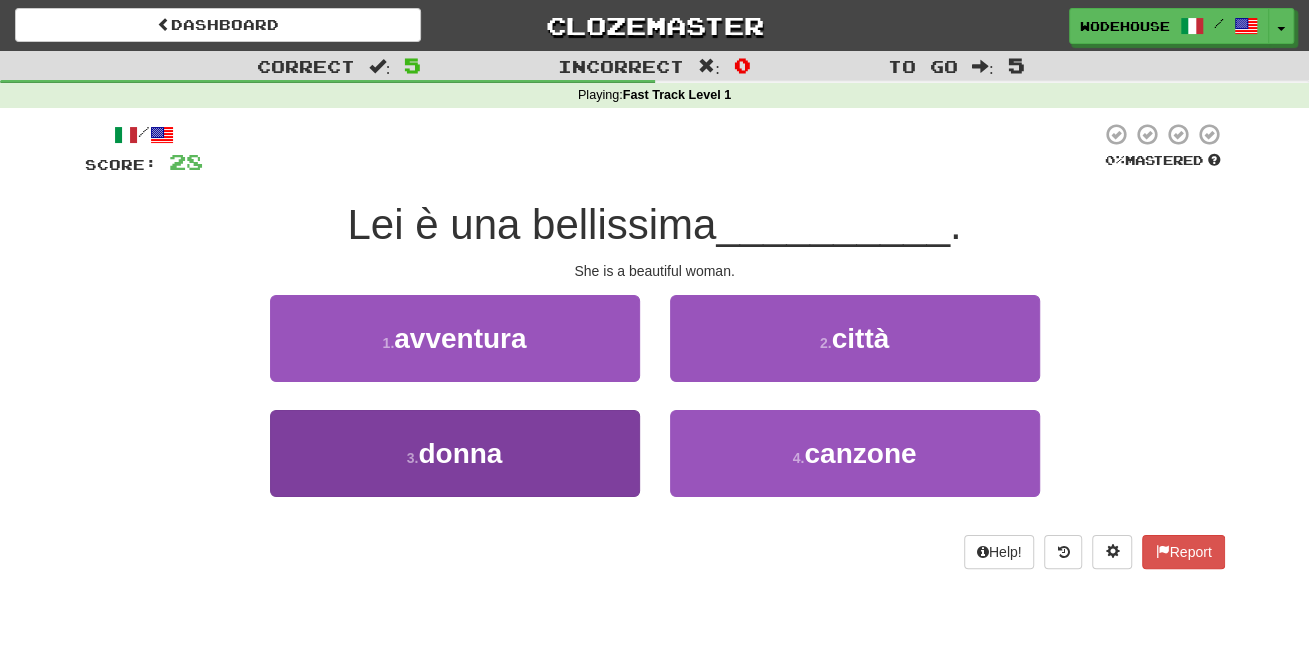 click on "3 .  donna" at bounding box center [455, 453] 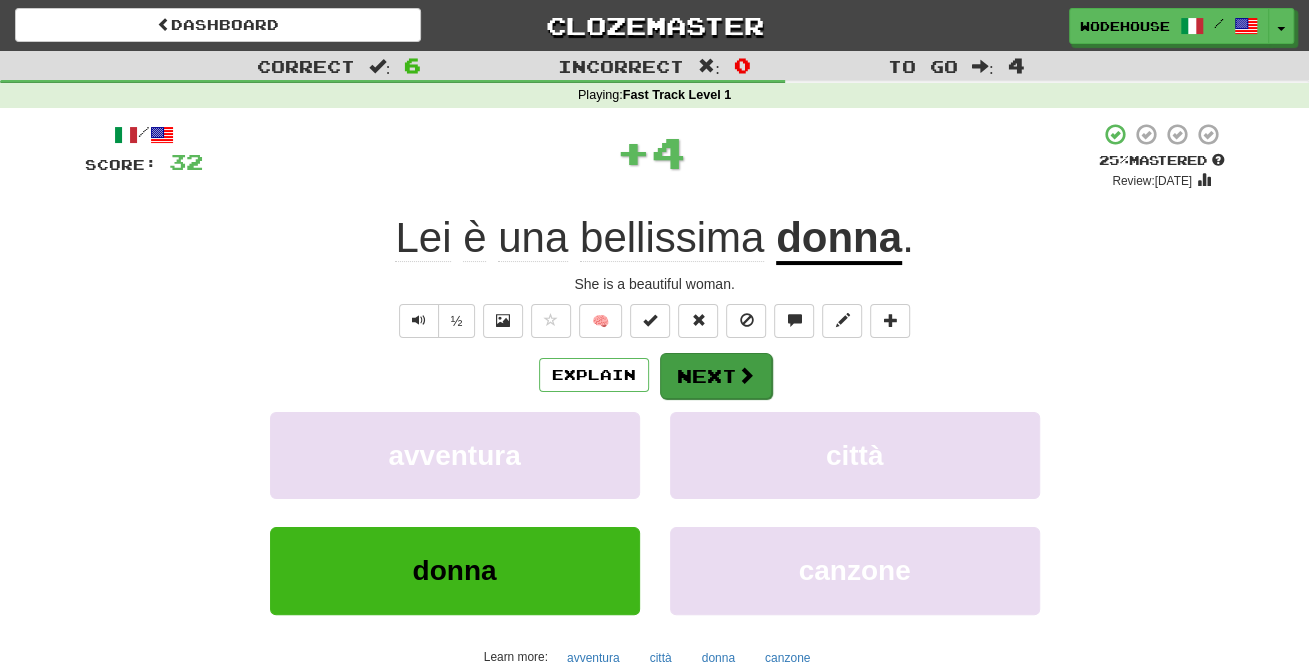 click on "Next" at bounding box center [716, 376] 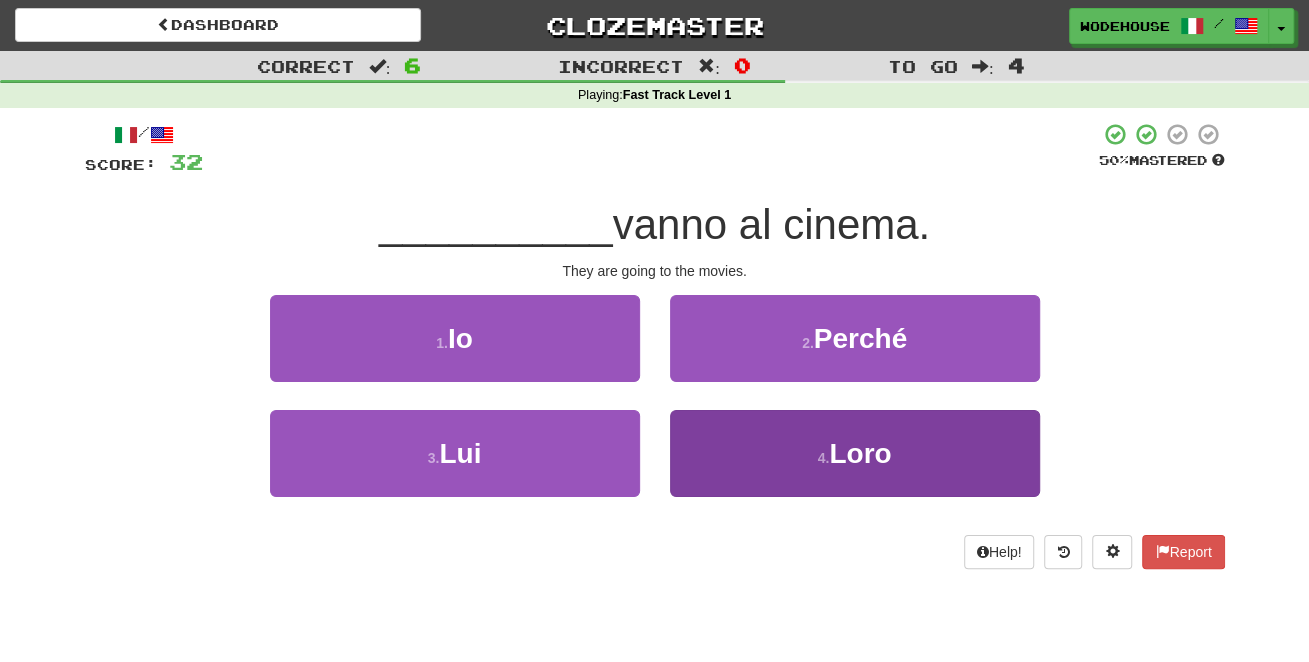 click on "4 .  Loro" at bounding box center (855, 453) 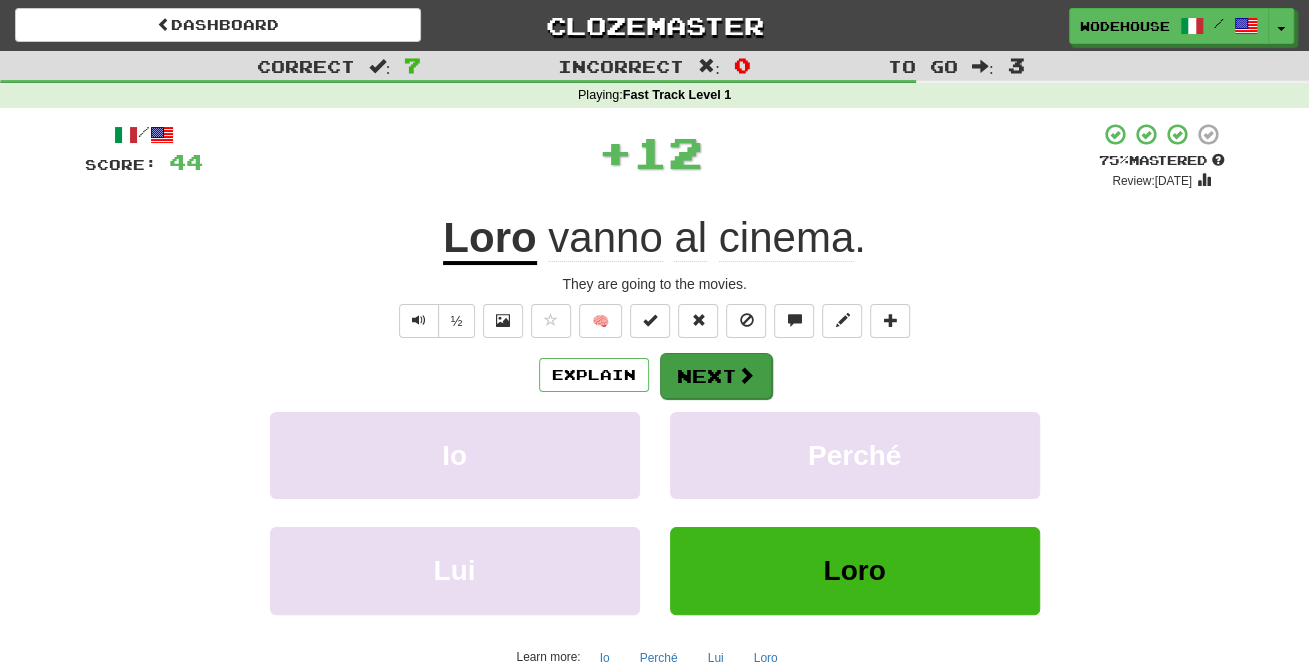 click at bounding box center (746, 375) 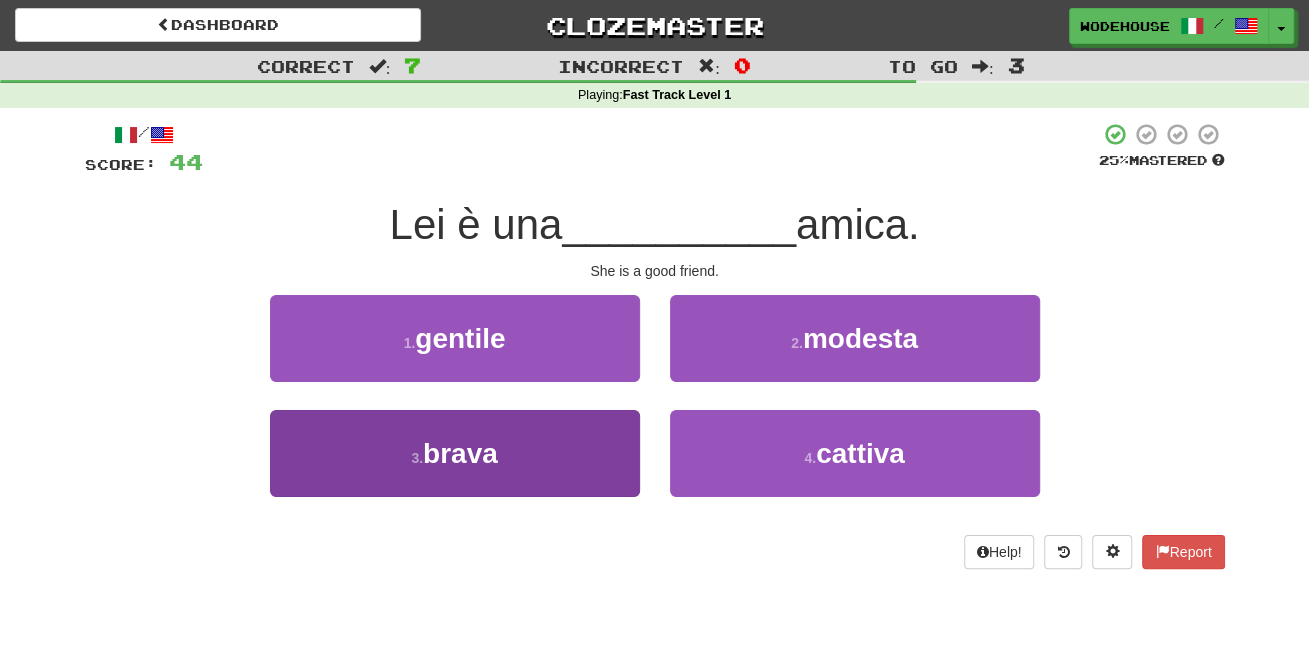 click on "3 .  brava" at bounding box center [455, 453] 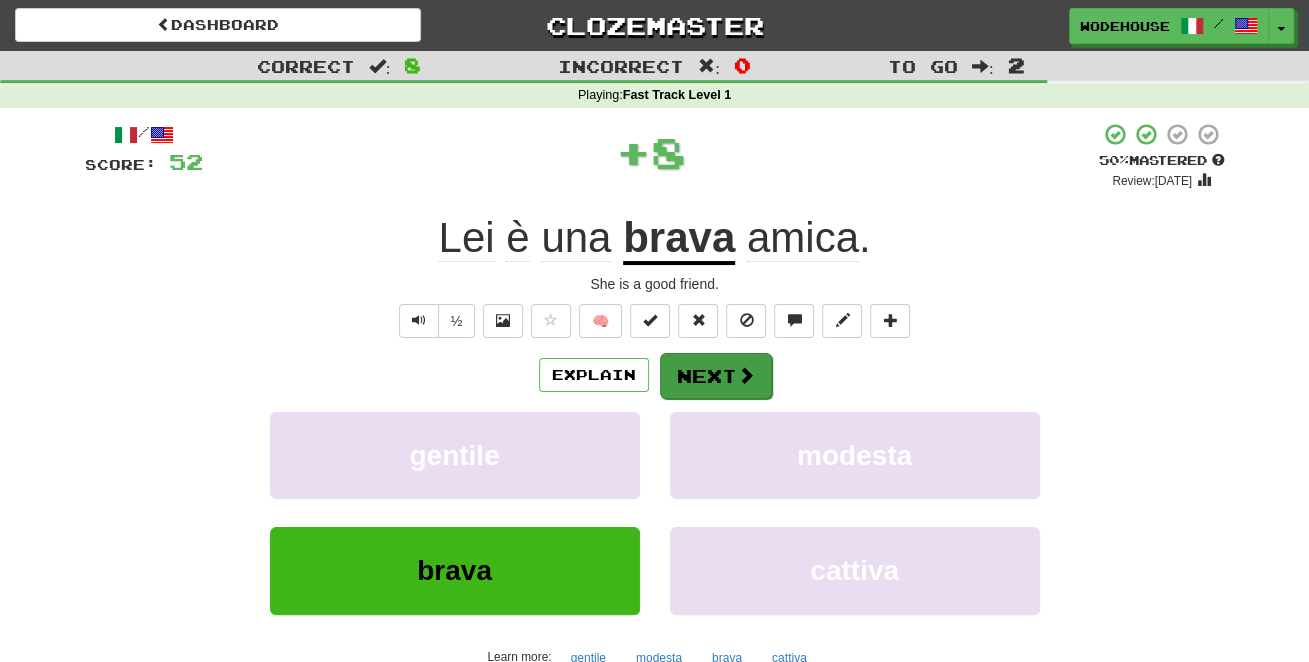 click on "Next" at bounding box center (716, 376) 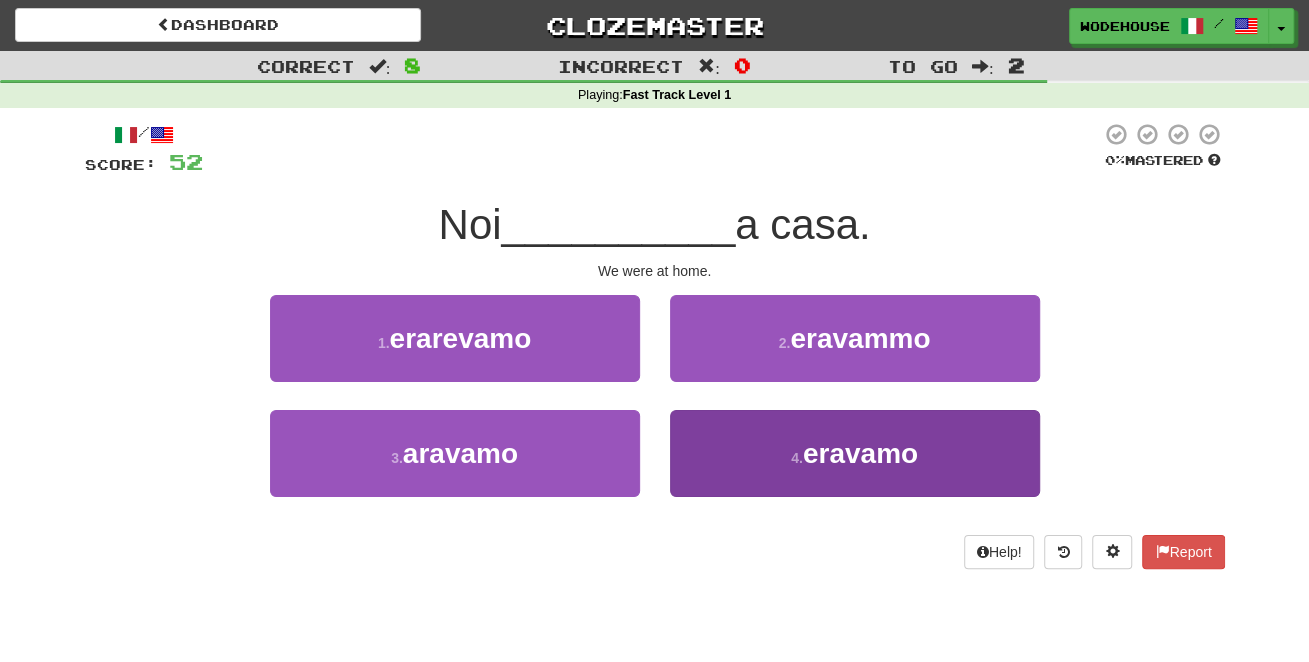 click on "4 .  eravamo" at bounding box center [855, 453] 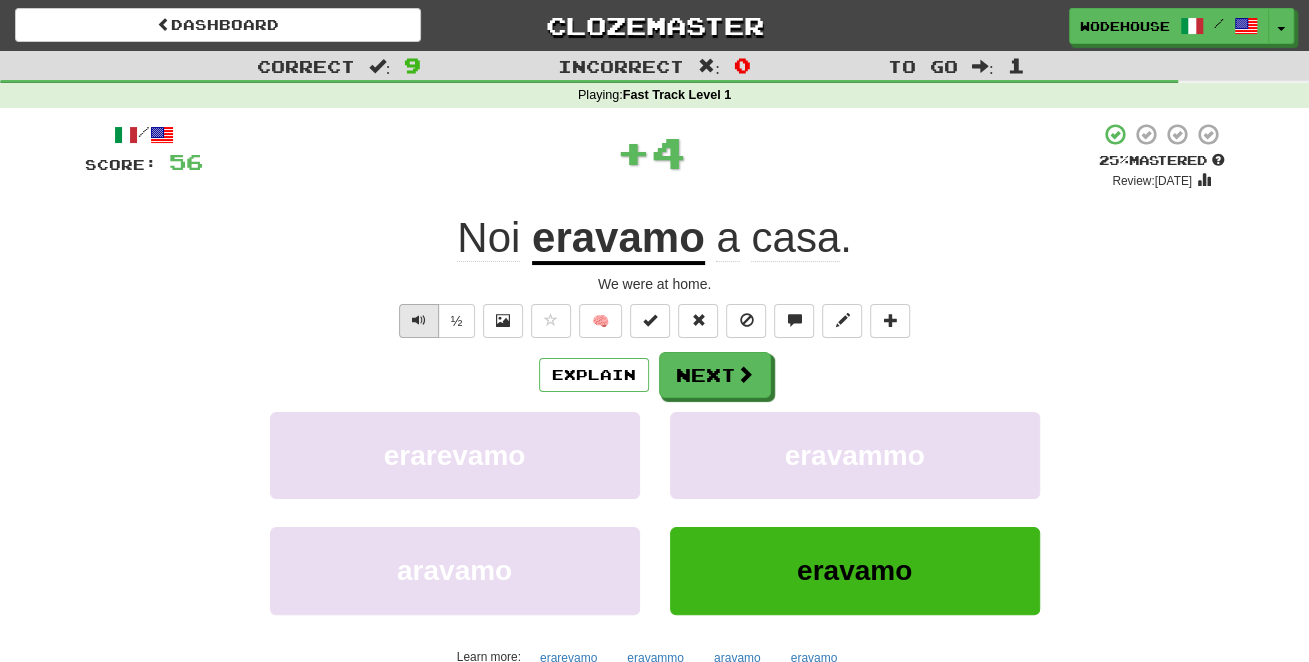 click at bounding box center (419, 320) 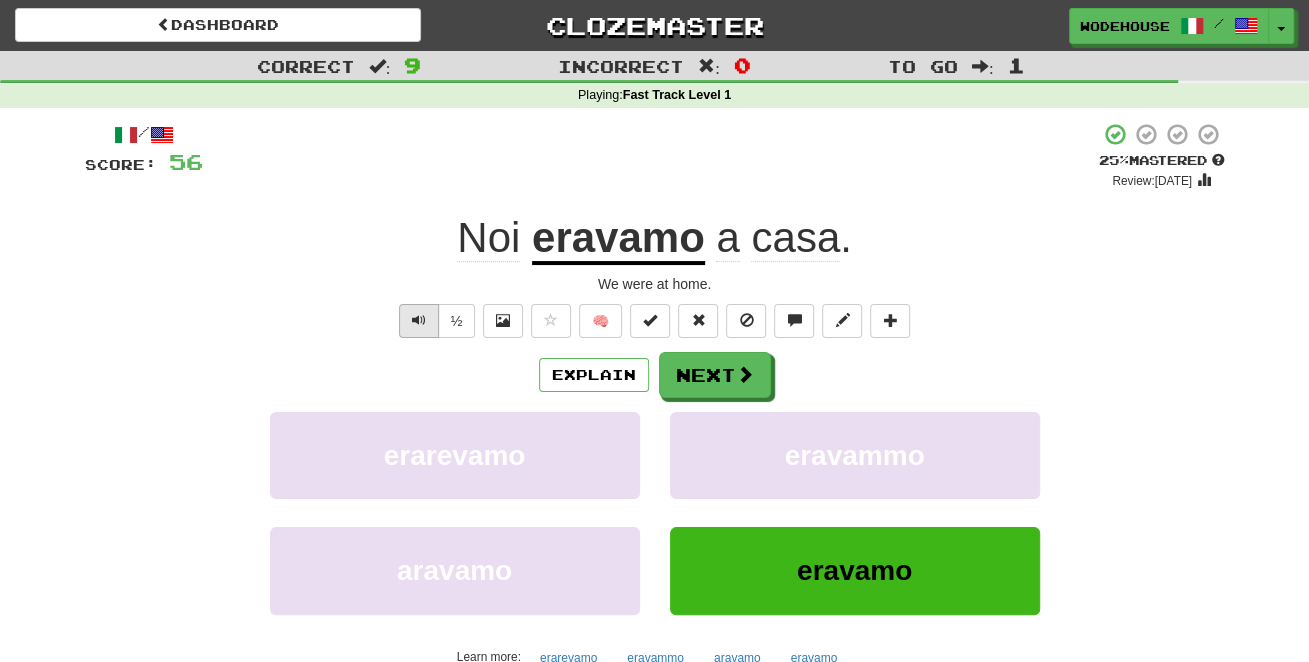 click at bounding box center [419, 320] 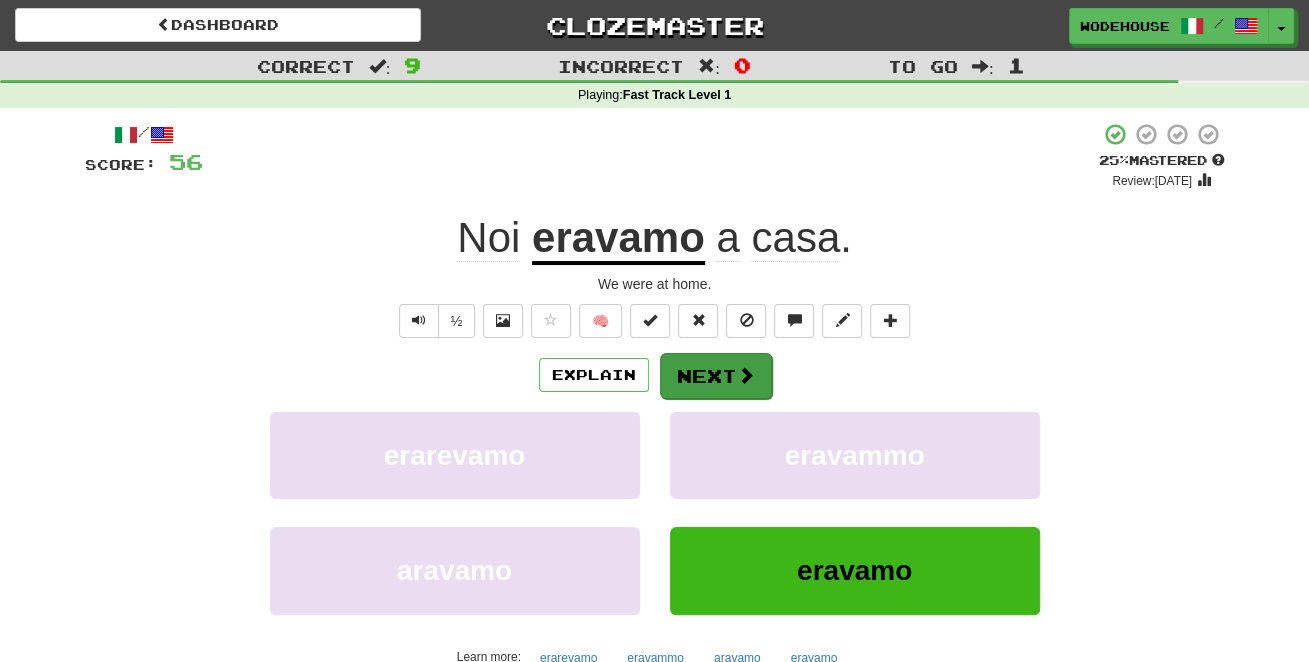 click on "Next" at bounding box center [716, 376] 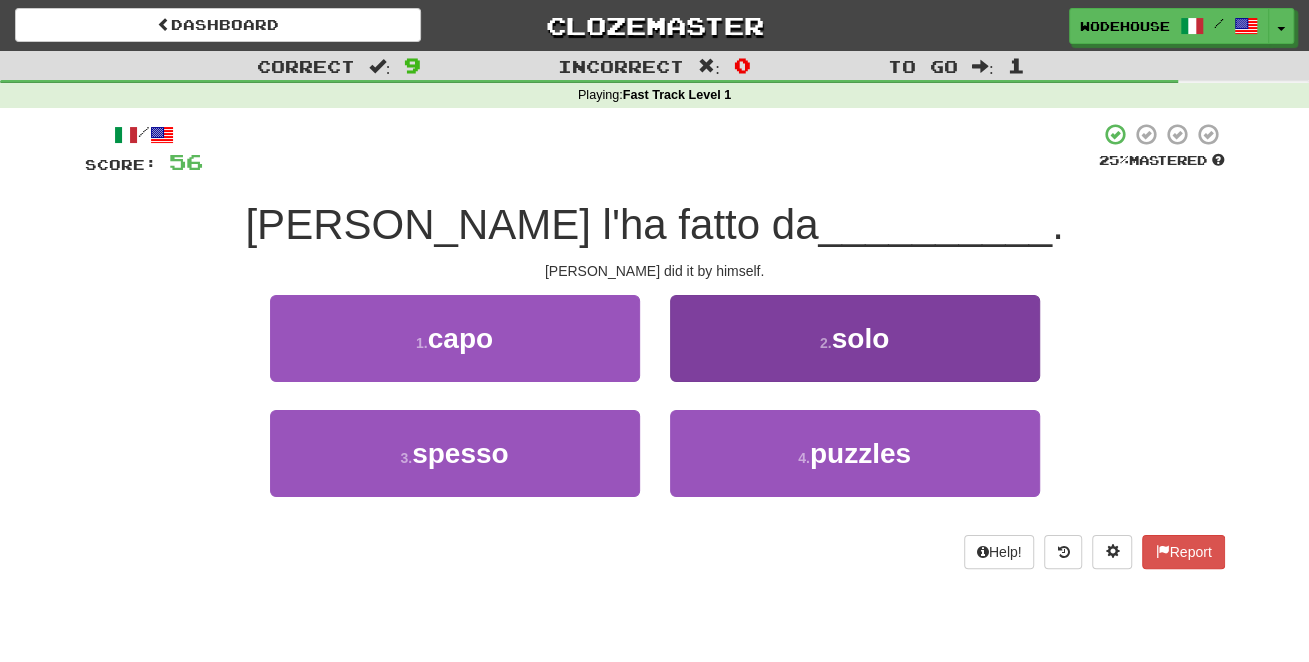 click on "2 .  solo" at bounding box center [855, 338] 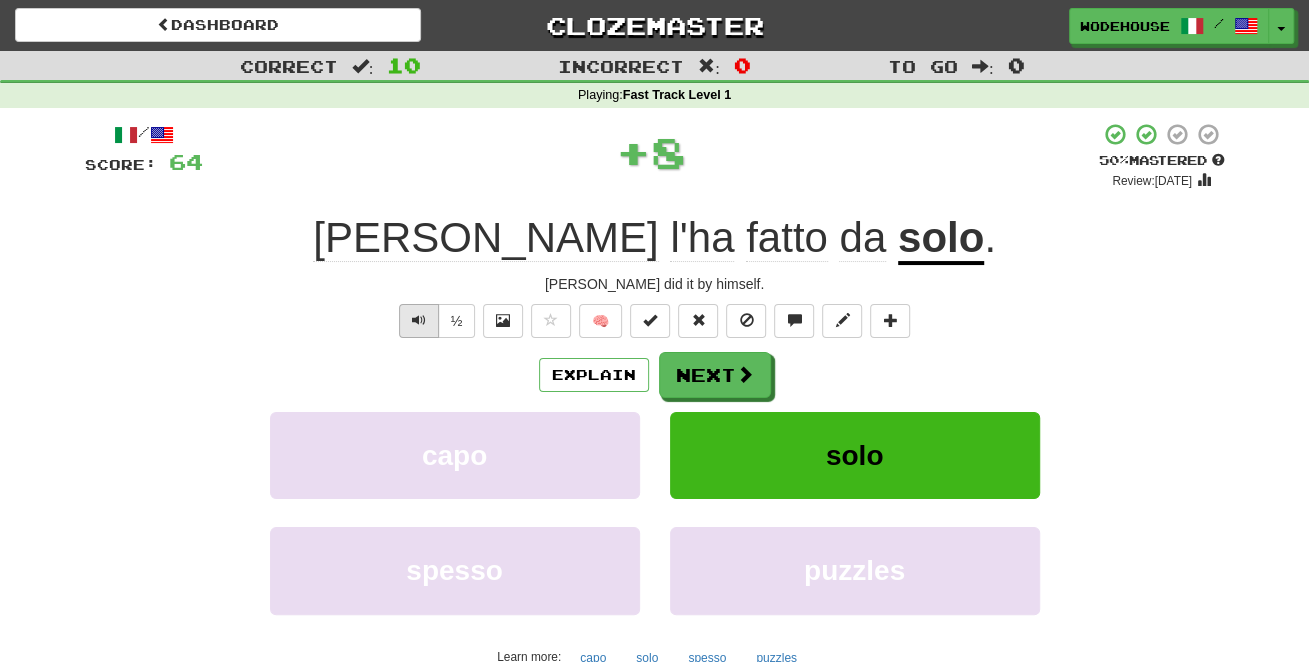 click at bounding box center [419, 321] 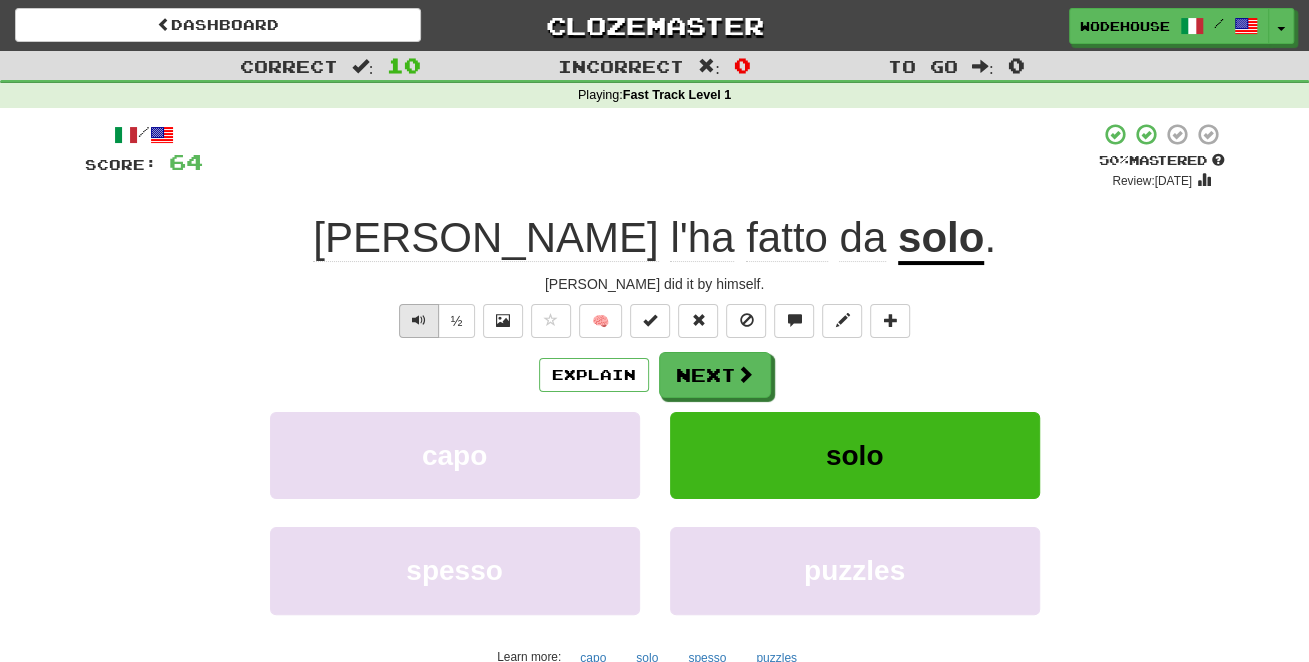 click at bounding box center [419, 321] 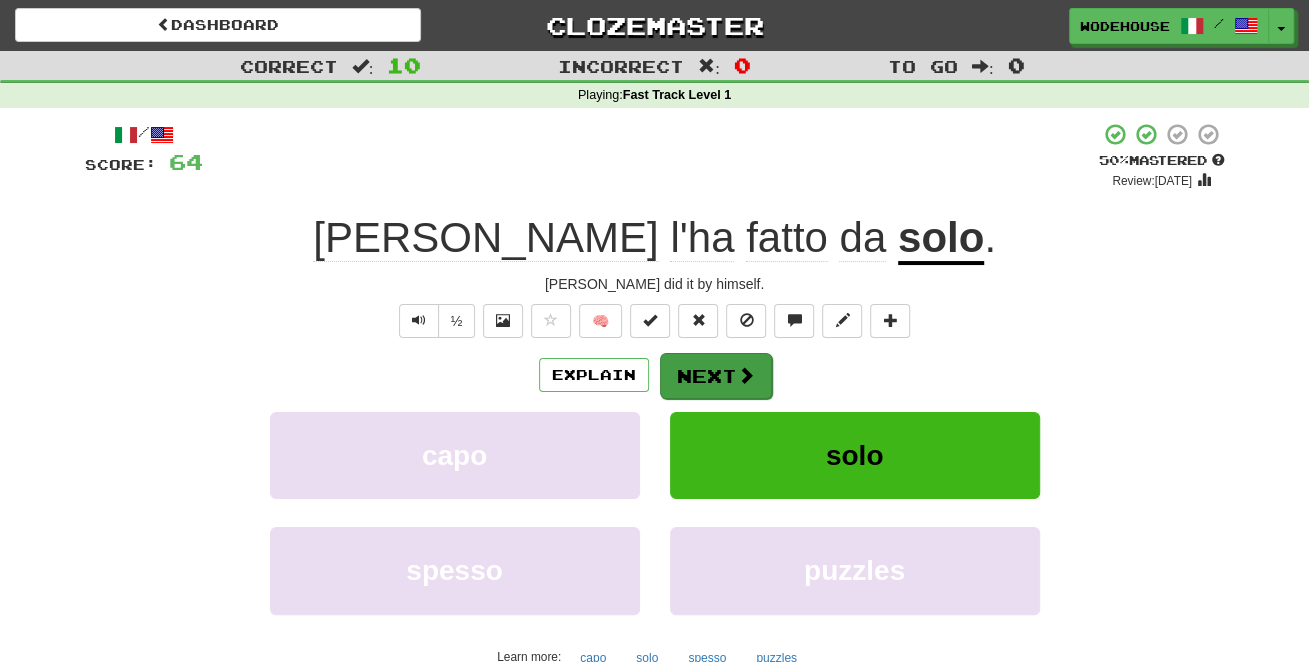 click on "Next" at bounding box center [716, 376] 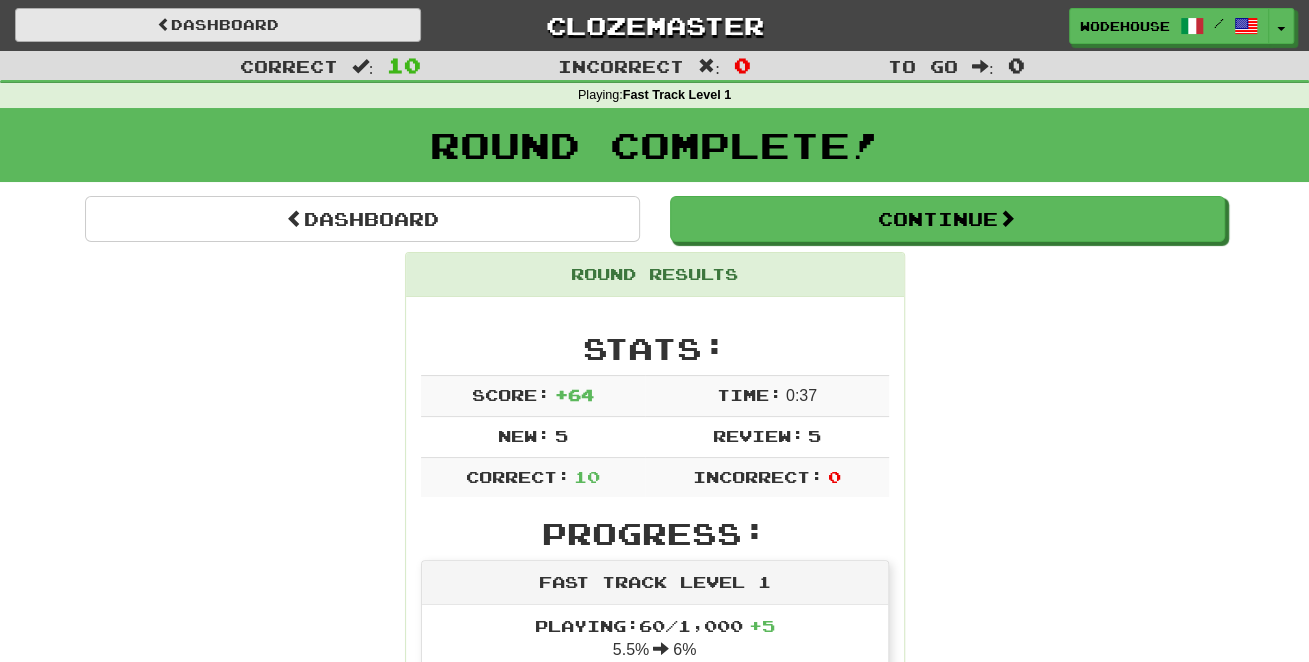 click on "Dashboard" at bounding box center [218, 25] 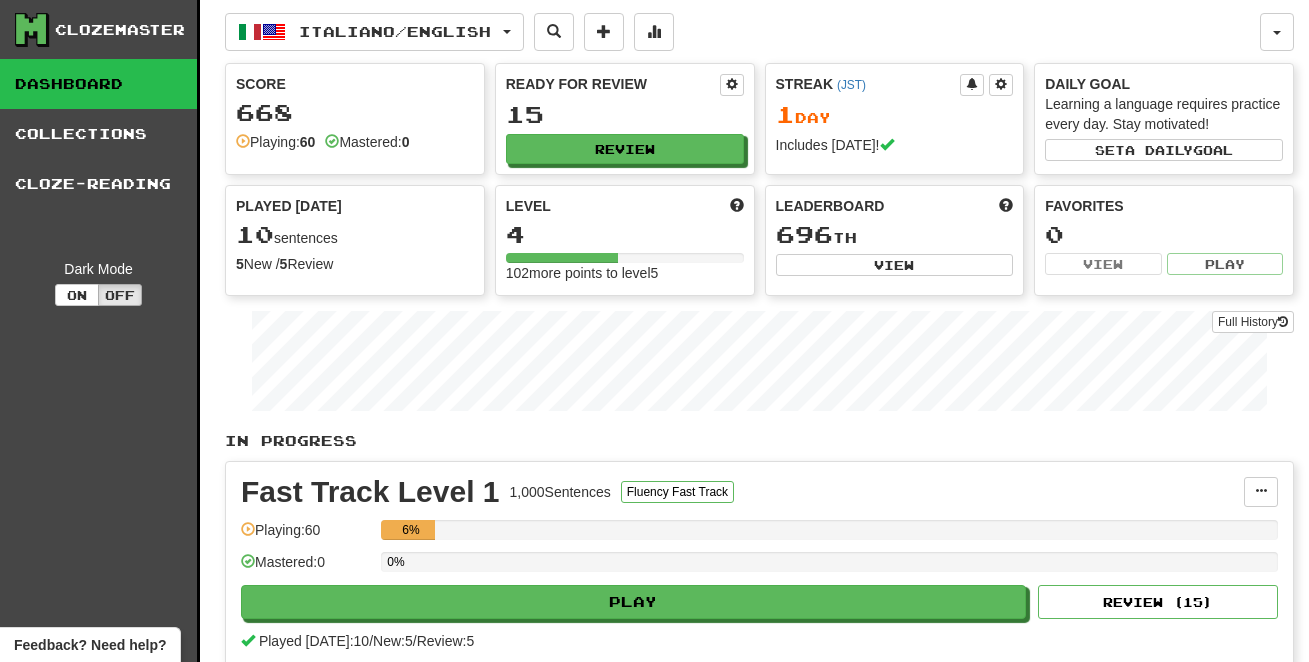 scroll, scrollTop: 0, scrollLeft: 0, axis: both 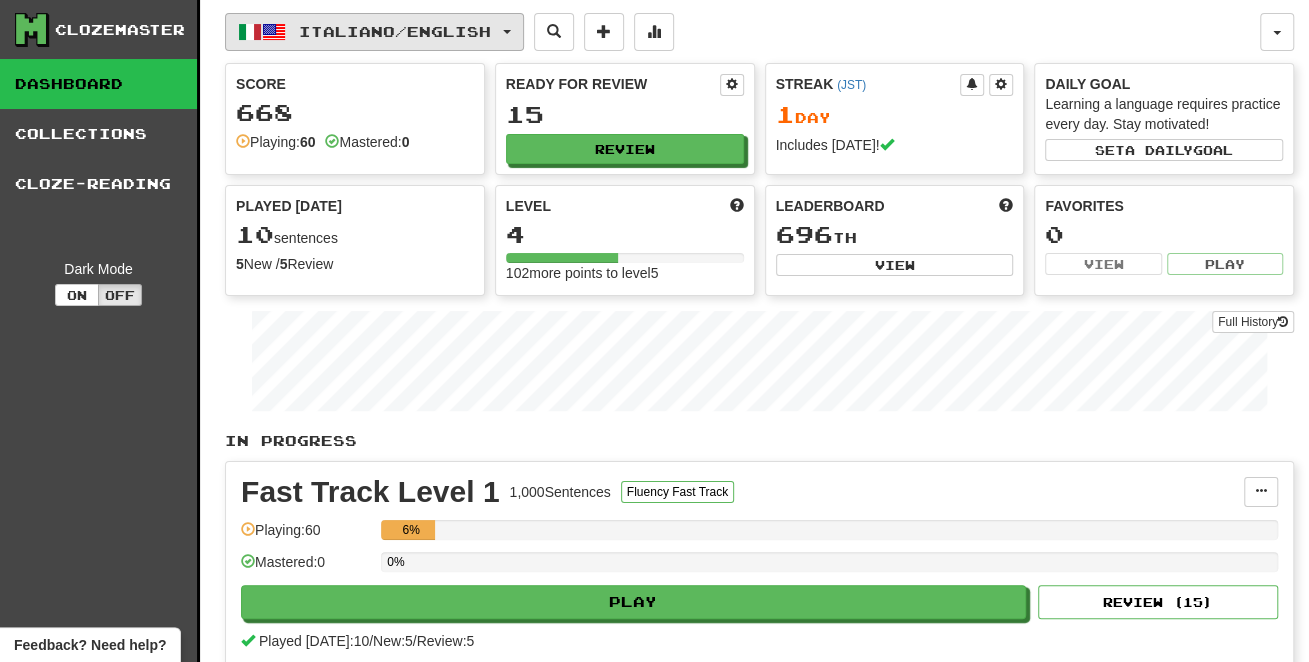 click on "Italiano  /  English" 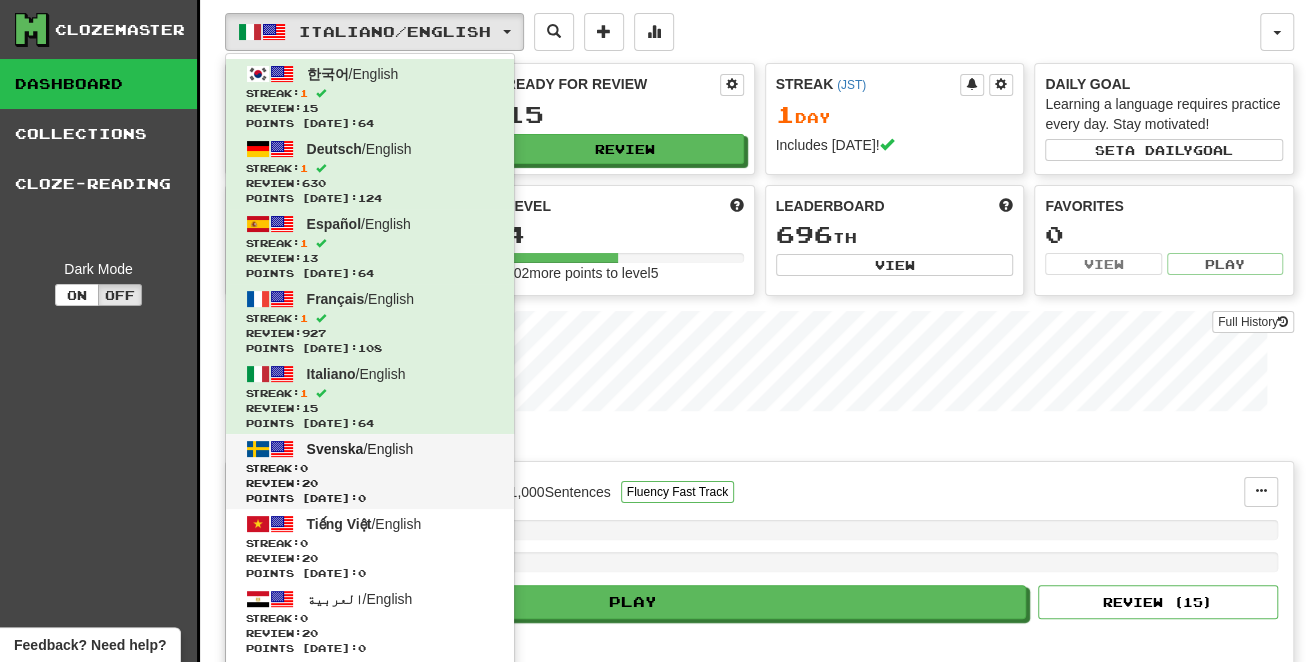 click on "Svenska  /  English" 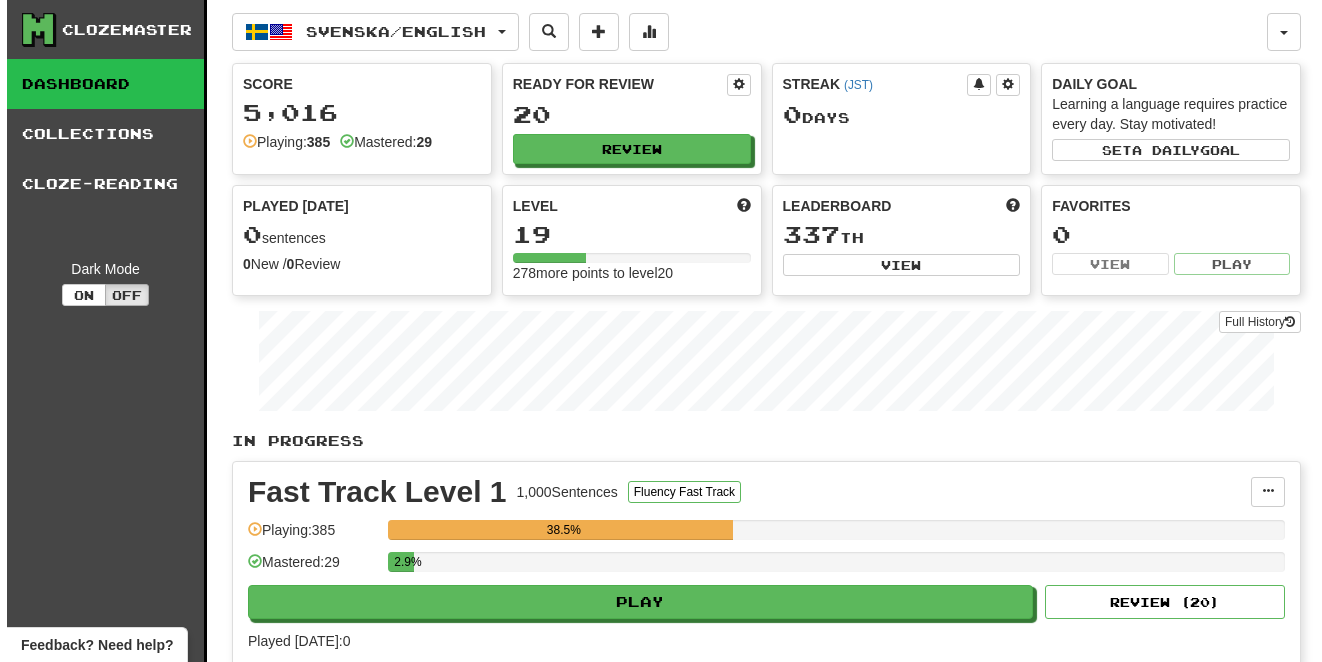 scroll, scrollTop: 0, scrollLeft: 0, axis: both 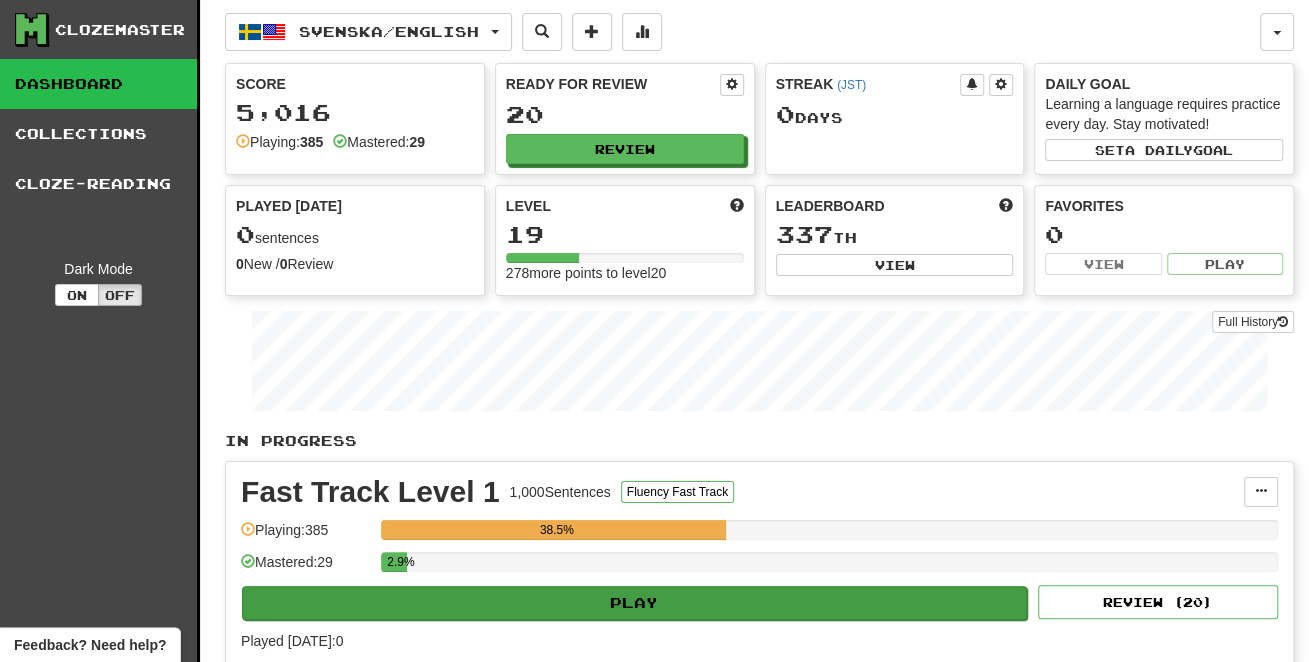 click on "Play" 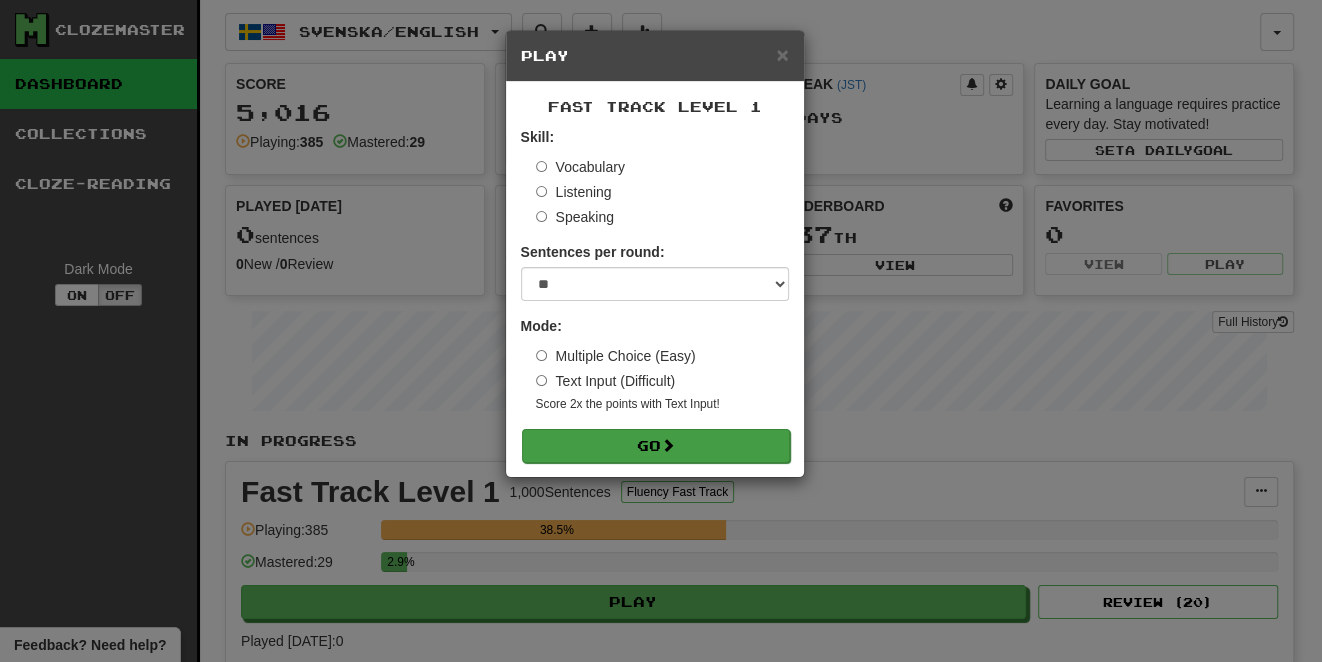 click at bounding box center (668, 445) 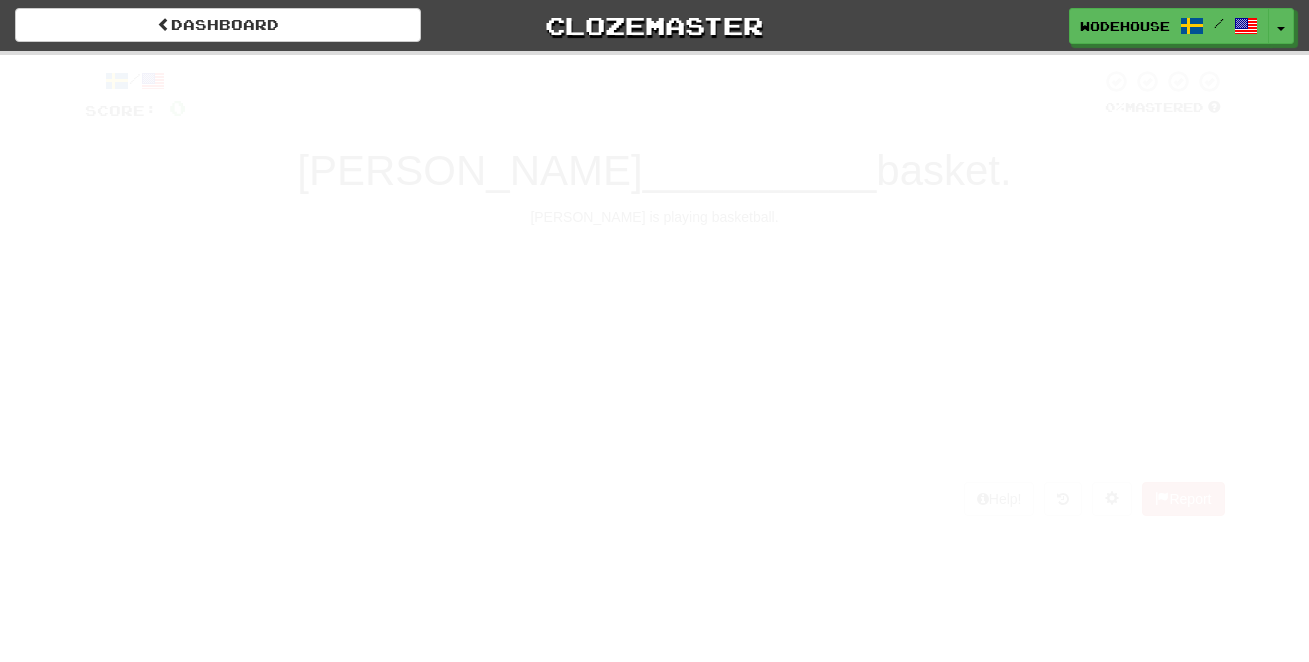 scroll, scrollTop: 0, scrollLeft: 0, axis: both 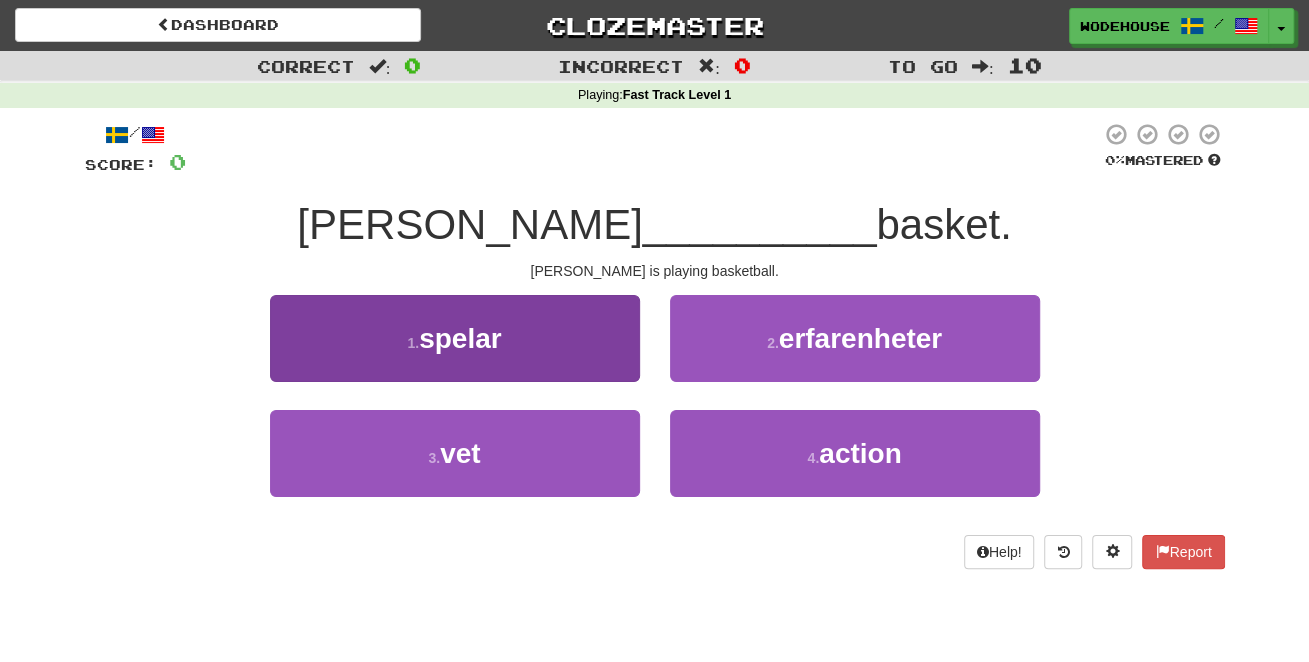 click on "1 .  spelar" at bounding box center (455, 338) 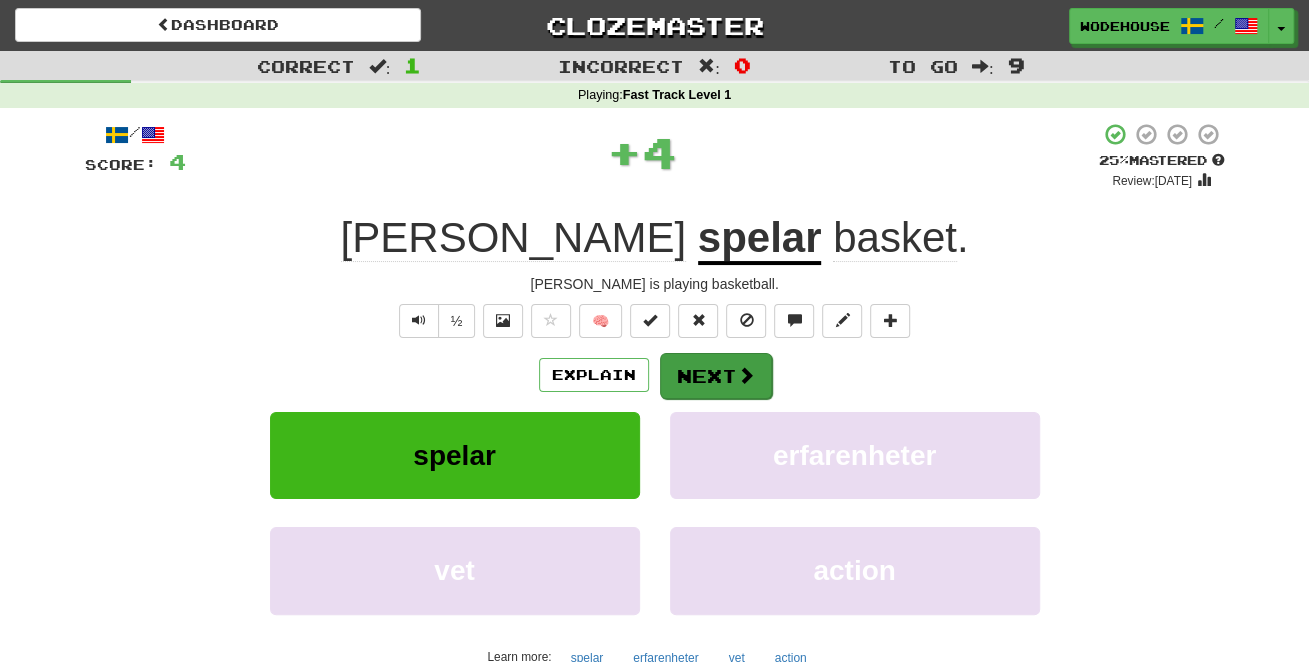 click on "Next" at bounding box center (716, 376) 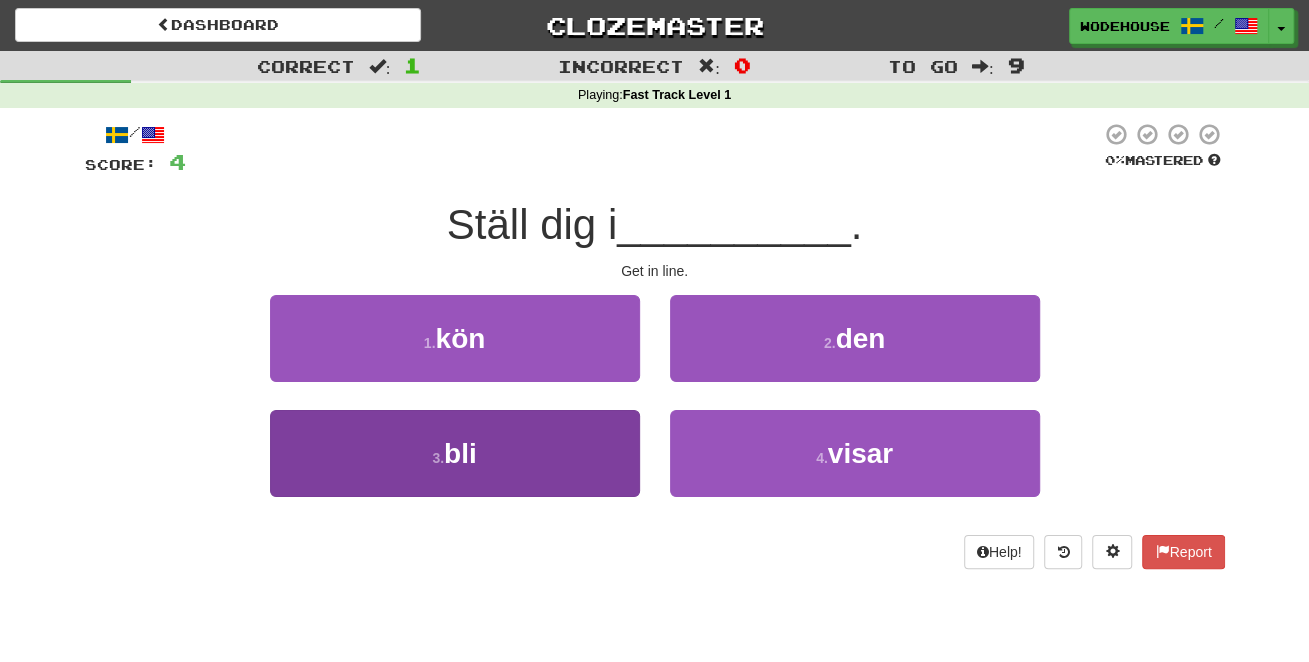 click on "3 .  bli" at bounding box center (455, 453) 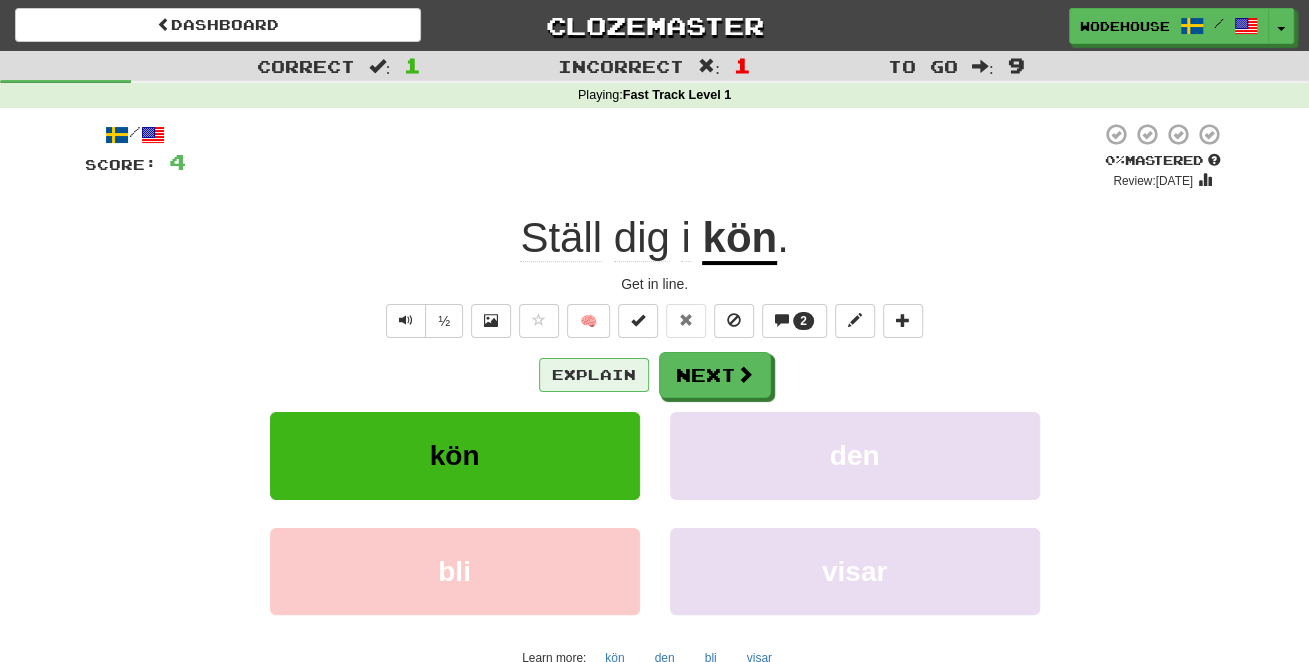 click on "Explain" at bounding box center (594, 375) 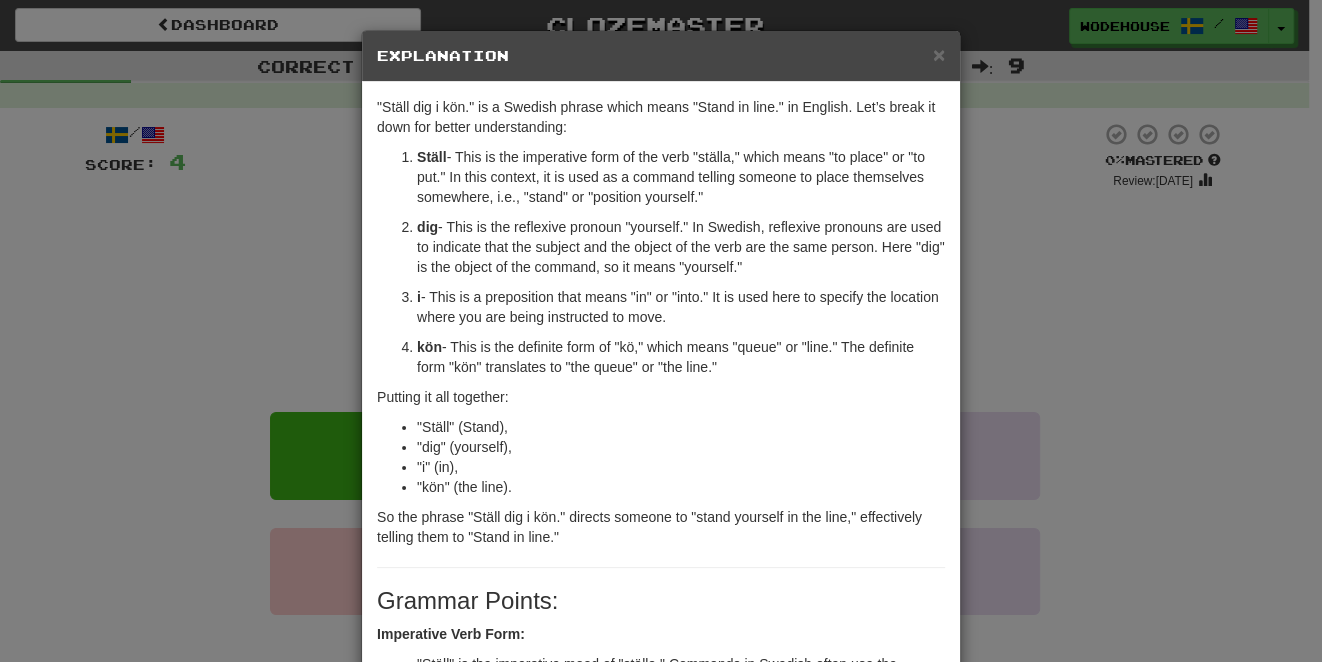 click on "× Explanation "Ställ dig i kön." is a Swedish phrase which means "Stand in line." in English. Let’s break it down for better understanding:
Ställ  - This is the imperative form of the verb "ställa," which means "to place" or "to put." In this context, it is used as a command telling someone to place themselves somewhere, i.e., "stand" or "position yourself."
dig  - This is the reflexive pronoun "yourself." In Swedish, reflexive pronouns are used to indicate that the subject and the object of the verb are the same person. Here "dig" is the object of the command, so it means "yourself."
i  - This is a preposition that means "in" or "into." It is used here to specify the location where you are being instructed to move.
kön  - This is the definite form of "kö," which means "queue" or "line." The definite form "kön" translates to "the queue" or "the line."
Putting it all together:
"Ställ" (Stand),
"dig" (yourself),
"i" (in),
"kön" (the line)." at bounding box center (661, 331) 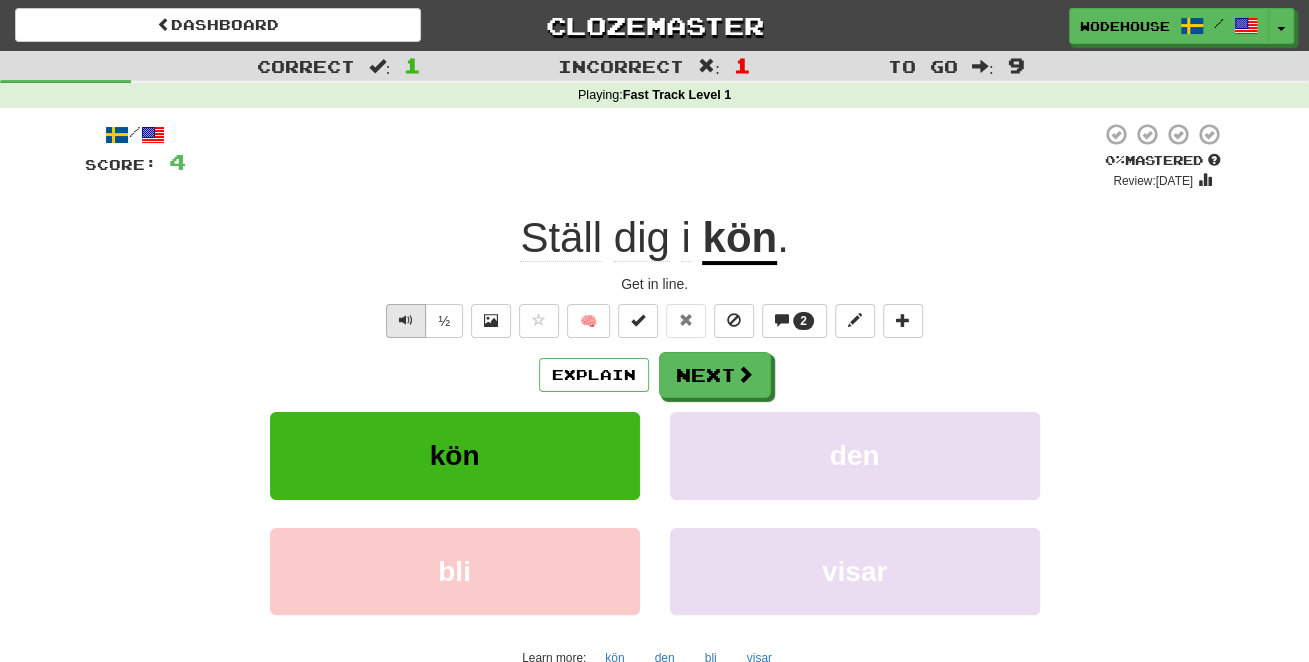 click at bounding box center (406, 321) 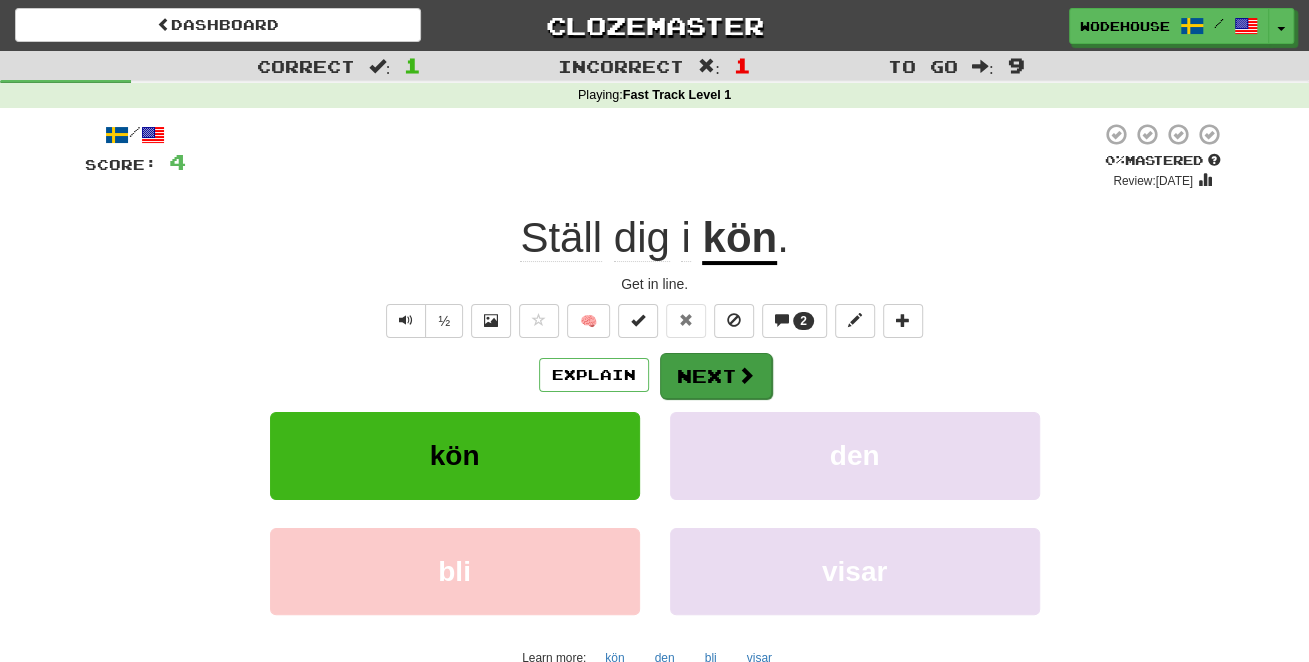 click on "Next" at bounding box center [716, 376] 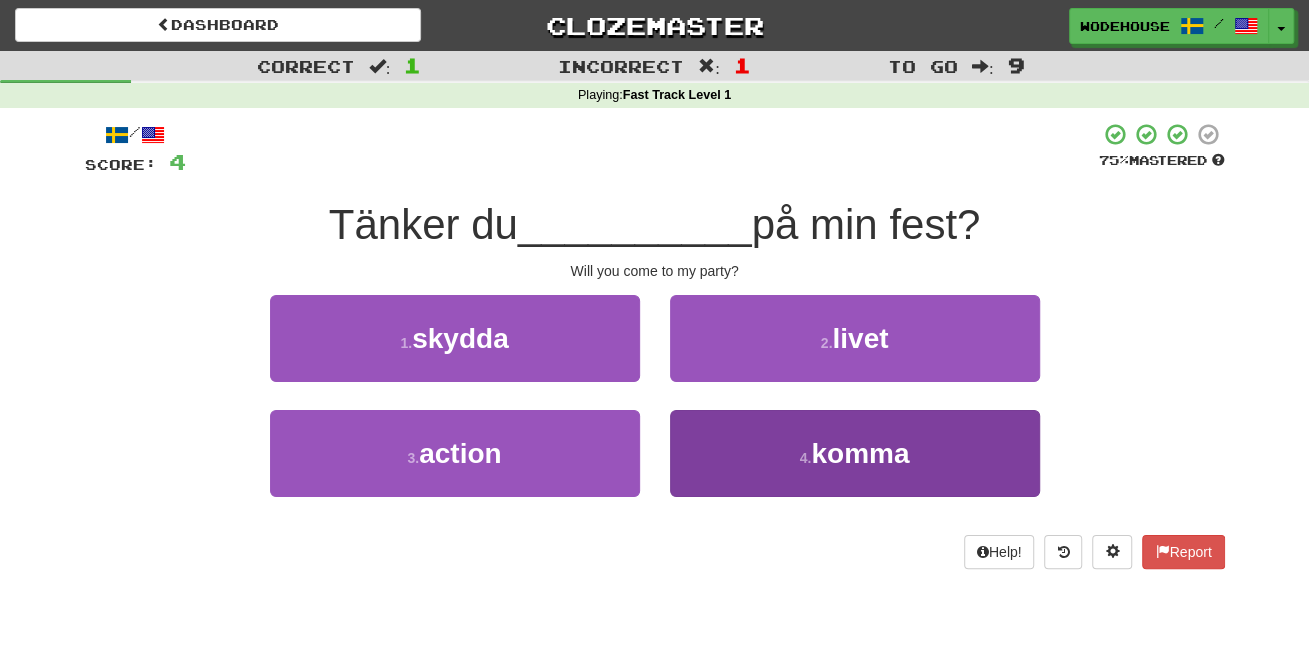 click on "4 .  komma" at bounding box center (855, 453) 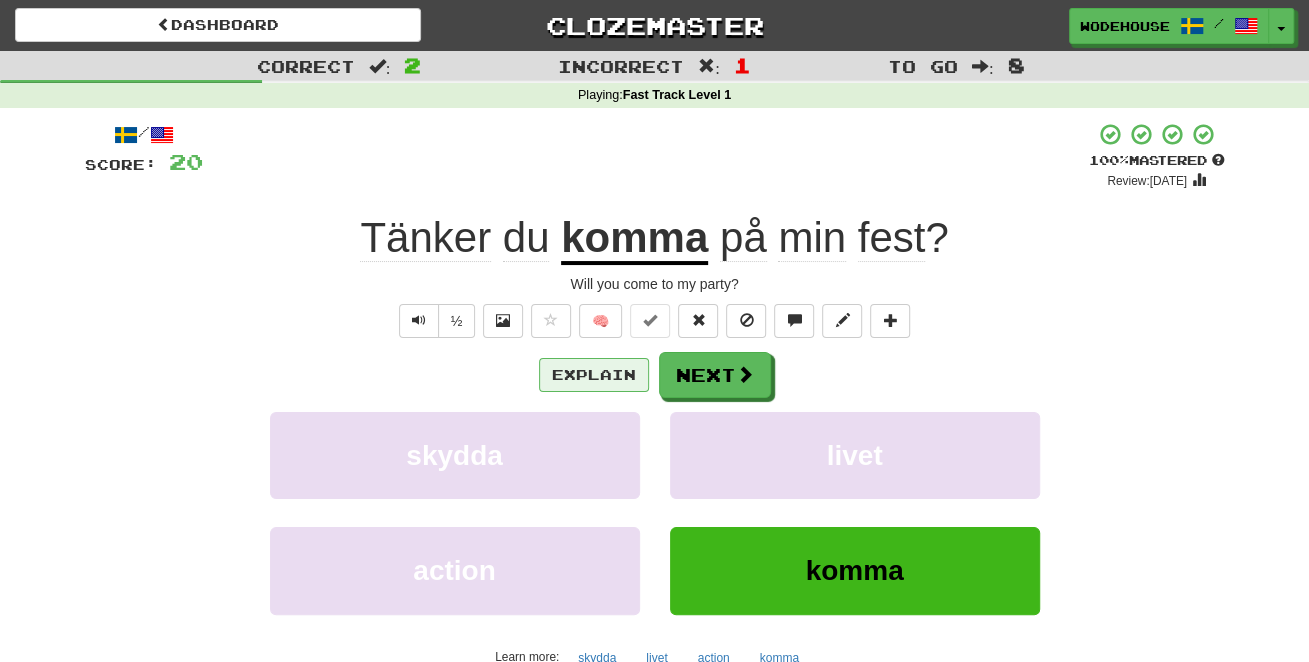 click on "Explain" at bounding box center [594, 375] 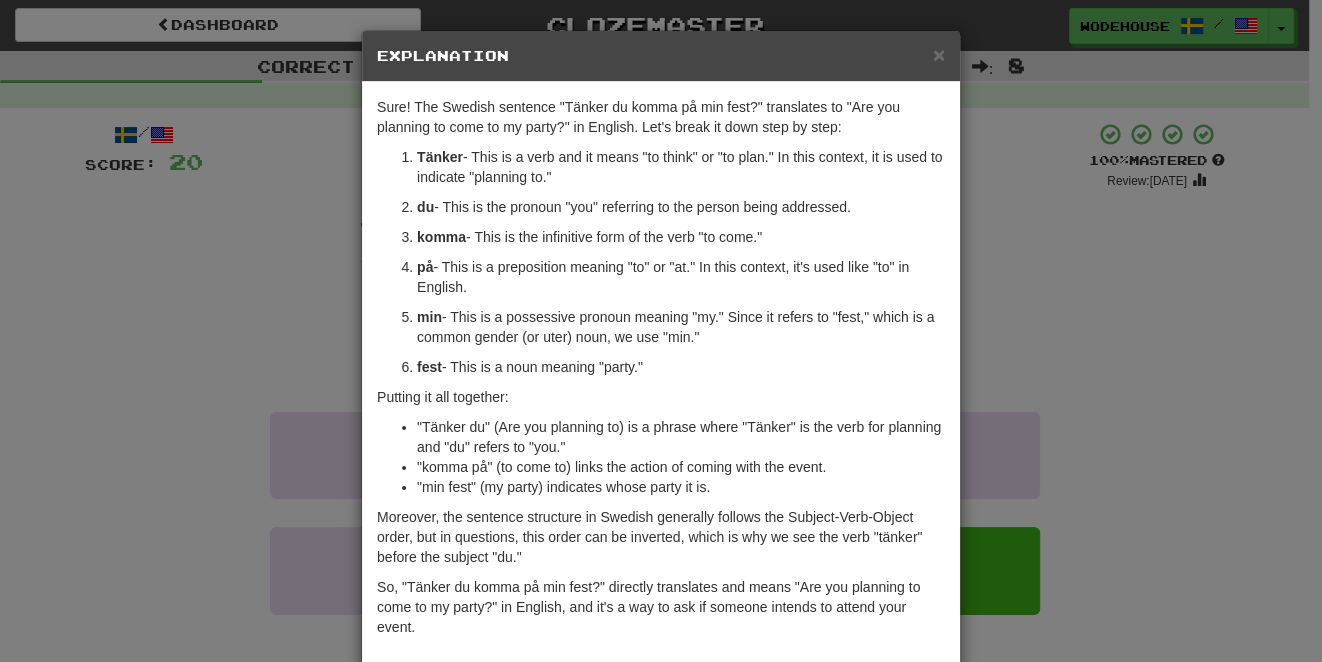 click on "× Explanation Sure! The Swedish sentence "Tänker du komma på min fest?" translates to "Are you planning to come to my party?" in English. Let's break it down step by step:
Tänker  - This is a verb and it means "to think" or "to plan." In this context, it is used to indicate "planning to."
du  - This is the pronoun "you" referring to the person being addressed.
komma  - This is the infinitive form of the verb "to come."
på  - This is a preposition meaning "to" or "at." In this context, it's used like "to" in English.
min  - This is a possessive pronoun meaning "my." Since it refers to "fest," which is a common gender (or uter) noun, we use "min."
fest  - This is a noun meaning "party."
Putting it all together:
"Tänker du" (Are you planning to) is a phrase where "Tänker" is the verb for planning and "du" refers to "you."
"komma på" (to come to) links the action of coming with the event.
"min fest" (my party) indicates whose party it is.
Let us know" at bounding box center (661, 331) 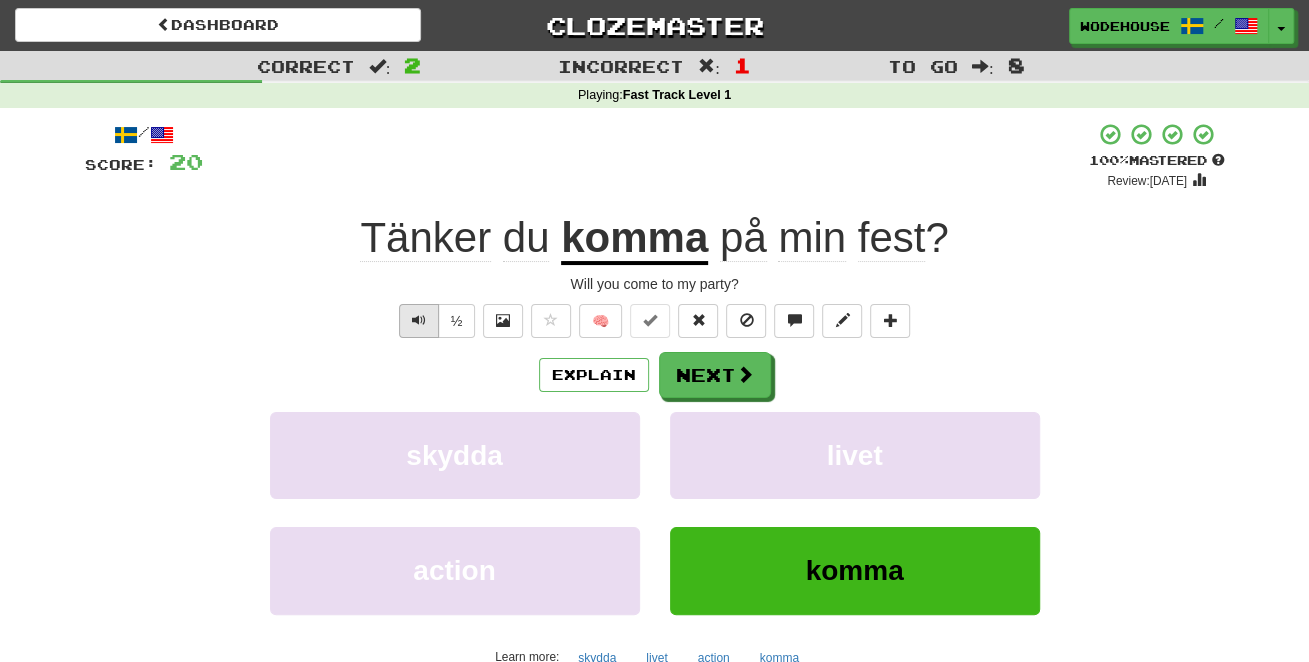 click at bounding box center (419, 320) 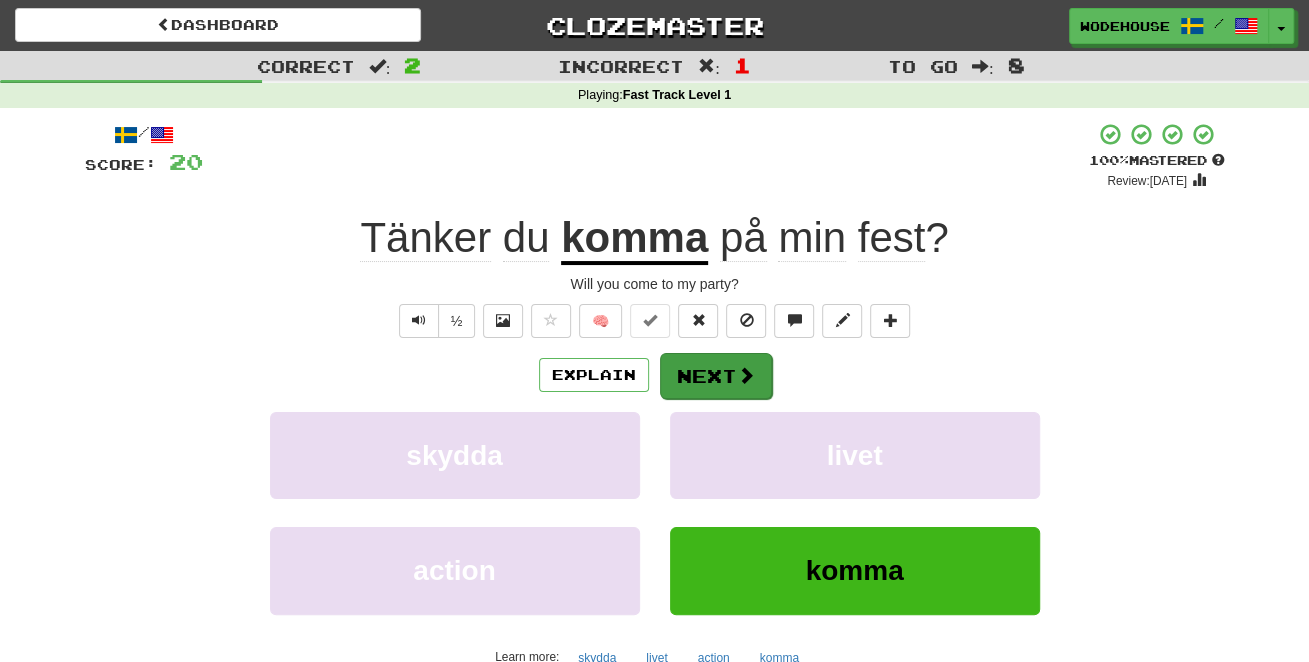 click on "Next" at bounding box center [716, 376] 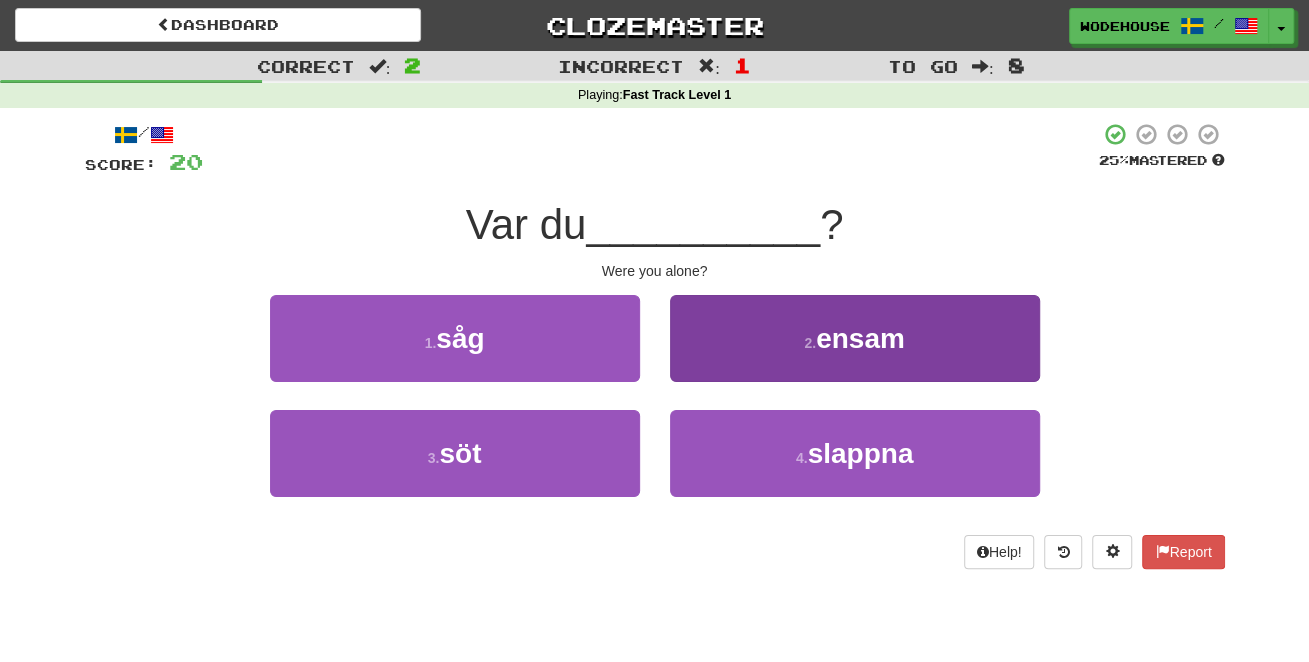 click on "2 .  ensam" at bounding box center (855, 338) 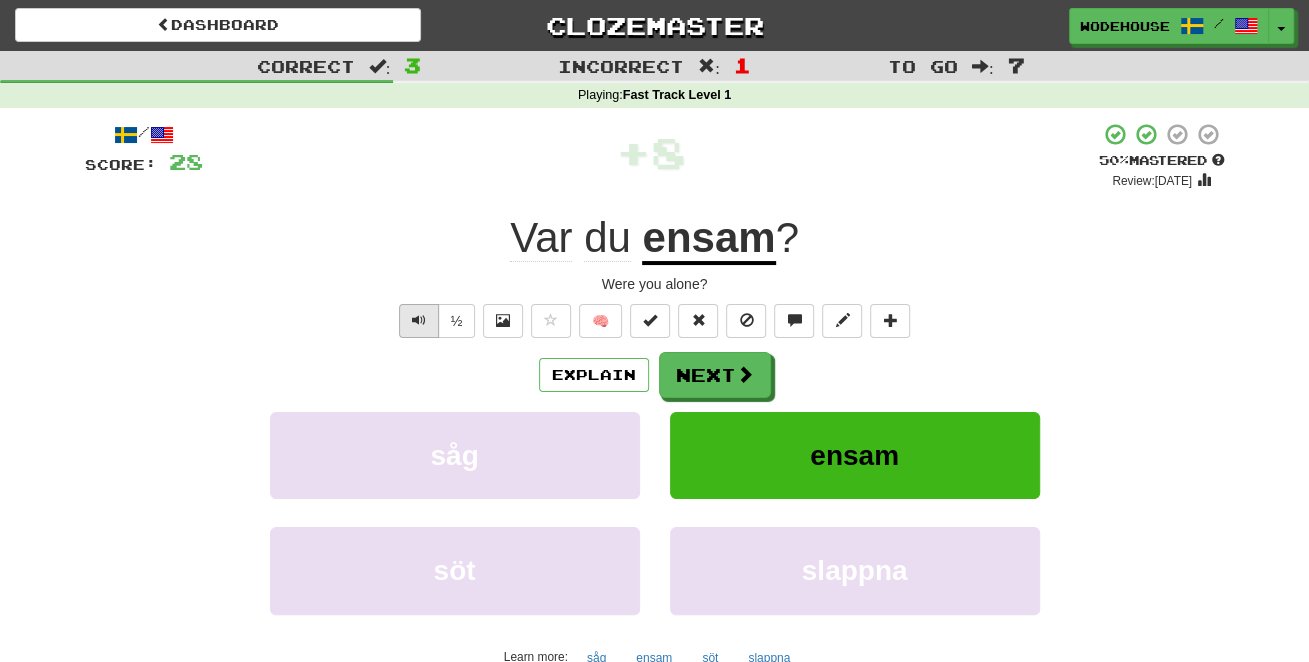 click at bounding box center [419, 321] 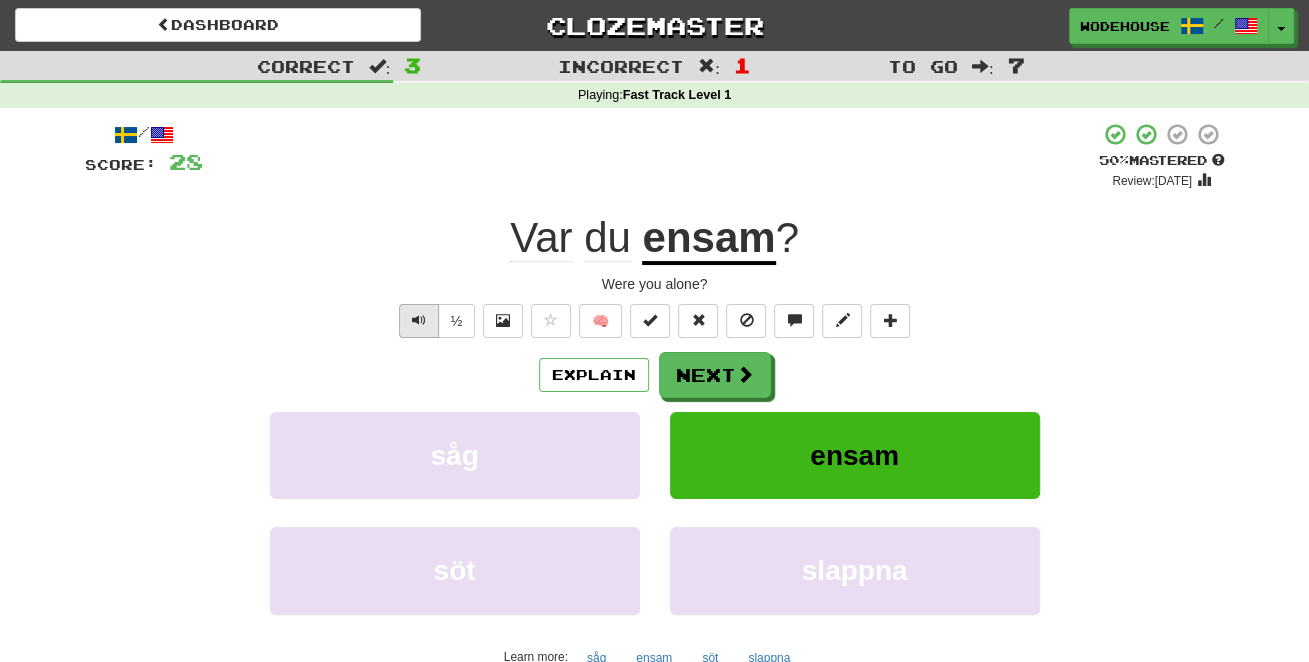 click at bounding box center [419, 321] 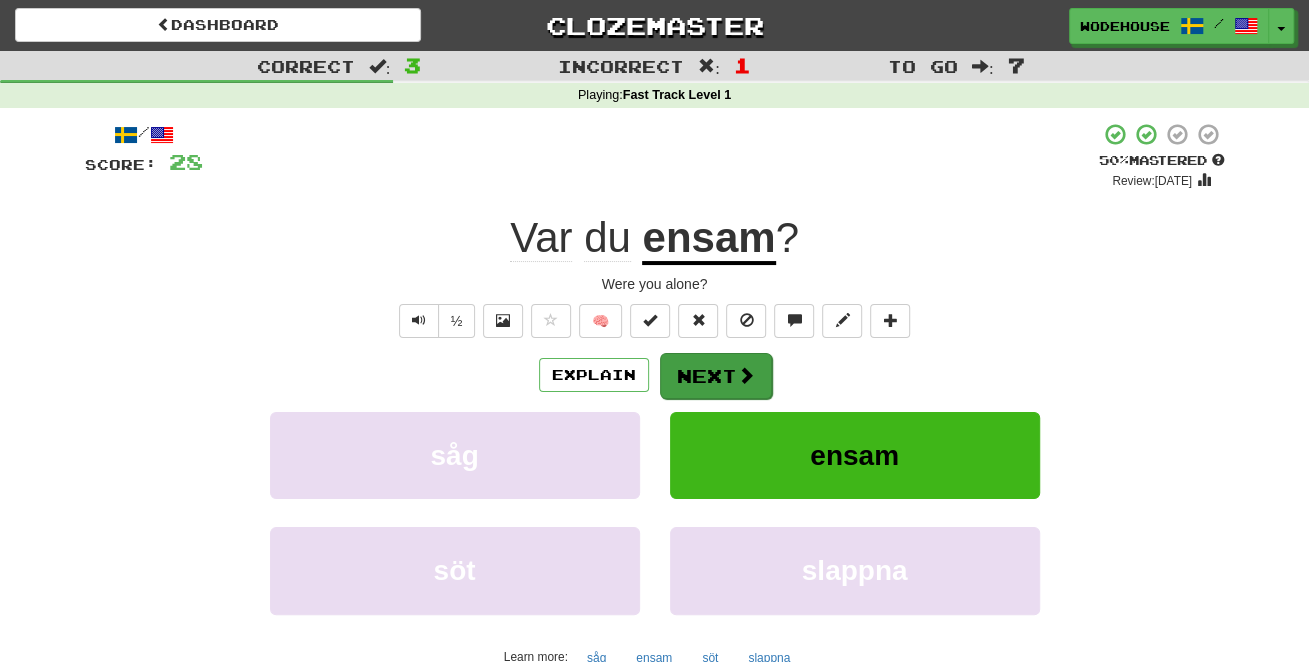 click on "Next" at bounding box center (716, 376) 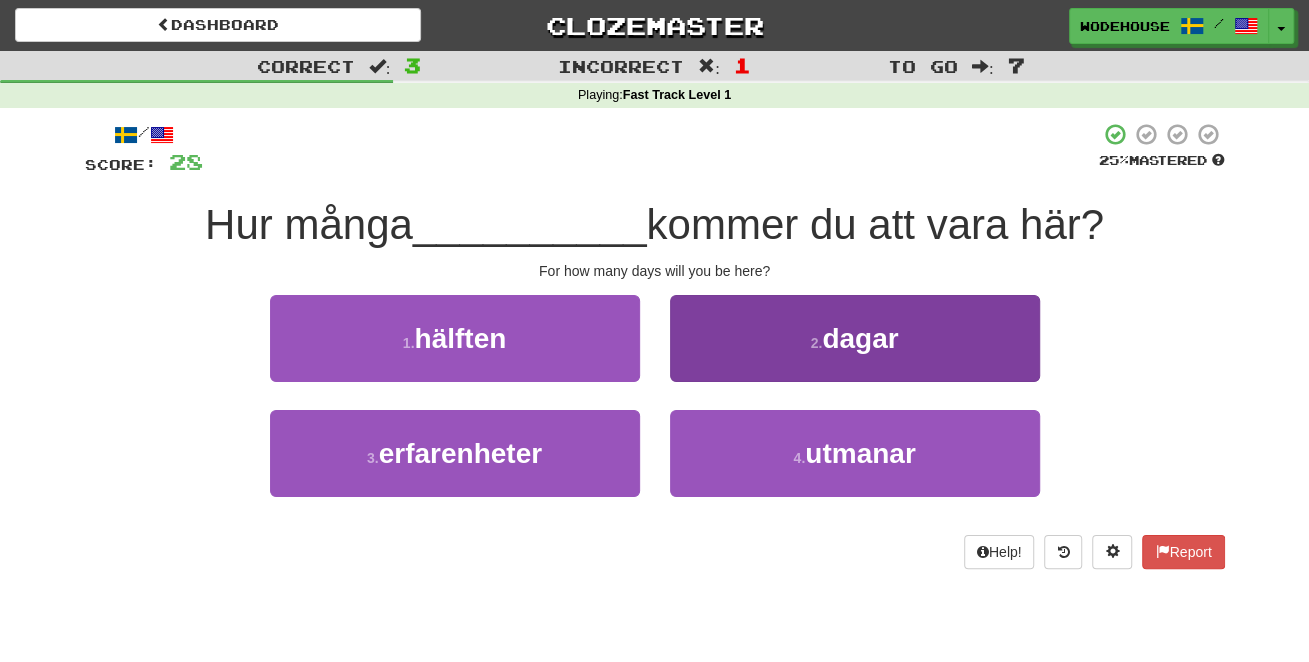 click on "2 .  dagar" at bounding box center [855, 338] 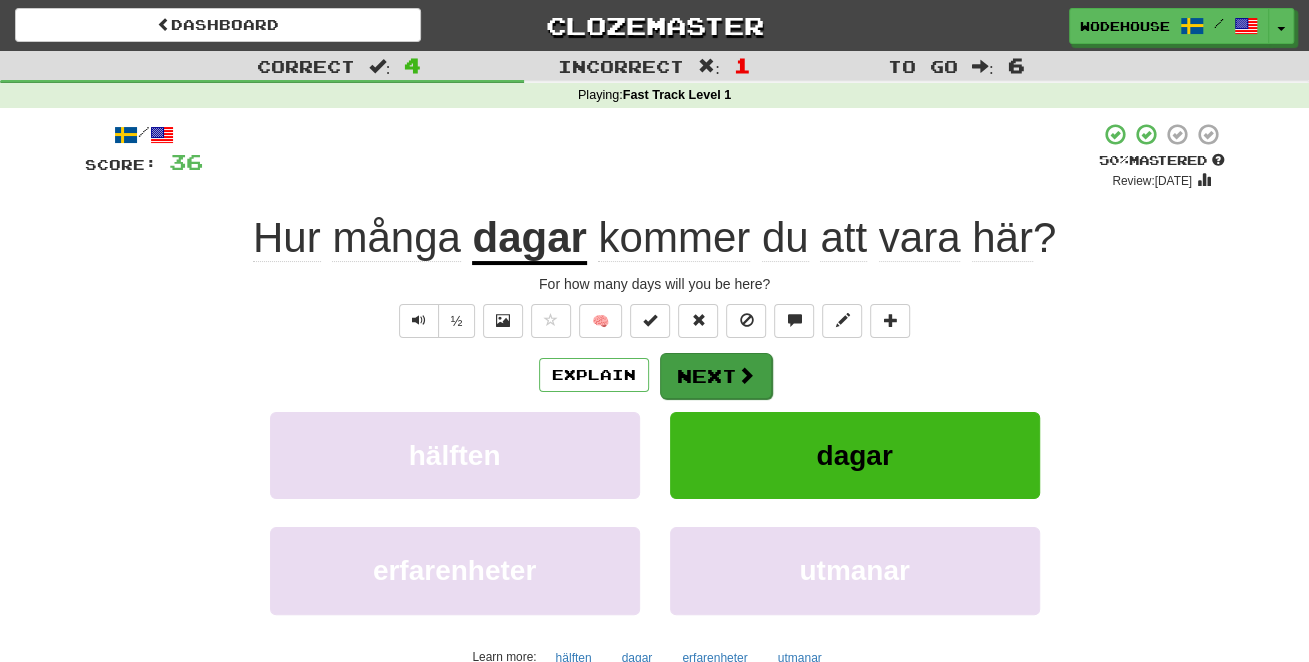 click on "Next" at bounding box center [716, 376] 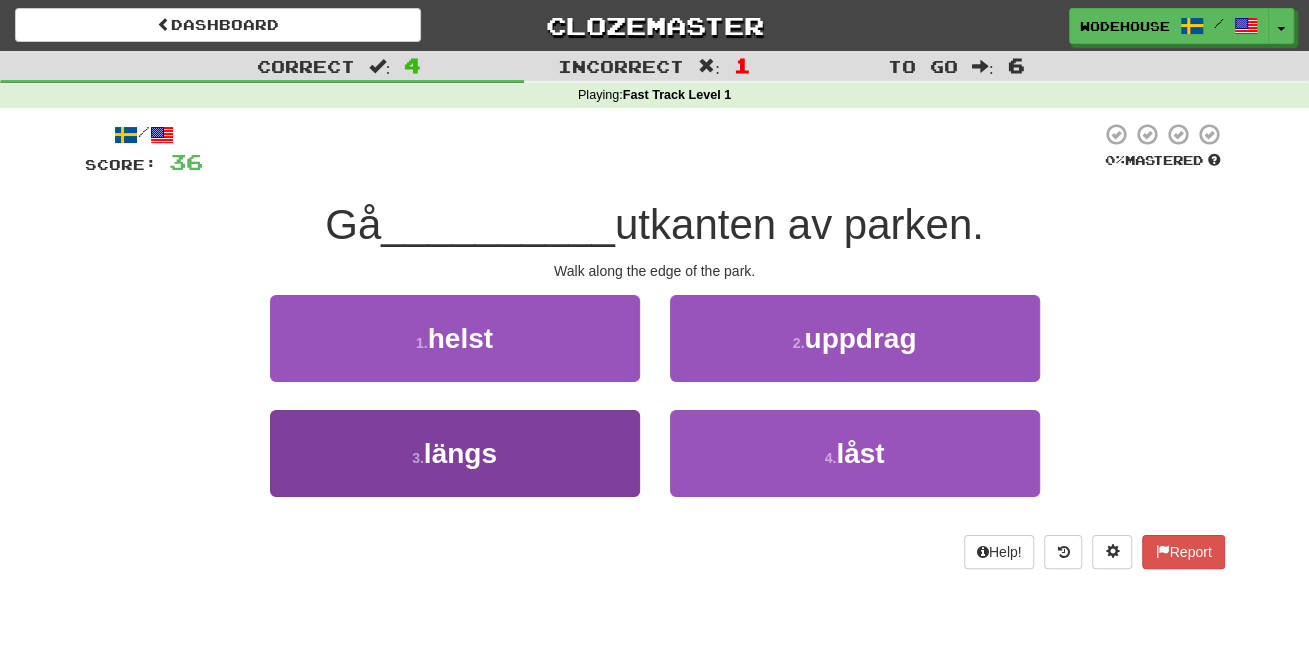 click on "3 .  längs" at bounding box center (455, 453) 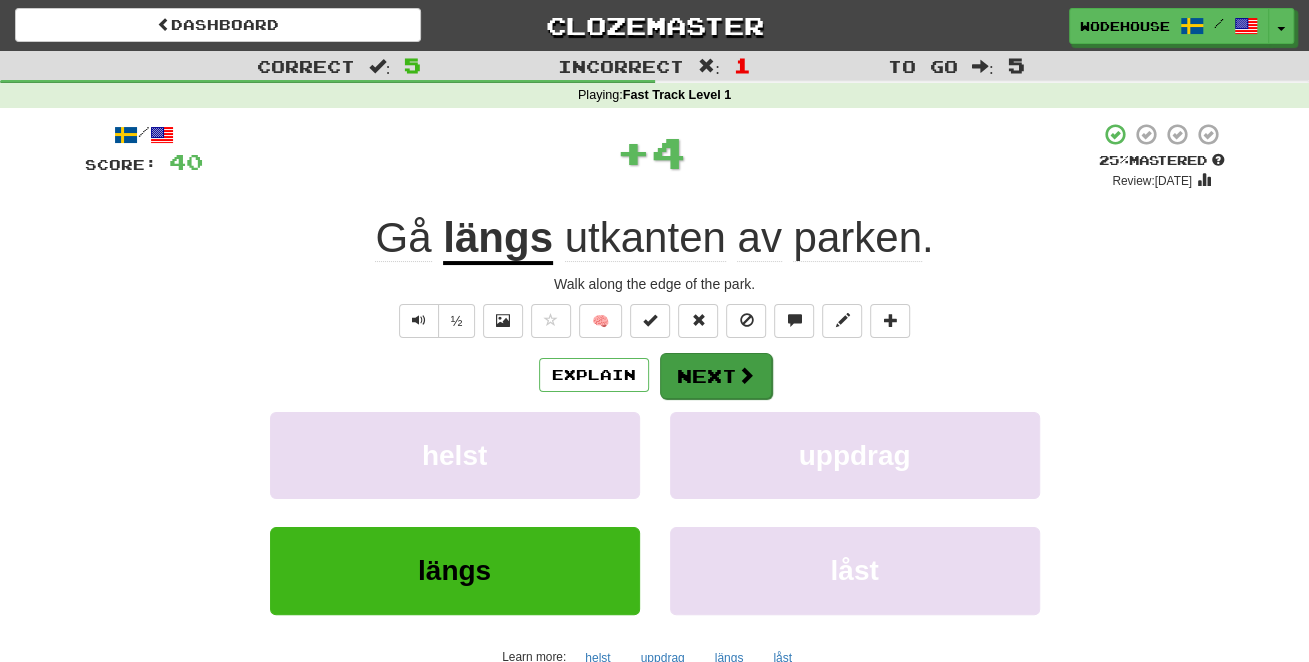 click on "Next" at bounding box center (716, 376) 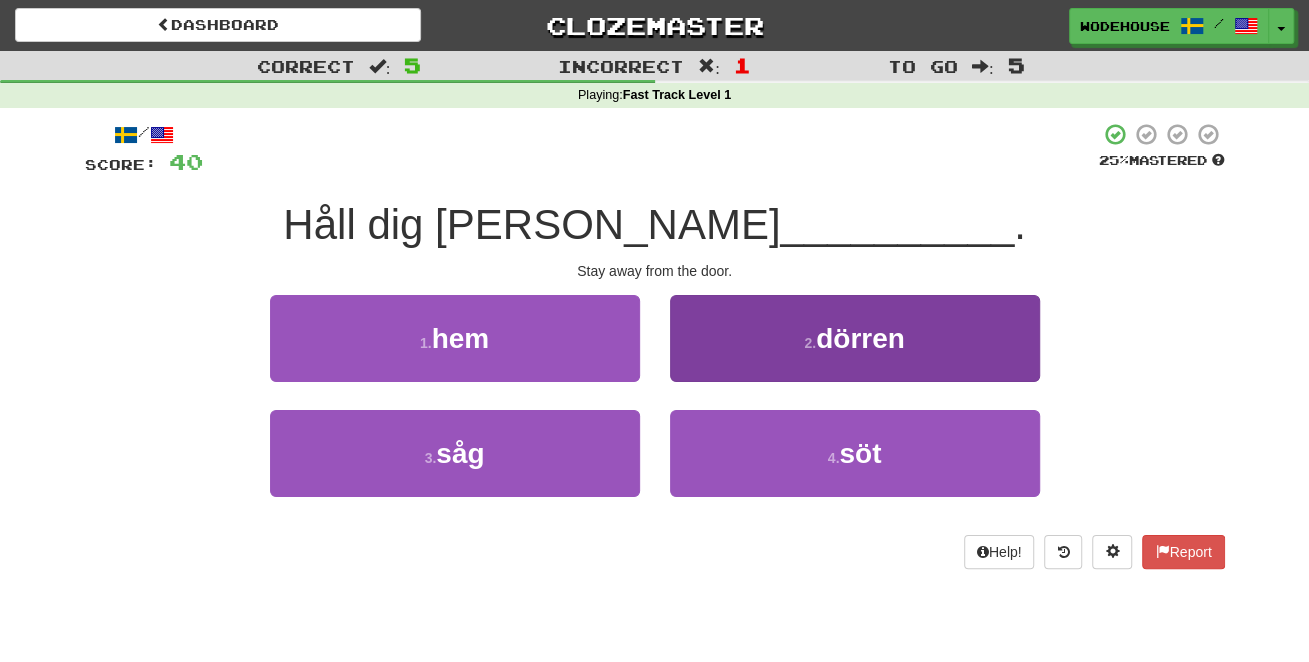click on "2 .  dörren" at bounding box center [855, 338] 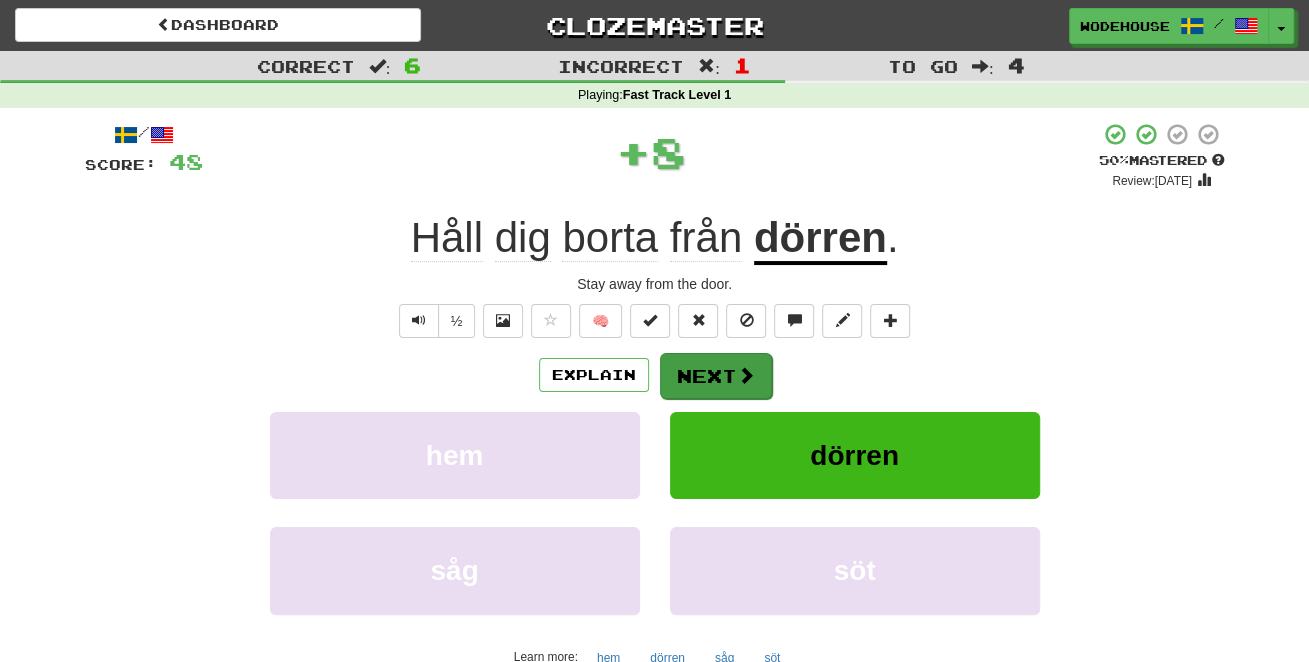 click on "Next" at bounding box center (716, 376) 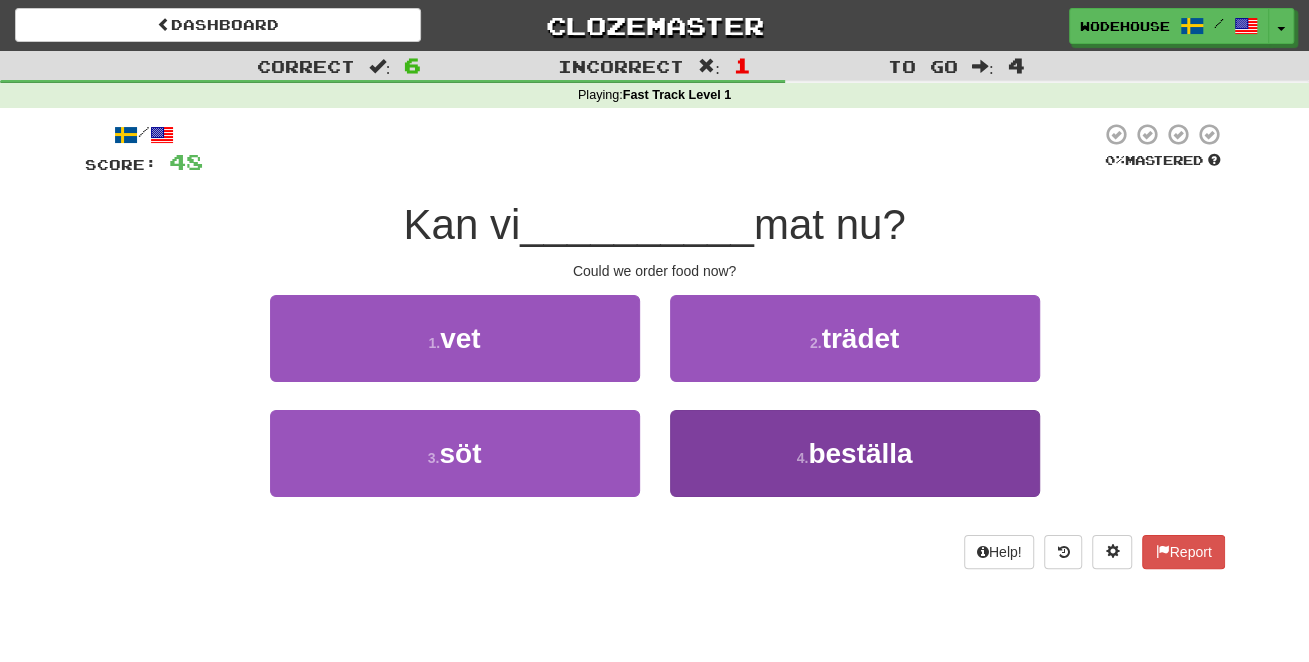 click on "4 .  beställa" at bounding box center (855, 453) 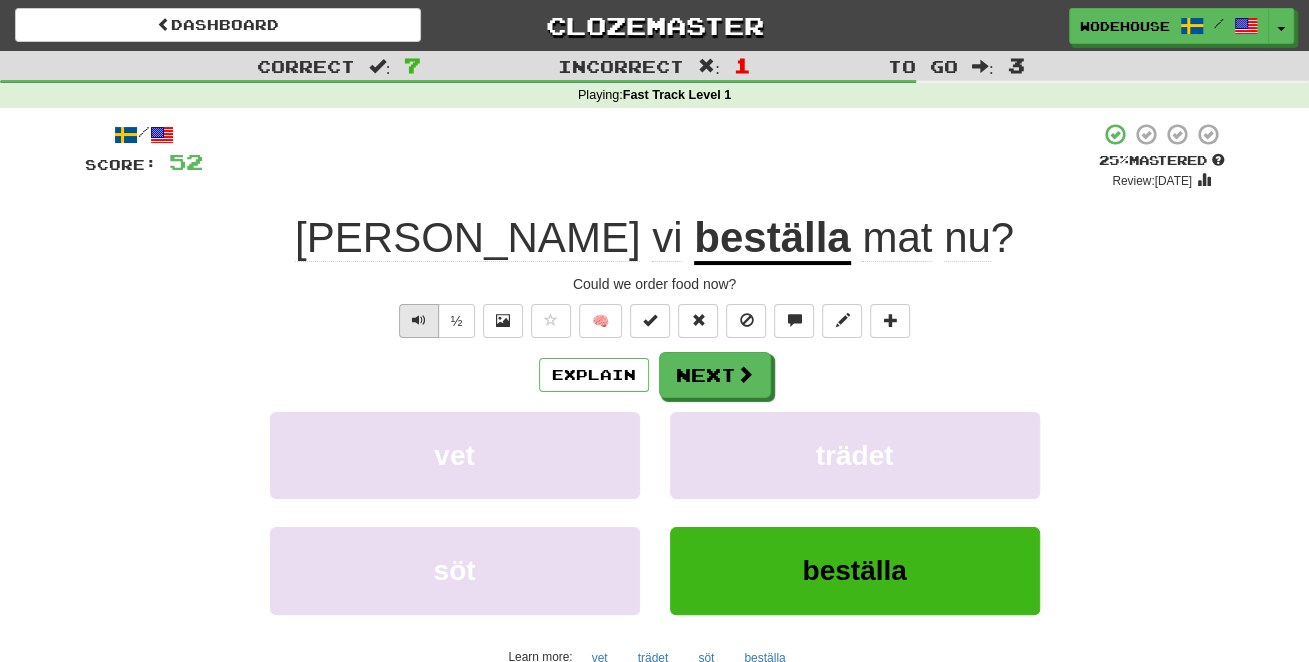 click at bounding box center [419, 321] 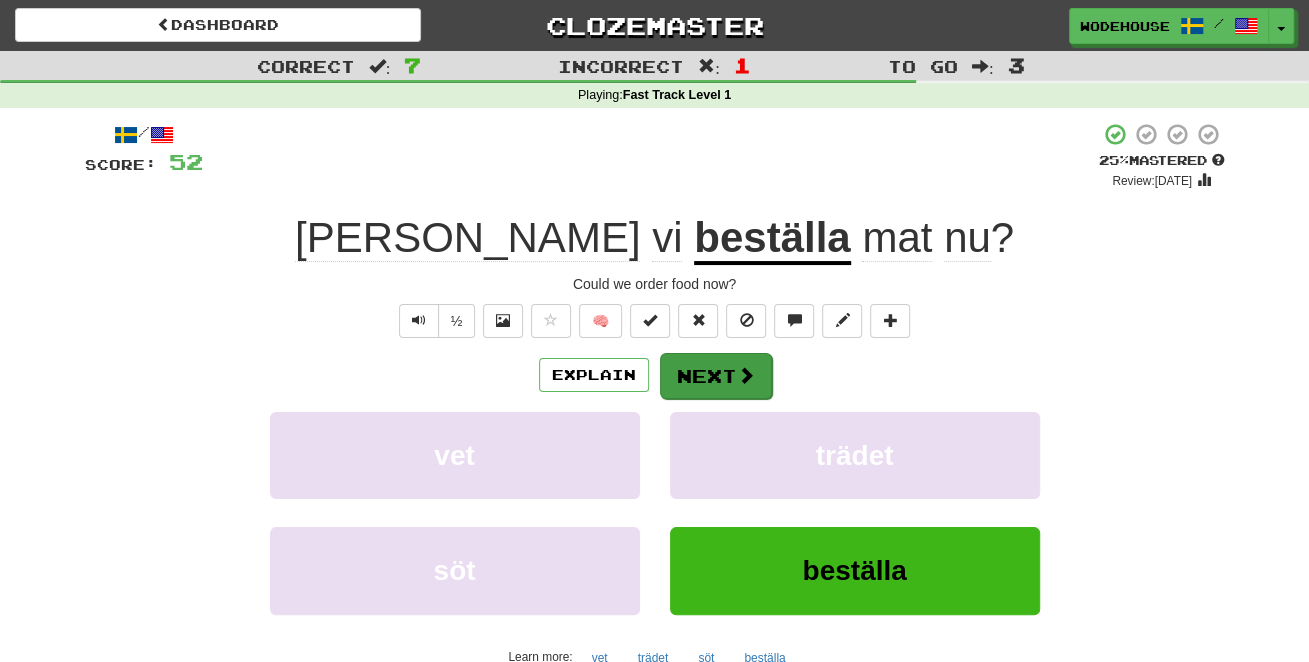 click on "Next" at bounding box center (716, 376) 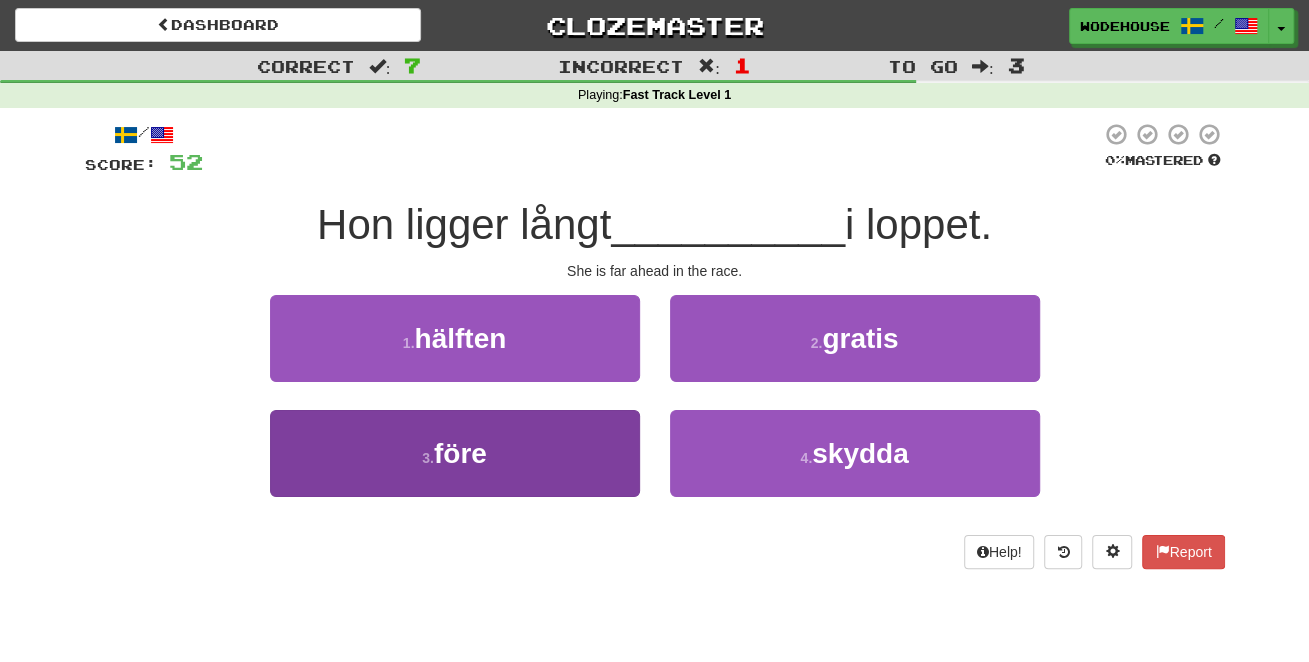 click on "3 .  före" at bounding box center (455, 453) 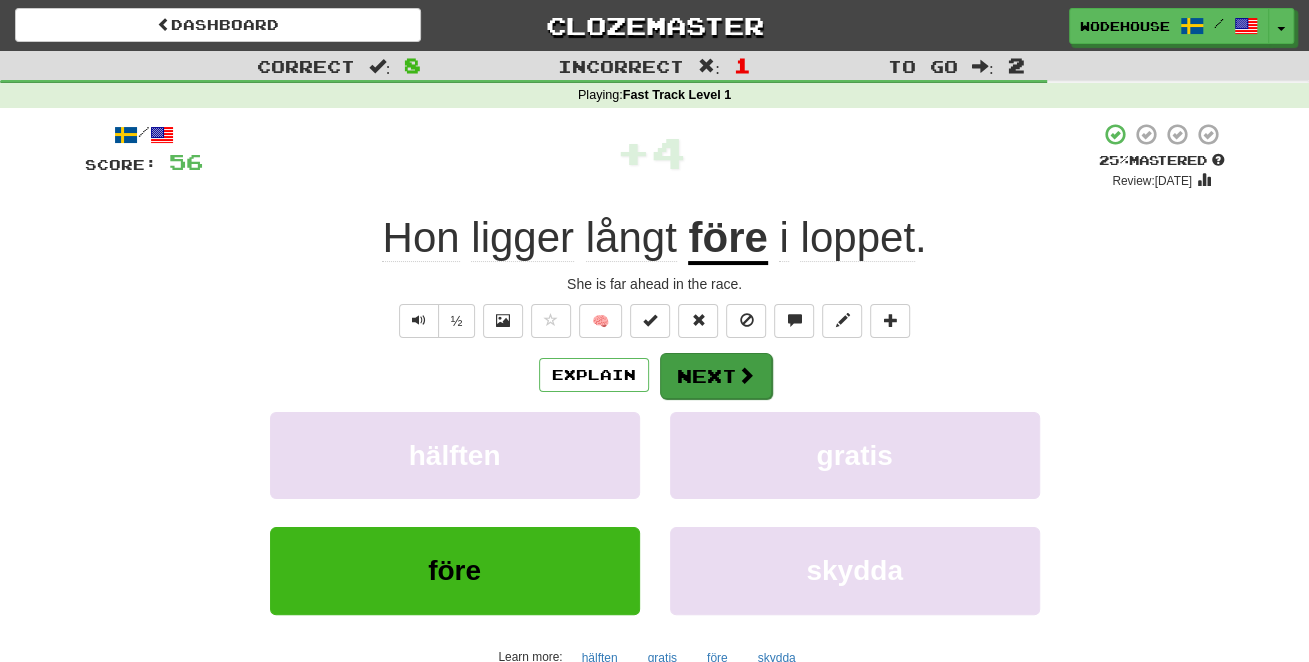 click on "Next" at bounding box center (716, 376) 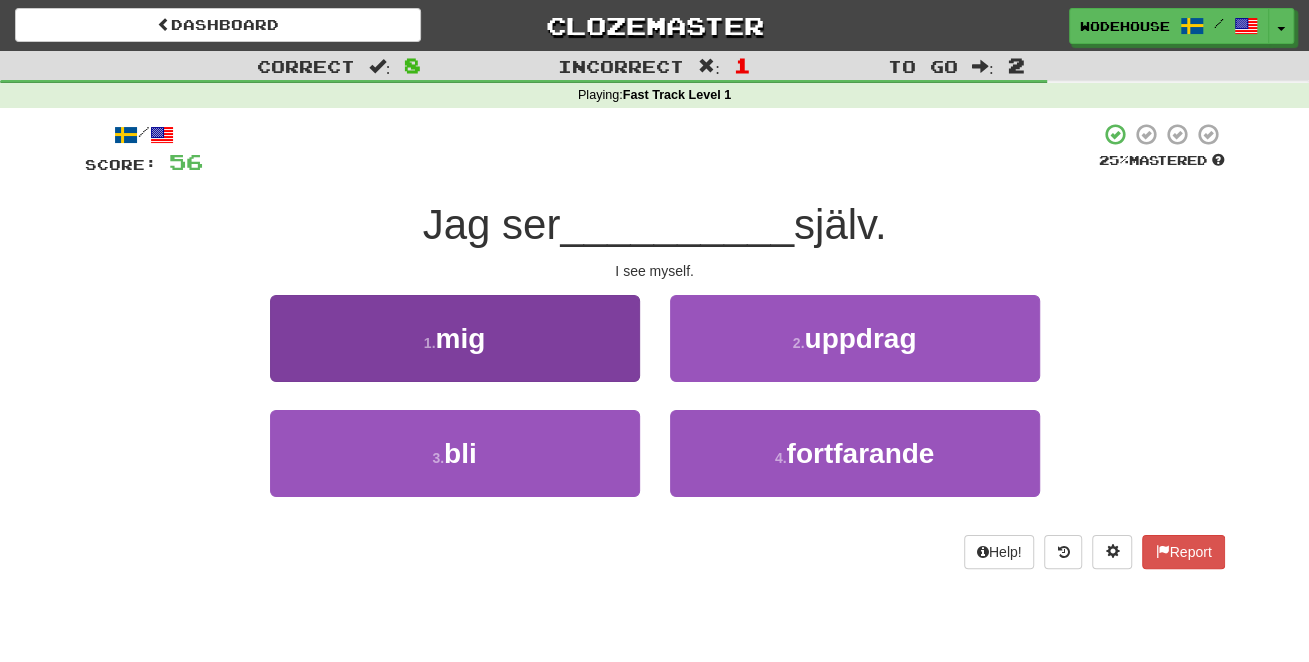 click on "1 .  mig" at bounding box center (455, 338) 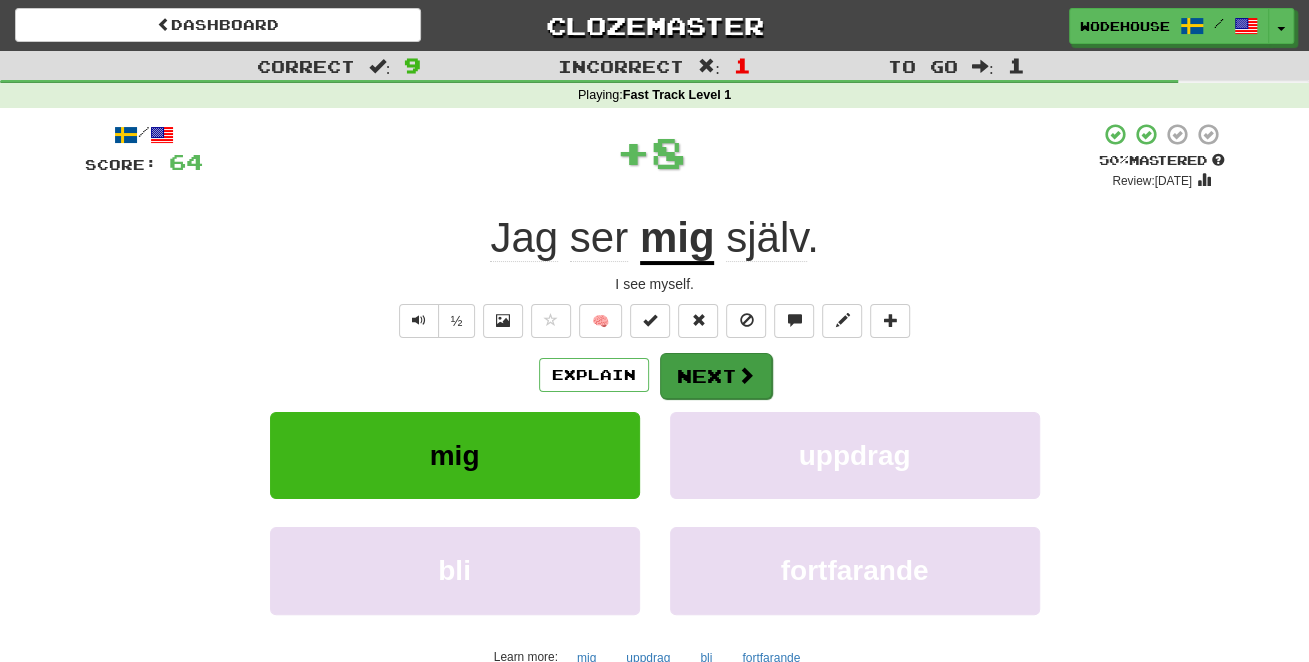 click on "Next" at bounding box center (716, 376) 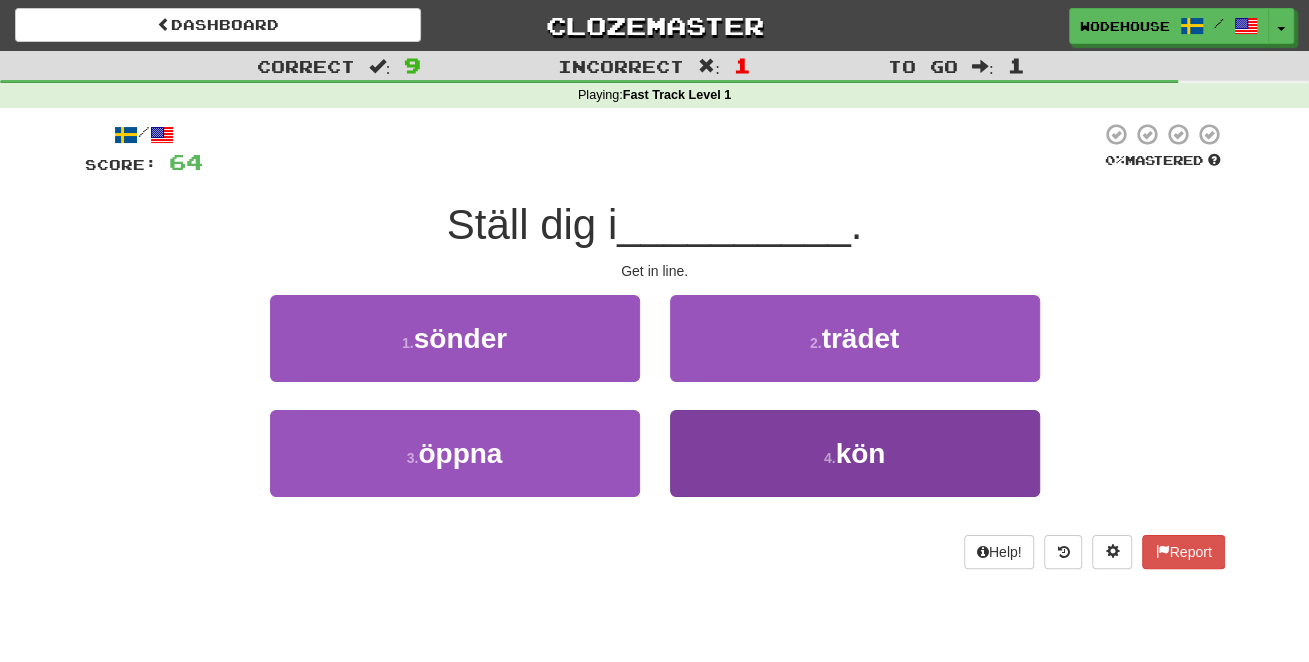 click on "4 .  kön" at bounding box center [855, 453] 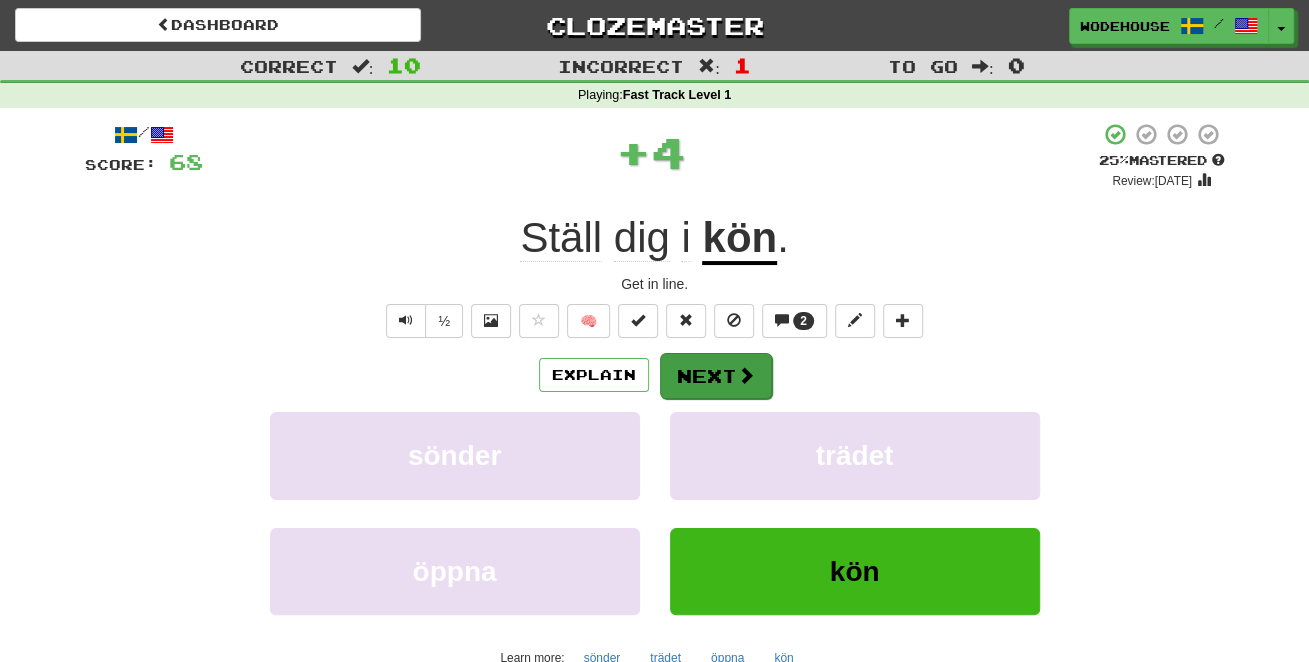 click at bounding box center (746, 375) 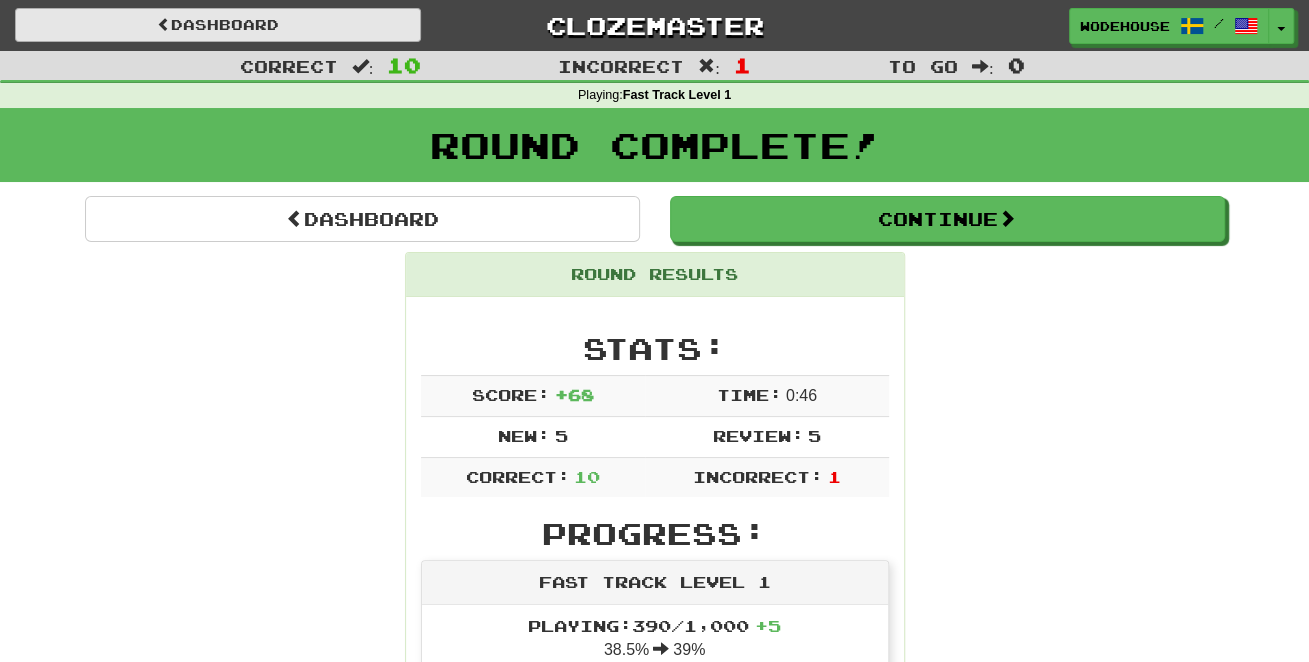 click on "Dashboard" at bounding box center (218, 25) 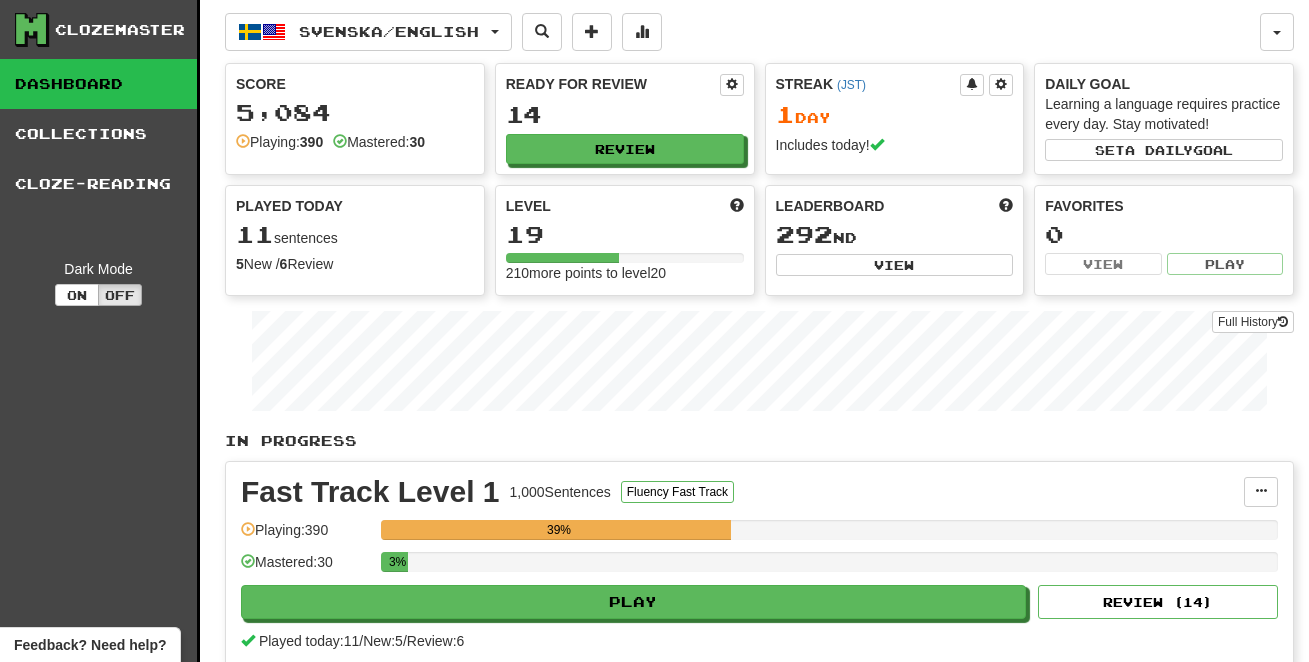 scroll, scrollTop: 0, scrollLeft: 0, axis: both 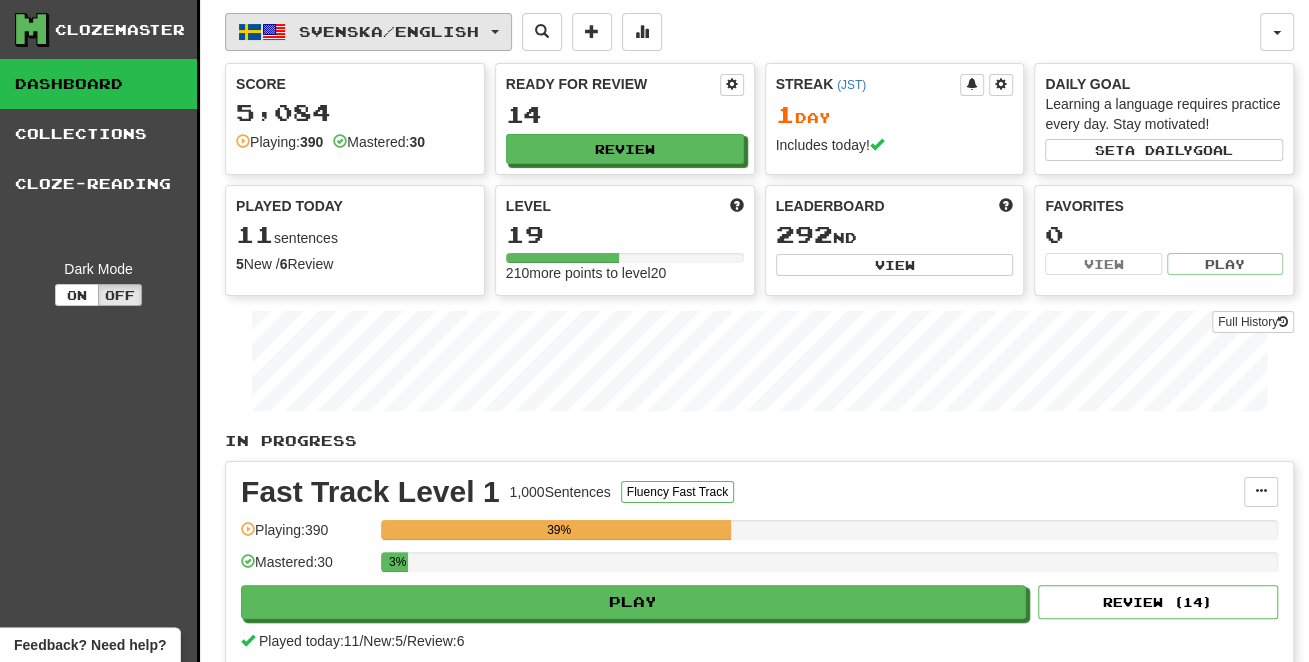 click 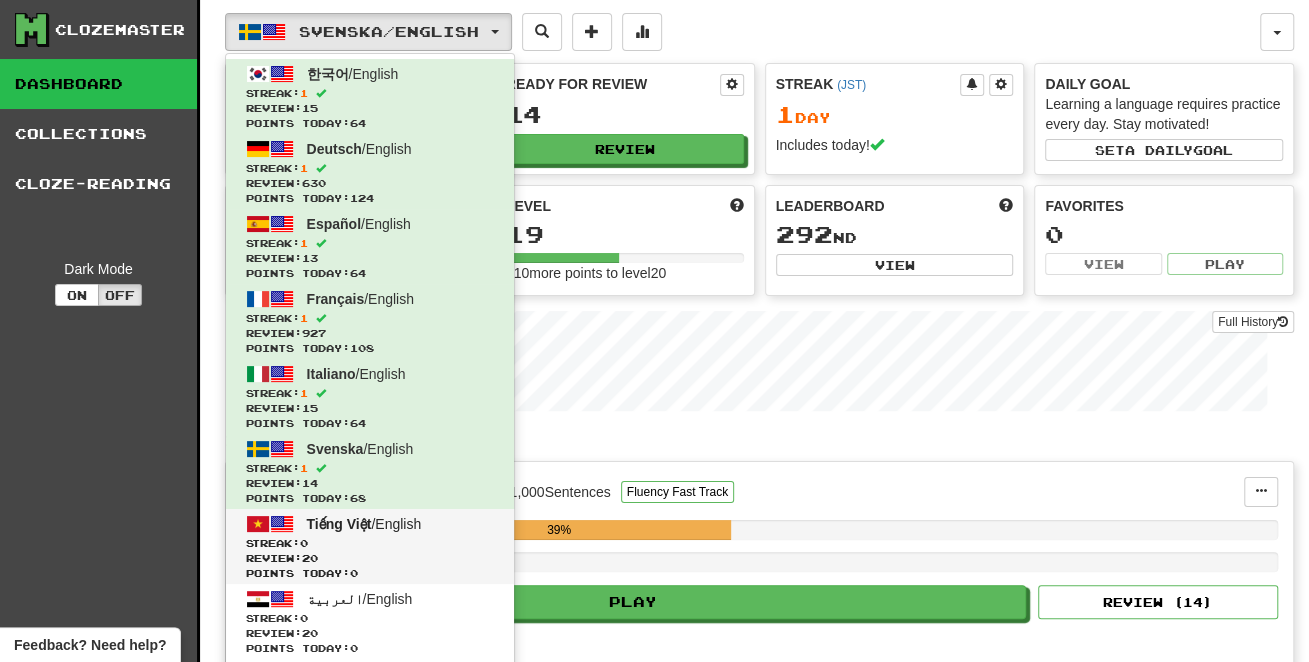 click on "Tiếng Việt  /  English" 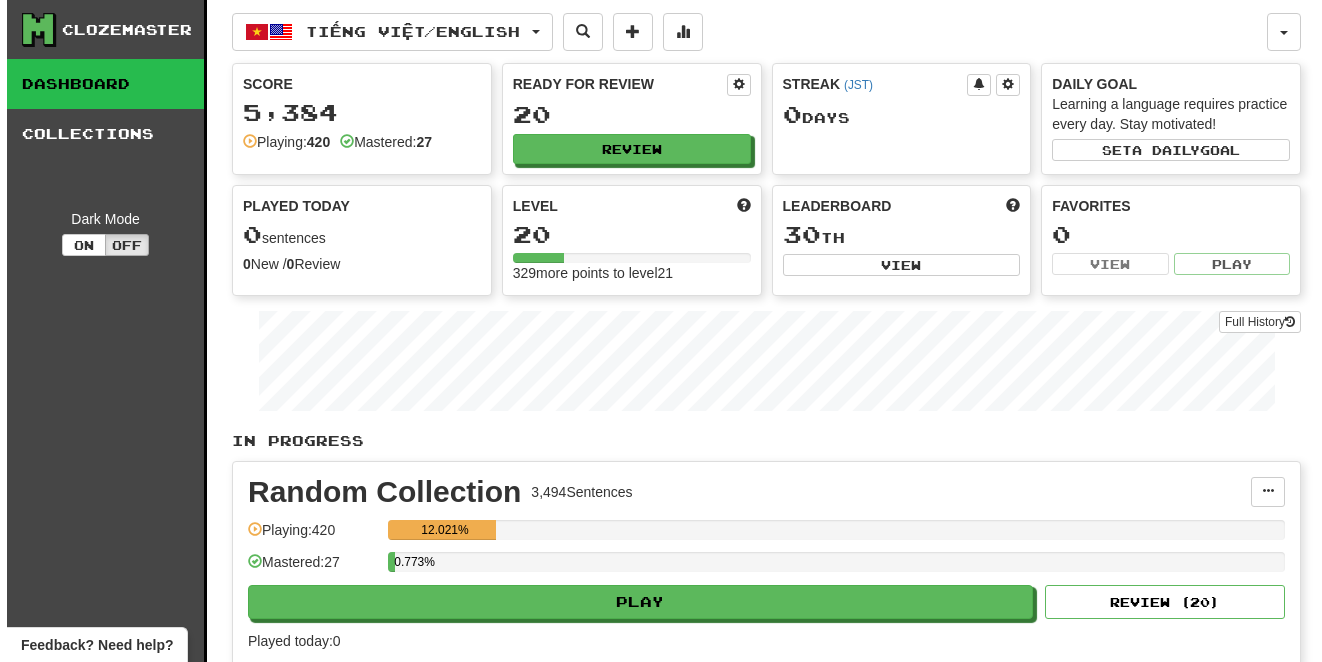 scroll, scrollTop: 0, scrollLeft: 0, axis: both 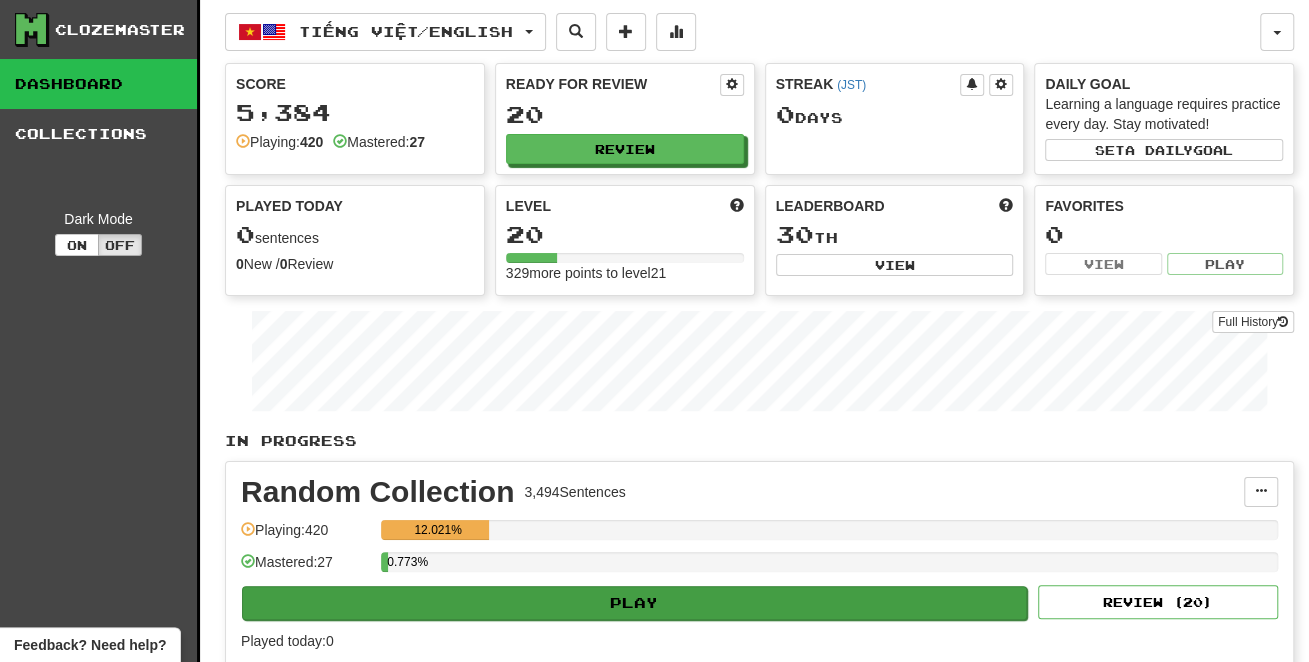 click on "Play" at bounding box center (634, 603) 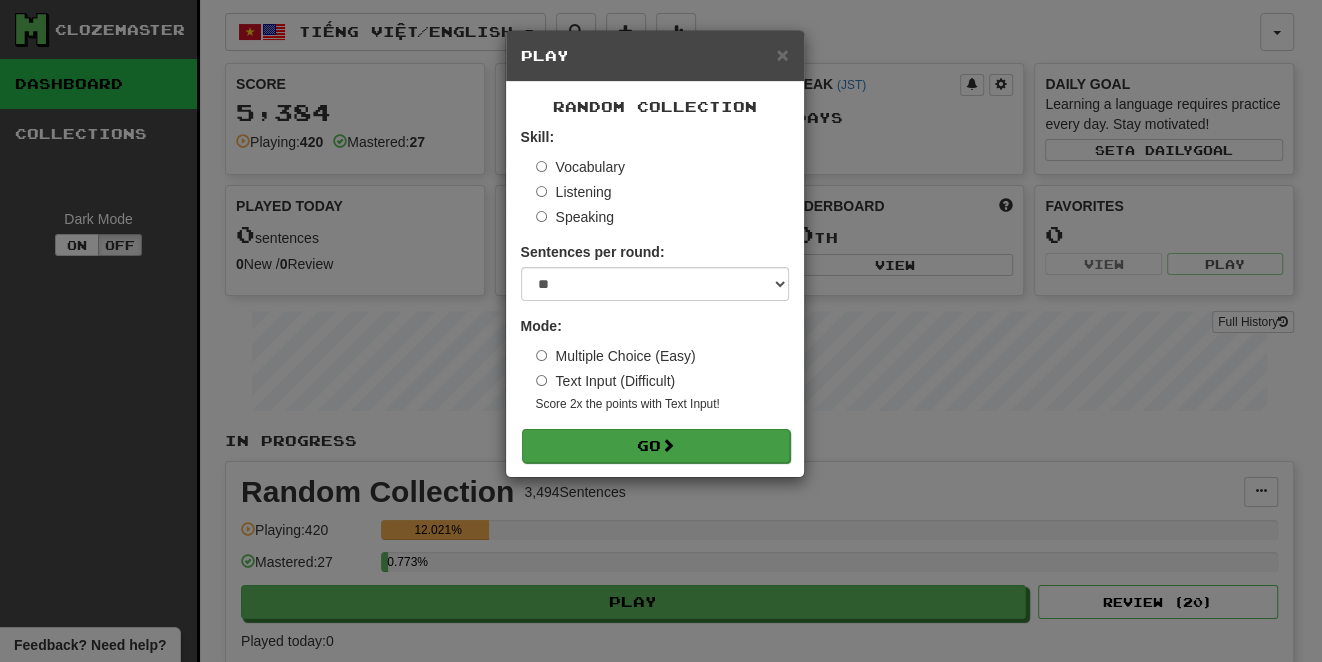 click at bounding box center (668, 445) 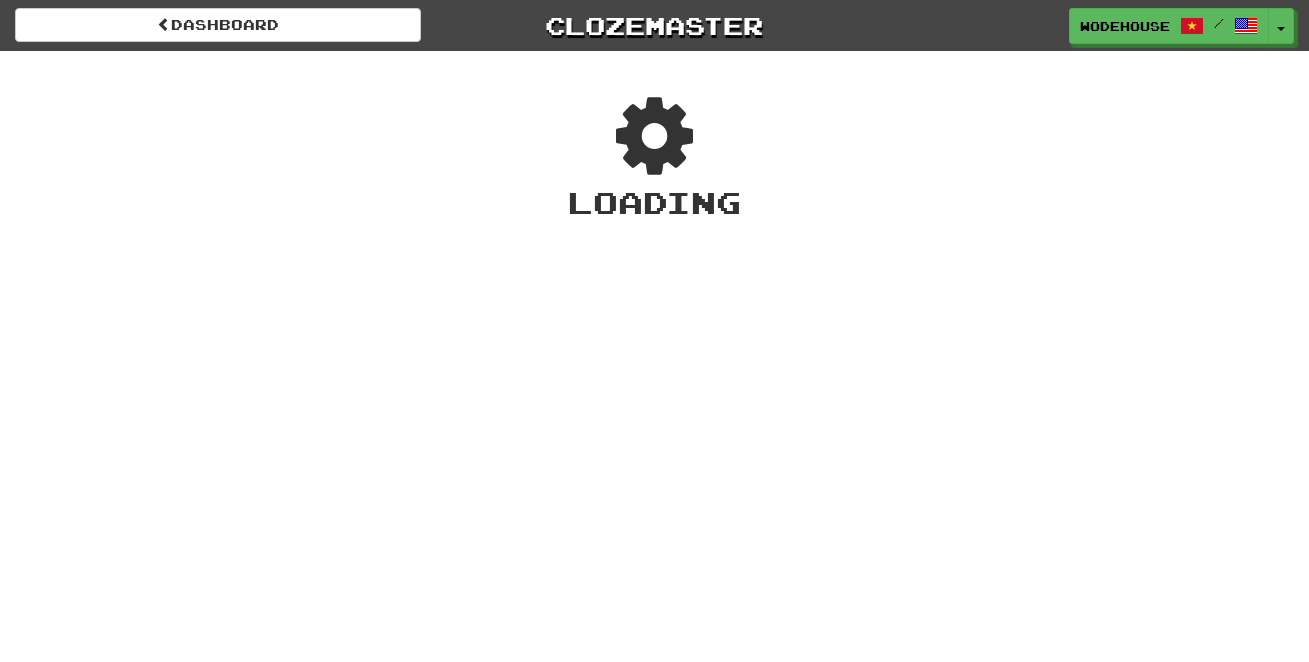 scroll, scrollTop: 0, scrollLeft: 0, axis: both 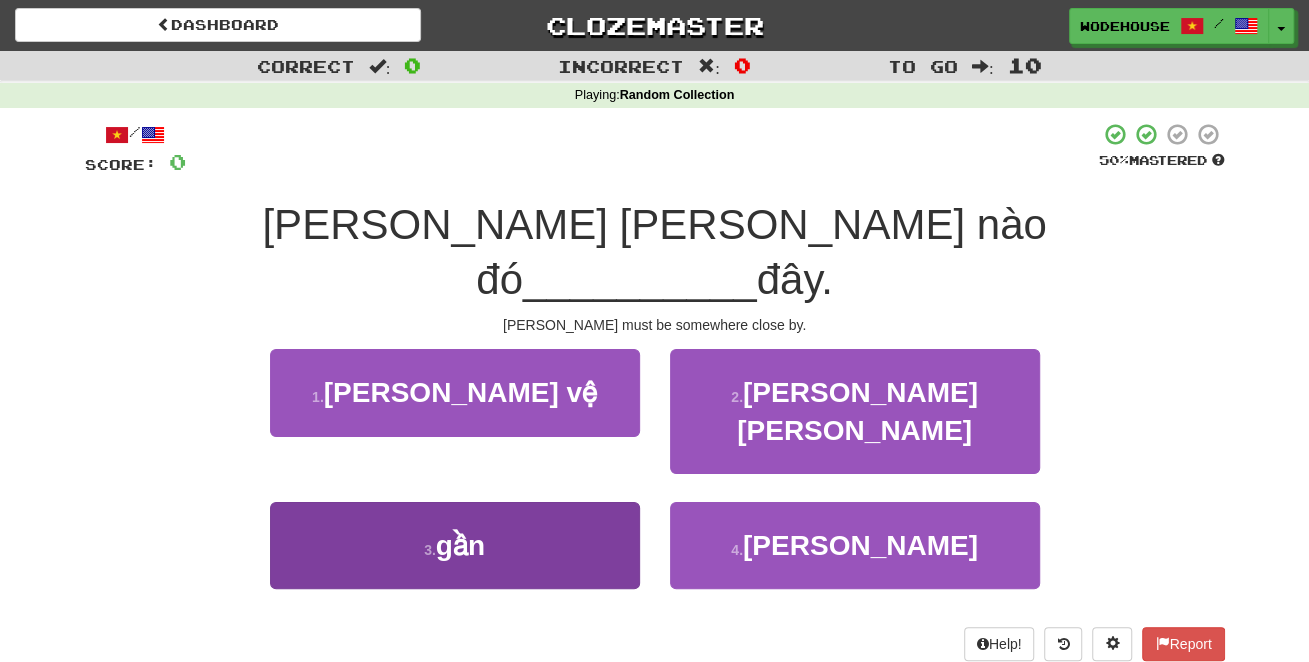 click on "3 .  gần" at bounding box center [455, 545] 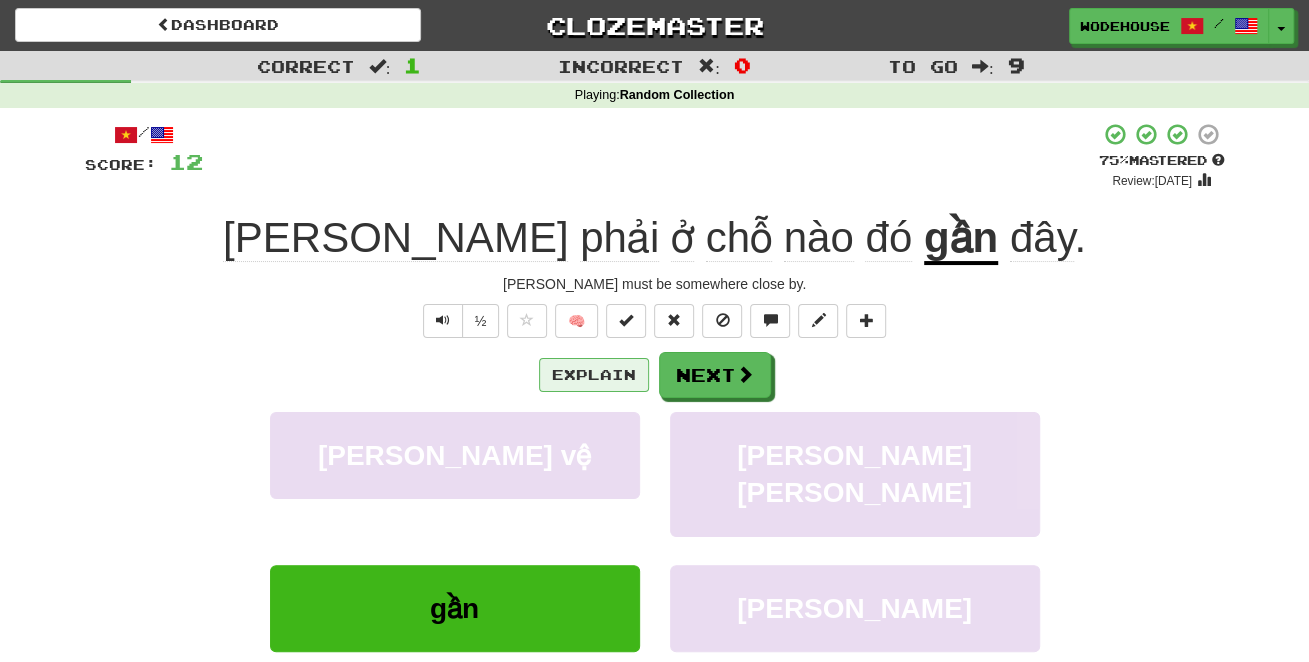 click on "Explain" at bounding box center [594, 375] 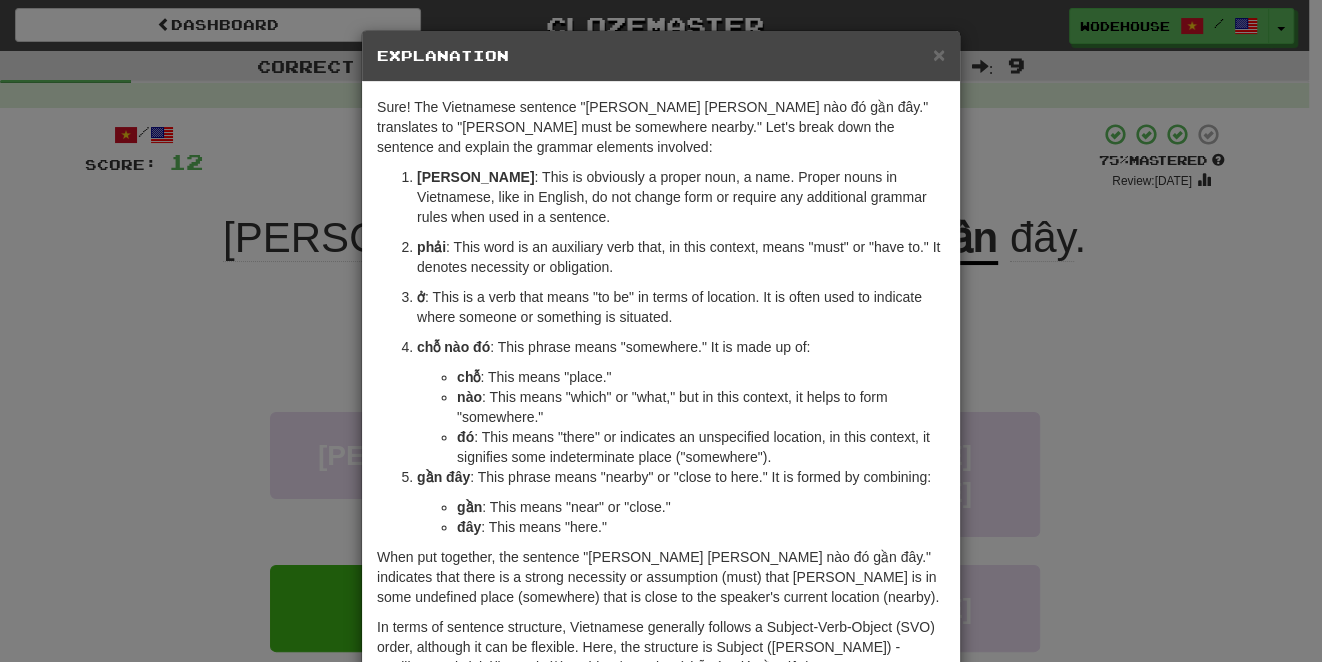click on "× Explanation Sure! The Vietnamese sentence "[PERSON_NAME] [PERSON_NAME] nào đó gần đây." translates to "[PERSON_NAME] must be somewhere nearby." Let's break down the sentence and explain the grammar elements involved:
[PERSON_NAME] : This is obviously a proper noun, a name. Proper nouns in Vietnamese, like in English, do not change form or require any additional grammar rules when used in a sentence.
phải : This word is an auxiliary verb that, in this context, means "must" or "have to." It denotes necessity or obligation.
ở : This is a verb that means "to be" in terms of location. It is often used to indicate where someone or something is situated.
chỗ nào đó : This phrase means "somewhere." It is made up of:
chỗ : This means "place."
nào : This means "which" or "what," but in this context, it helps to form "somewhere."
đó : This means "there" or indicates an unspecified location, in this context, it signifies some indeterminate place ("somewhere").
gần đây
gần" at bounding box center (661, 331) 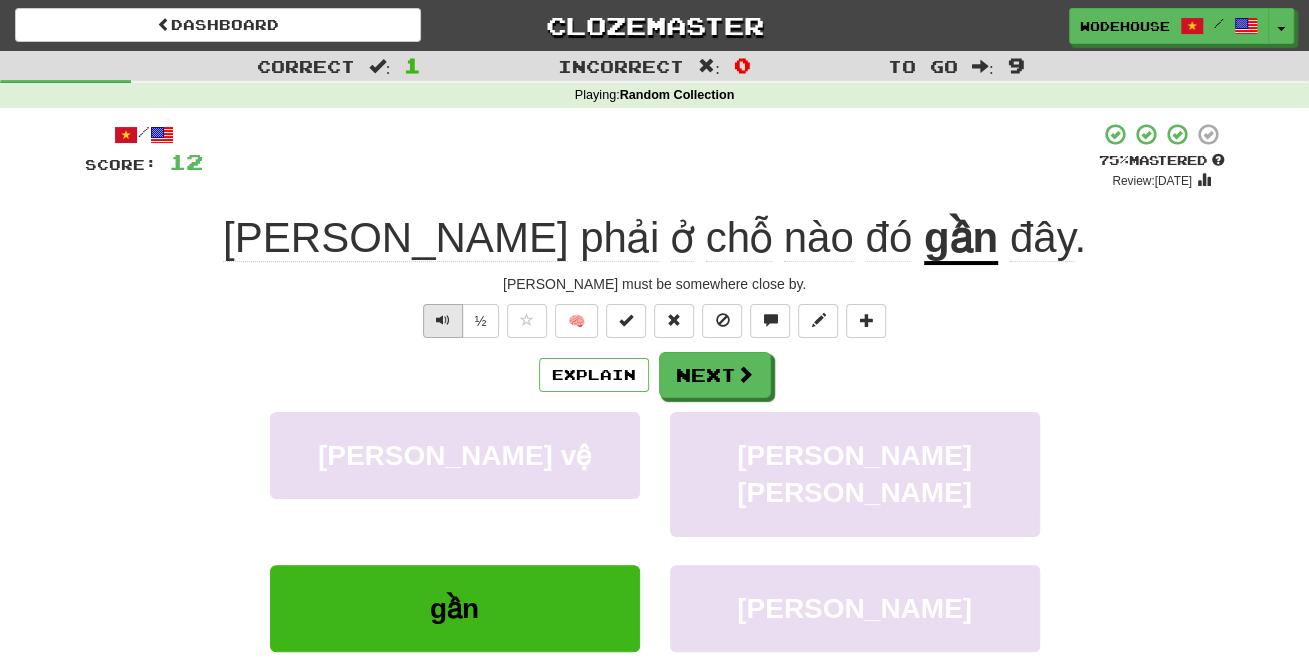 click at bounding box center [443, 320] 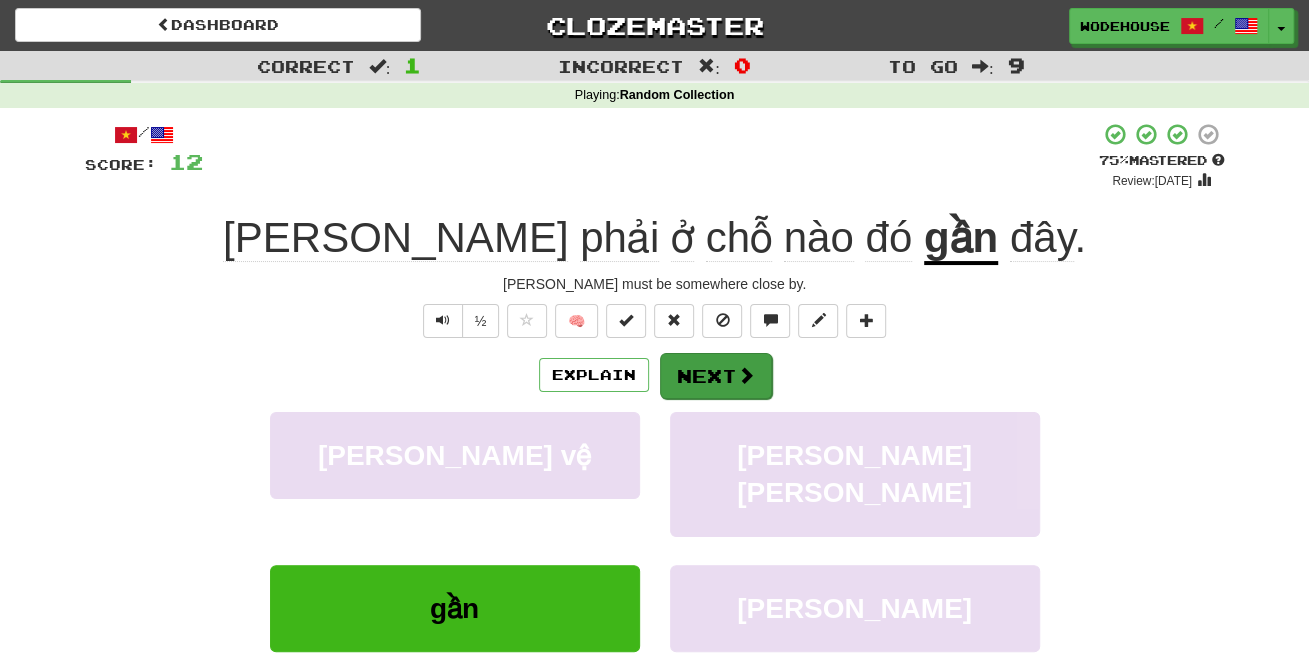 click on "Next" at bounding box center [716, 376] 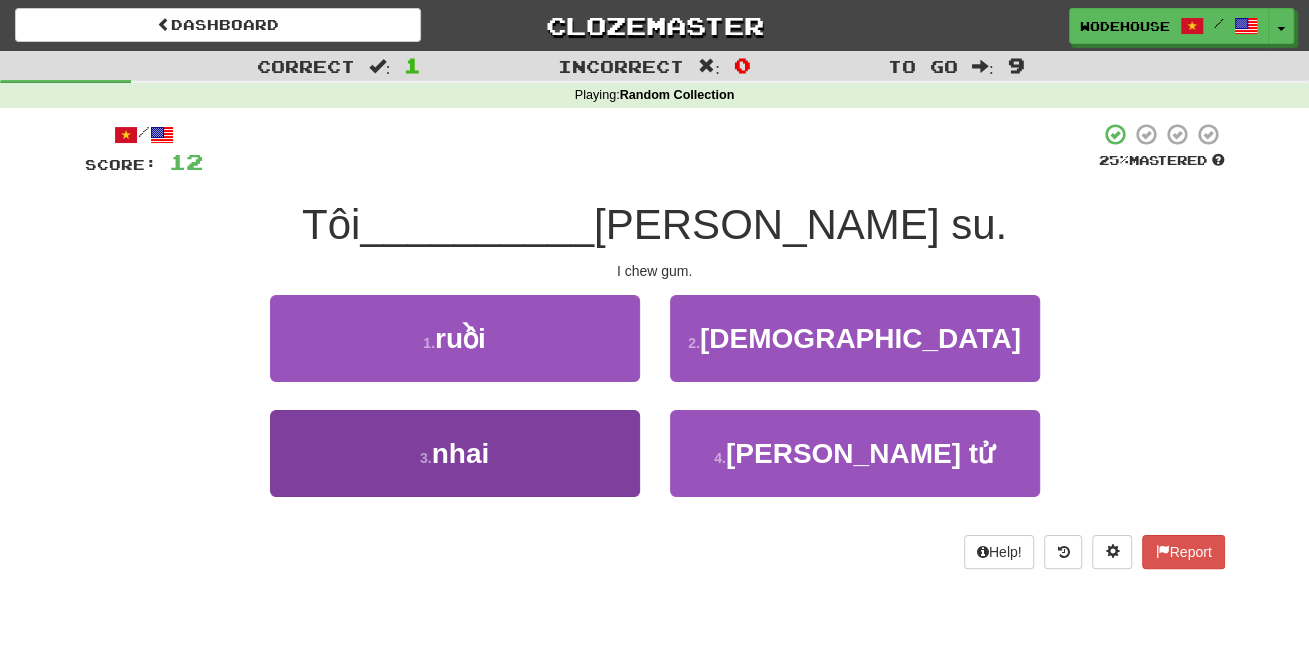 click on "3 .  nhai" at bounding box center (455, 453) 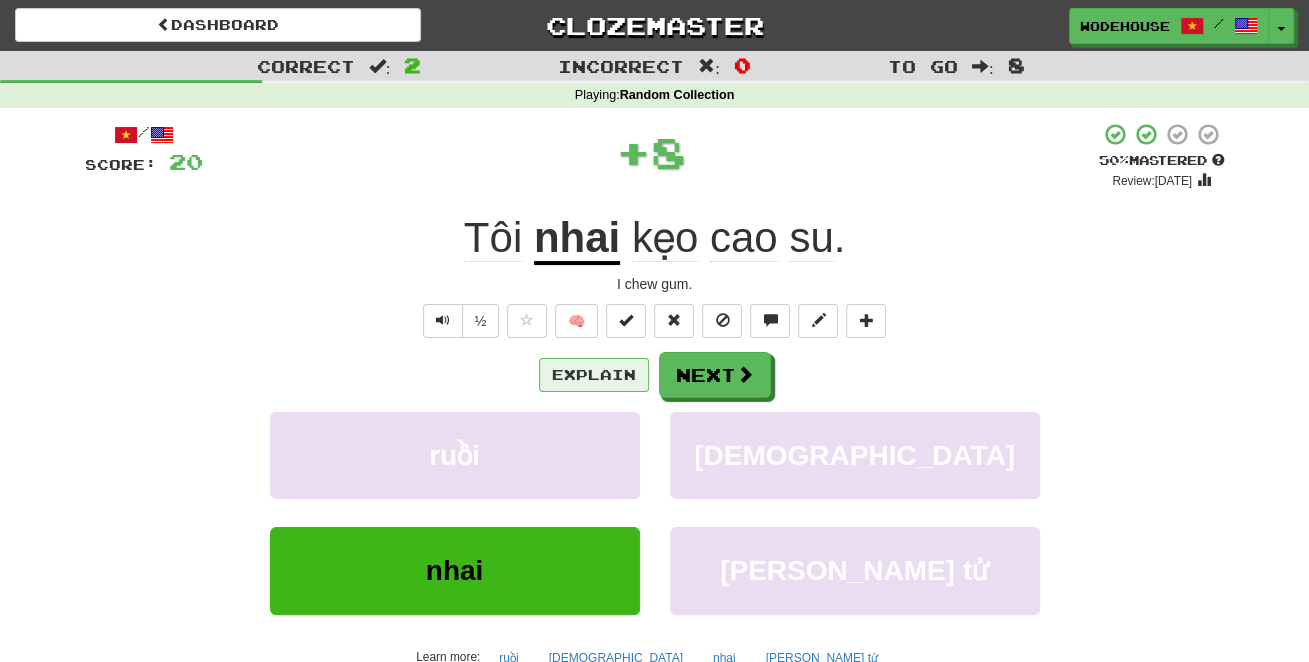 click on "Explain" at bounding box center [594, 375] 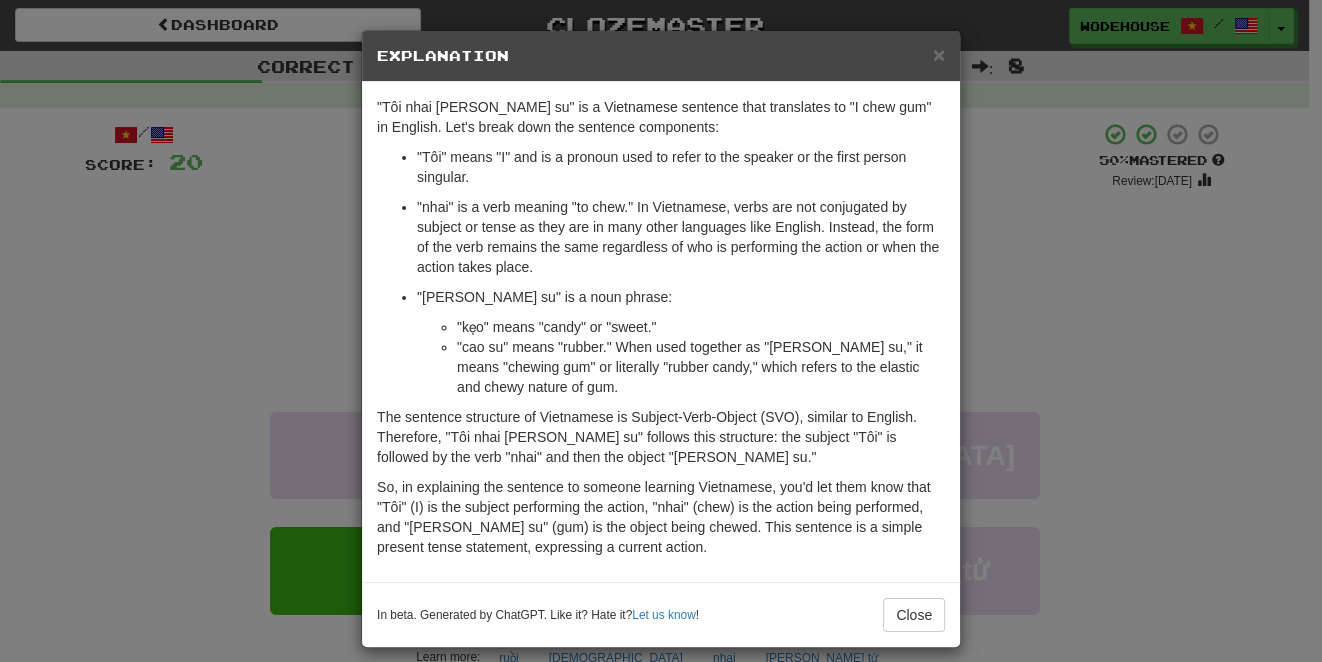 click on "× Explanation "Tôi nhai kẹo cao su" is a Vietnamese sentence that translates to "I chew gum" in English. Let's break down the sentence components:
"Tôi" means "I" and is a pronoun used to refer to the speaker or the first person singular.
"nhai" is a verb meaning "to chew." In Vietnamese, verbs are not conjugated by subject or tense as they are in many other languages like English. Instead, the form of the verb remains the same regardless of who is performing the action or when the action takes place.
"kẹo cao su" is a noun phrase:
"kẹo" means "candy" or "sweet."
"cao su" means "rubber." When used together as "kẹo cao su," it means "chewing gum" or literally "rubber candy," which refers to the elastic and chewy nature of gum.
The sentence structure of Vietnamese is Subject-Verb-Object (SVO), similar to English. Therefore, "Tôi nhai kẹo cao su" follows this structure: the subject "Tôi" is followed by the verb "nhai" and then the object "kẹo cao su."
! Close" at bounding box center [661, 331] 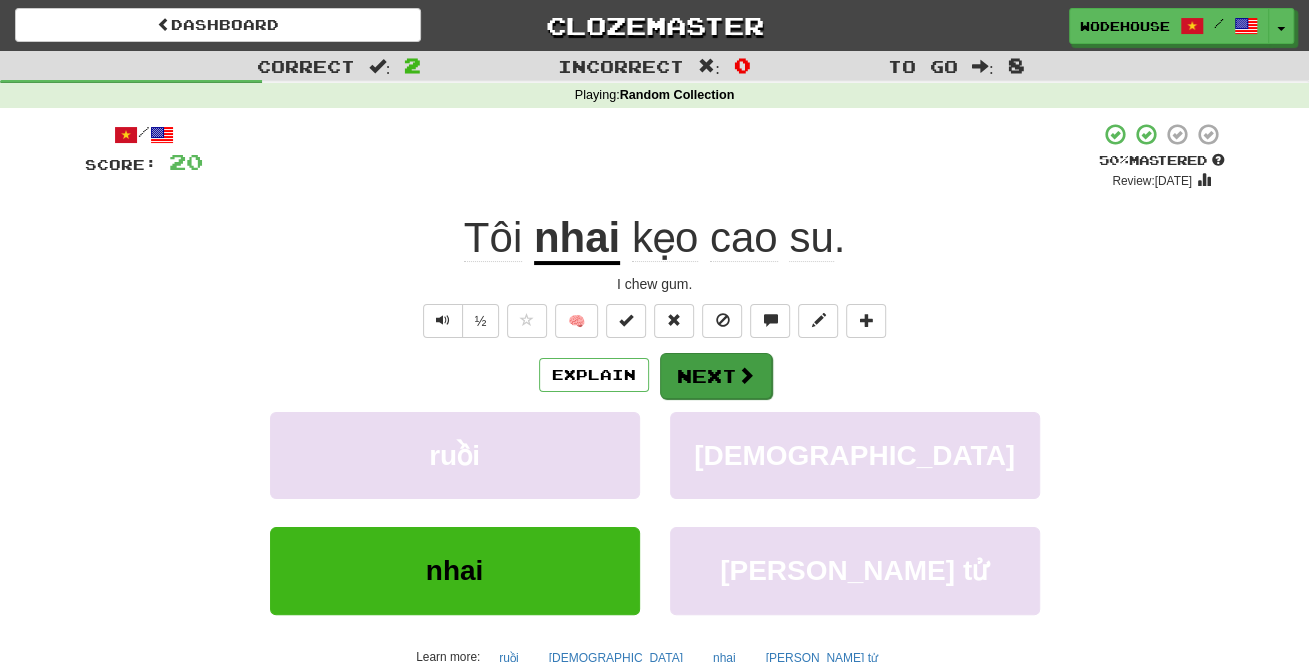 click on "Next" at bounding box center (716, 376) 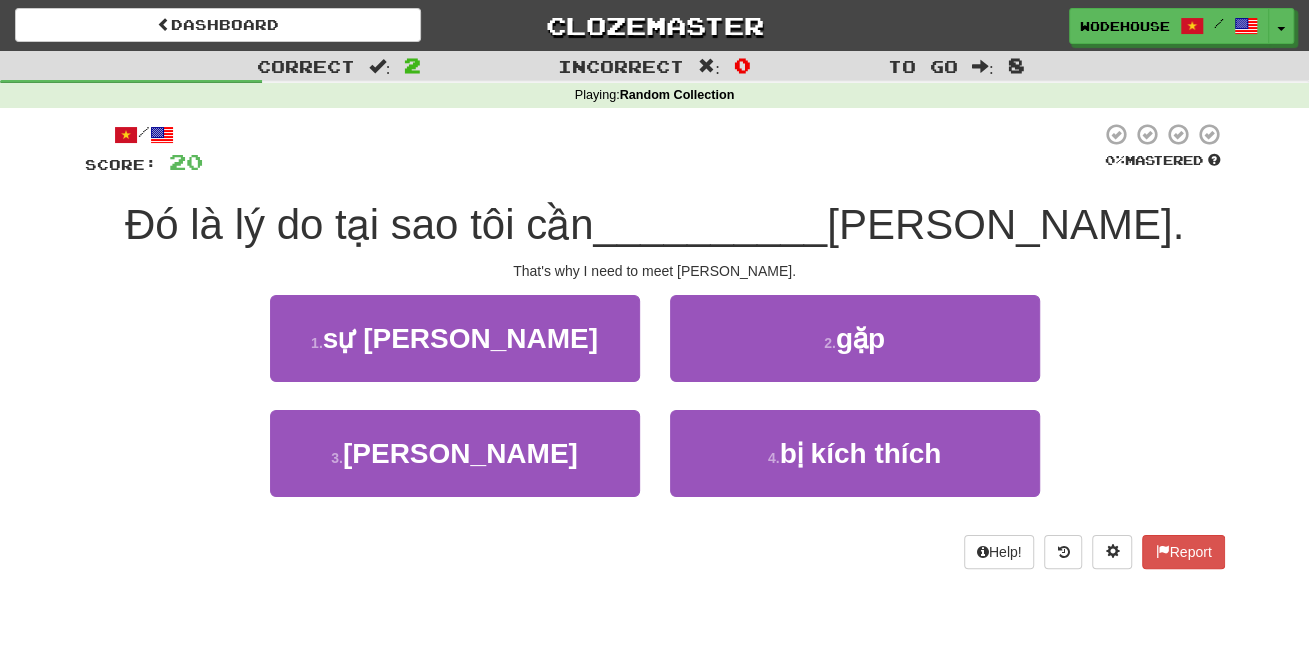 click on "2 .  gặp" at bounding box center (855, 338) 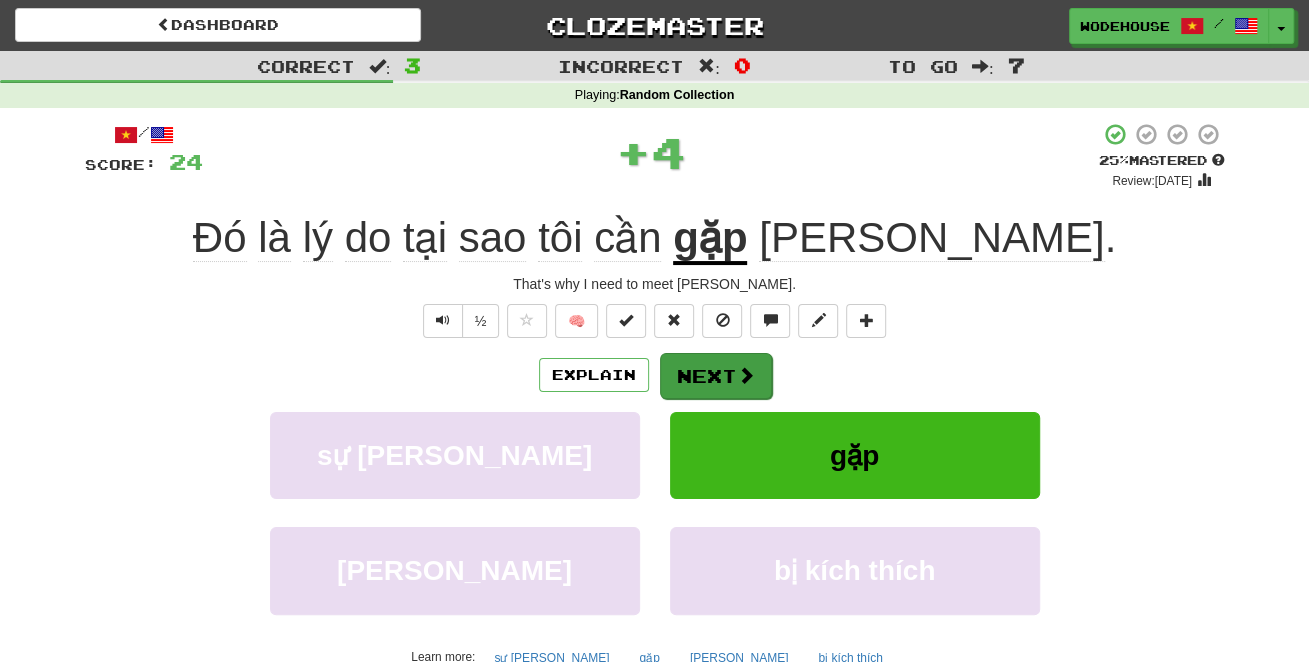 click on "Next" at bounding box center (716, 376) 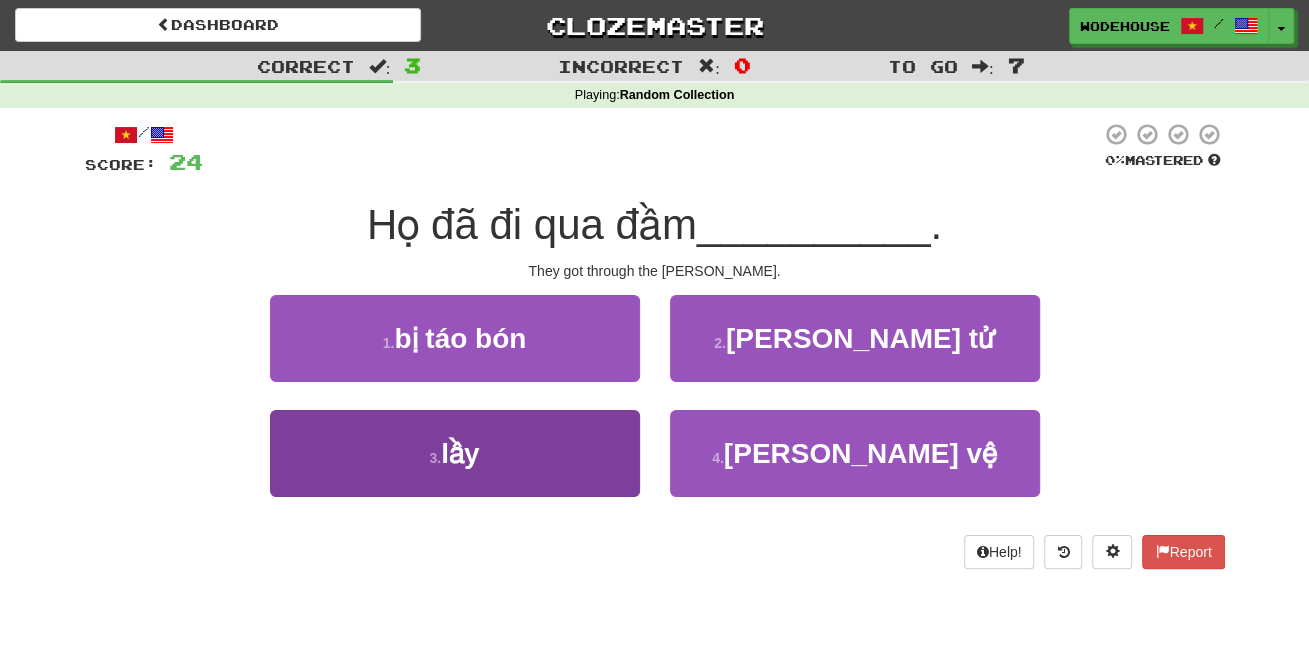 click on "3 .  lầy" at bounding box center (455, 453) 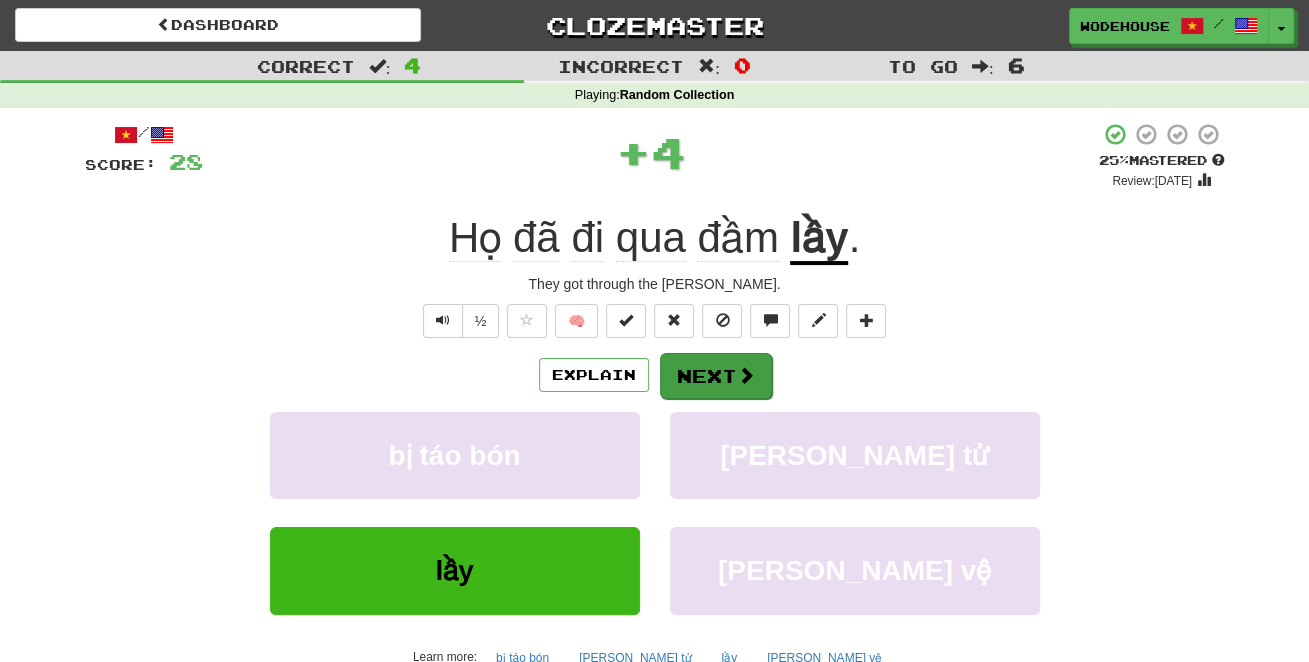 click on "Next" at bounding box center [716, 376] 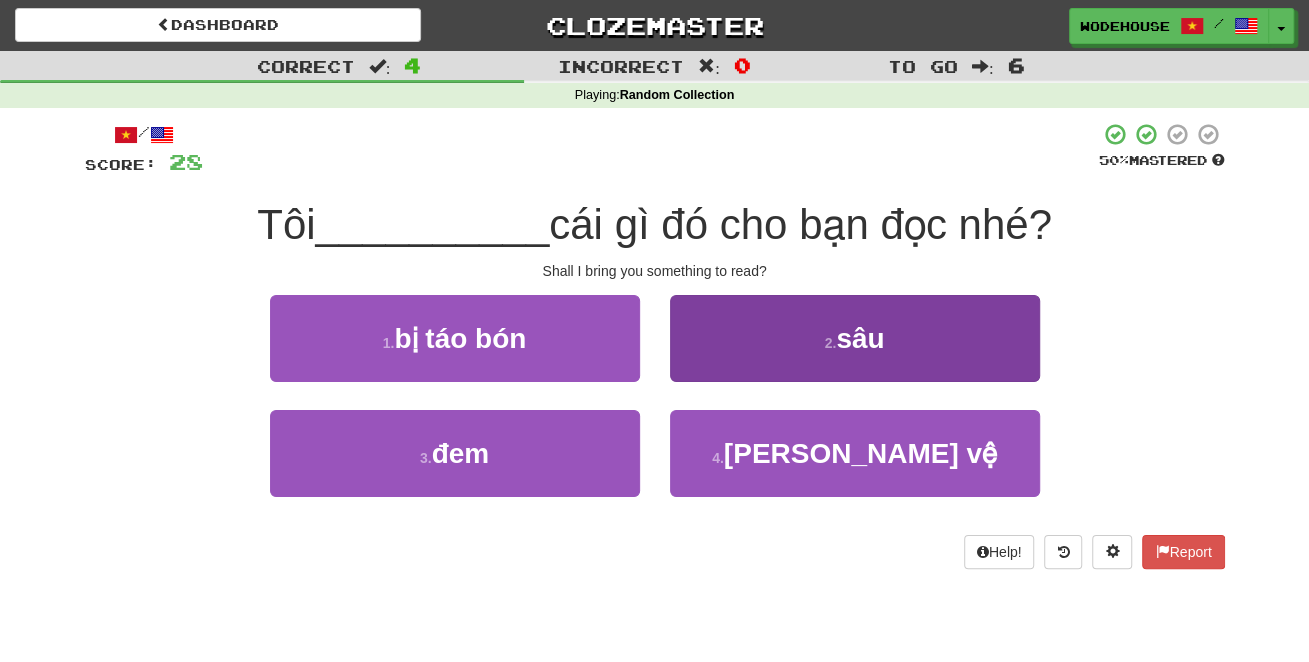click on "2 .  sâu" at bounding box center [855, 338] 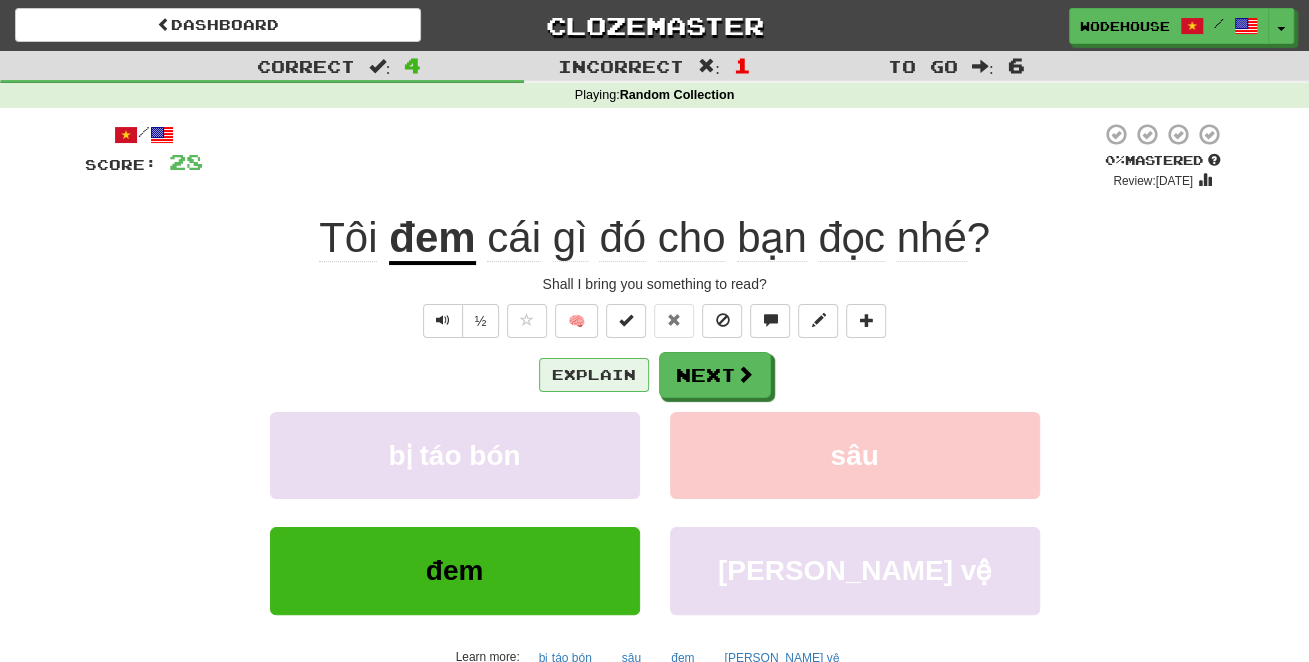 click on "Explain" at bounding box center [594, 375] 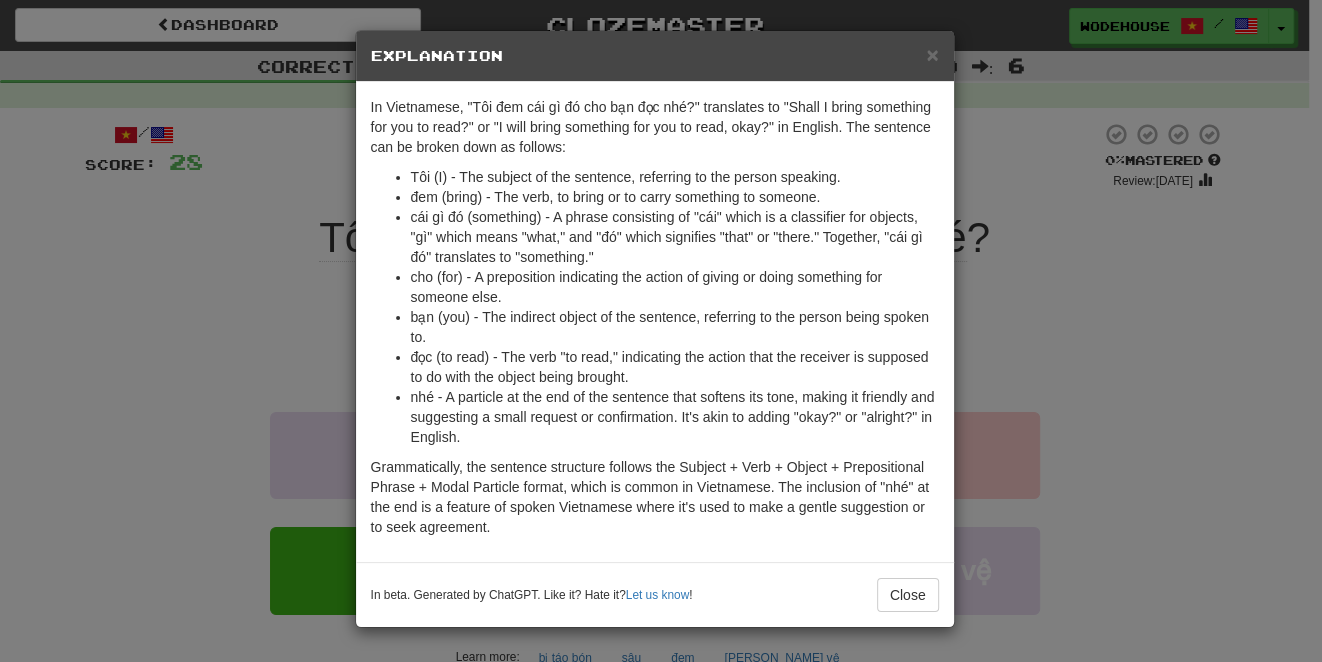 click on "× Explanation In Vietnamese, "Tôi đem cái gì đó cho bạn đọc nhé?" translates to "Shall I bring something for you to read?" or "I will bring something for you to read, okay?" in English. The sentence can be broken down as follows:
Tôi (I) - The subject of the sentence, referring to the person speaking.
đem (bring) - The verb, to bring or to carry something to someone.
cái gì đó (something) - A phrase consisting of "cái" which is a classifier for objects, "gì" which means "what," and "đó" which signifies "that" or "there." Together, "cái gì đó" translates to "something."
cho (for) - A preposition indicating the action of giving or doing something for someone else.
bạn (you) - The indirect object of the sentence, referring to the person being spoken to.
đọc (to read) - The verb "to read," indicating the action that the receiver is supposed to do with the object being brought.
In beta. Generated by ChatGPT. Like it? Hate it?  Let us know ! Close" at bounding box center (661, 331) 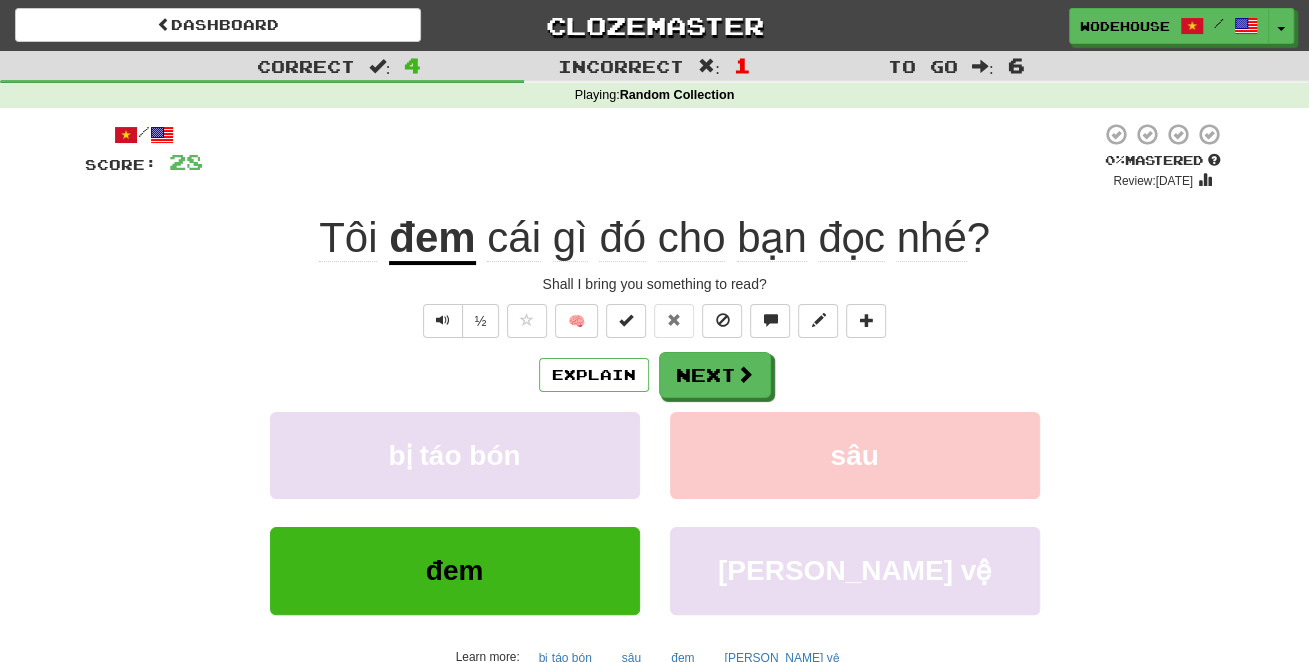 click on "½" at bounding box center [459, 321] 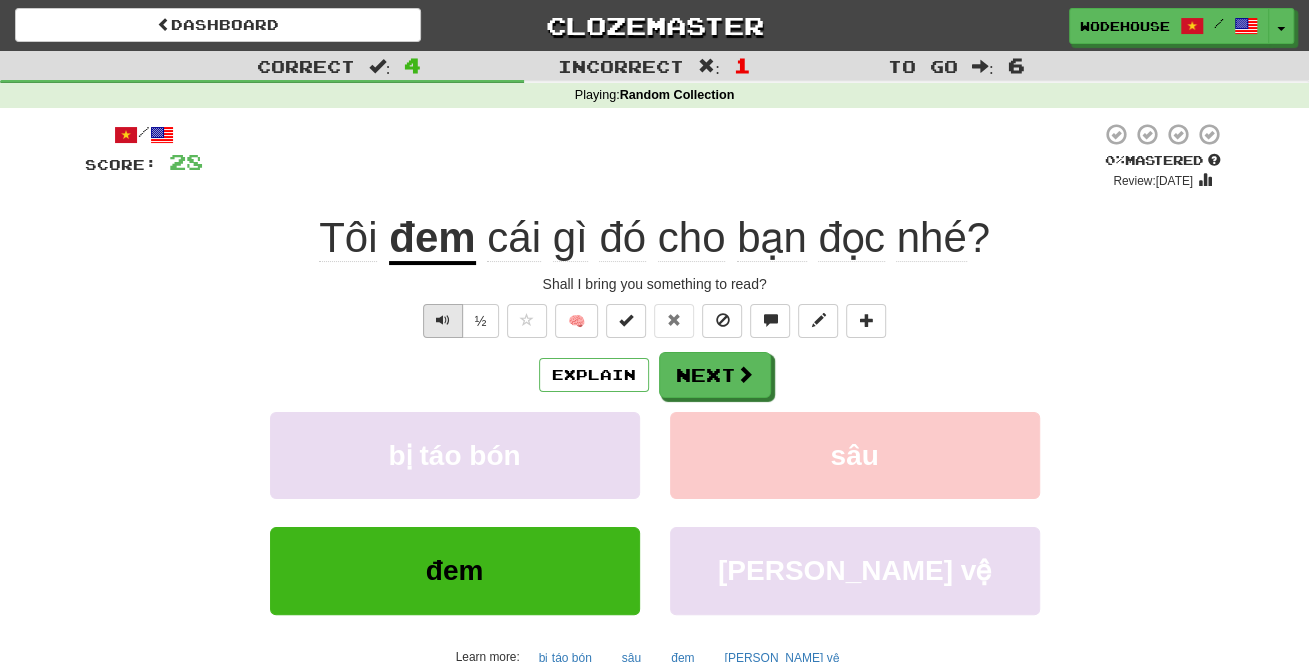 click at bounding box center [443, 321] 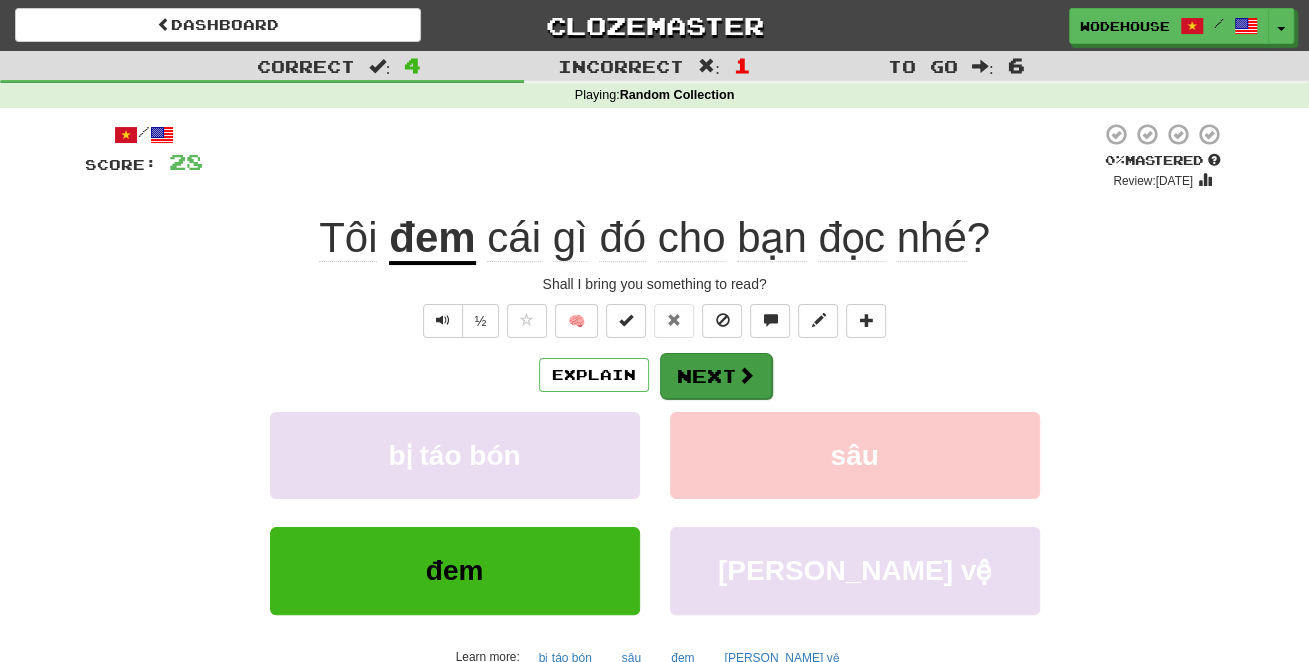 click on "Next" at bounding box center [716, 376] 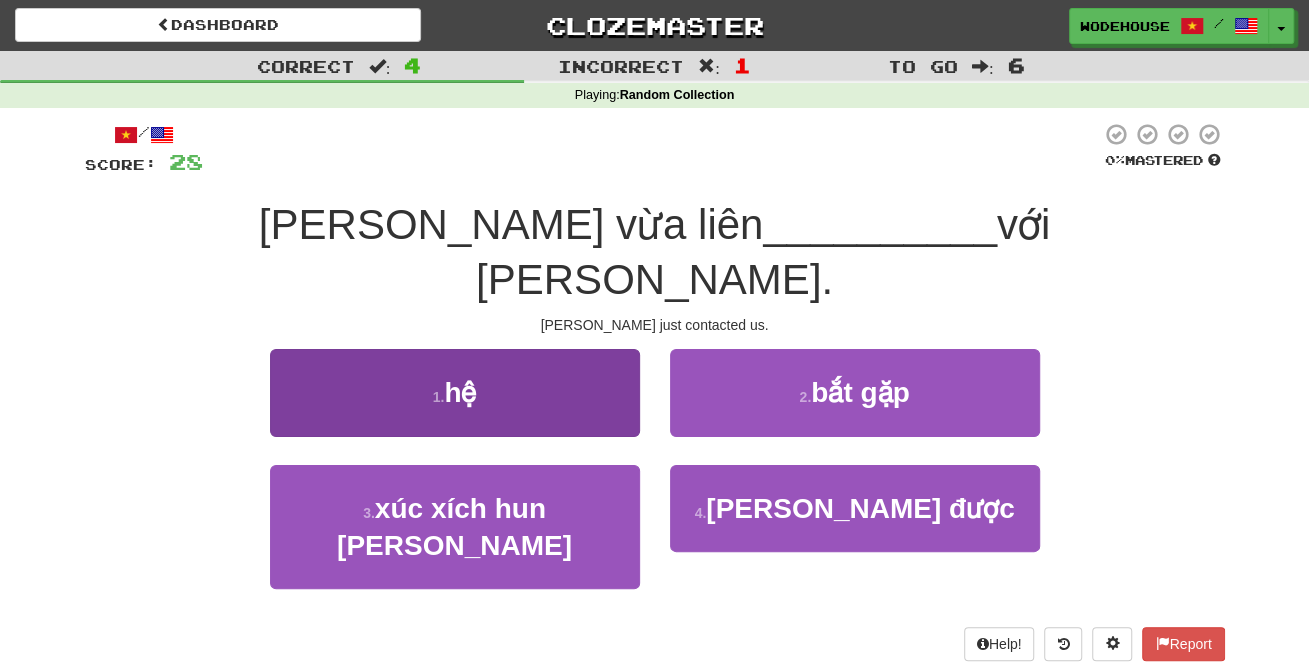 click on "1 .  hệ" at bounding box center (455, 392) 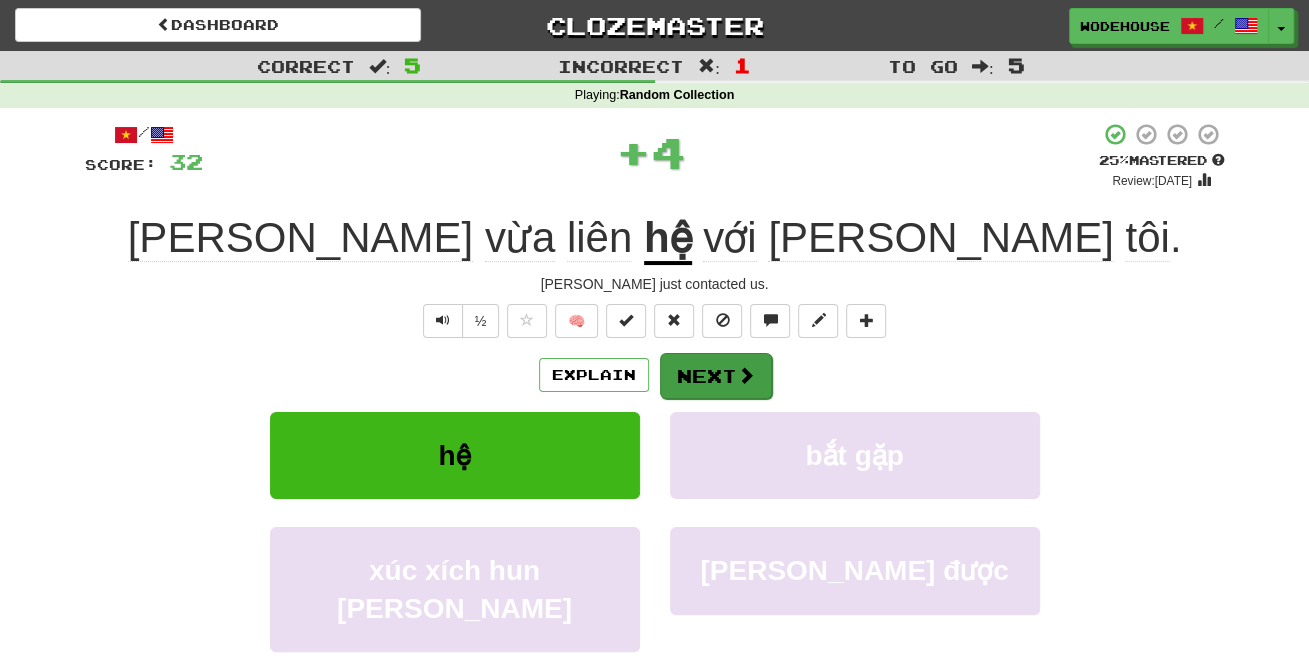 click on "Next" at bounding box center (716, 376) 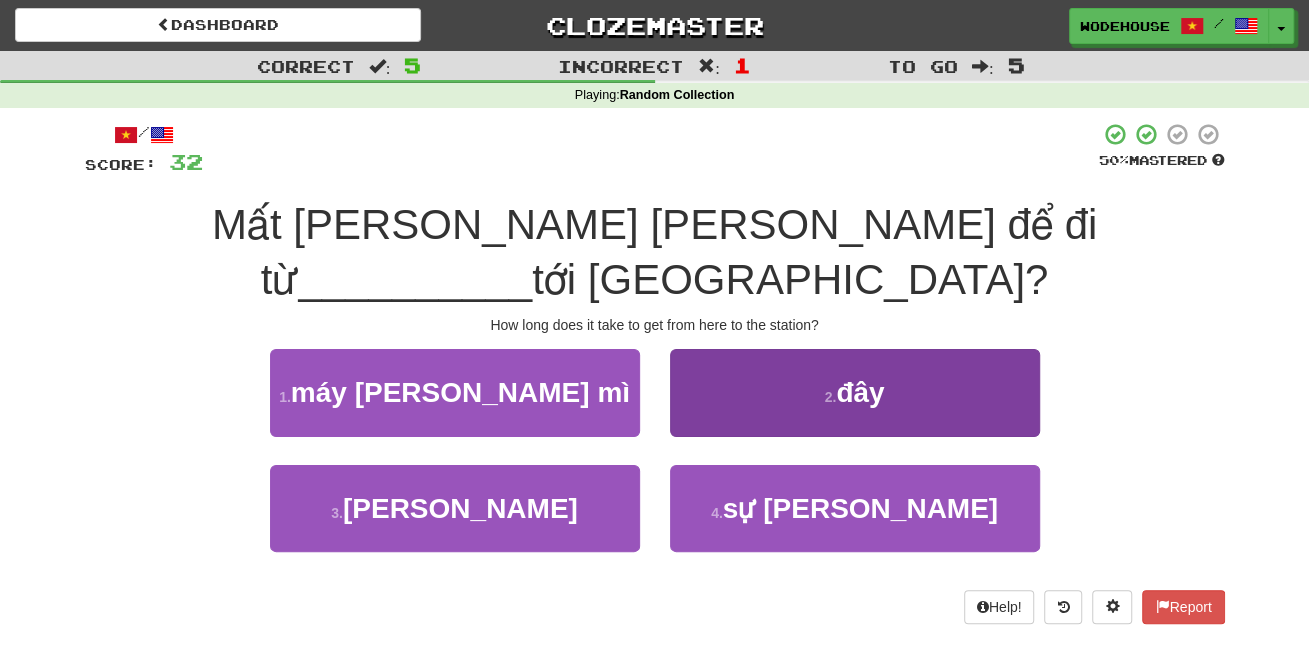 click on "2 .  đây" at bounding box center (855, 392) 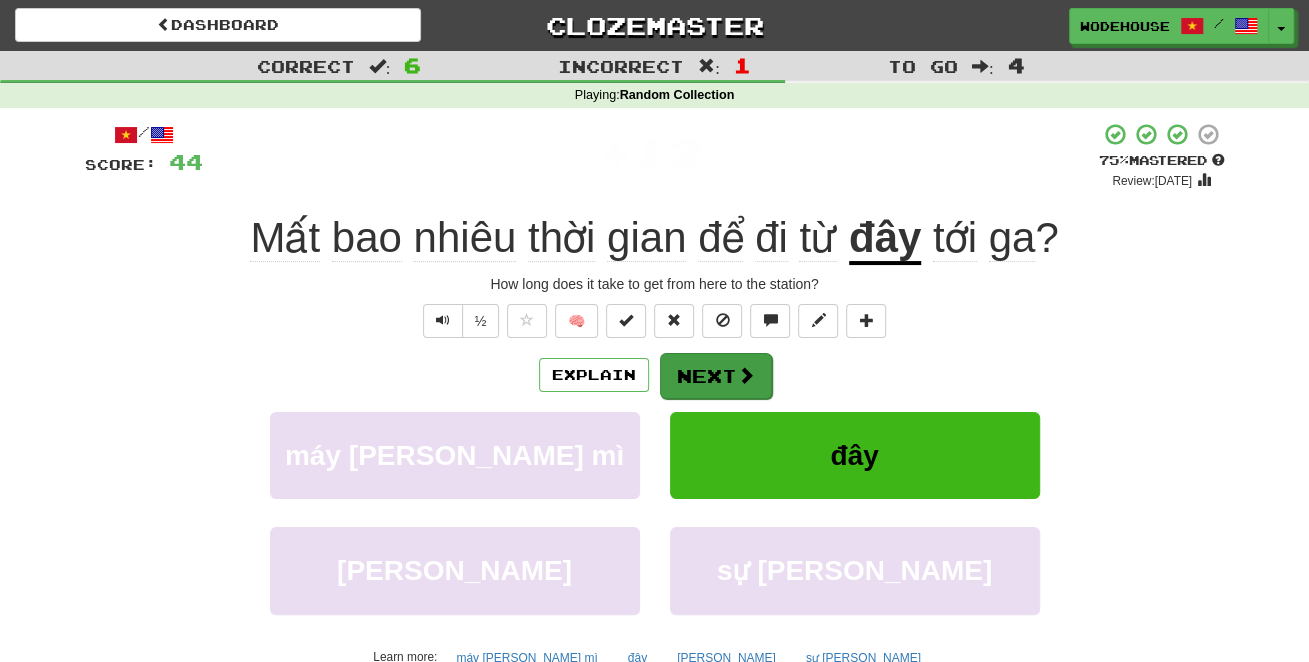 click on "Next" at bounding box center [716, 376] 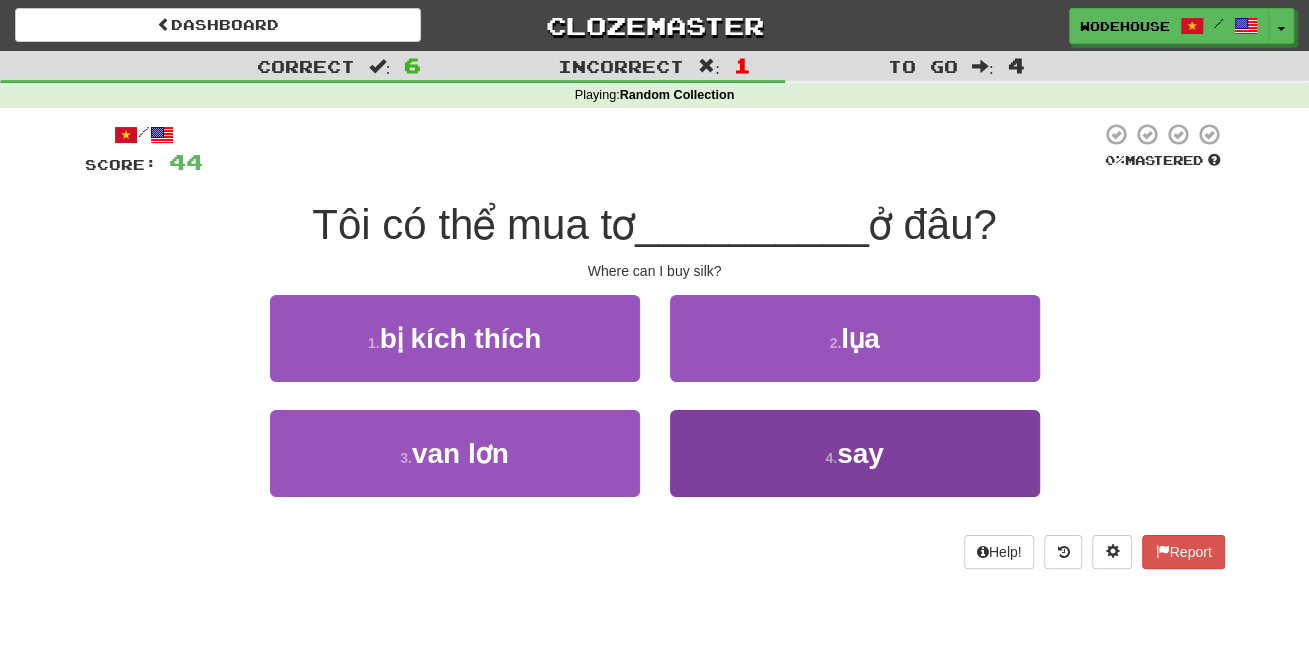 click on "4 .  say" at bounding box center [855, 453] 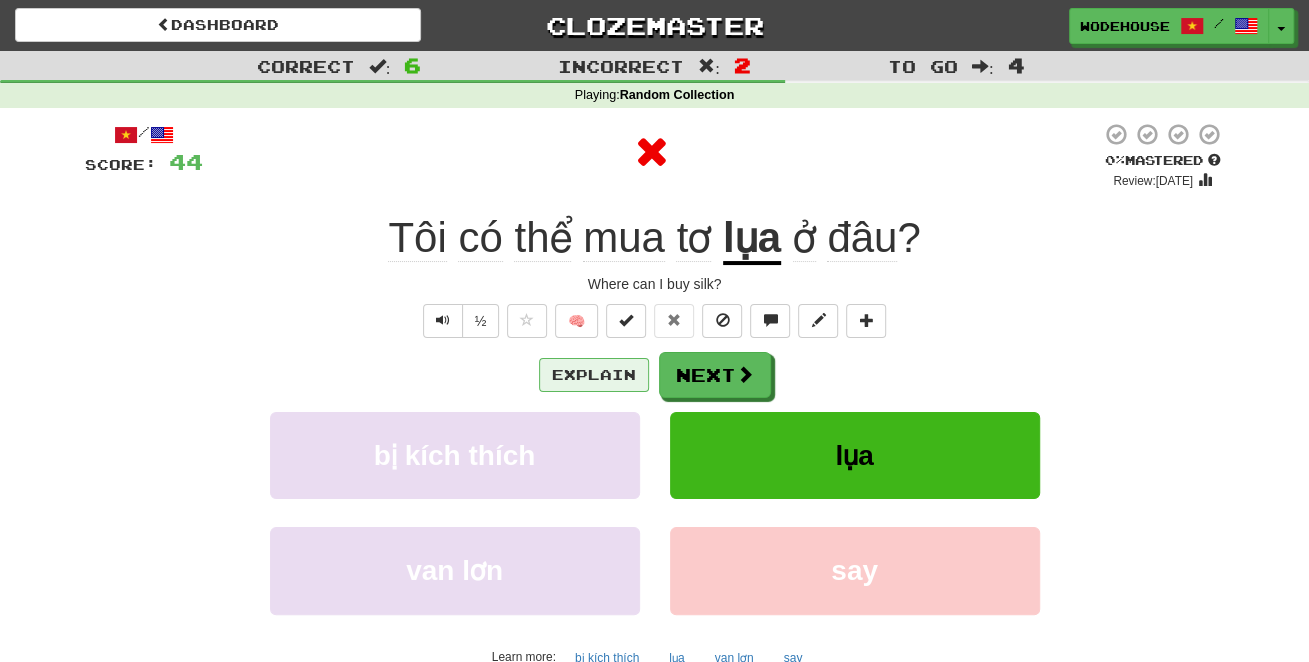 click on "Explain" at bounding box center (594, 375) 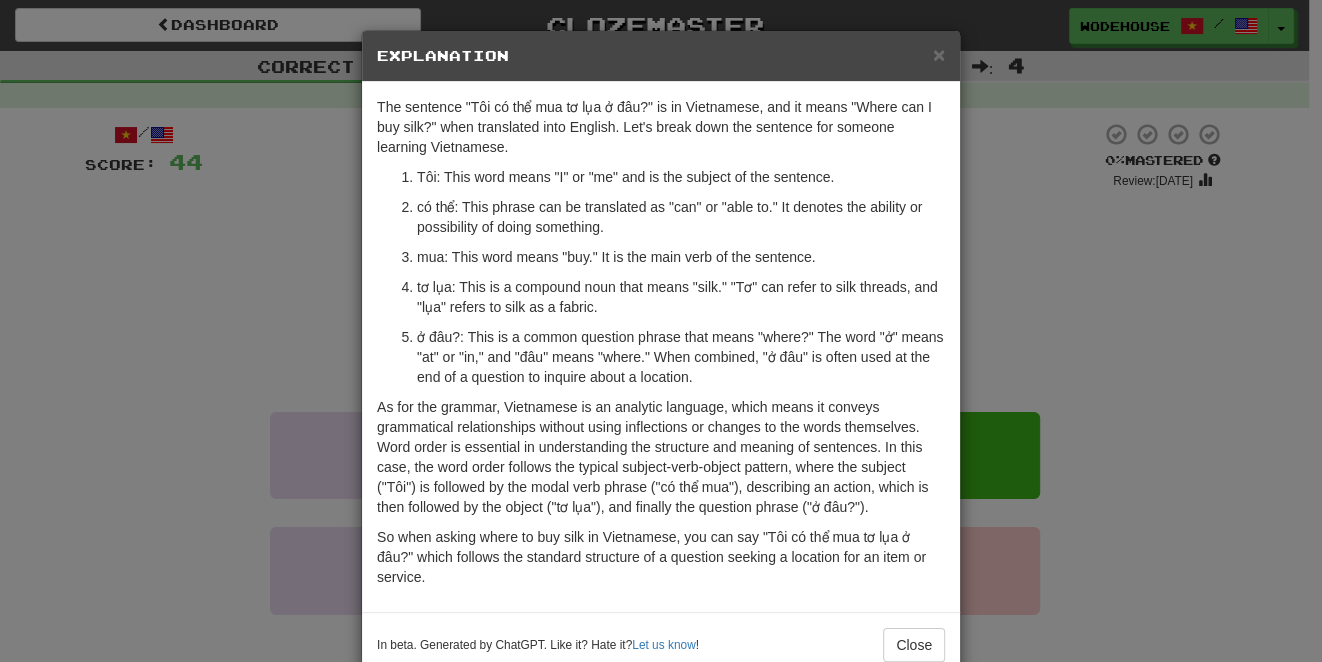 click on "× Explanation The sentence "Tôi có thể mua tơ lụa ở đâu?" is in Vietnamese, and it means "Where can I buy silk?" when translated into English. Let's break down the sentence for someone learning Vietnamese.
Tôi: This word means "I" or "me" and is the subject of the sentence.
có thể: This phrase can be translated as "can" or "able to." It denotes the ability or possibility of doing something.
mua: This word means "buy." It is the main verb of the sentence.
tơ lụa: This is a compound noun that means "silk." "Tơ" can refer to silk threads, and "lụa" refers to silk as a fabric.
ở đâu?: This is a common question phrase that means "where?" The word "ở" means "at" or "in," and "đâu" means "where." When combined, "ở đâu" is often used at the end of a question to inquire about a location.
In beta. Generated by ChatGPT. Like it? Hate it?  Let us know ! Close" at bounding box center (661, 331) 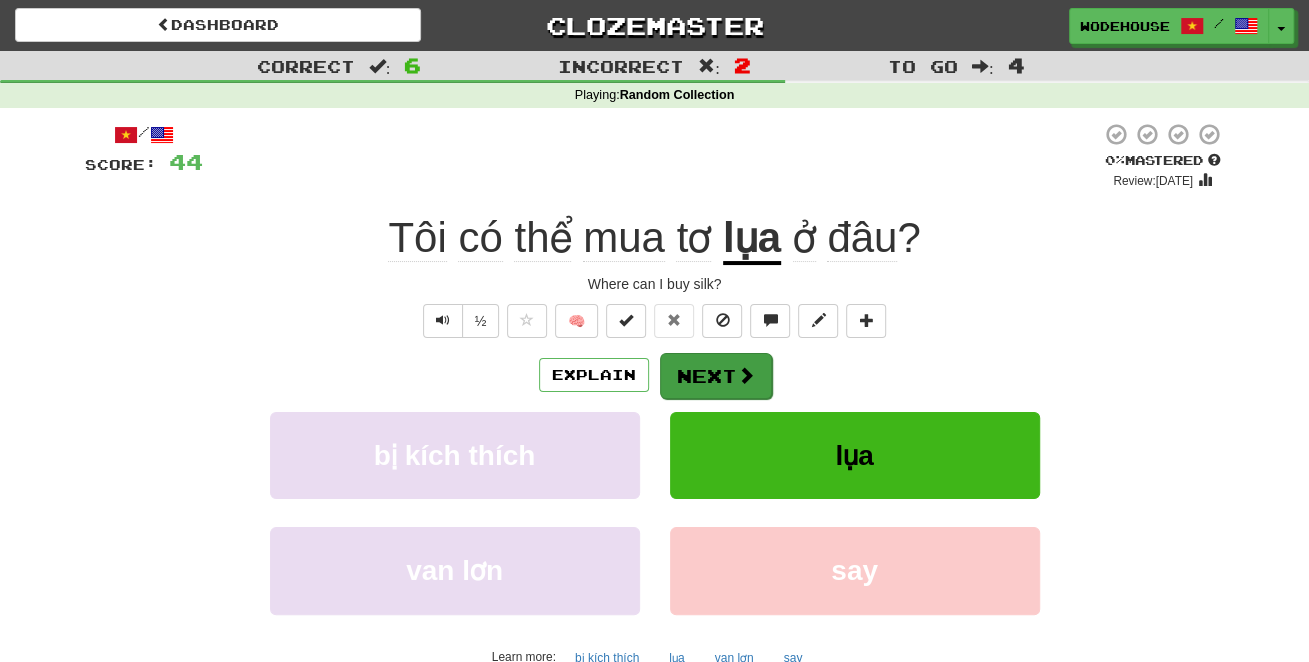 click on "Next" at bounding box center (716, 376) 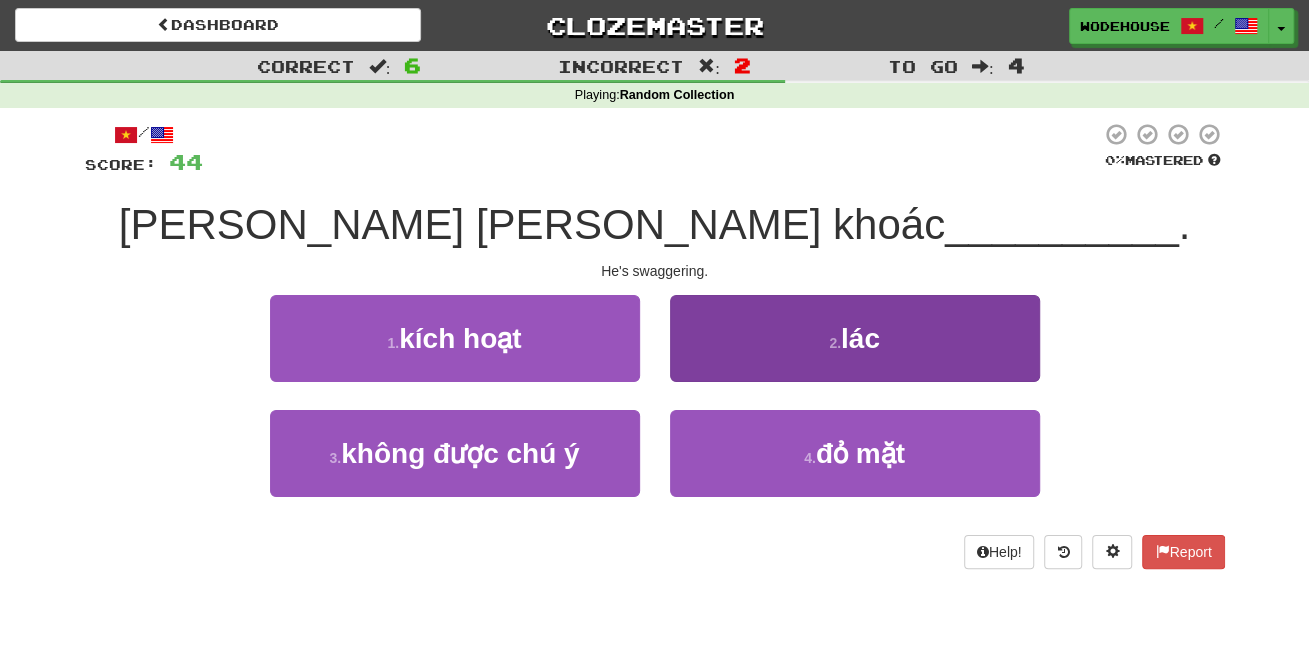 click on "2 .  lác" at bounding box center (855, 338) 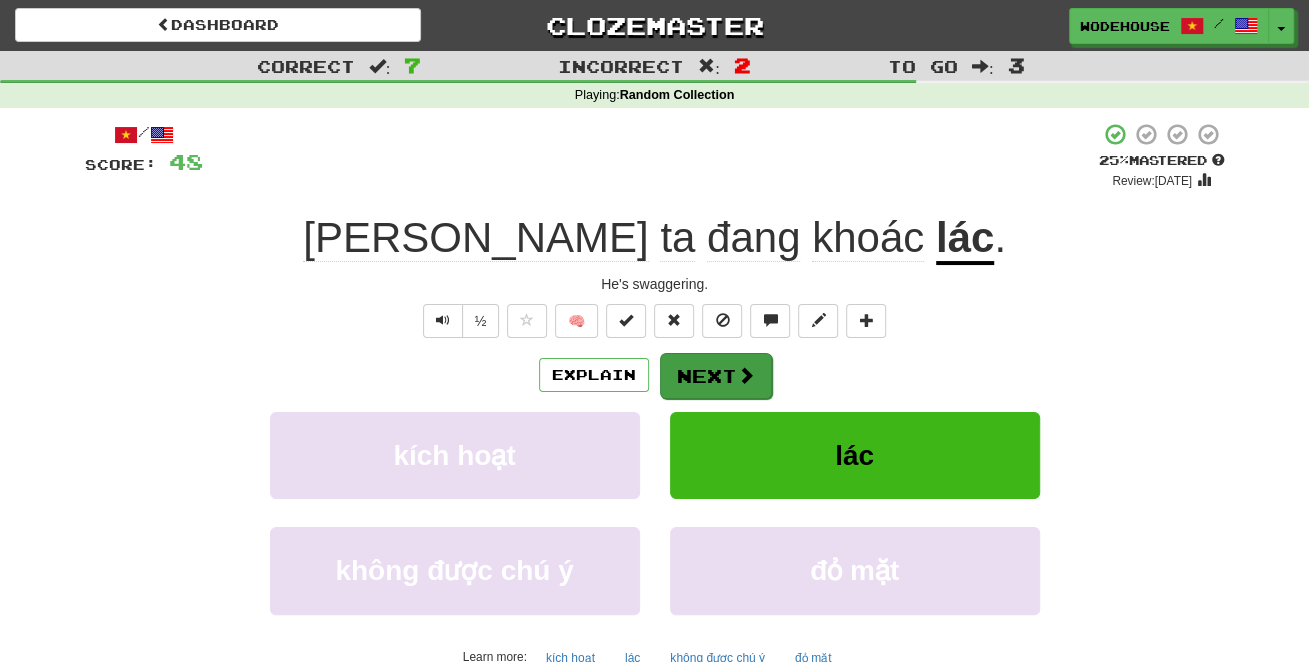 click on "Next" at bounding box center [716, 376] 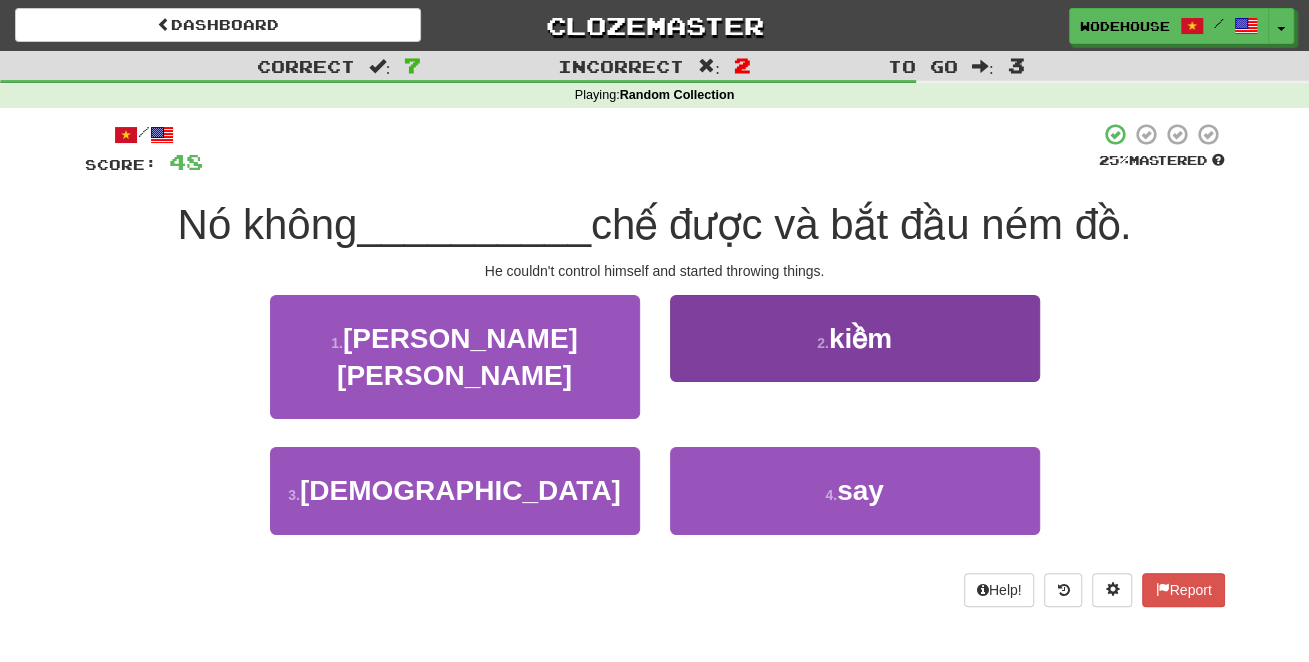 click on "2 .  kiềm" at bounding box center [855, 338] 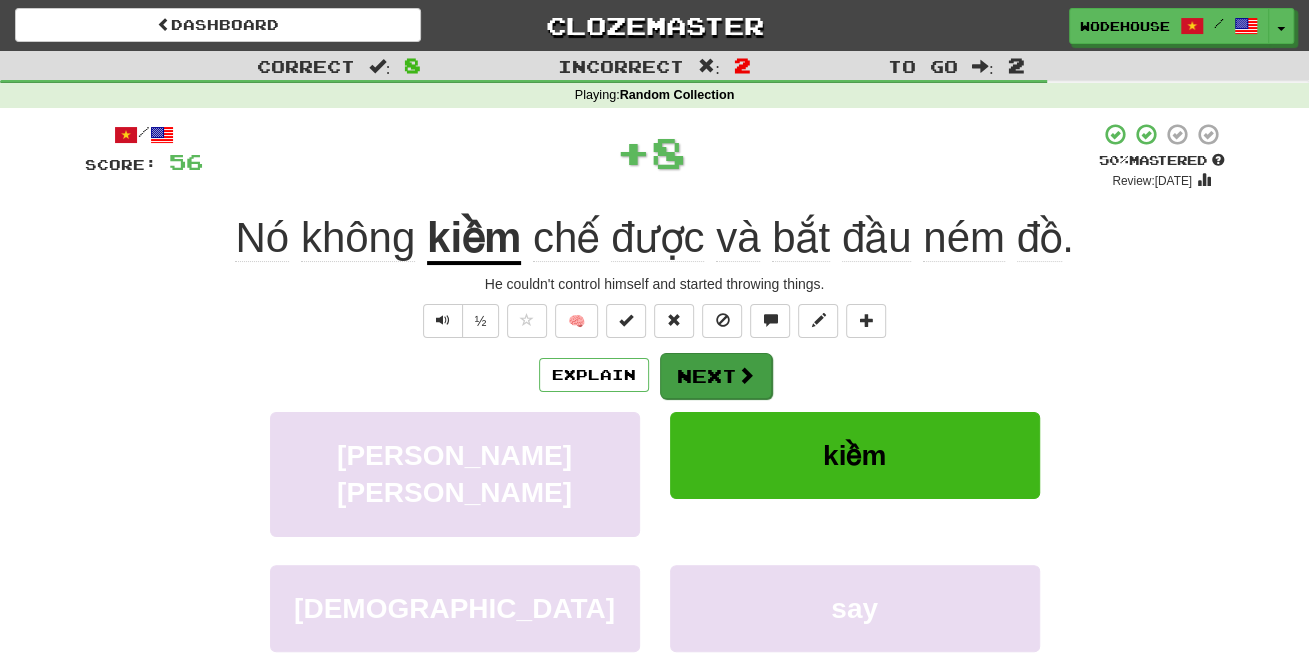 click on "Next" at bounding box center [716, 376] 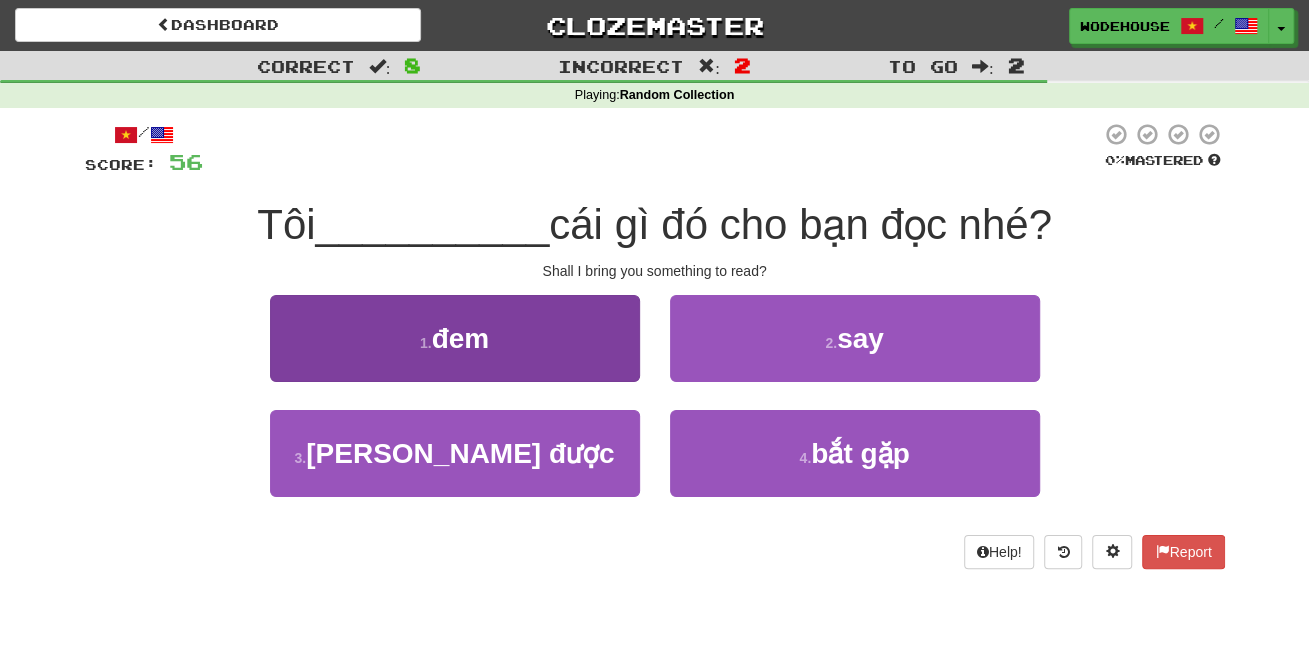 click on "đem" at bounding box center (461, 338) 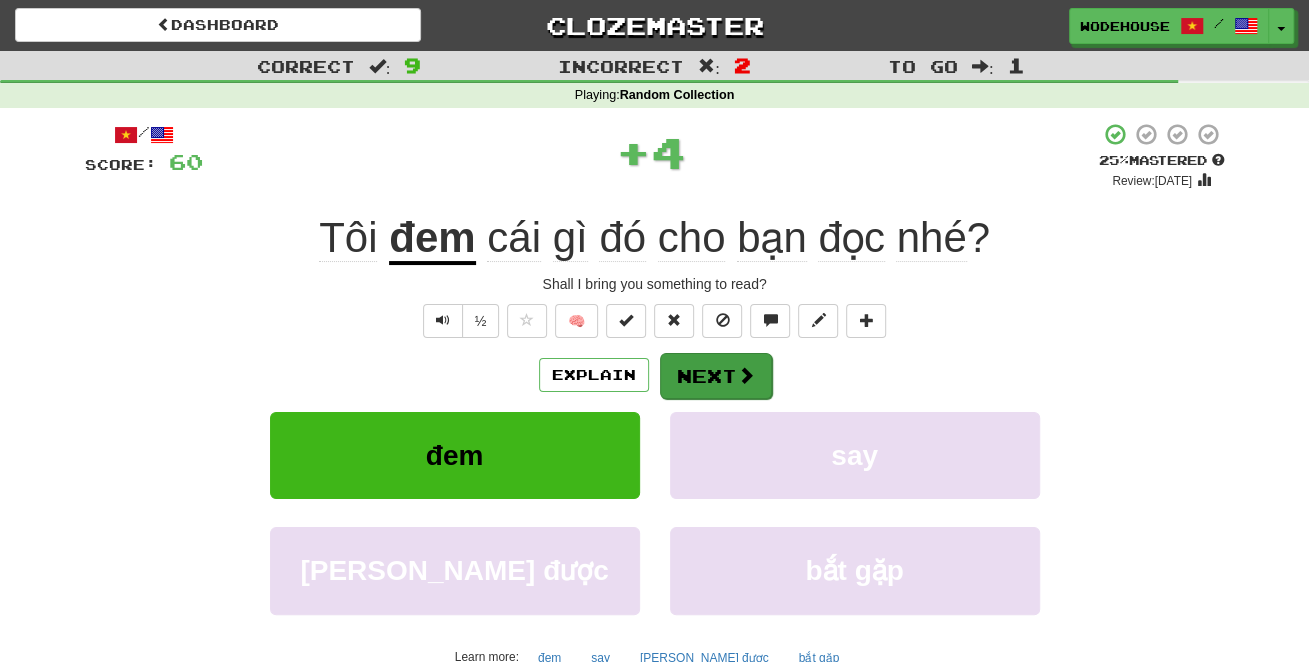 click on "Next" at bounding box center (716, 376) 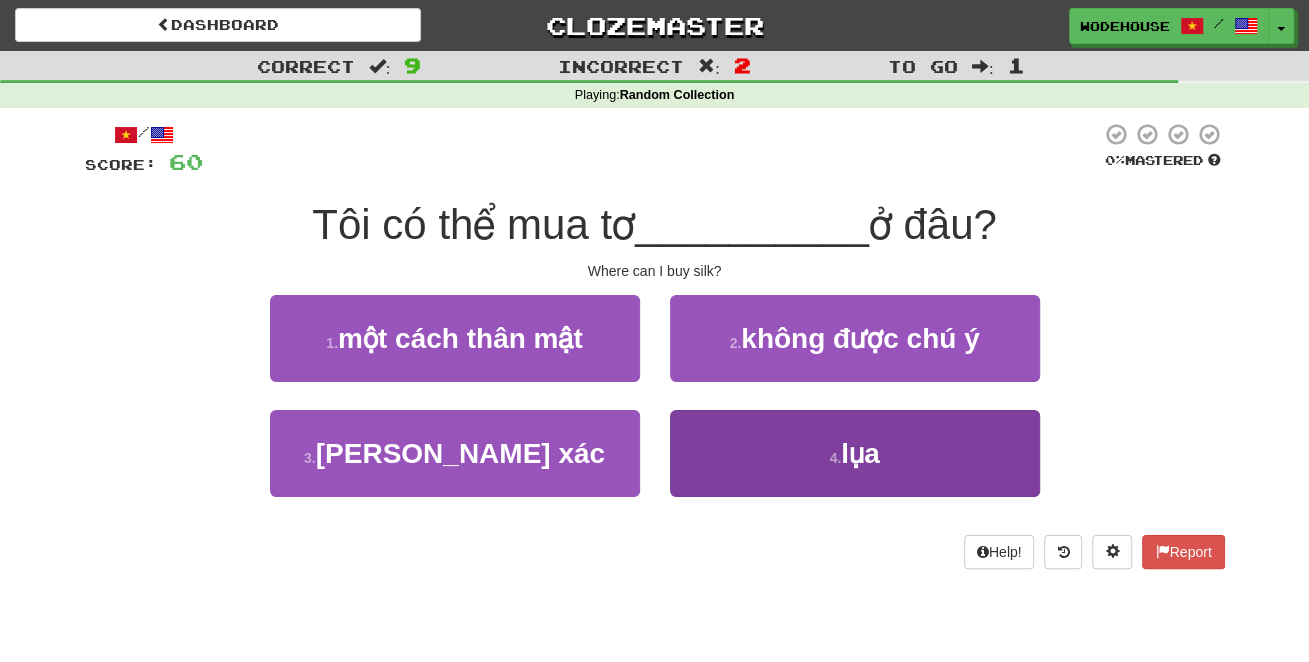 click on "4 .  lụa" at bounding box center (855, 453) 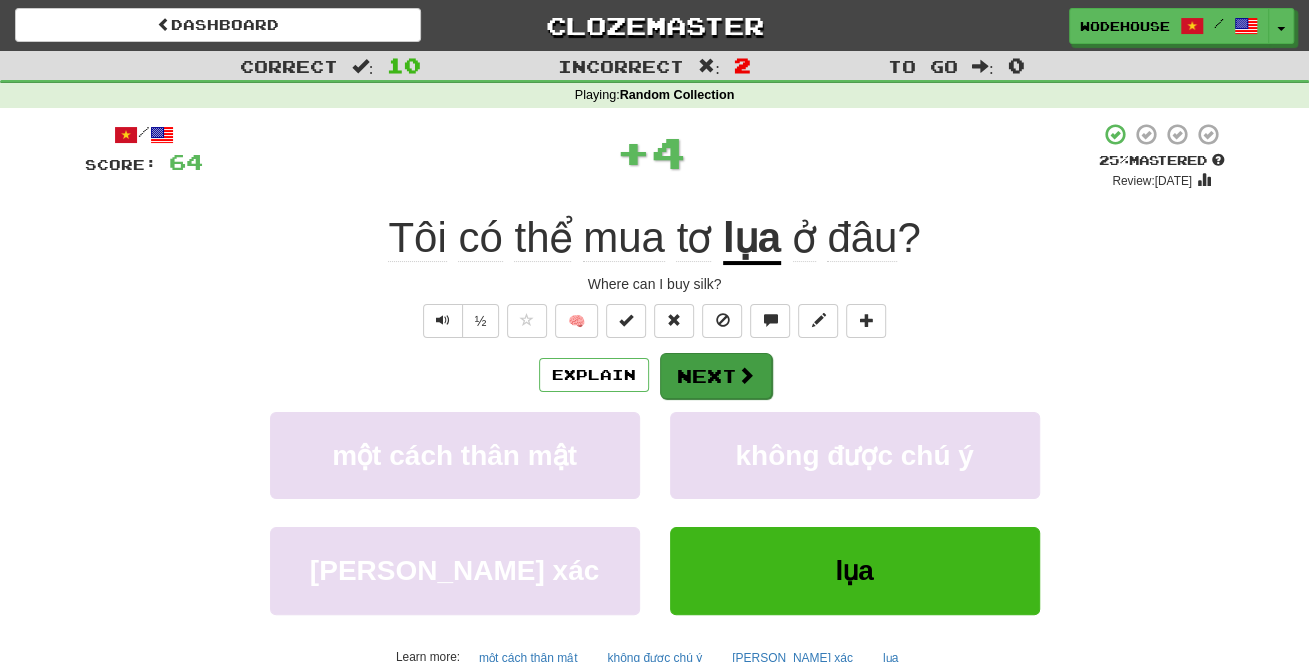 click on "Next" at bounding box center [716, 376] 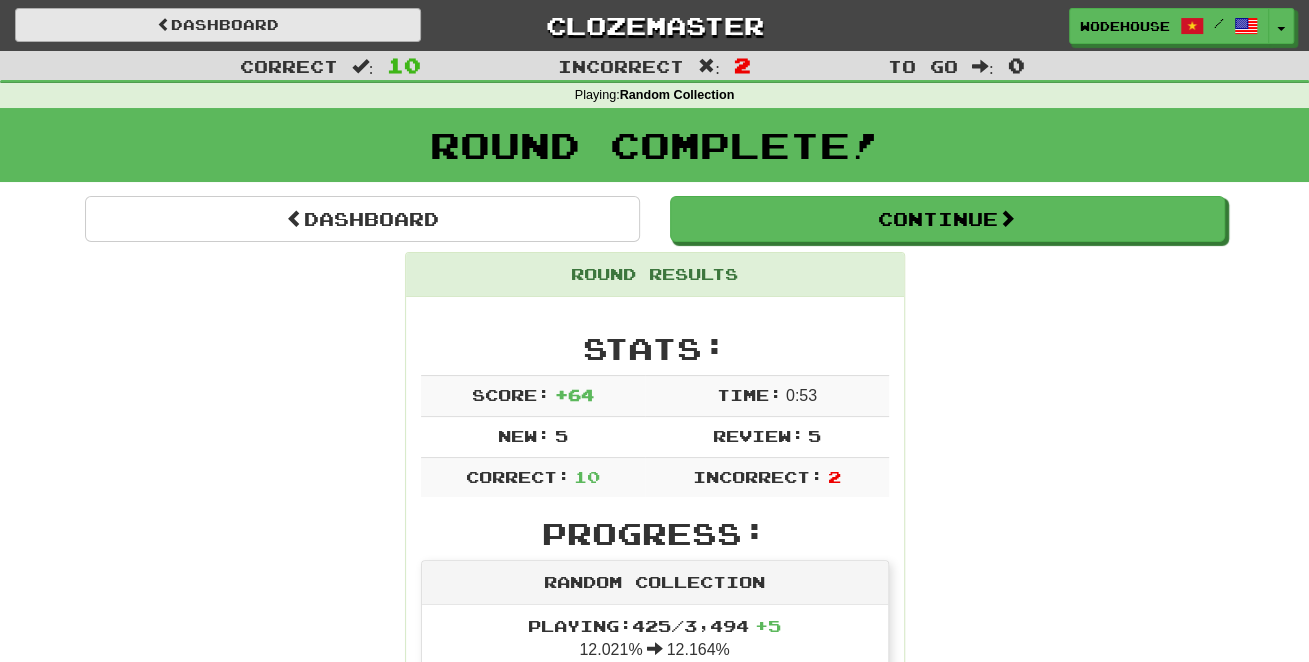 click on "Dashboard" at bounding box center [218, 25] 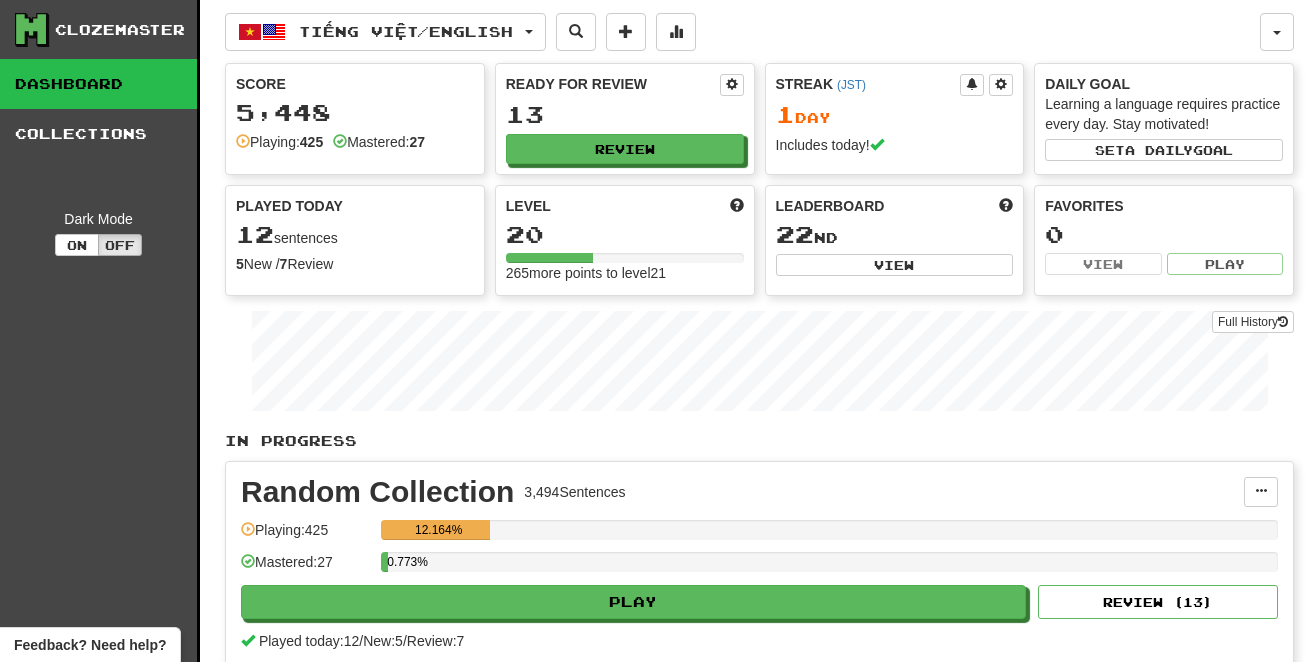 scroll, scrollTop: 0, scrollLeft: 0, axis: both 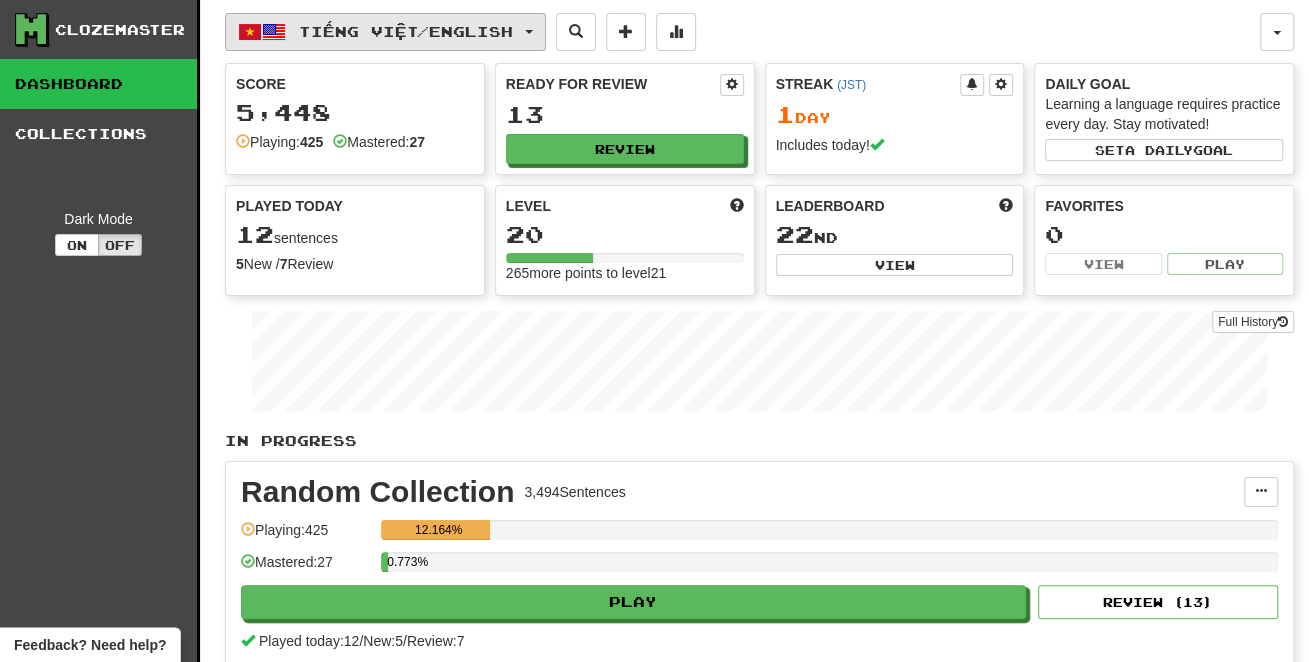 click on "Tiếng Việt  /  English" at bounding box center (385, 32) 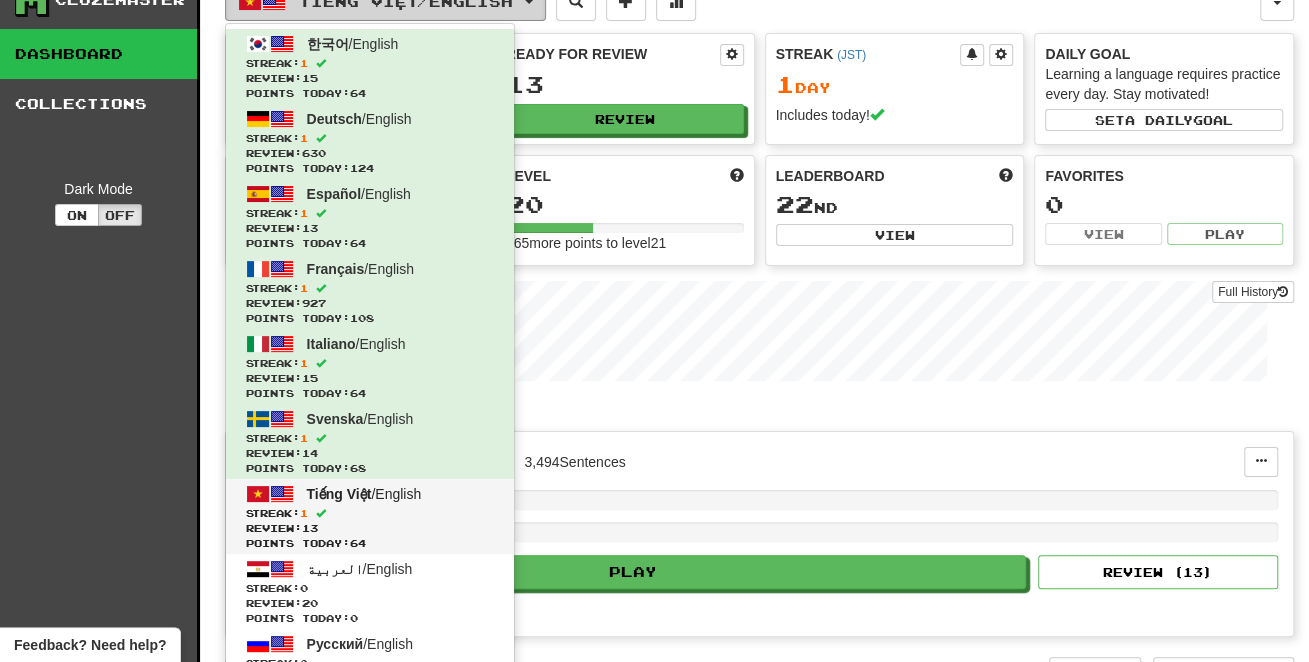 scroll, scrollTop: 72, scrollLeft: 0, axis: vertical 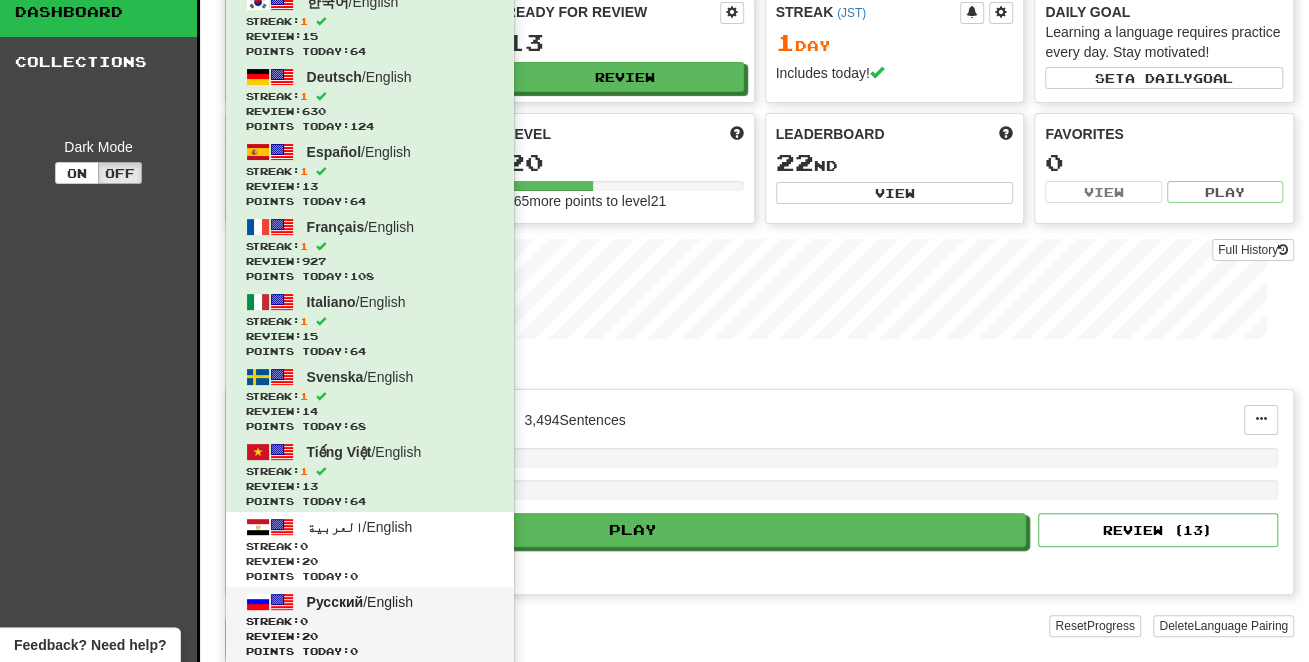 click on "Русский  /  English" at bounding box center [360, 602] 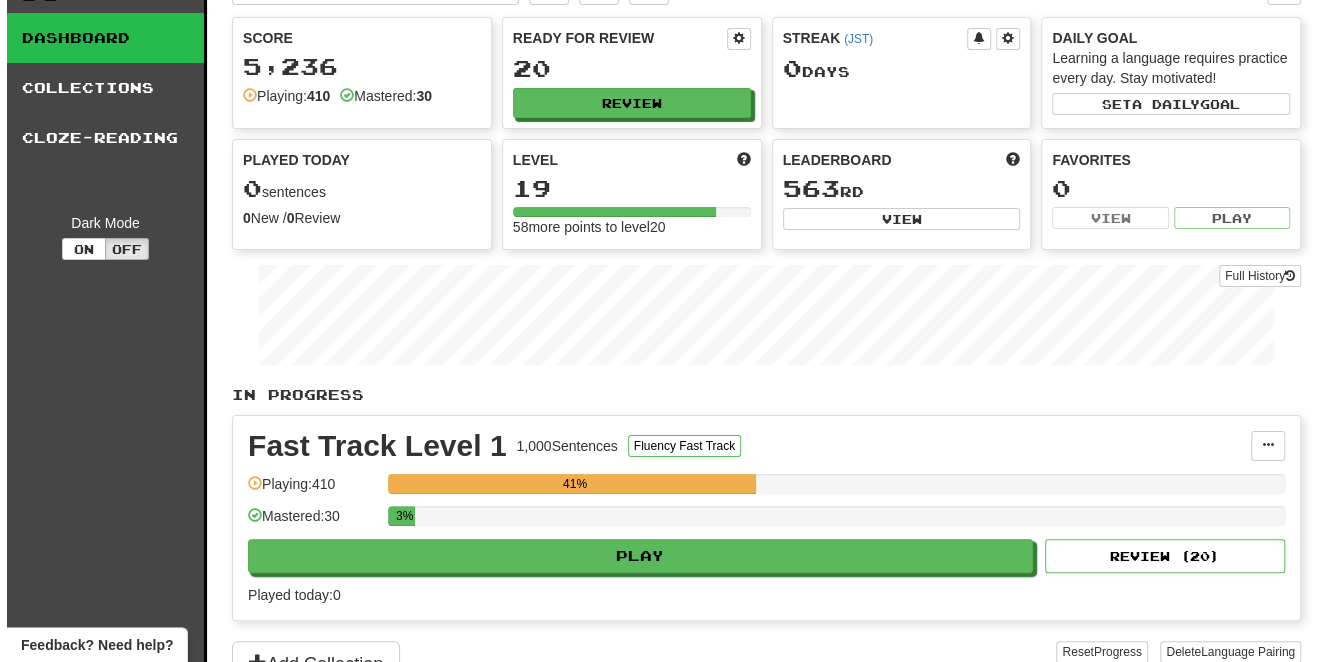 scroll, scrollTop: 153, scrollLeft: 0, axis: vertical 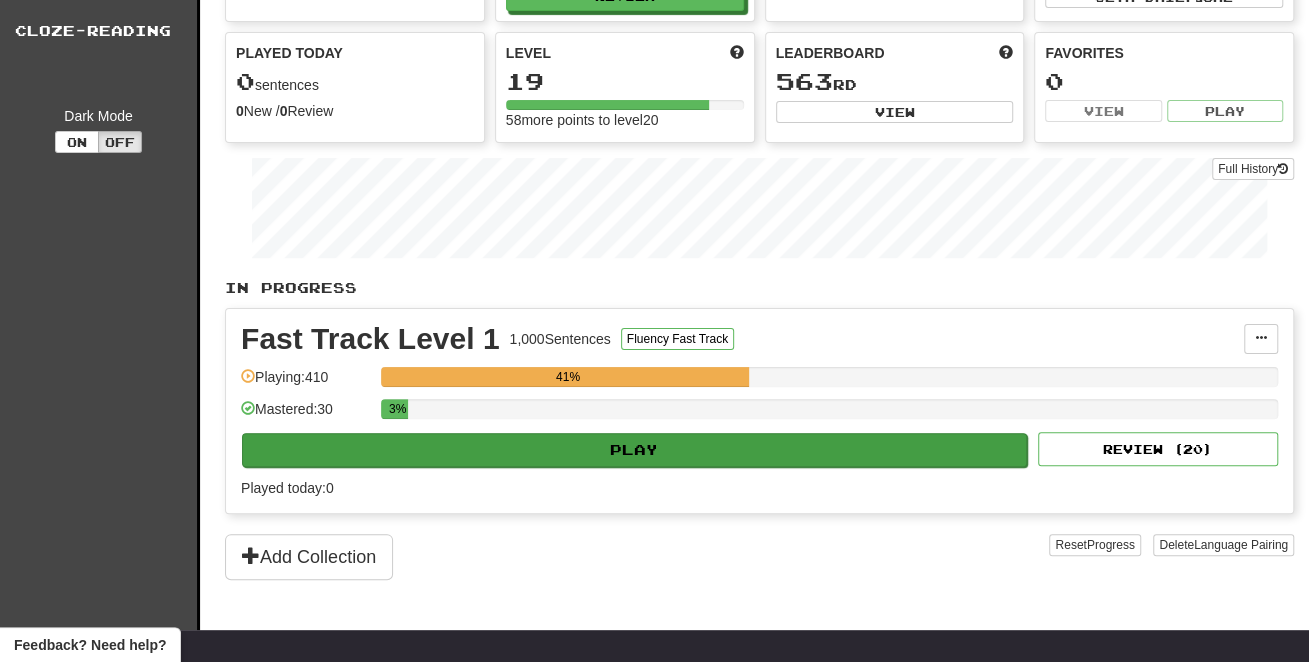 click on "Play" at bounding box center (634, 450) 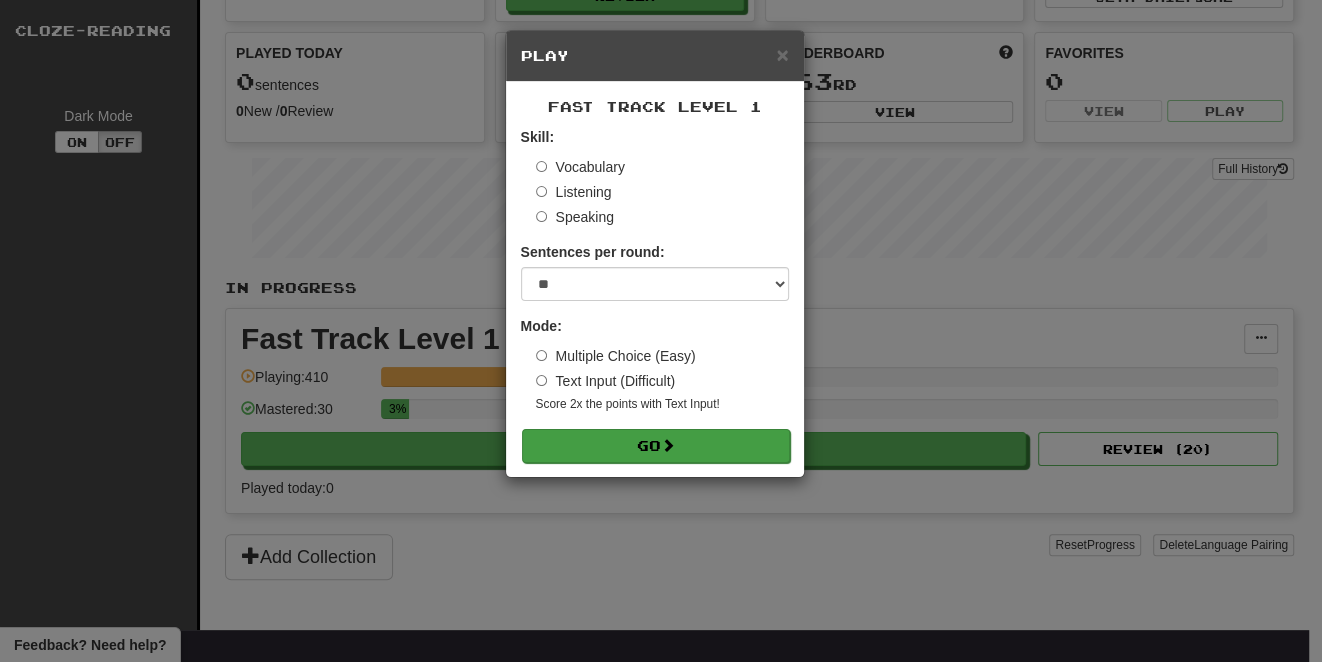 click on "Go" at bounding box center (656, 446) 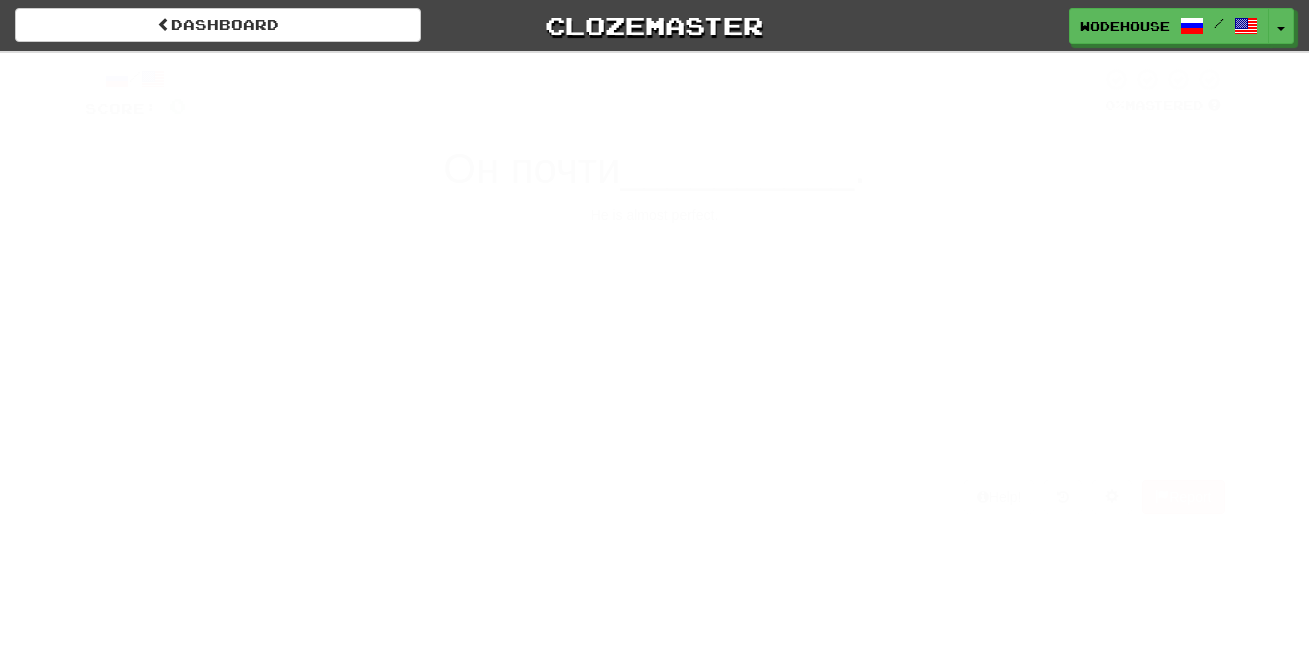 scroll, scrollTop: 0, scrollLeft: 0, axis: both 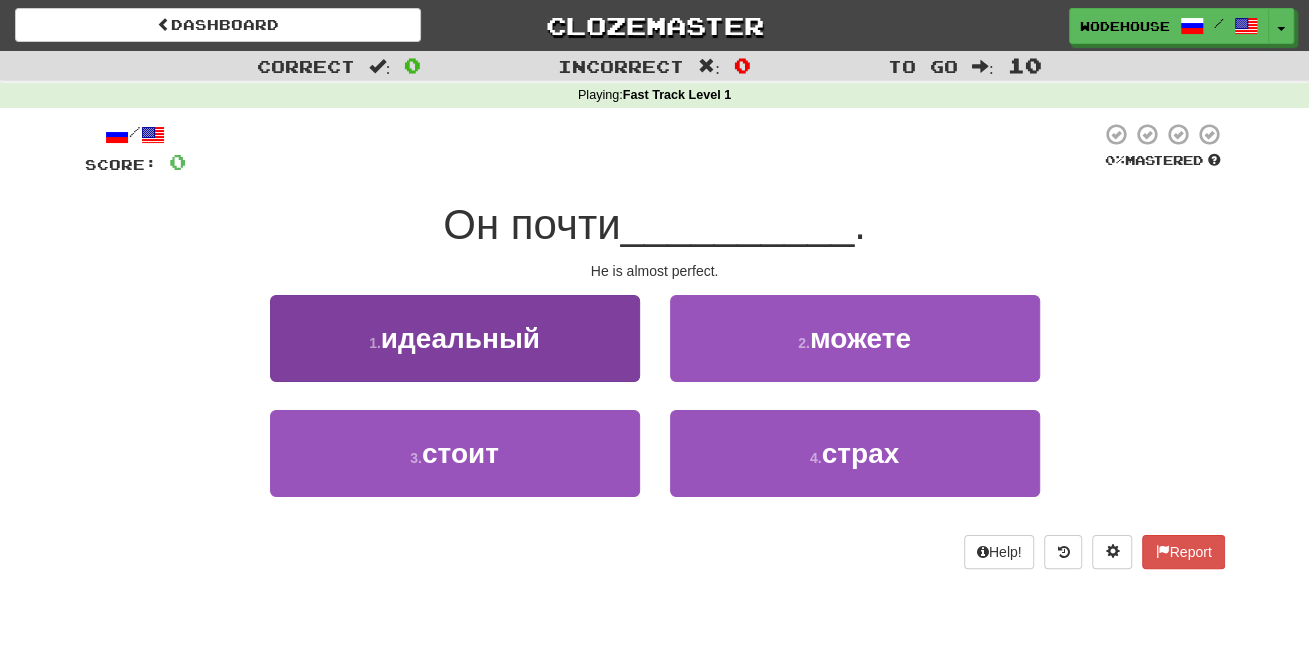 click on "идеальный" at bounding box center [460, 338] 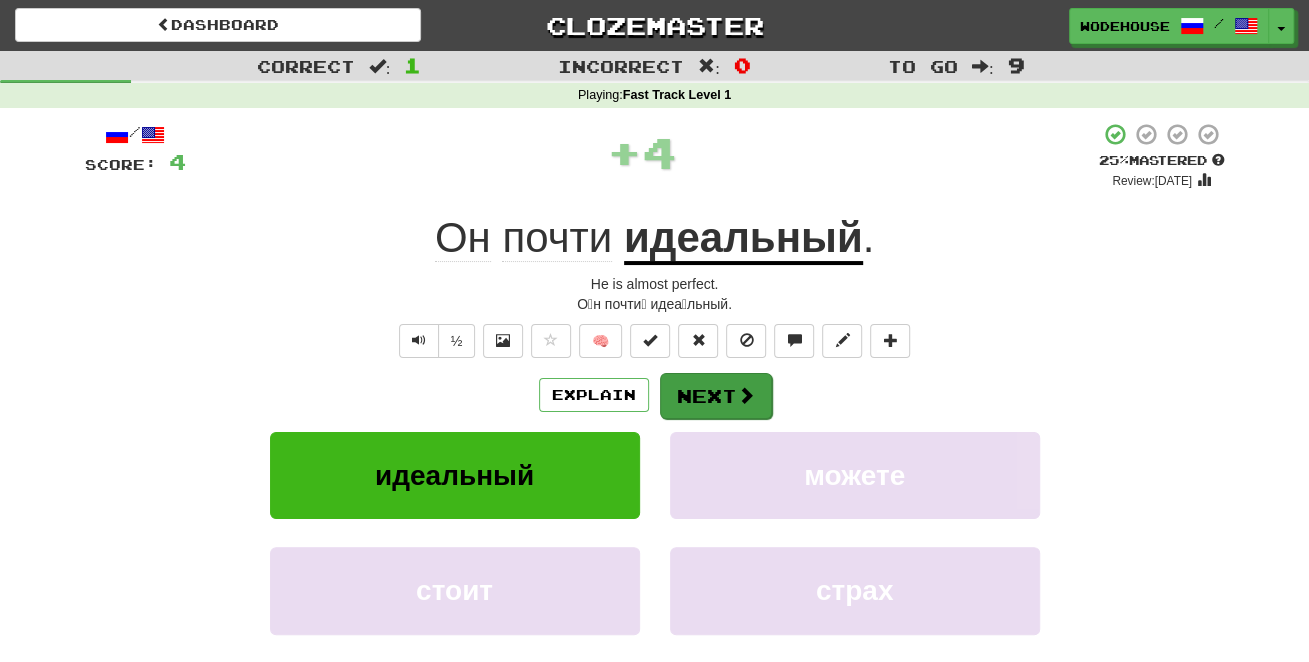 click on "Next" at bounding box center [716, 396] 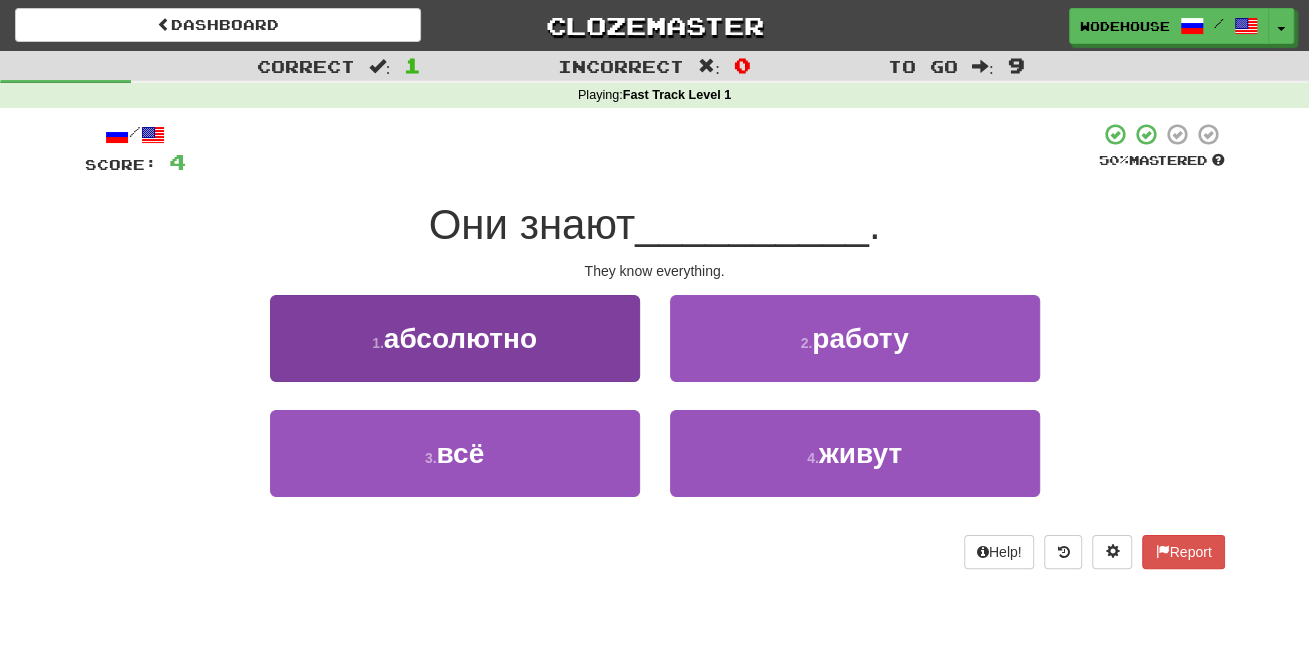 click on "3 .  всё" at bounding box center (455, 453) 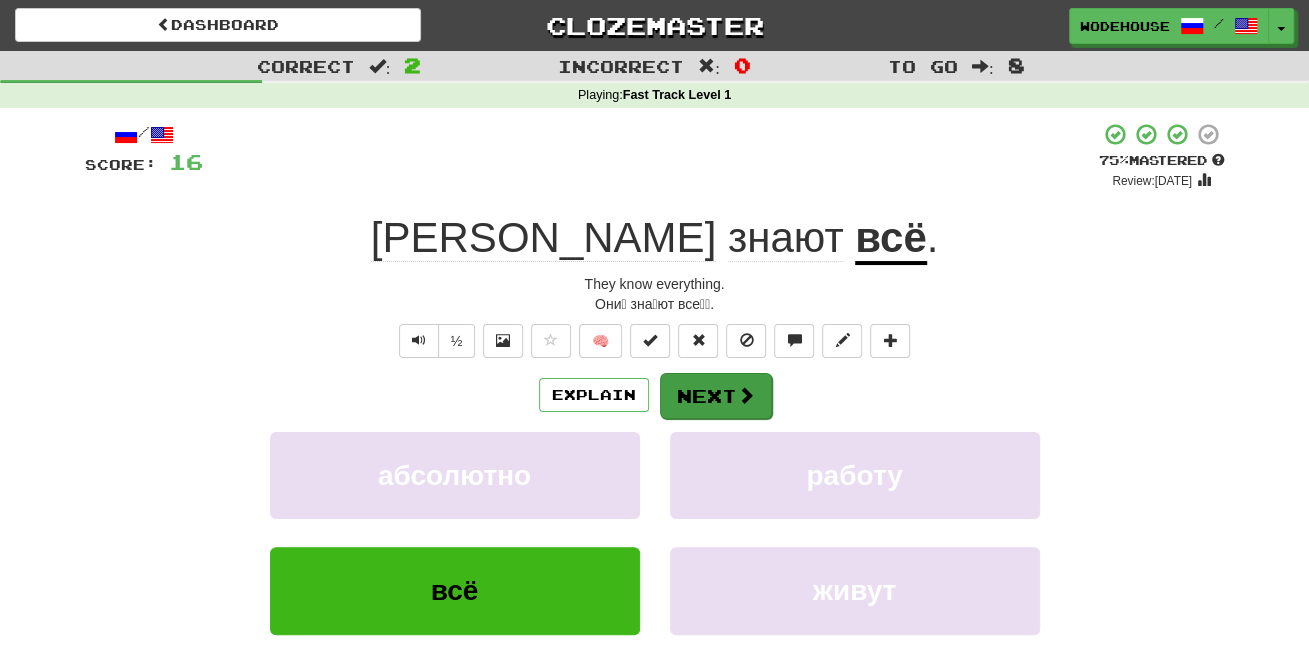 click on "Next" at bounding box center (716, 396) 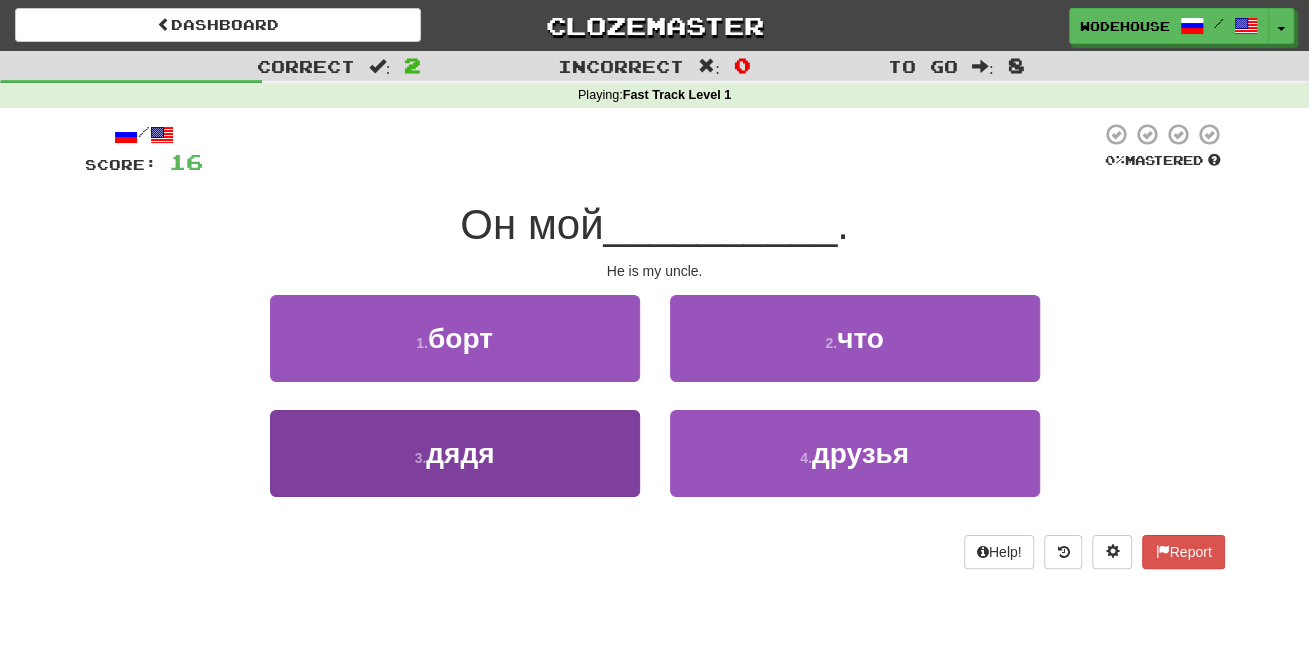 click on "3 .  дядя" at bounding box center (455, 453) 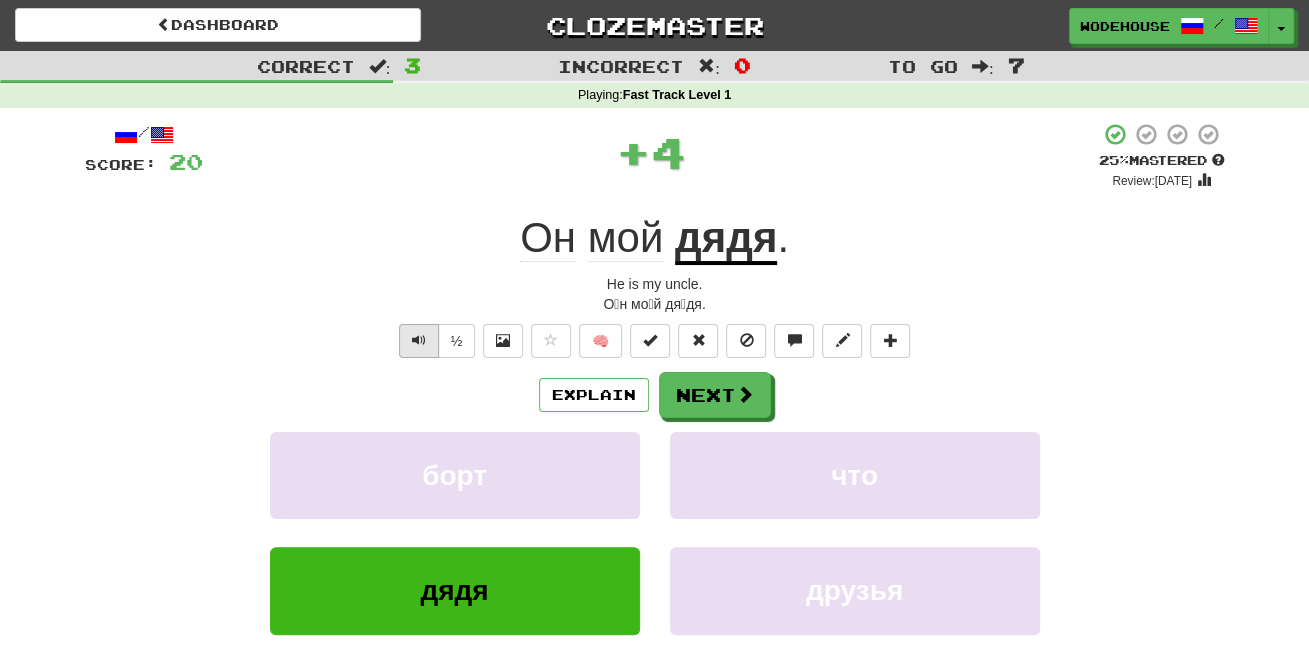 click at bounding box center (419, 340) 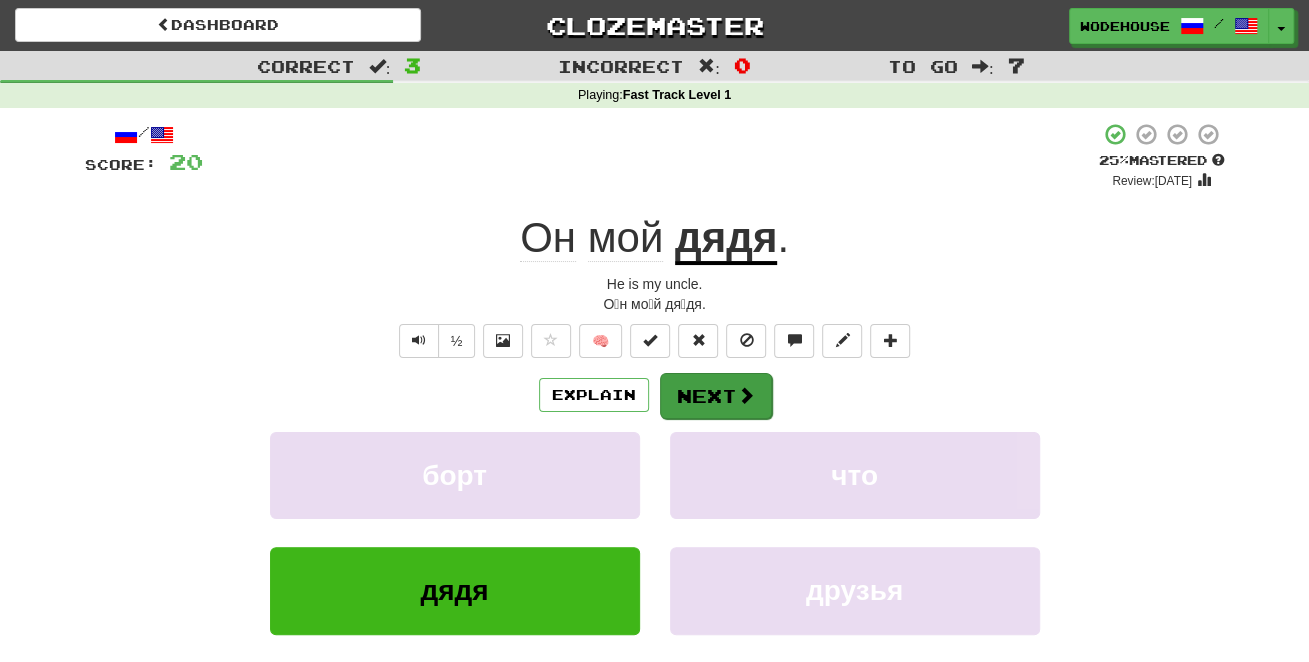 click on "Next" at bounding box center [716, 396] 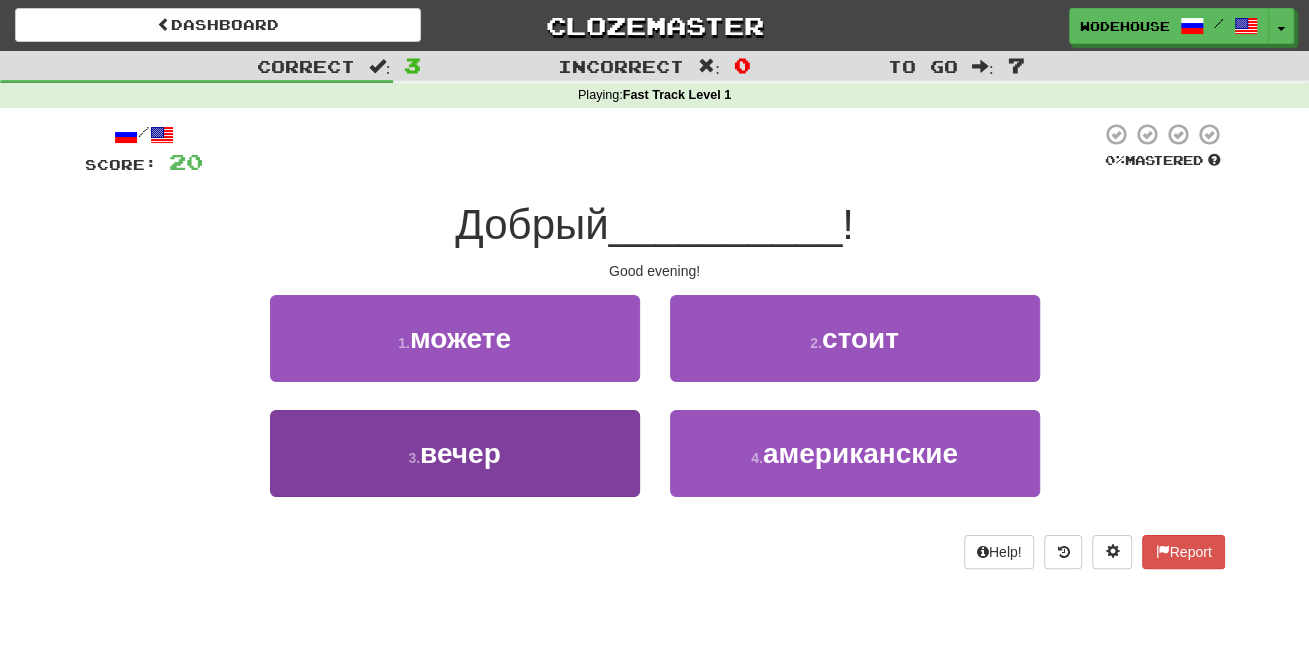 click on "3 .  вечер" at bounding box center [455, 453] 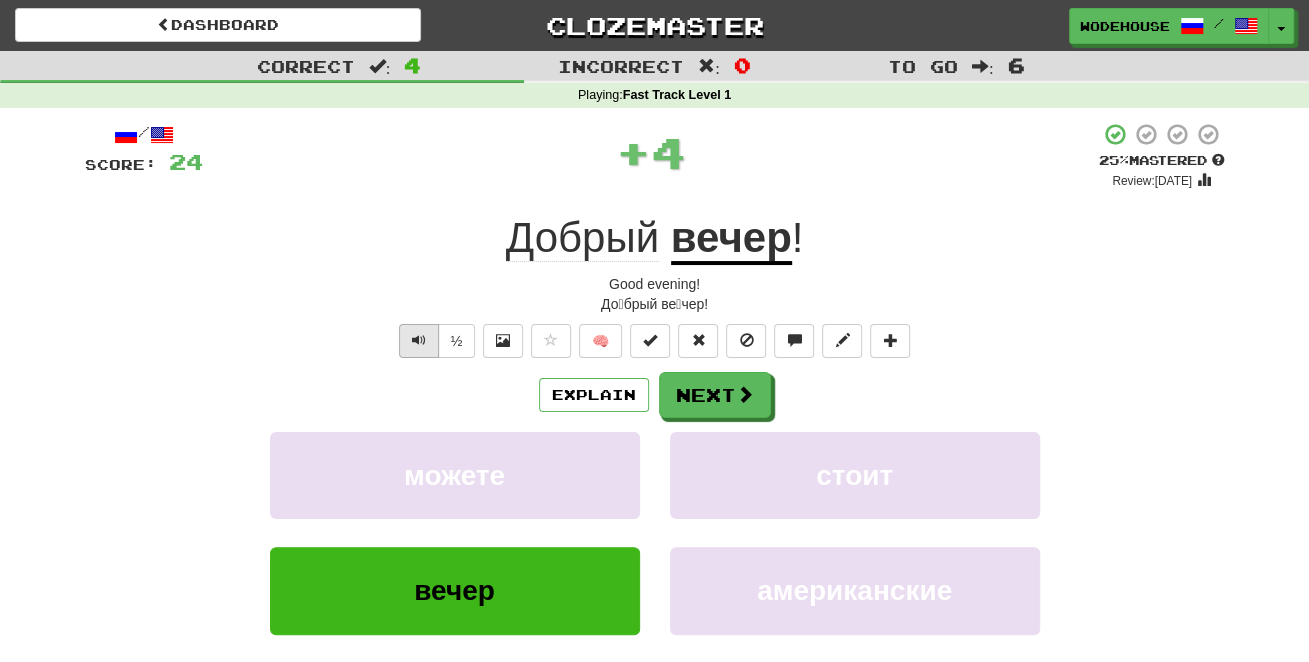 click at bounding box center (419, 341) 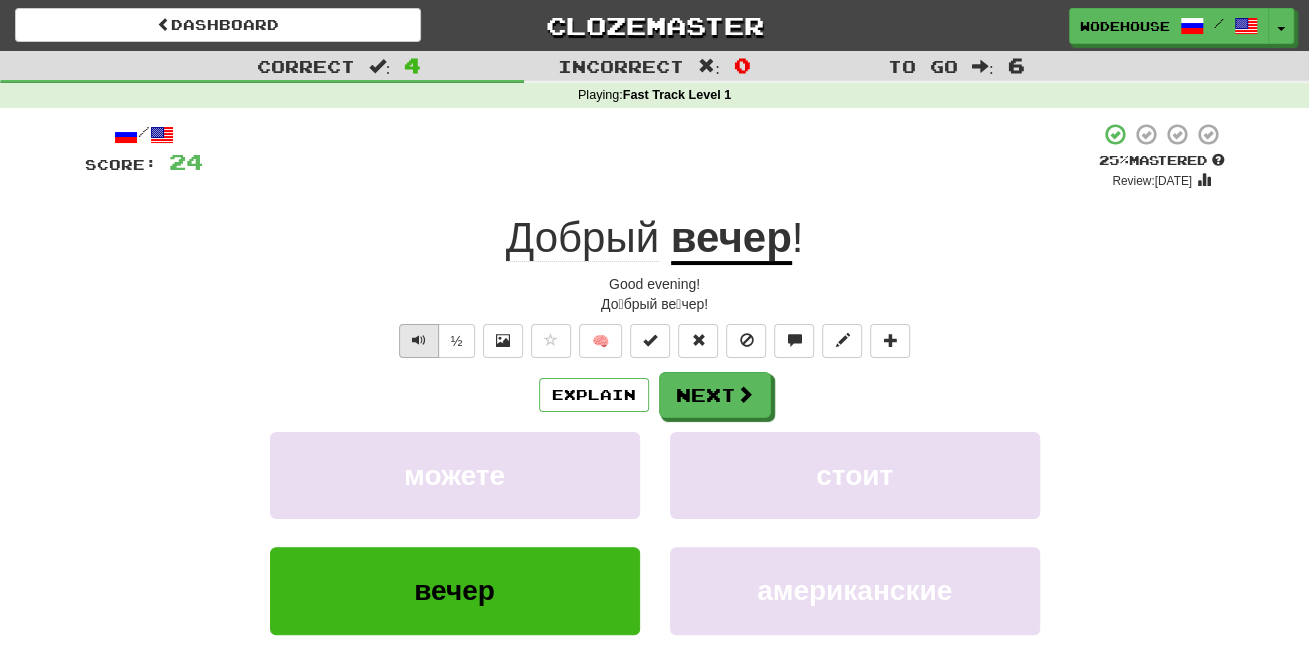click at bounding box center [419, 341] 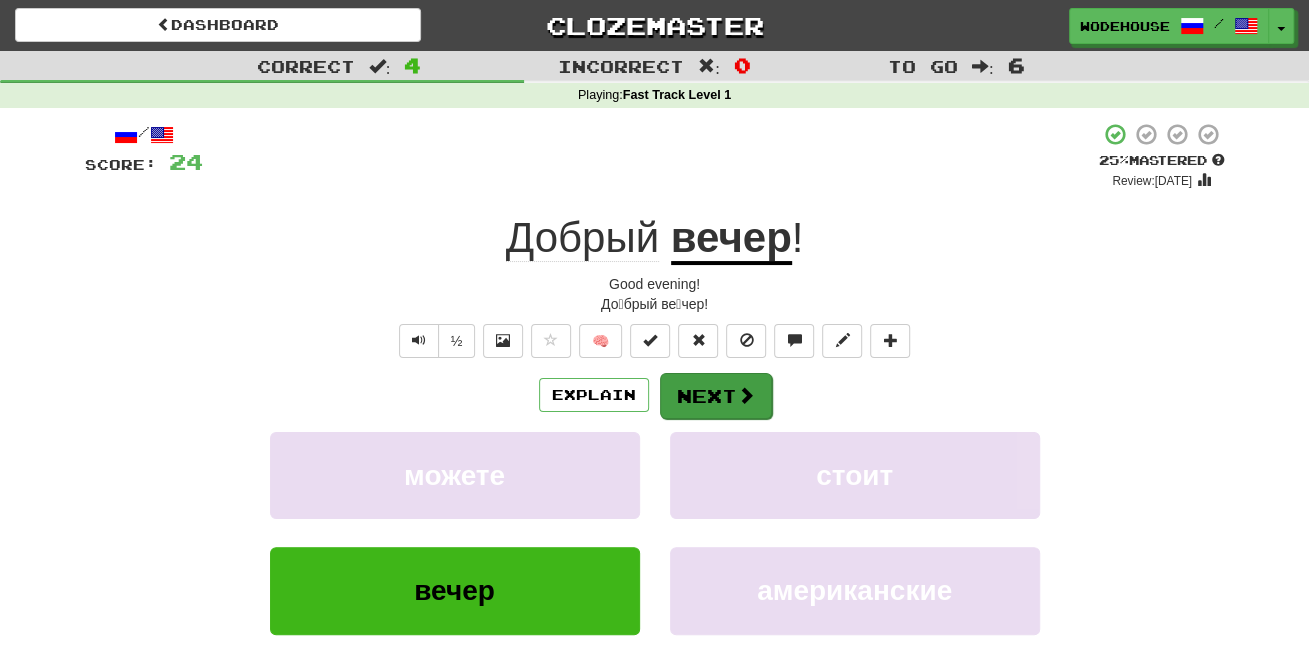 click at bounding box center (746, 395) 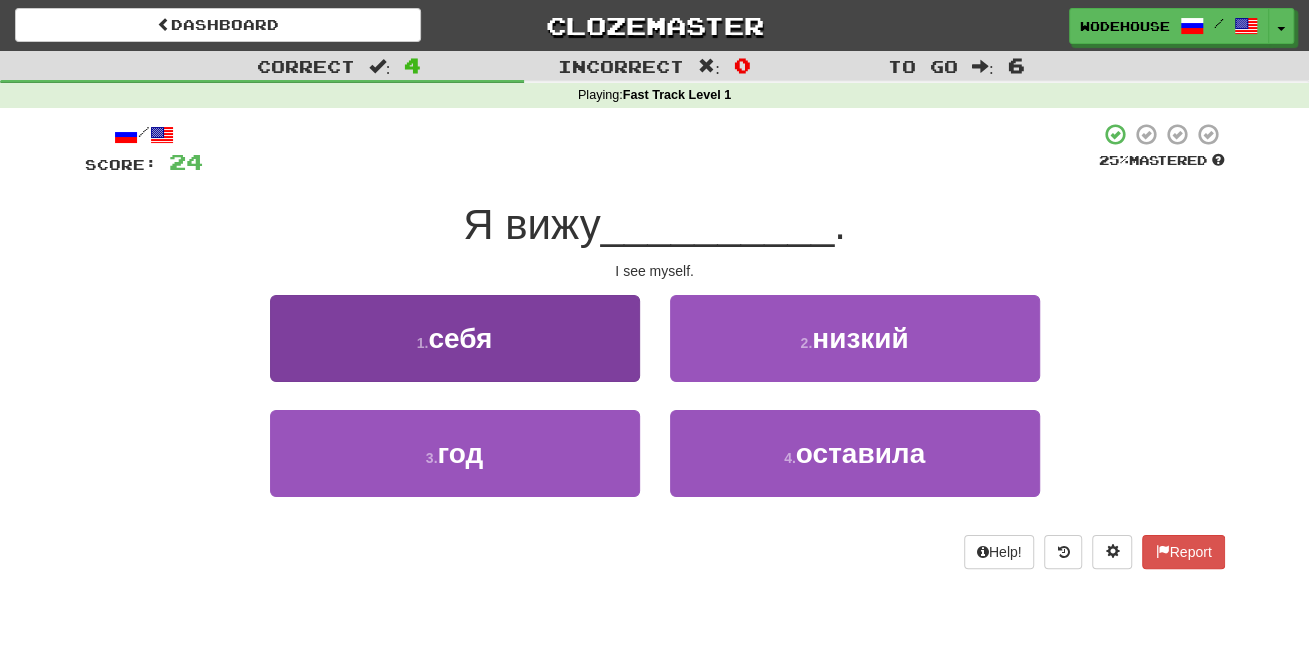 click on "1 .  себя" at bounding box center [455, 338] 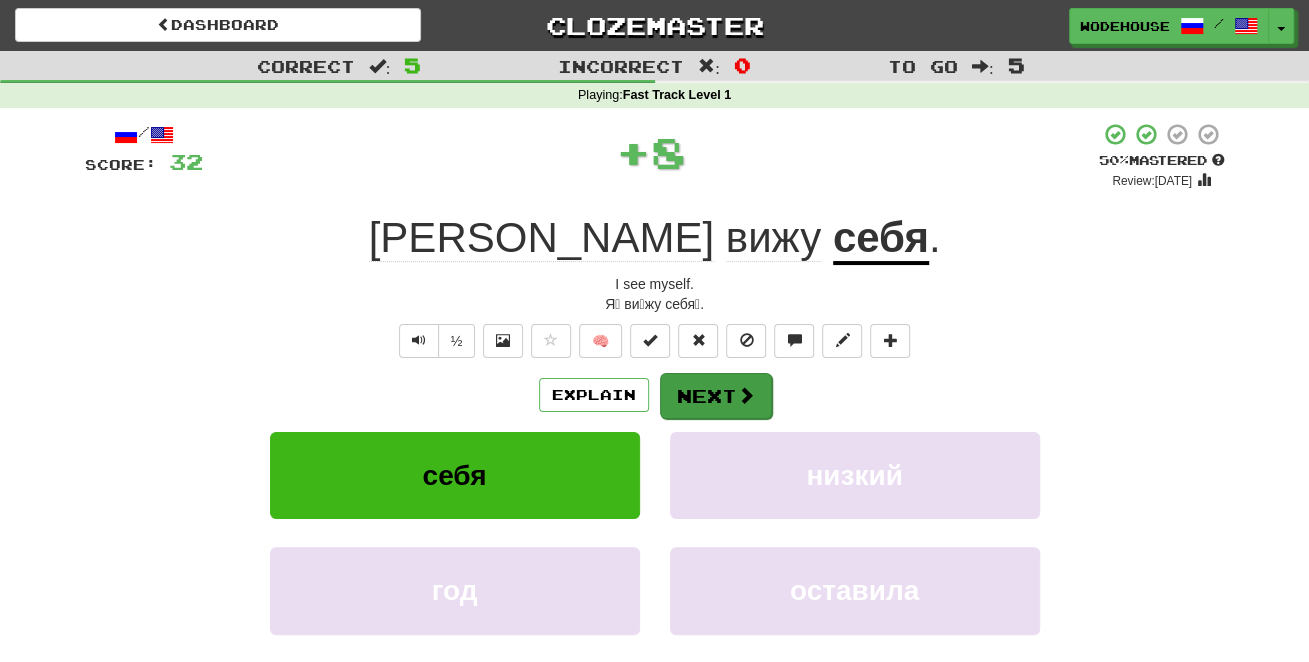 click at bounding box center (746, 395) 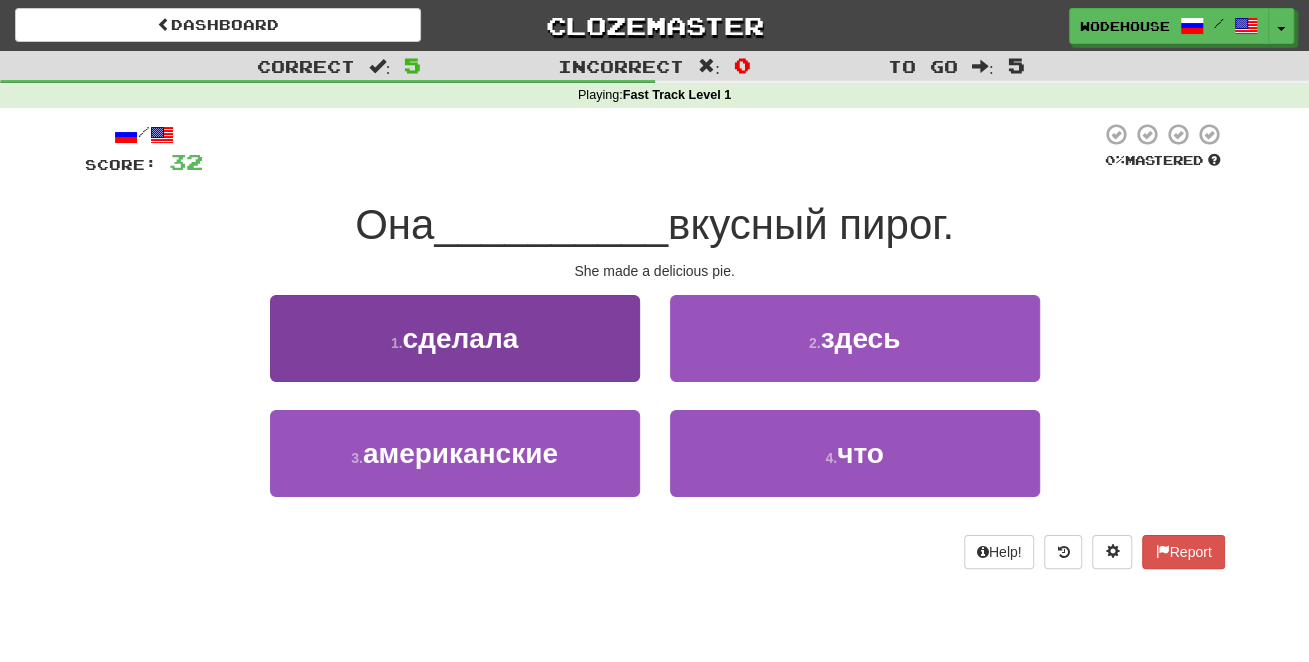 click on "1 .  сделала" at bounding box center (455, 338) 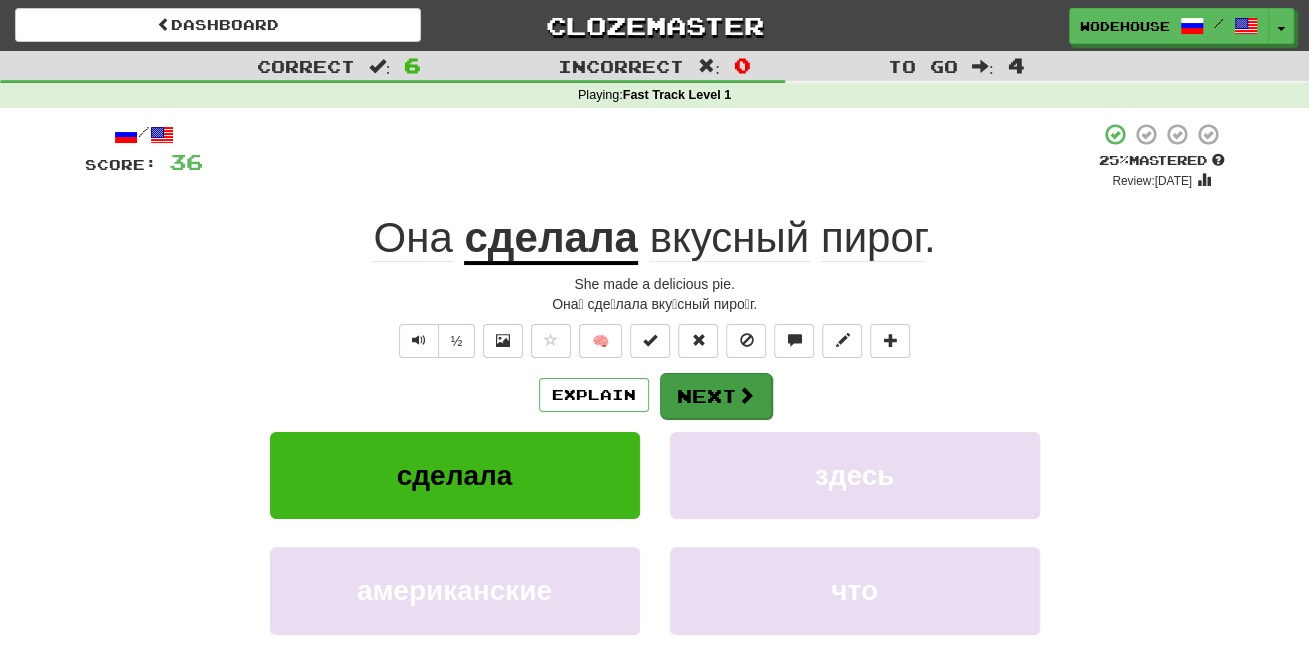 click on "Next" at bounding box center (716, 396) 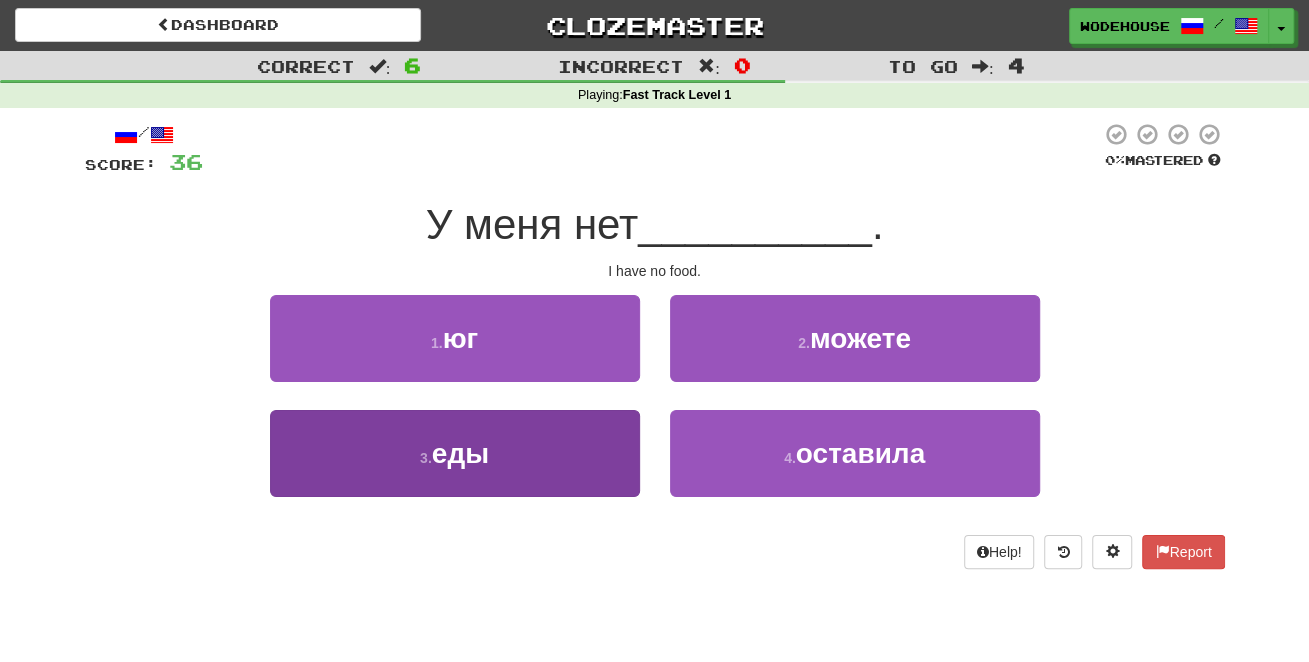 click on "3 .  еды" at bounding box center (455, 453) 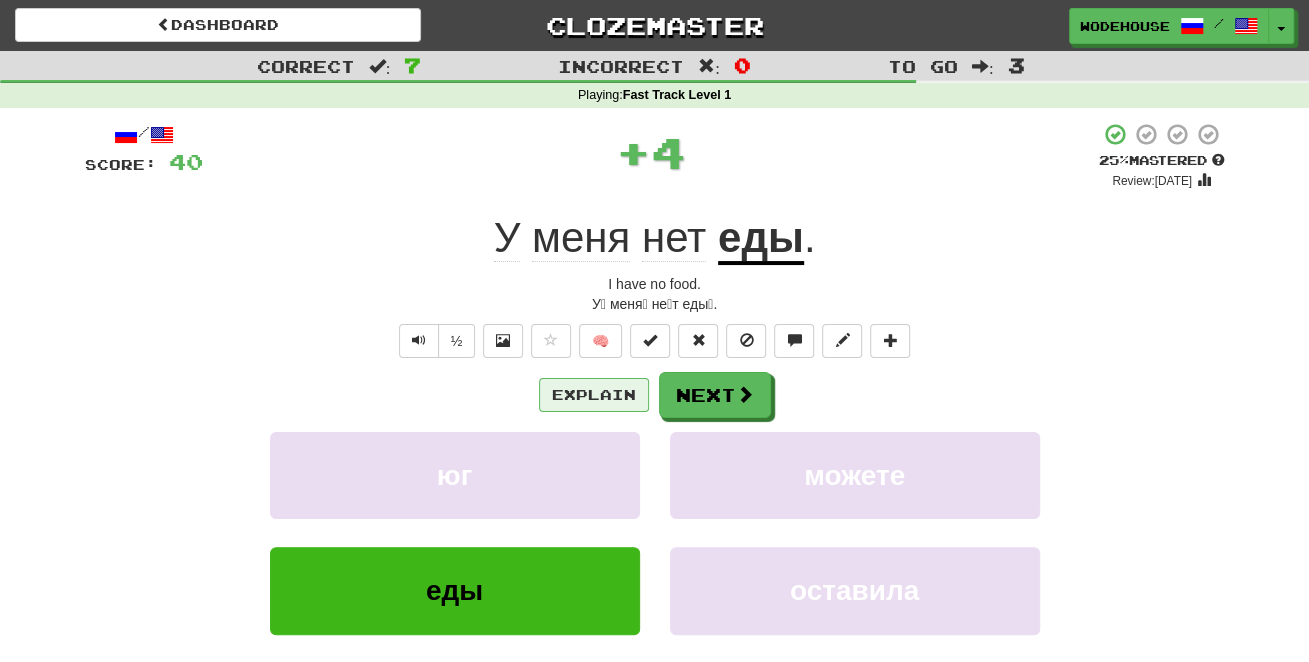click on "Explain" at bounding box center [594, 395] 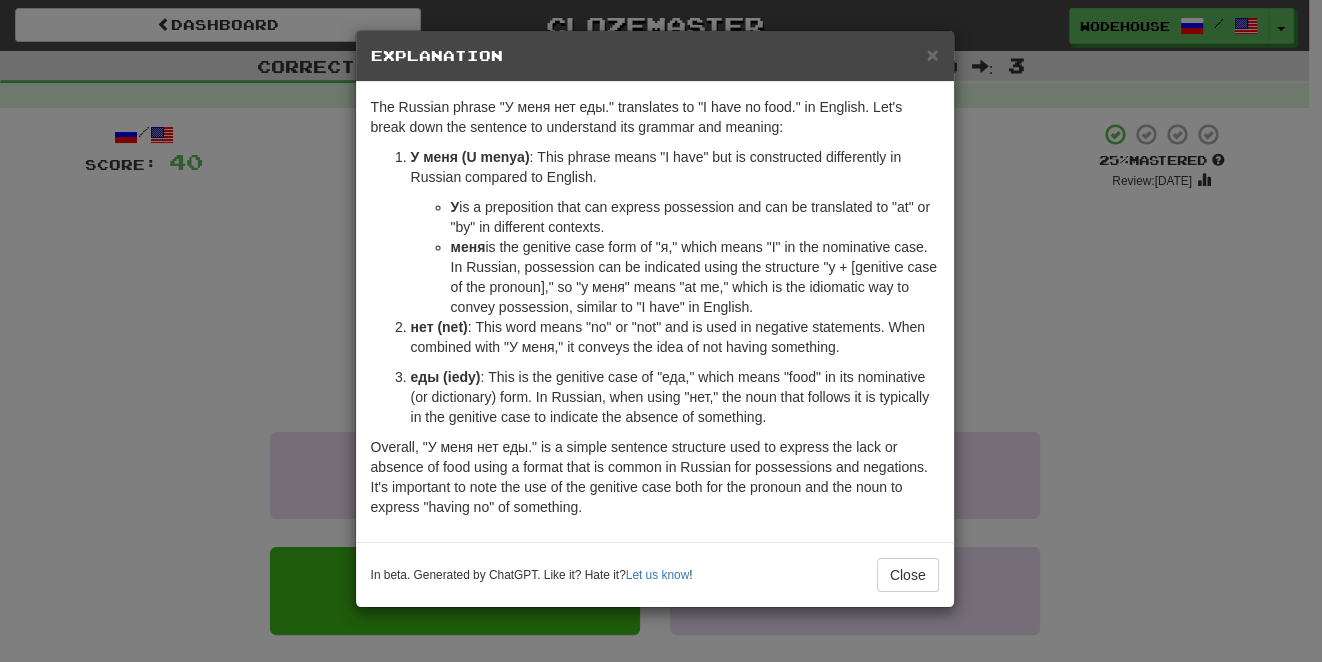click on "× Explanation The Russian phrase "У меня нет еды." translates to "I have no food." in English. Let's break down the sentence to understand its grammar and meaning:
У меня (U menya) : This phrase means "I have" but is constructed differently in Russian compared to English.
У  is a preposition that can express possession and can be translated to "at" or "by" in different contexts.
меня  is the genitive case form of "я," which means "I" in the nominative case. In Russian, possession can be indicated using the structure "у + [genitive case of the pronoun]," so "у меня" means "at me," which is the idiomatic way to convey possession, similar to "I have" in English.
нет (net) : This word means "no" or "not" and is used in negative statements. When combined with "У меня," it conveys the idea of not having something.
еды (iedy)
In beta. Generated by ChatGPT. Like it? Hate it?  Let us know ! Close" at bounding box center [661, 331] 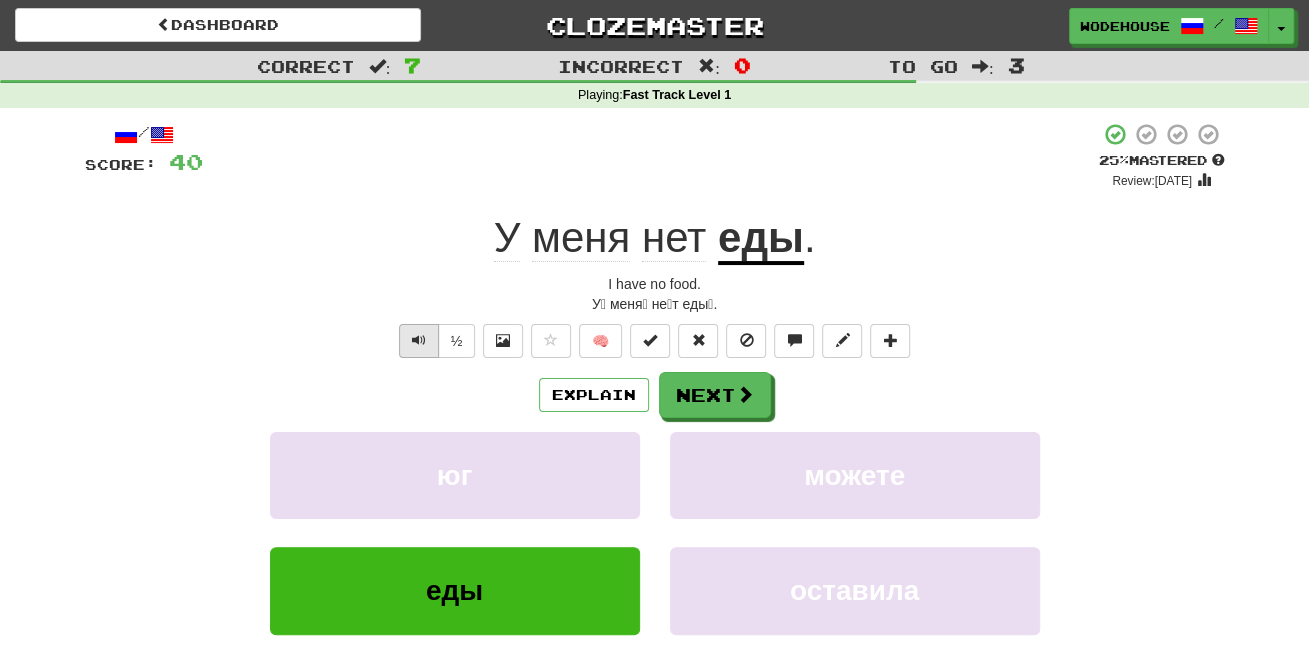 click at bounding box center [419, 340] 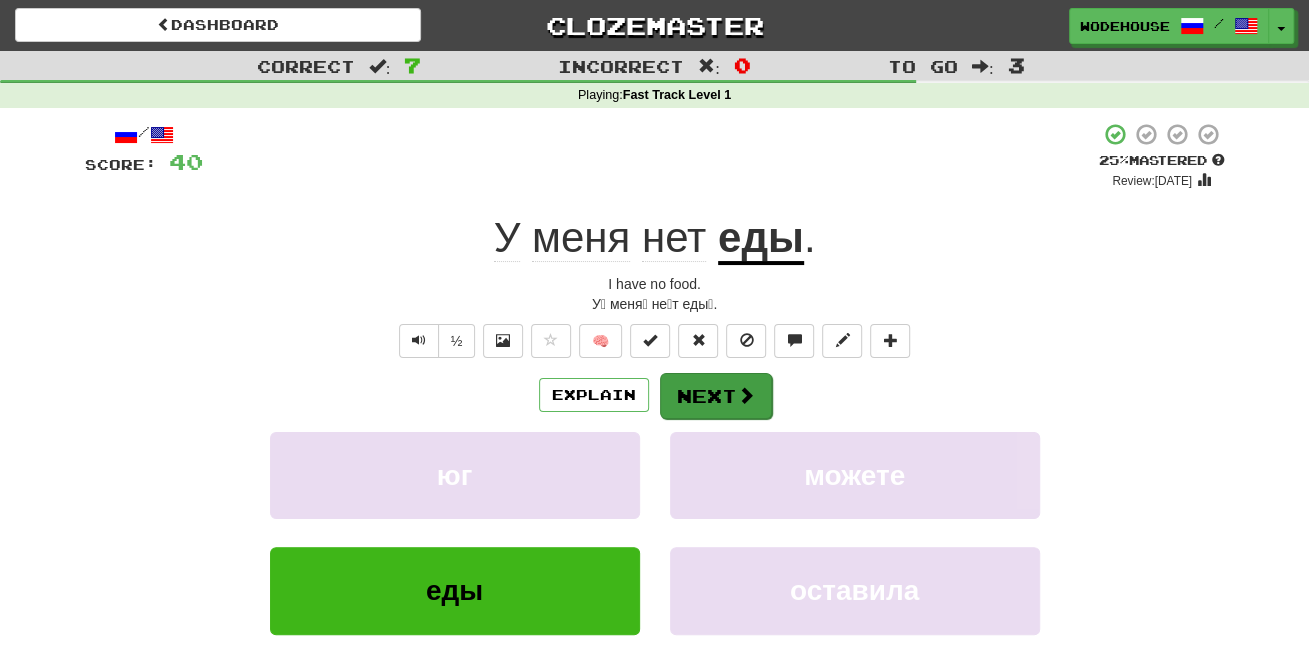 click on "Next" at bounding box center (716, 396) 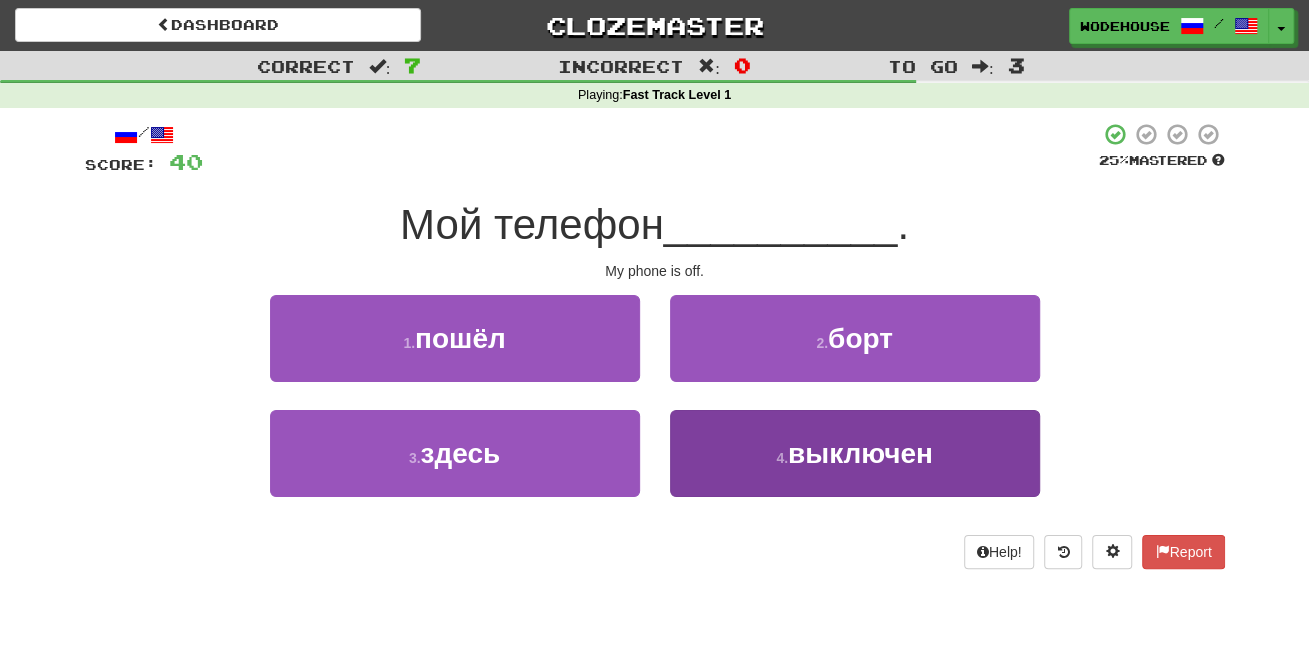click on "4 .  выключен" at bounding box center (855, 453) 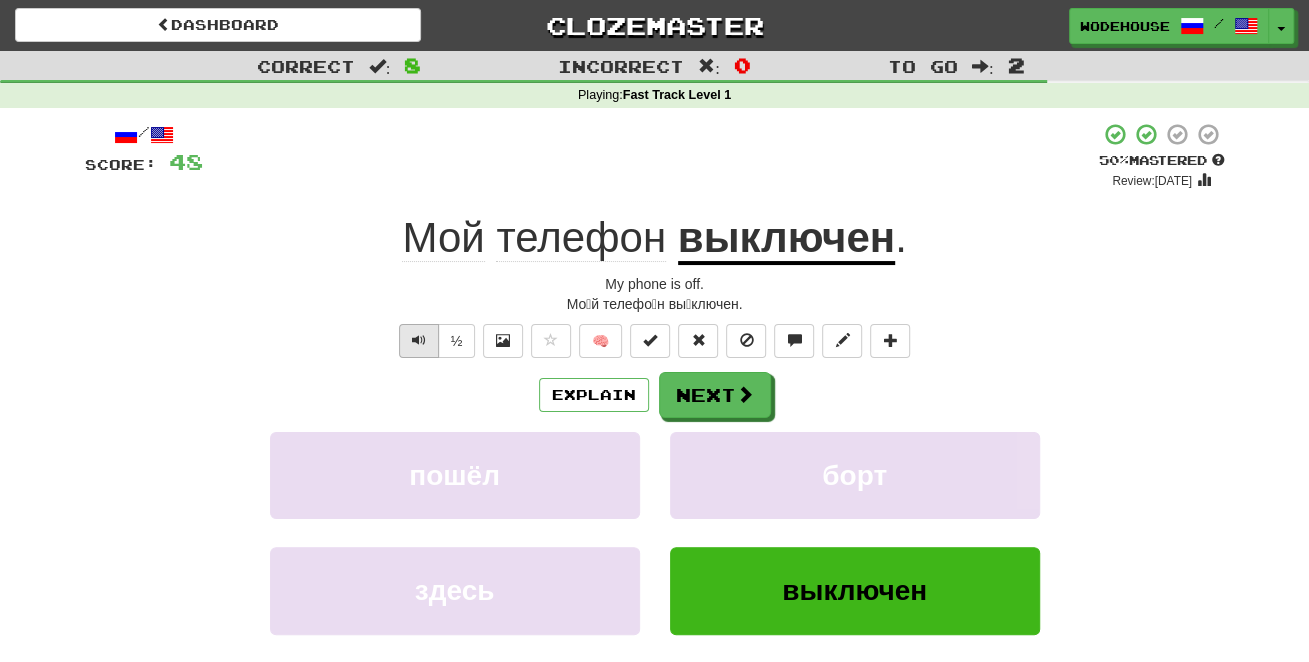 click at bounding box center [419, 340] 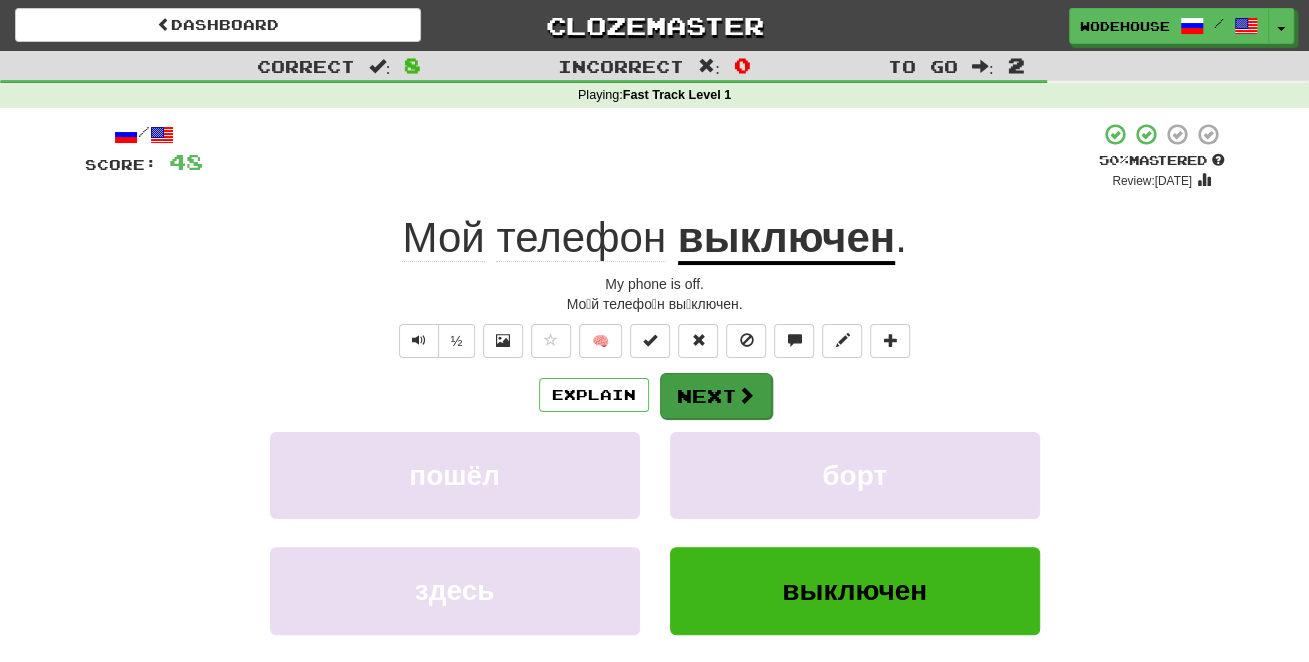 click on "Next" at bounding box center [716, 396] 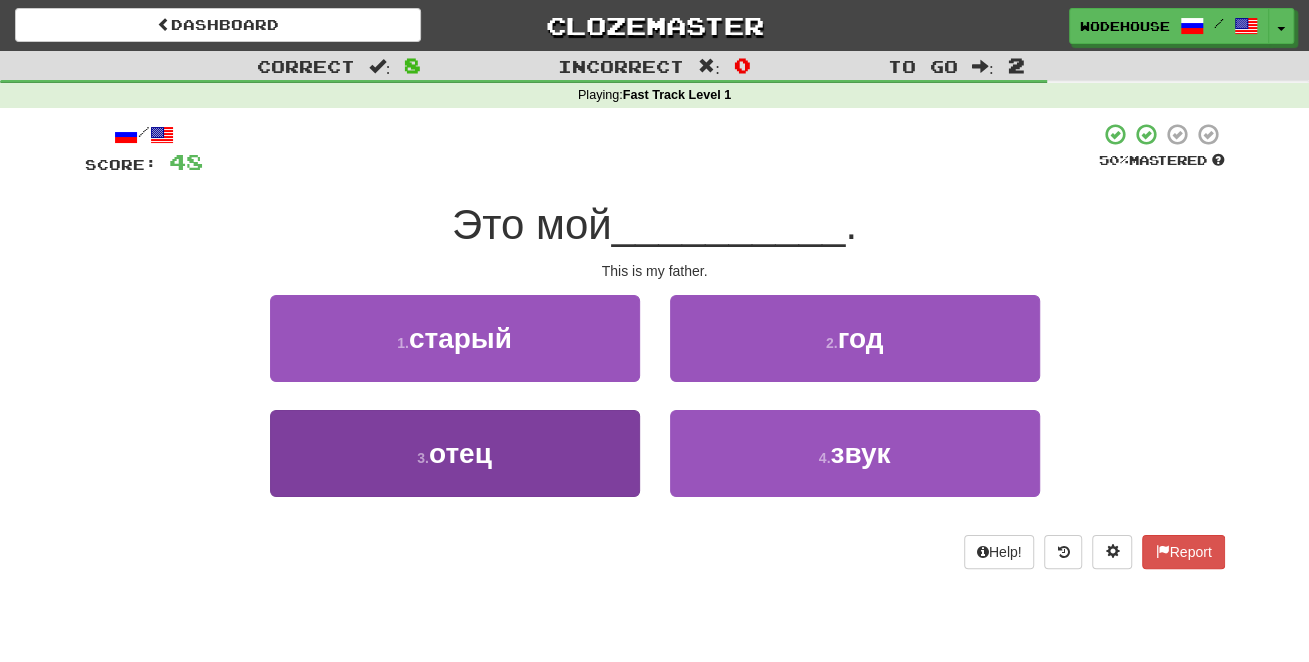 click on "3 .  отец" at bounding box center (455, 453) 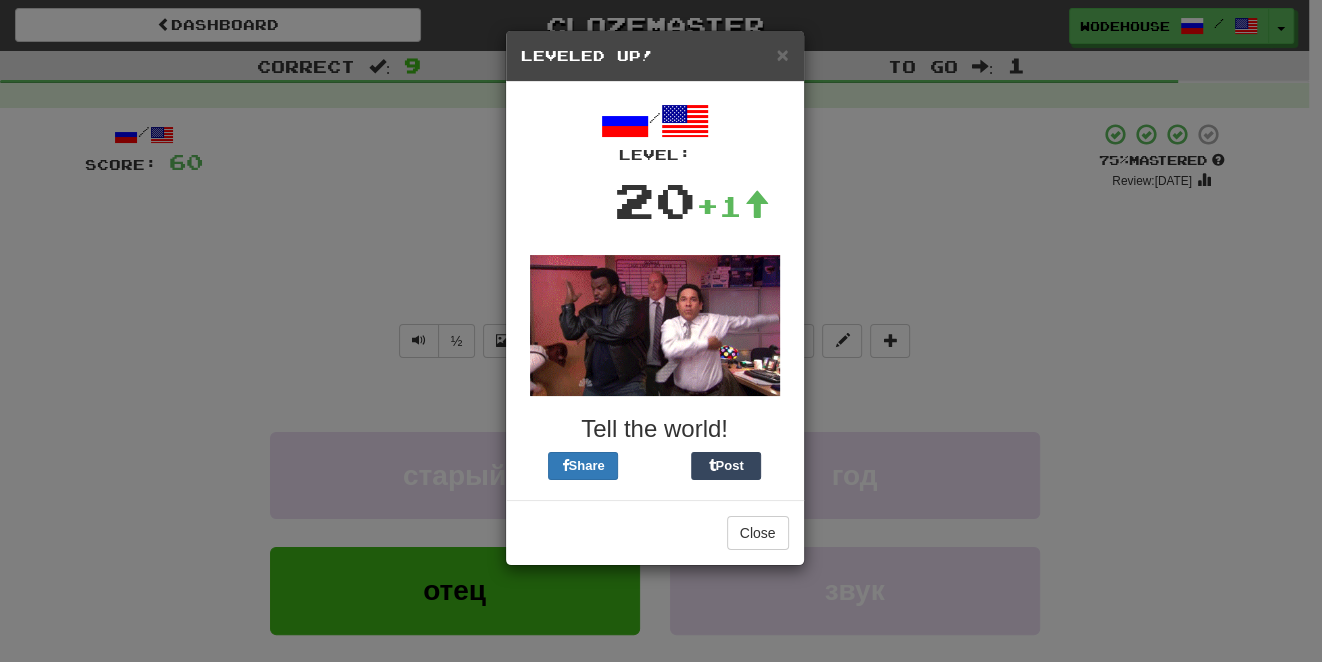 click on "× Leveled Up!  /  Level: 20 +1 Tell the world!  Share  Post Close" at bounding box center [661, 331] 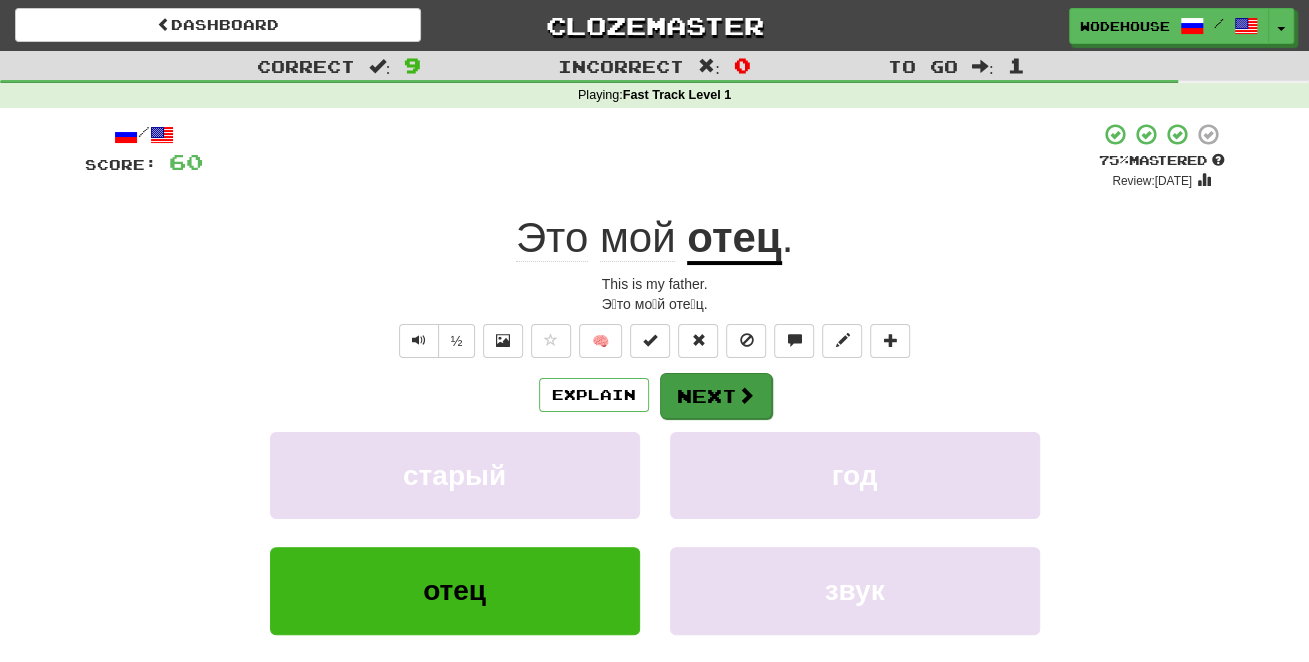 click on "Next" at bounding box center [716, 396] 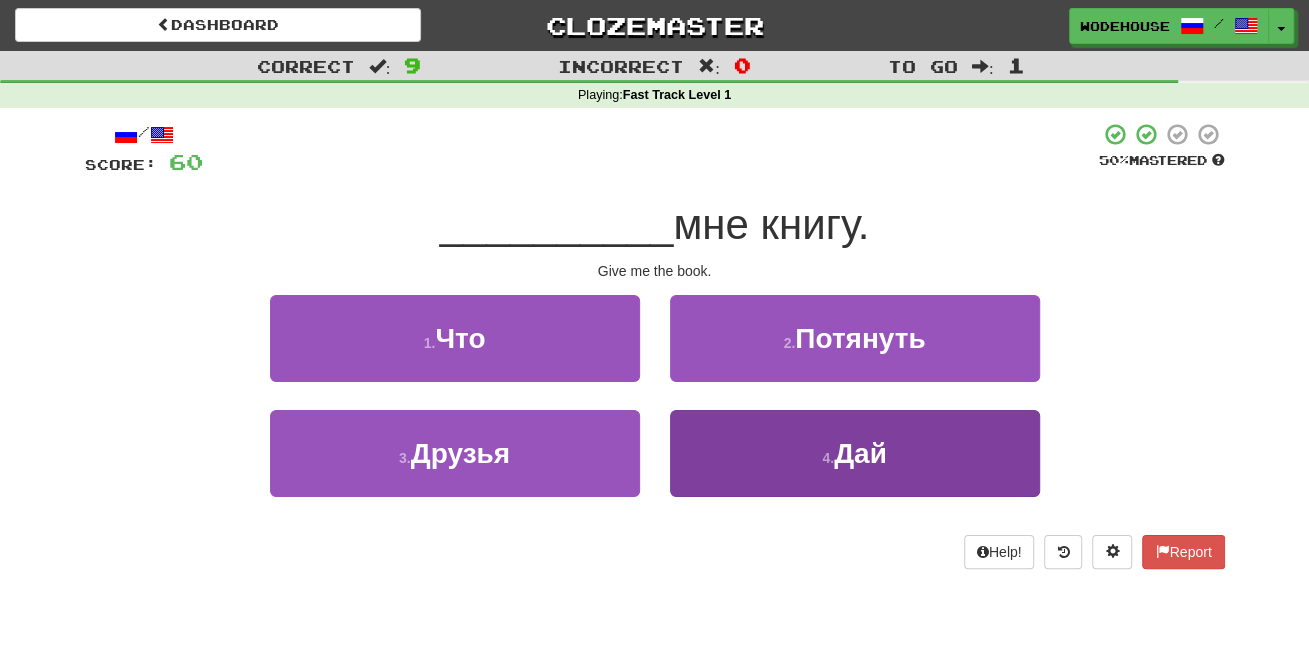 click on "4 .  Дай" at bounding box center (855, 453) 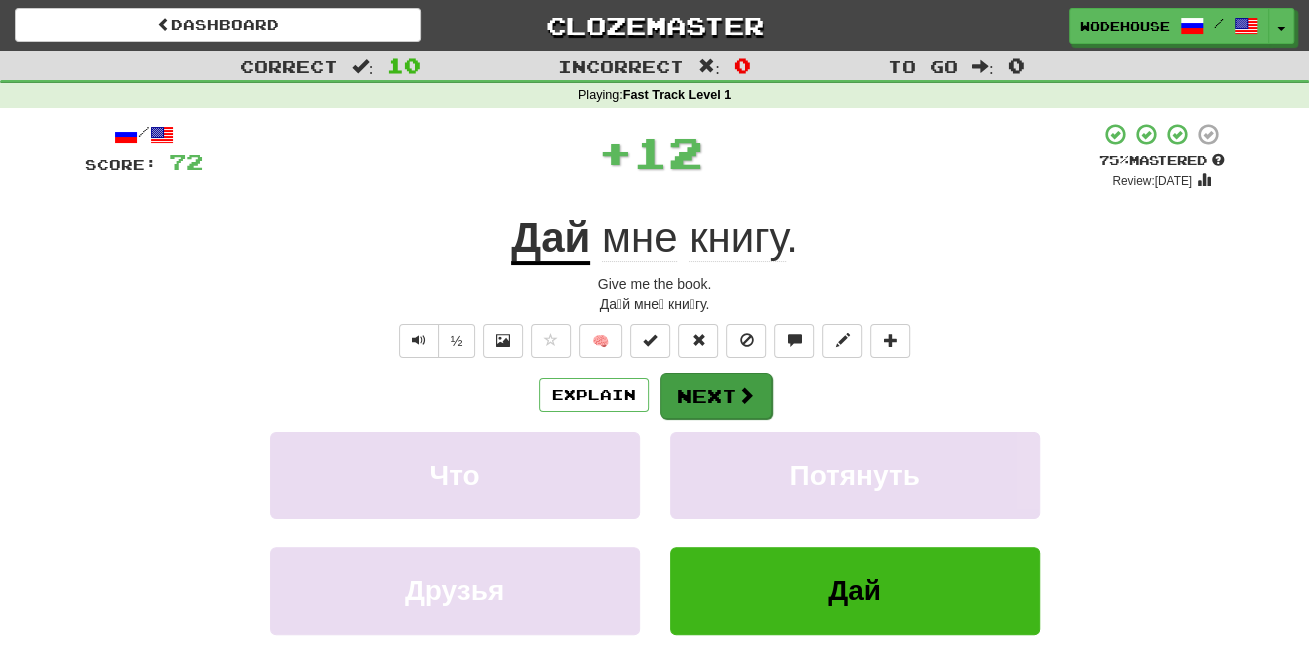 click on "Next" at bounding box center [716, 396] 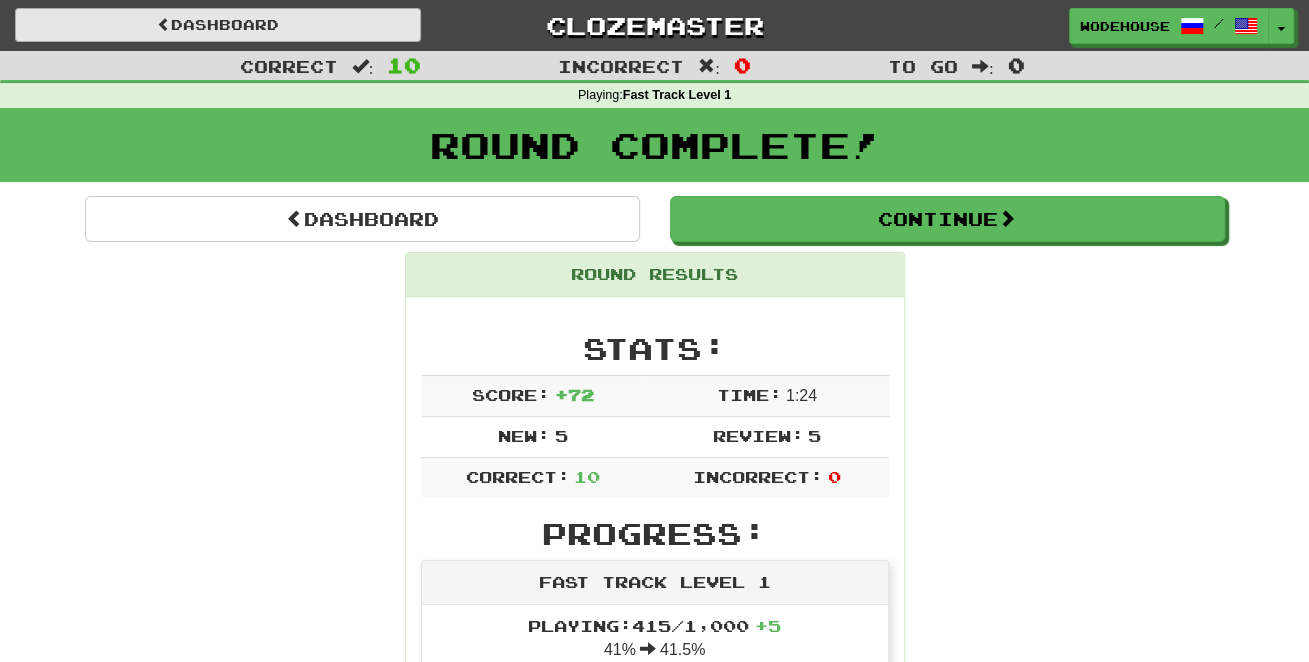 click on "Dashboard" at bounding box center [218, 25] 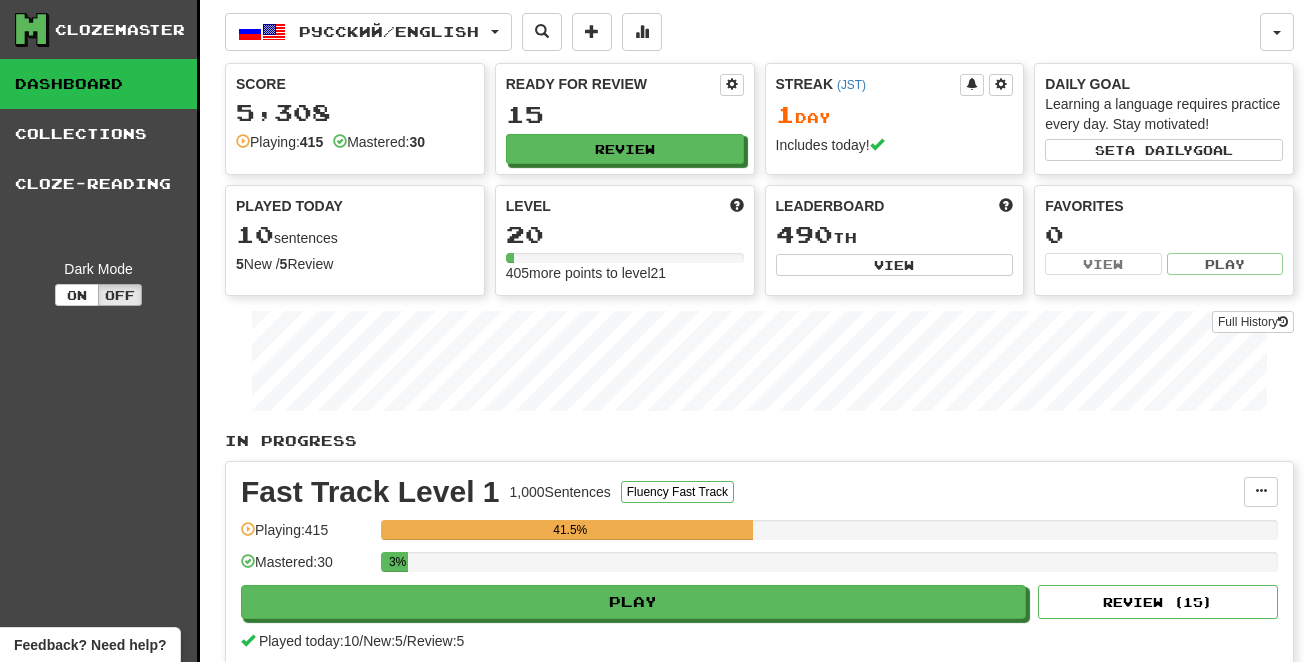 scroll, scrollTop: 0, scrollLeft: 0, axis: both 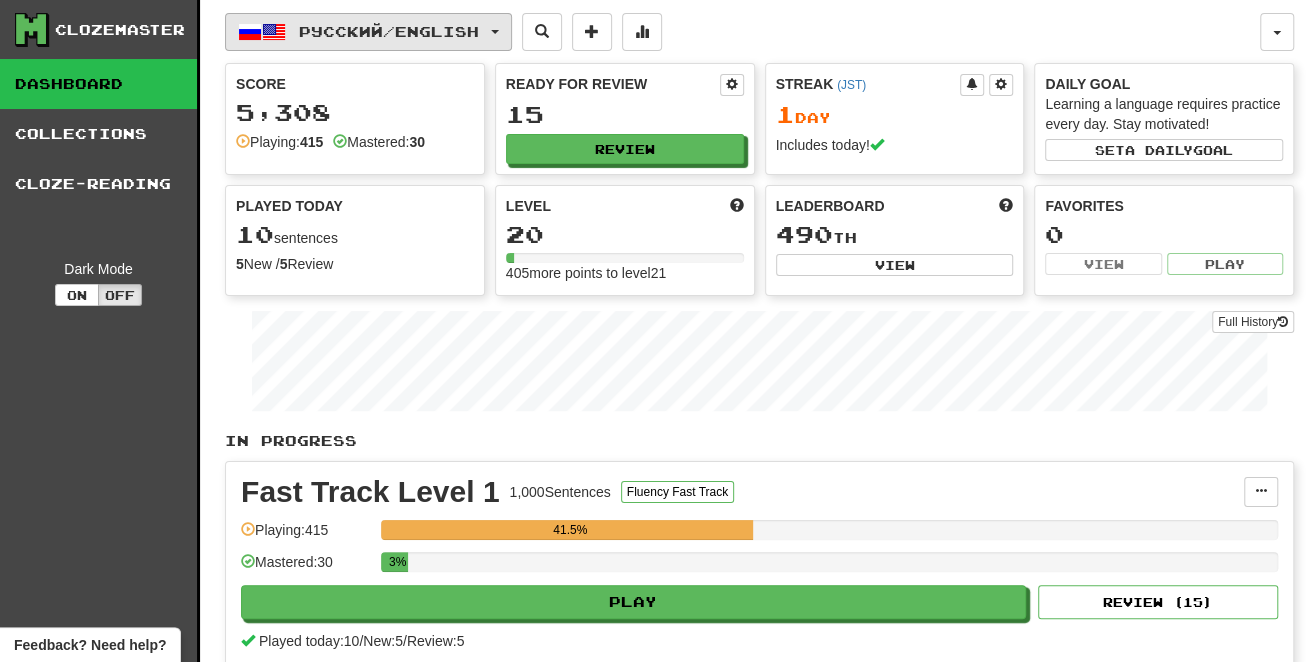 click on "Русский  /  English" at bounding box center [368, 32] 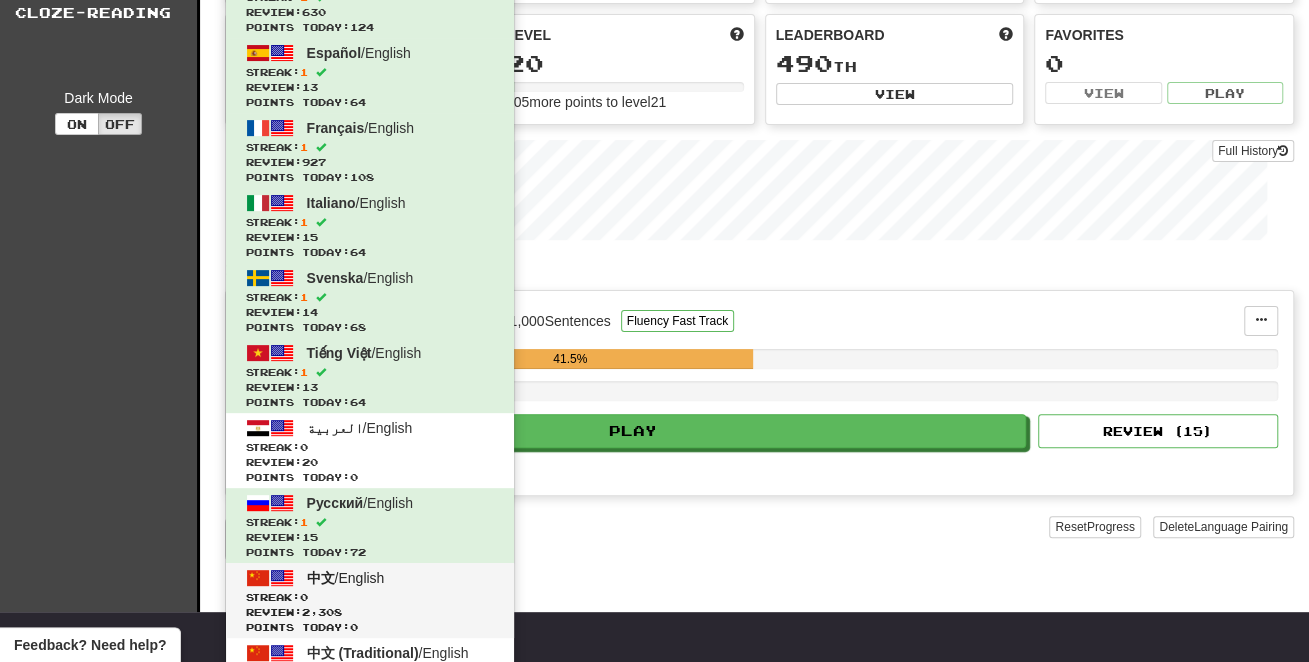 scroll, scrollTop: 266, scrollLeft: 0, axis: vertical 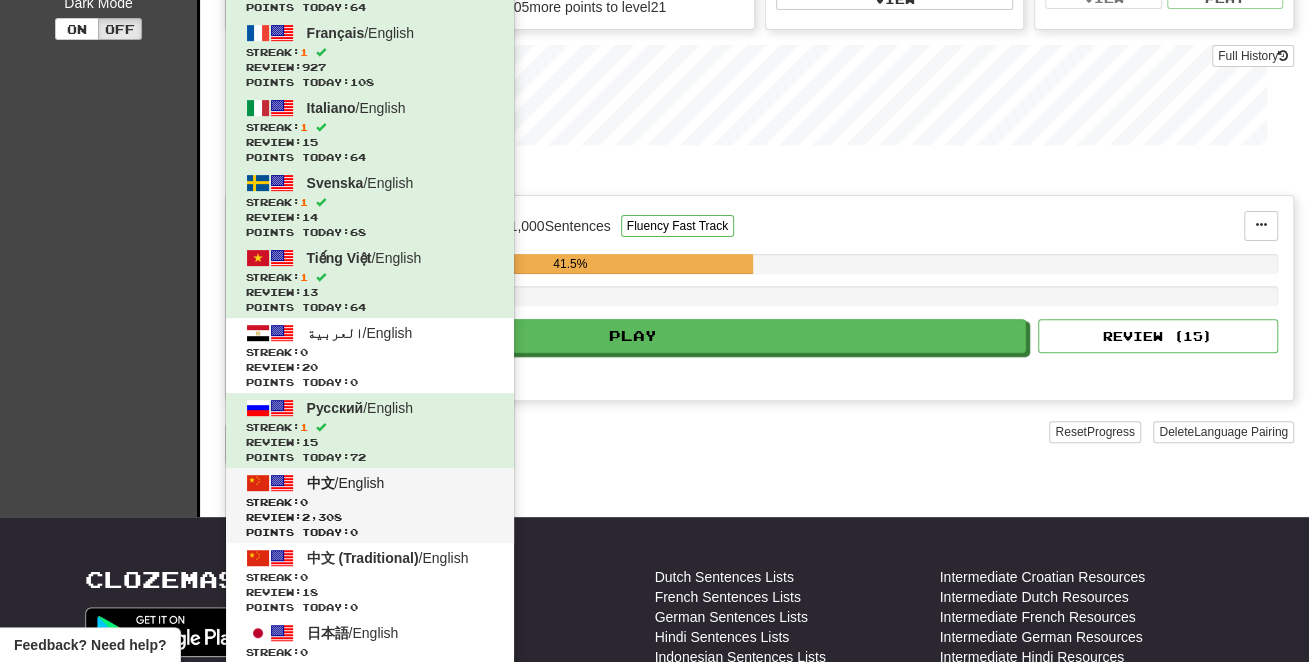 click on "中文  /  English" at bounding box center [346, 483] 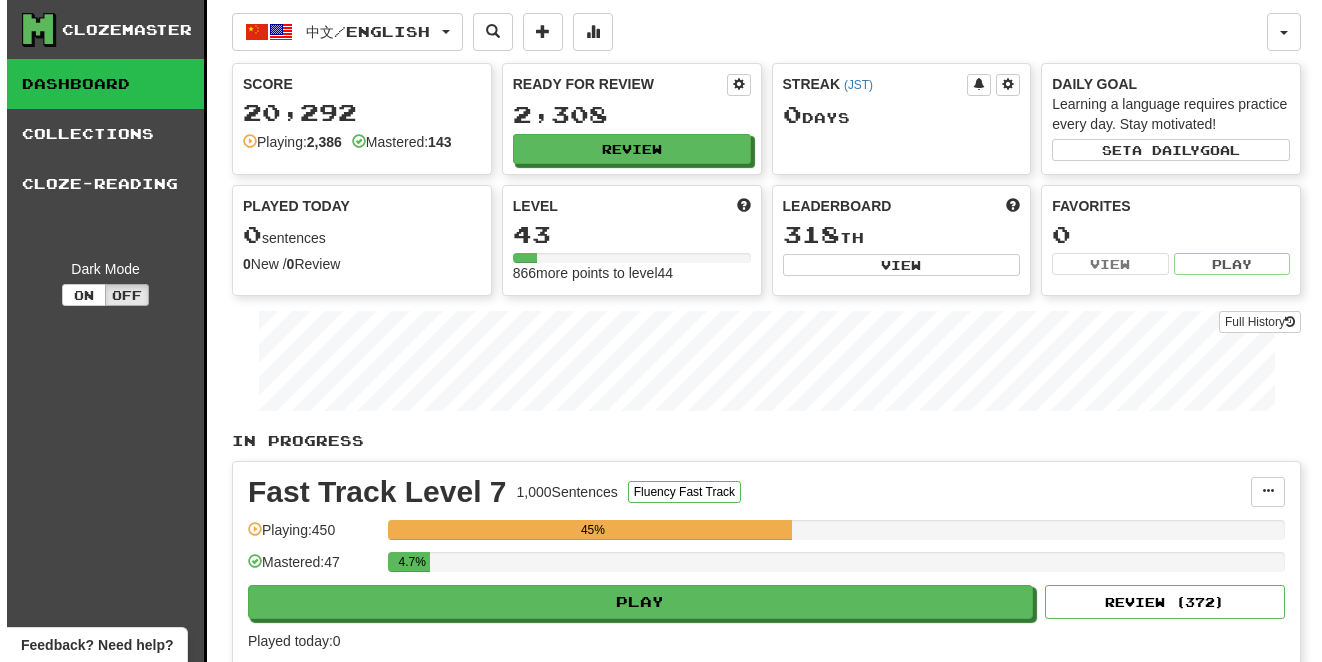 scroll, scrollTop: 0, scrollLeft: 0, axis: both 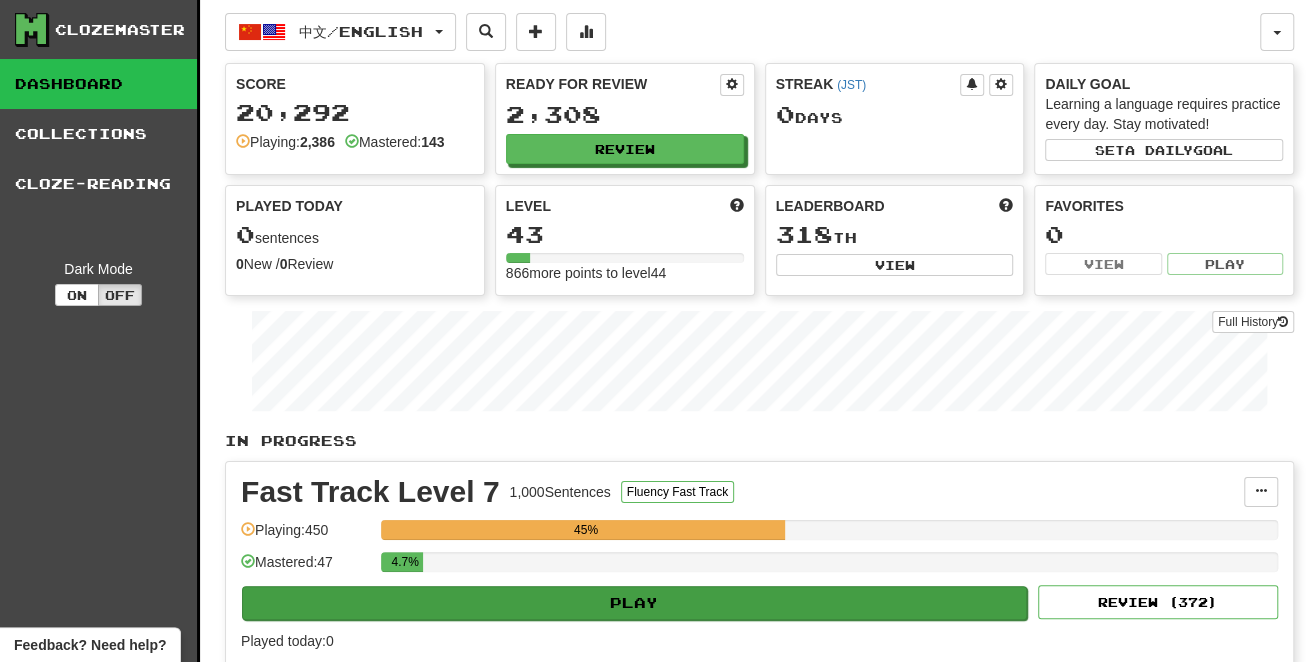 click on "Play" at bounding box center [634, 603] 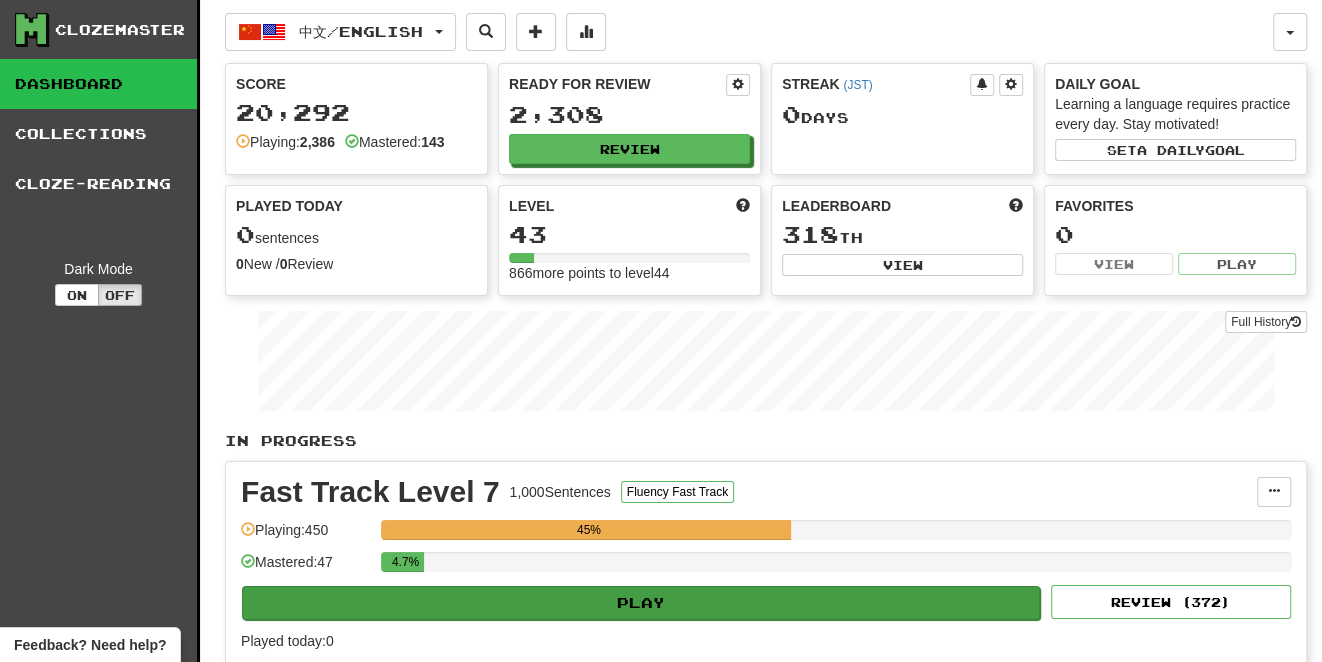 select on "**" 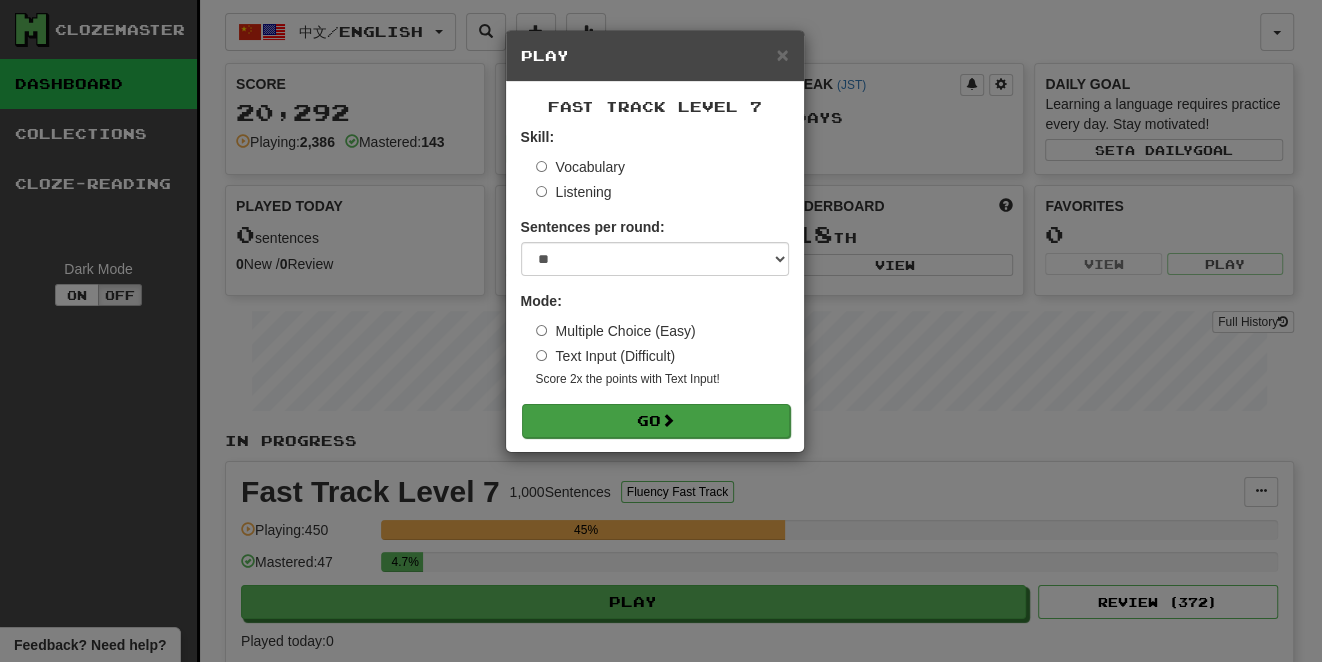 click on "Go" at bounding box center [656, 421] 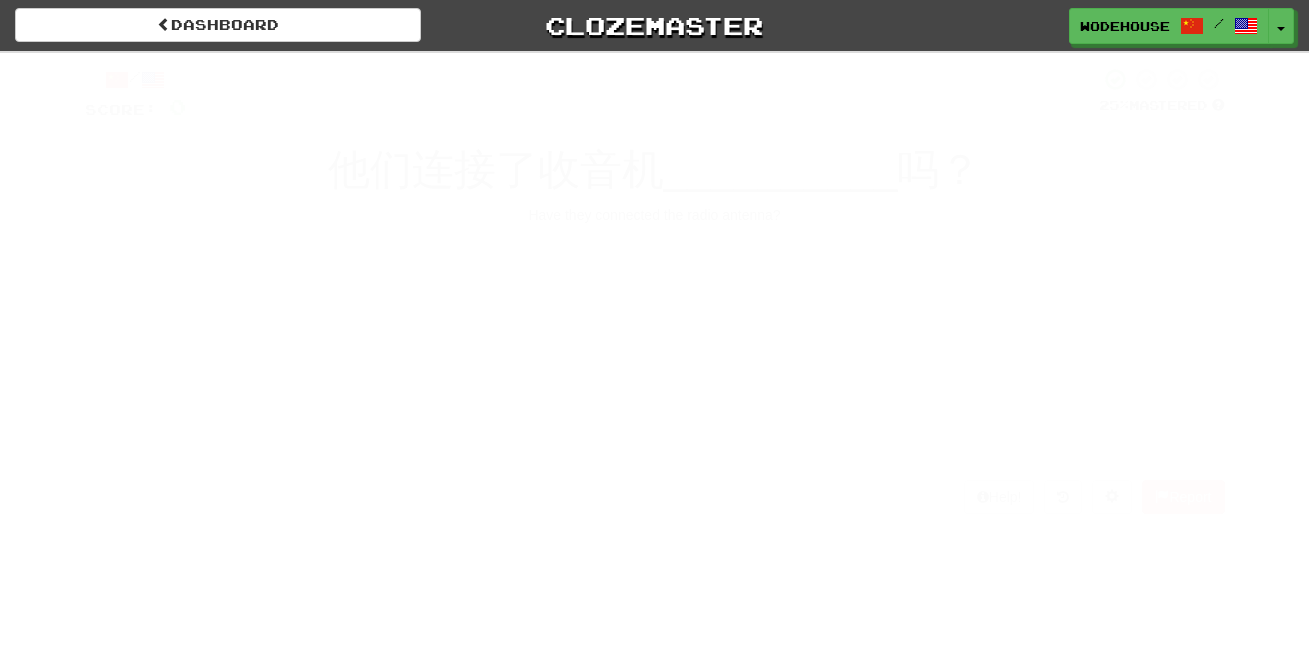 scroll, scrollTop: 0, scrollLeft: 0, axis: both 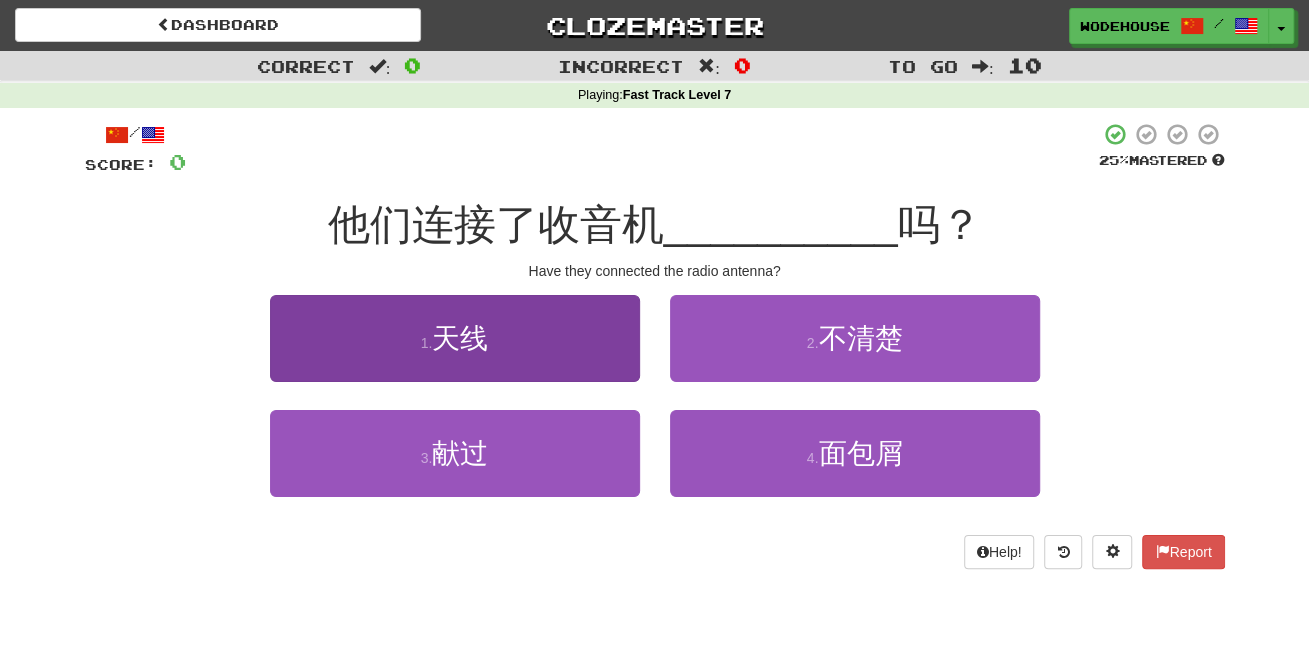 click on "1 .  天线" at bounding box center [455, 338] 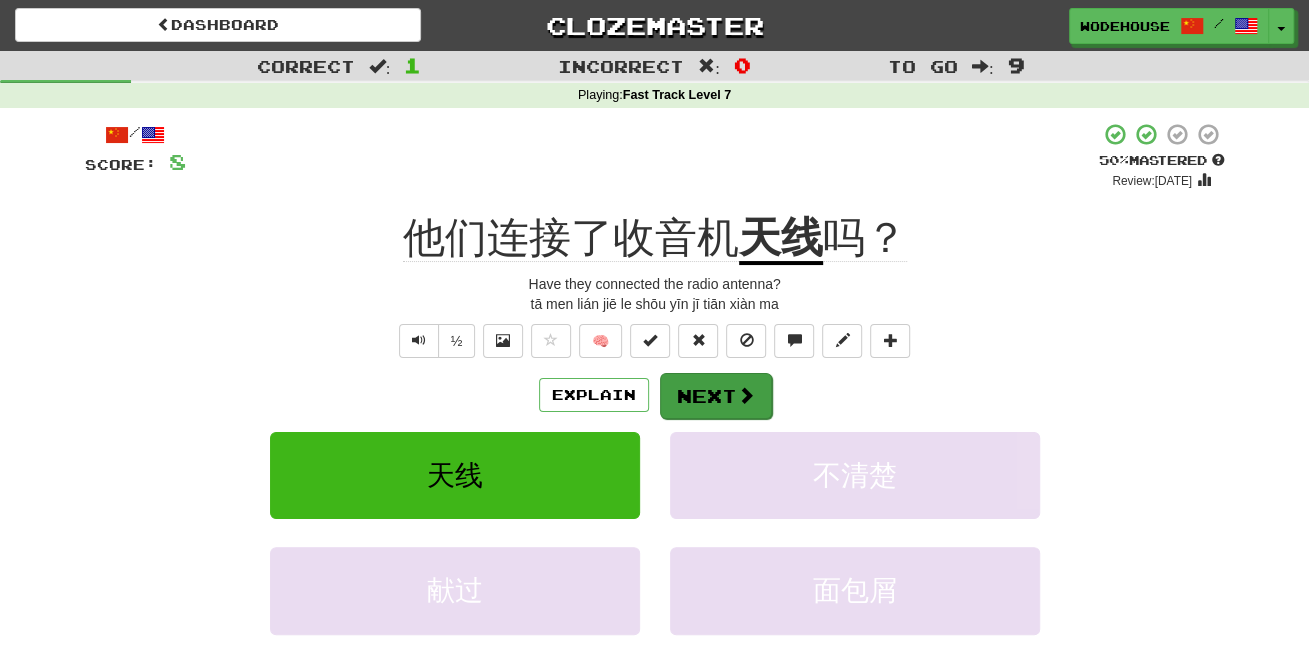click at bounding box center [746, 395] 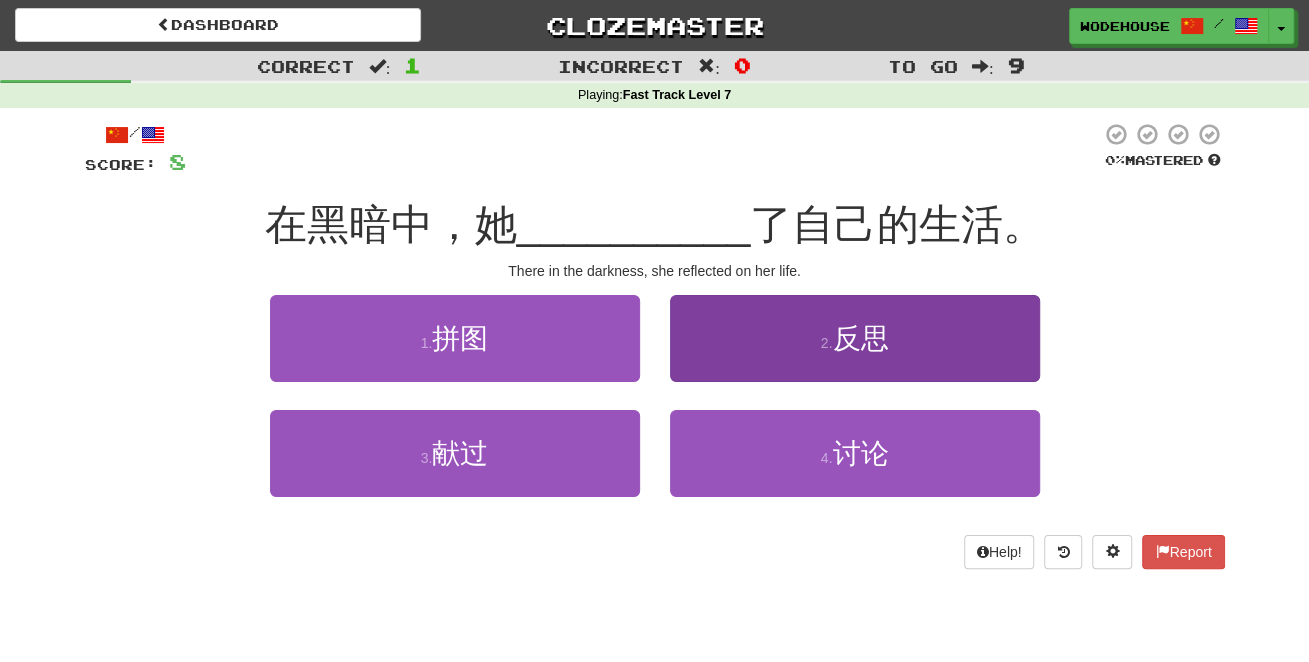 click on "2 .  反思" at bounding box center (855, 338) 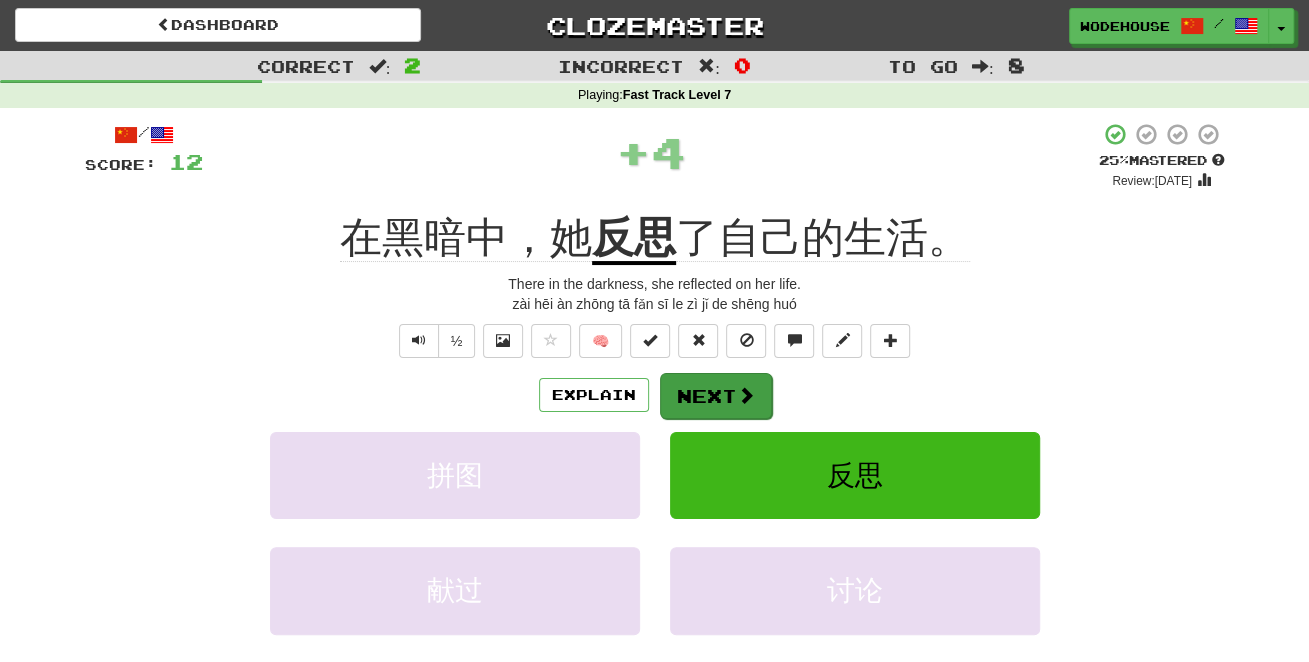click on "Next" at bounding box center (716, 396) 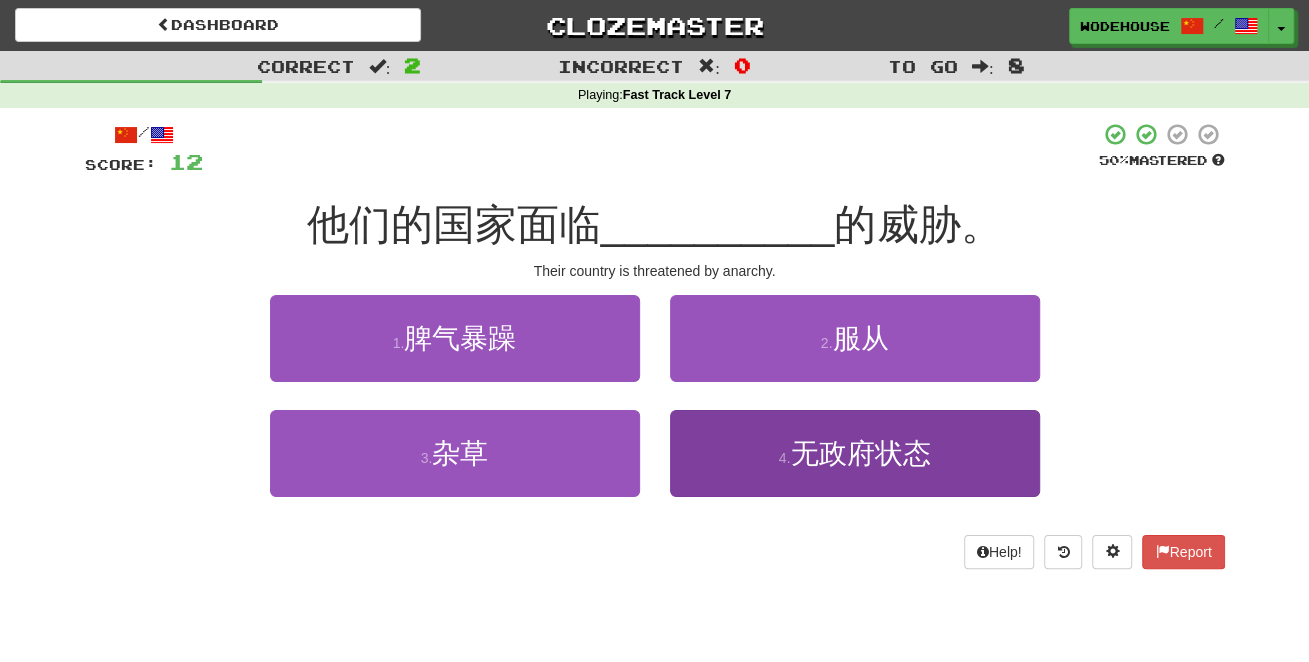click on "4 .  无政府状态" at bounding box center [855, 453] 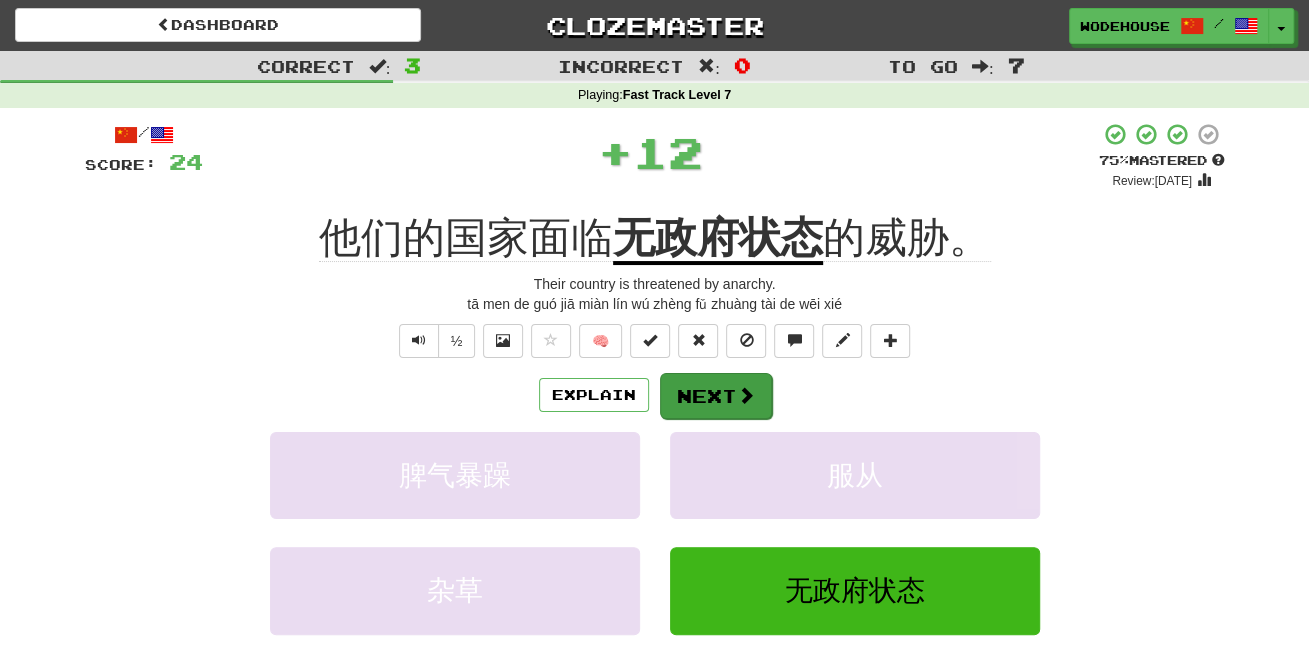 click on "Next" at bounding box center [716, 396] 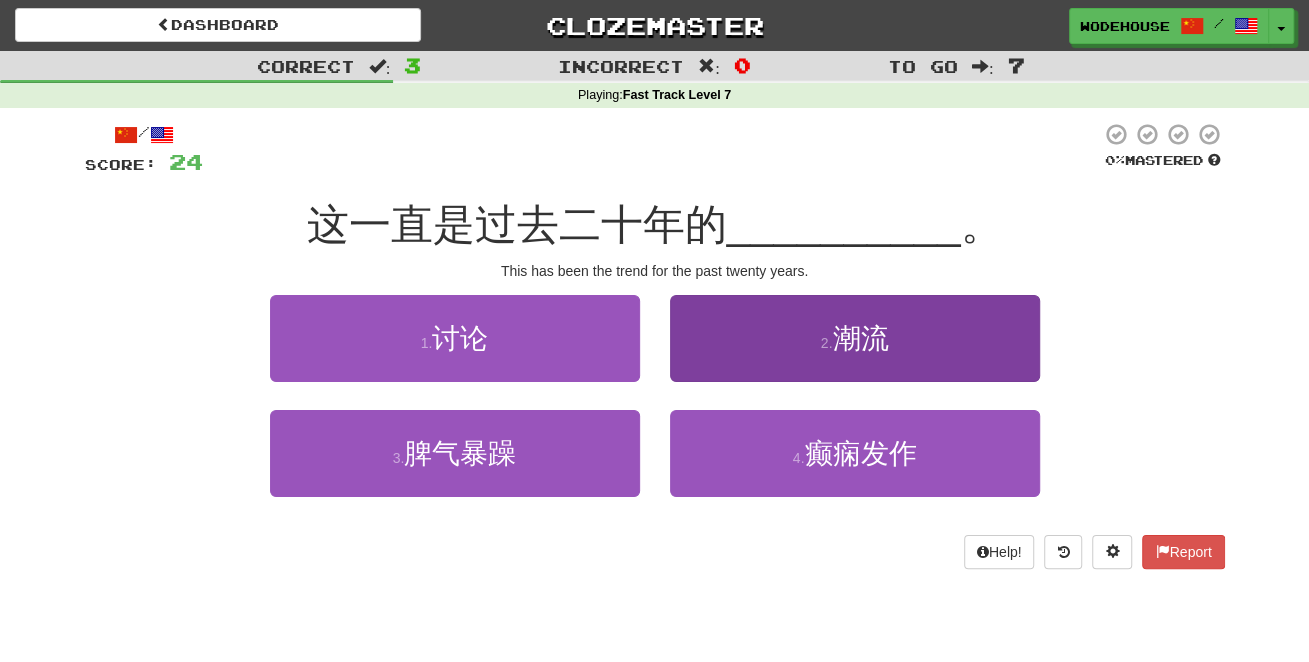 click on "2 .  潮流" at bounding box center [855, 338] 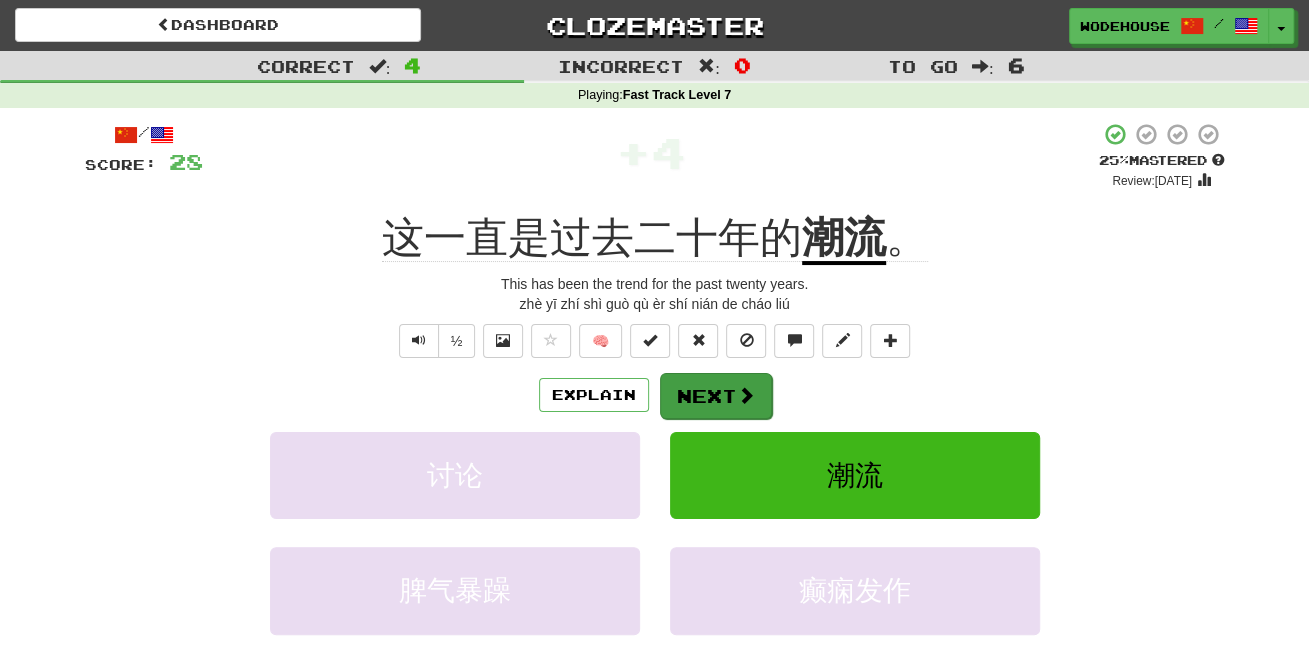 click on "Next" at bounding box center (716, 396) 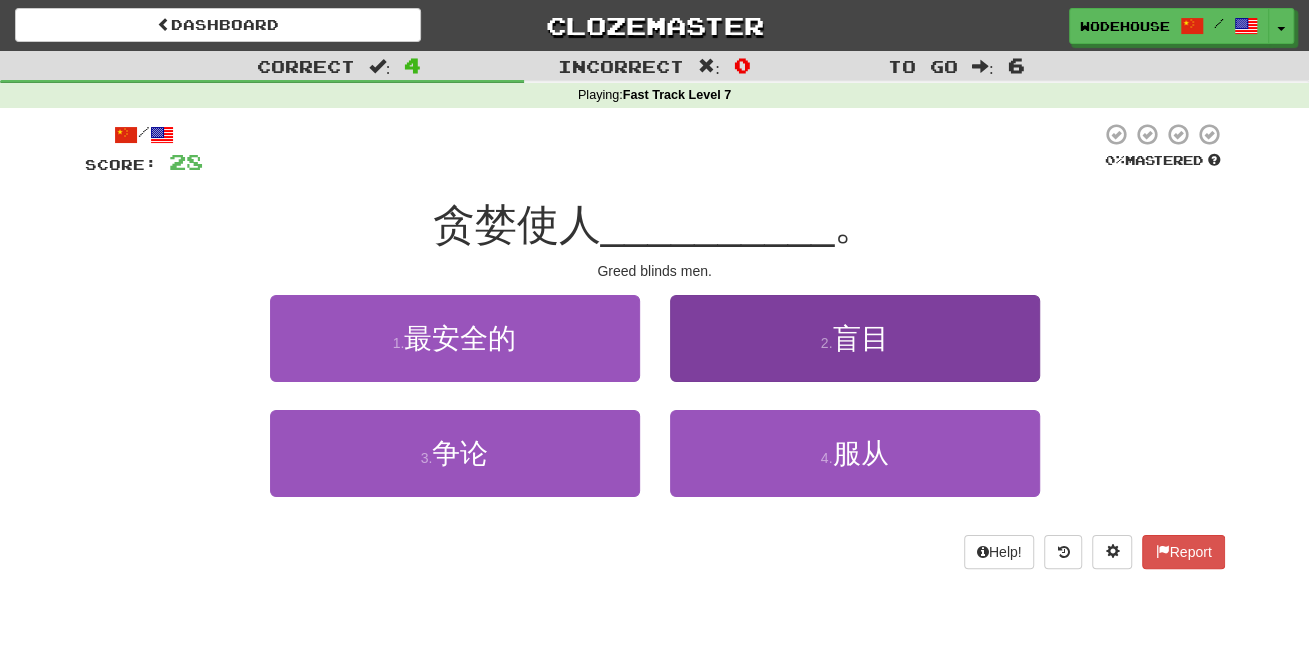 click on "2 .  盲目" at bounding box center (855, 338) 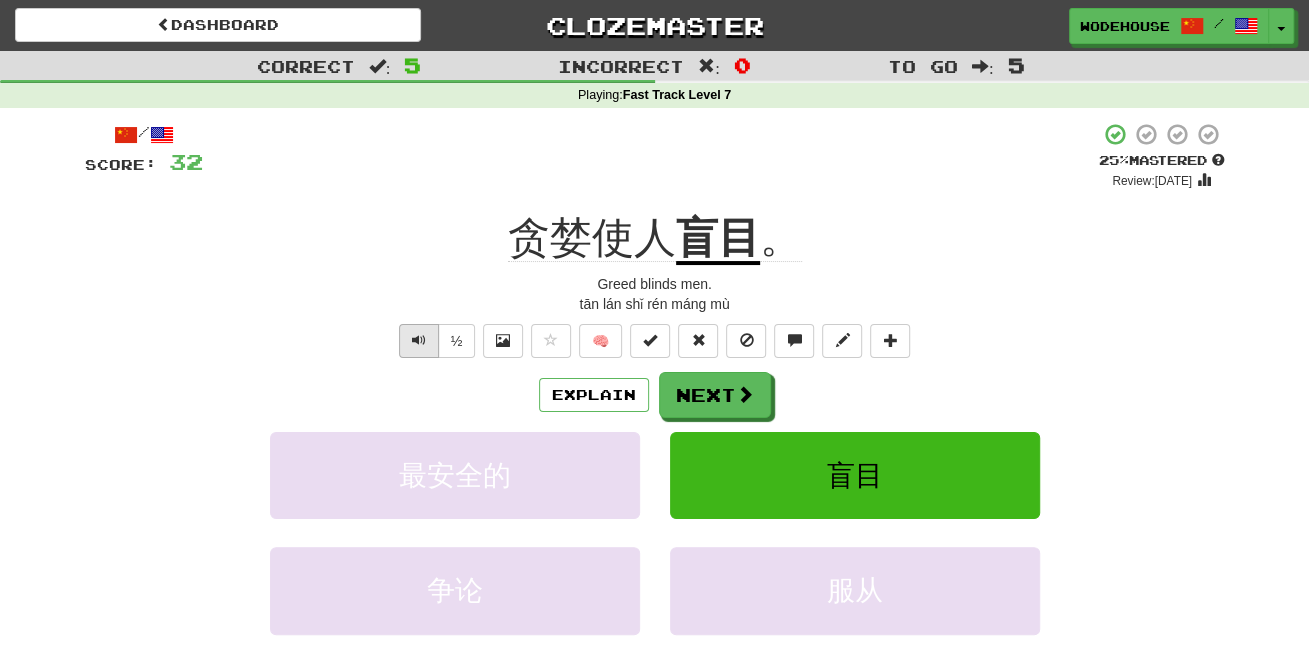 click at bounding box center [419, 340] 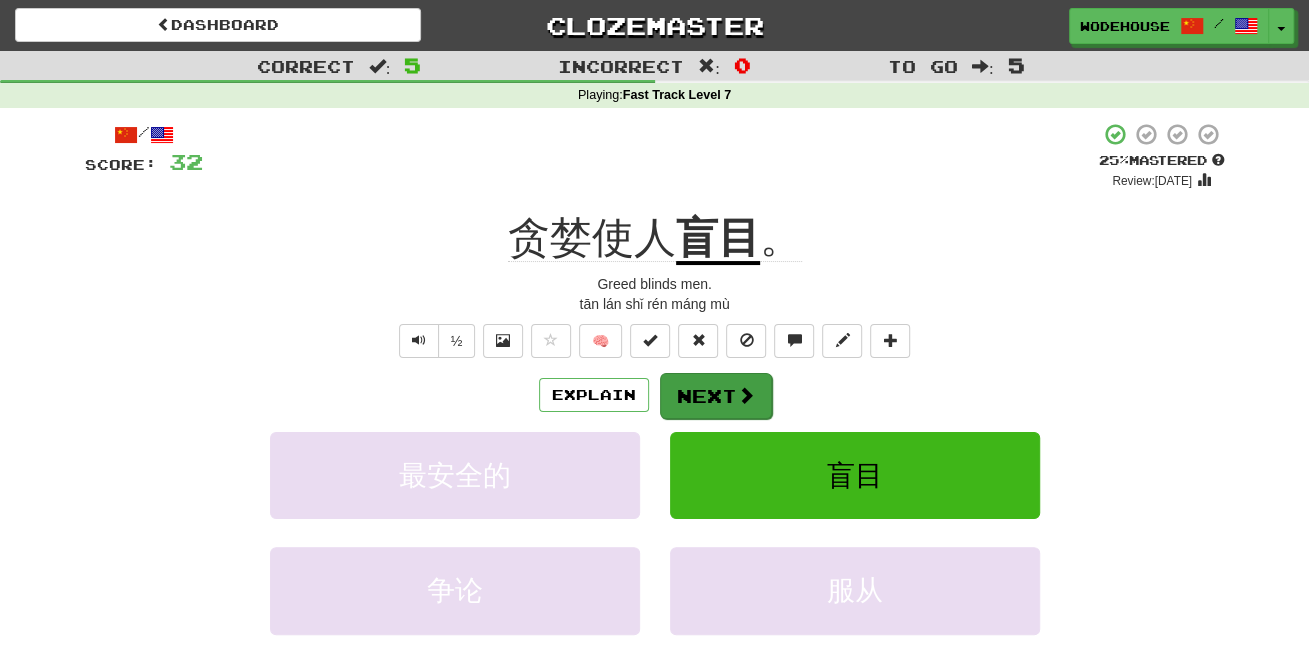 click on "Next" at bounding box center (716, 396) 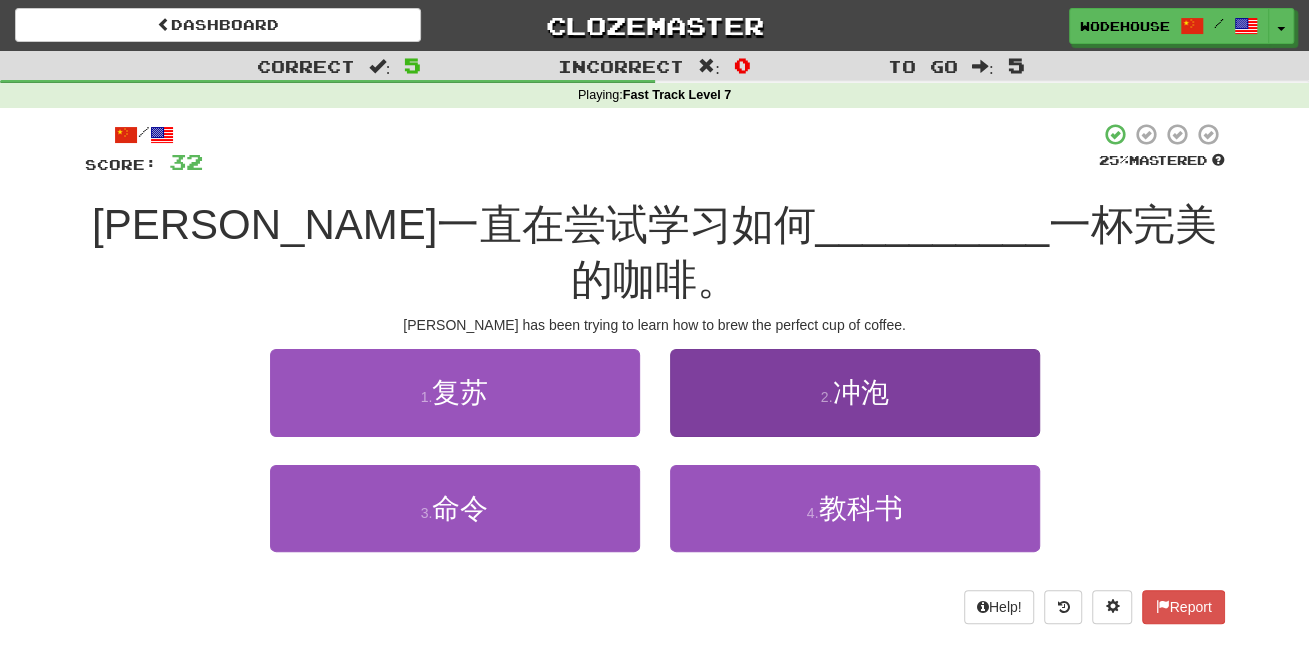 click on "2 .  冲泡" at bounding box center (855, 392) 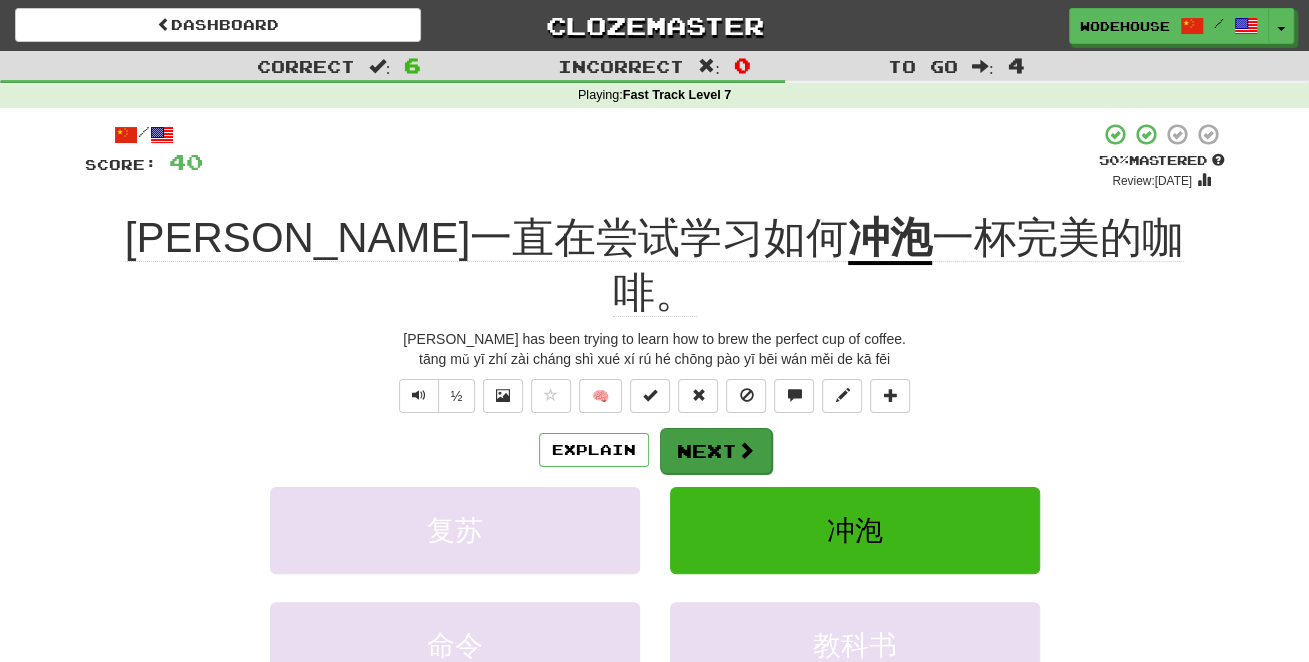 click on "Next" at bounding box center [716, 451] 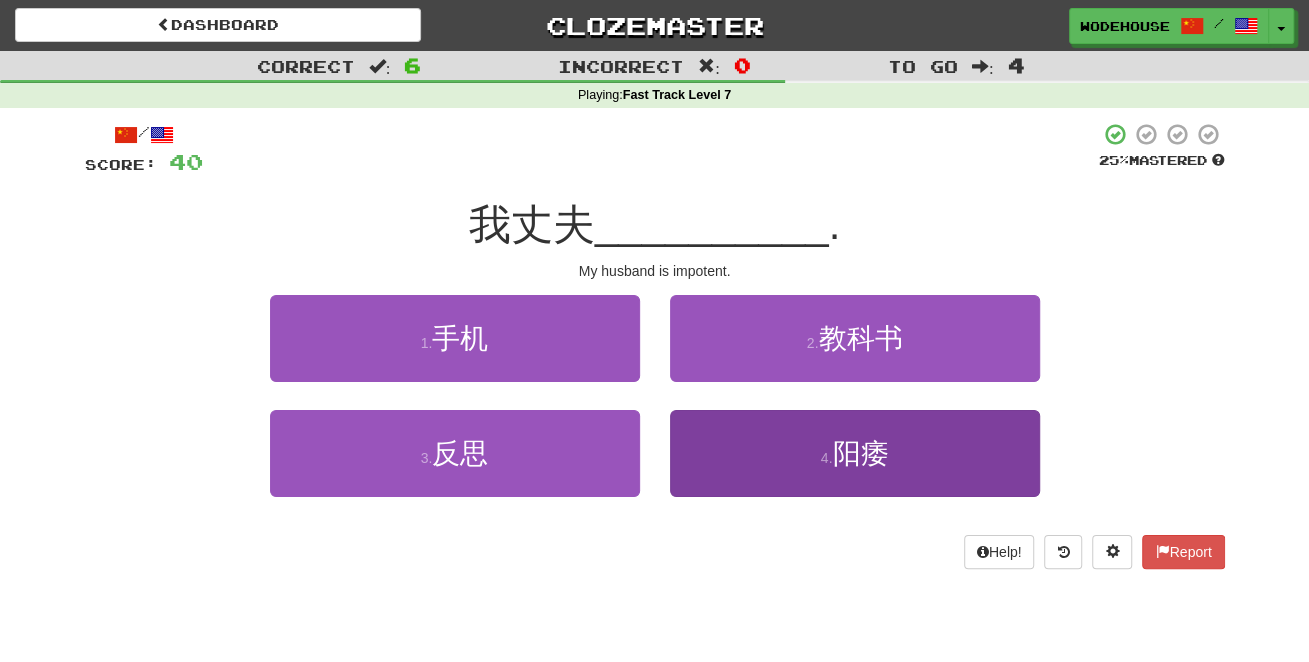 click on "4 .  阳痿" at bounding box center (855, 453) 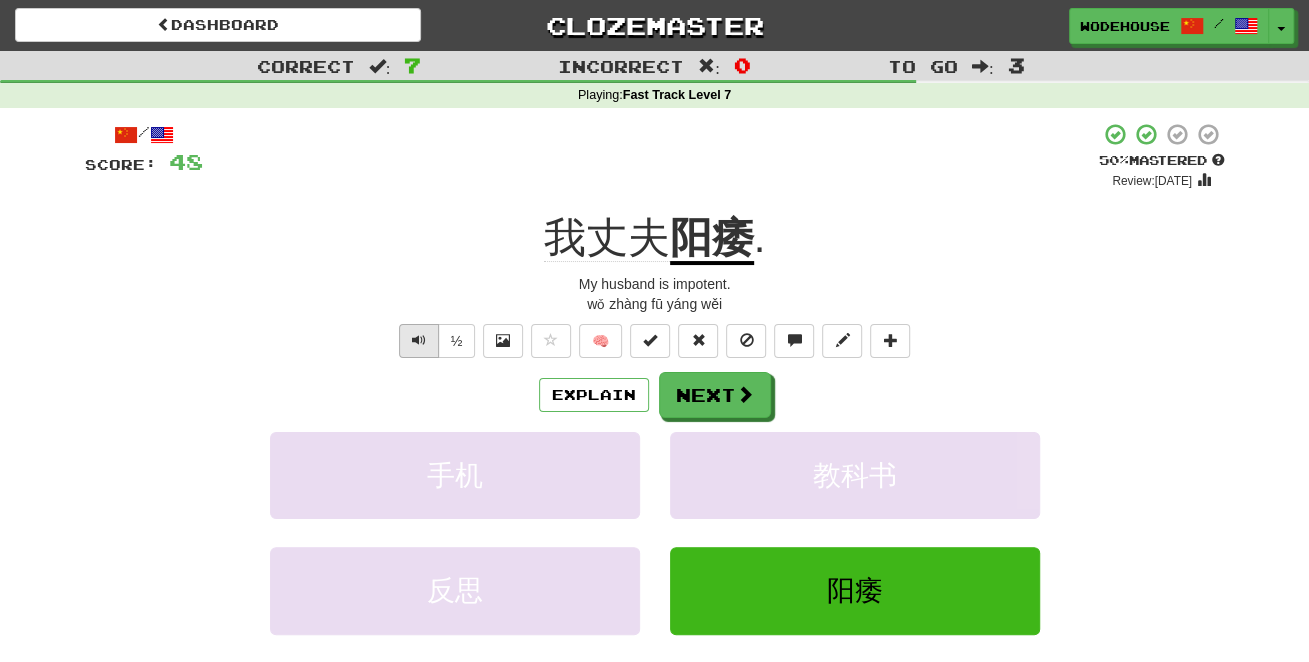 click at bounding box center [419, 340] 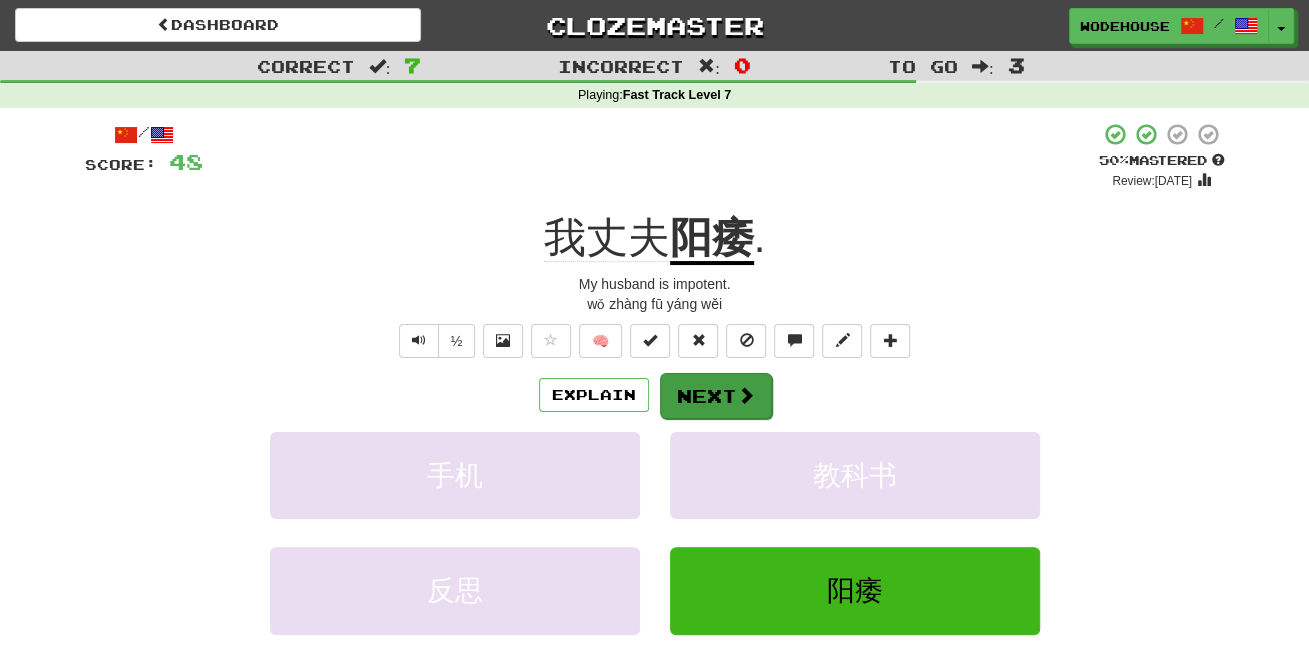 click on "Next" at bounding box center [716, 396] 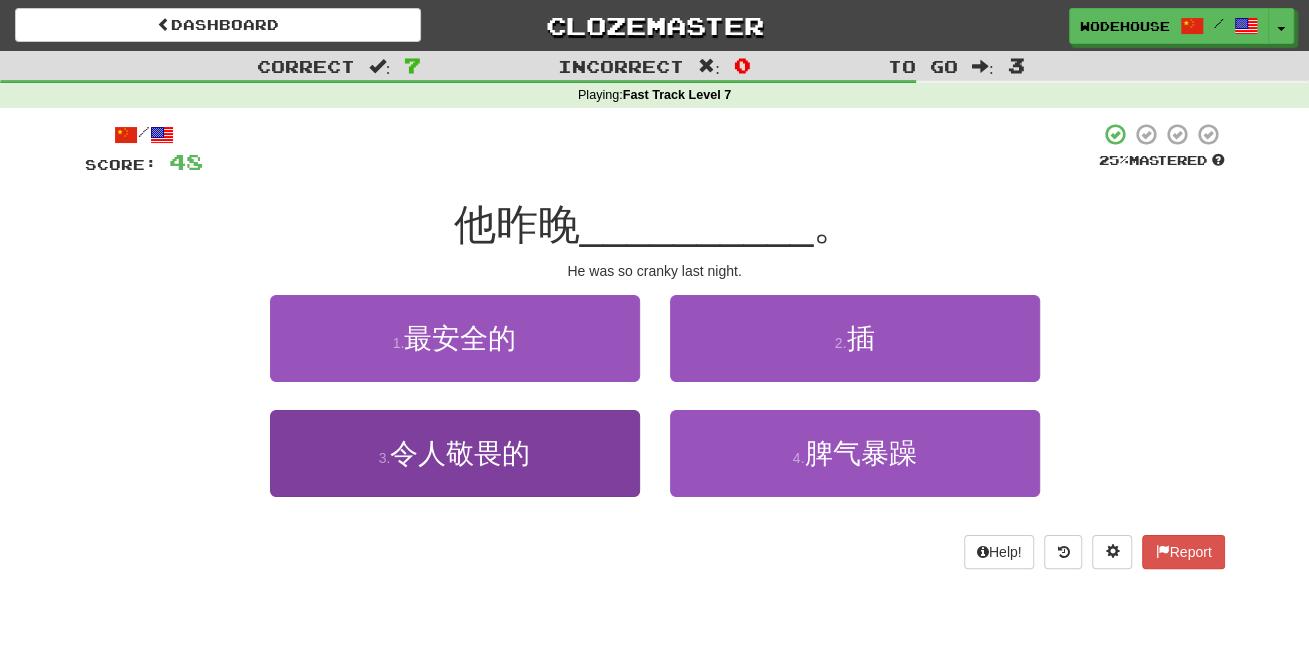 click on "3 .  令人敬畏的" at bounding box center [455, 453] 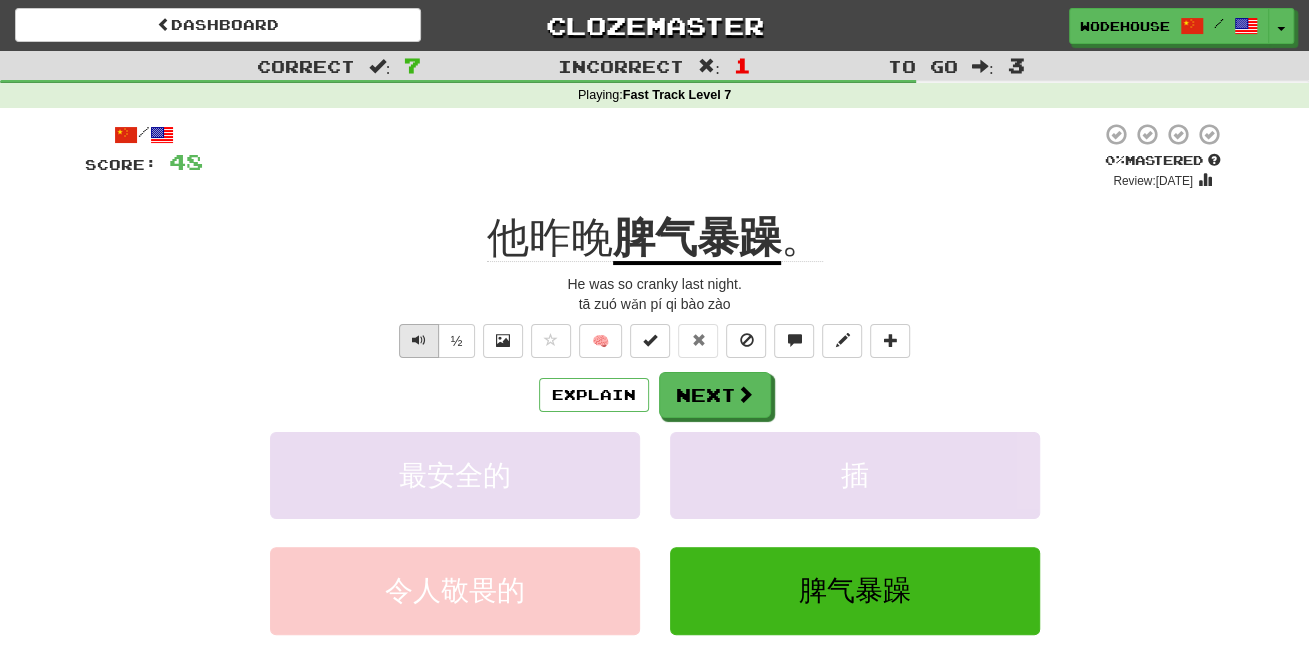 click at bounding box center (419, 340) 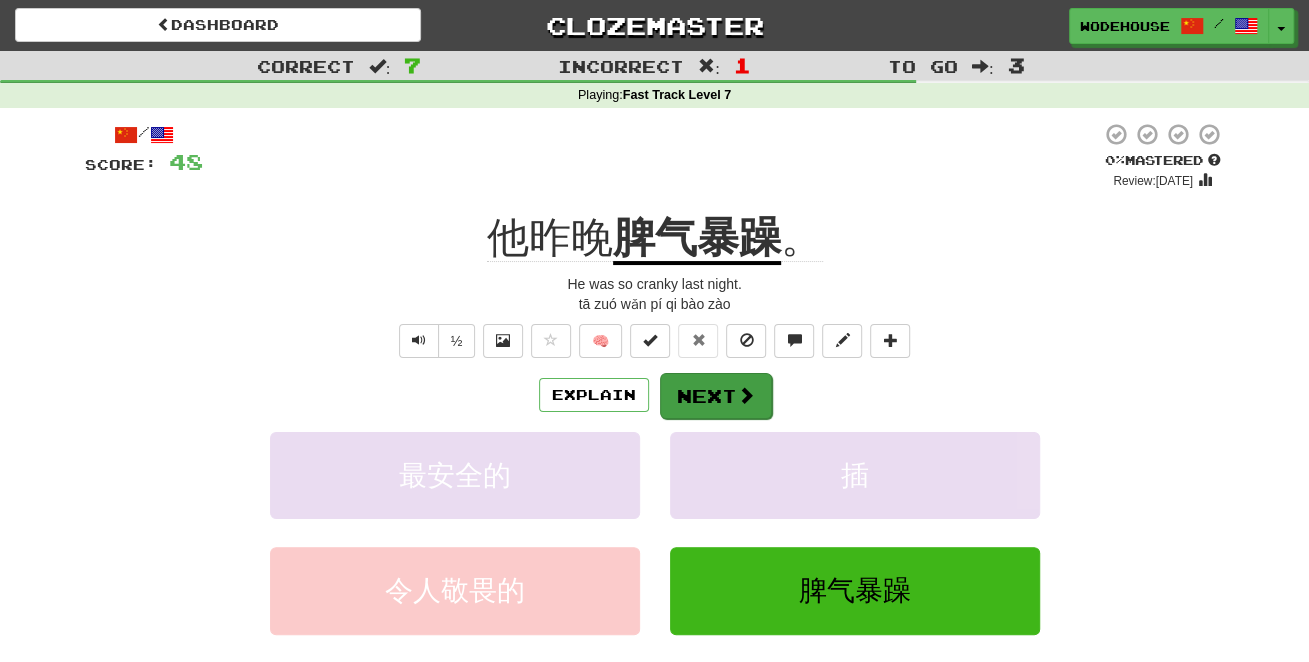 click at bounding box center [746, 395] 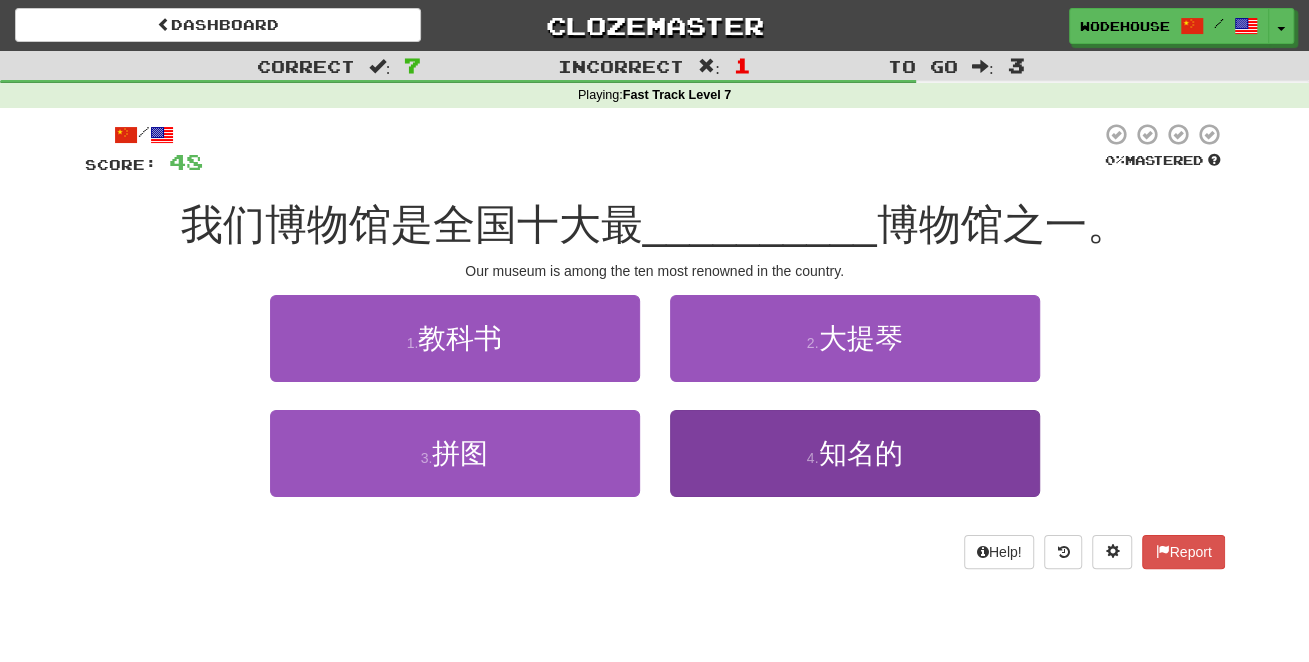 click on "4 .  知名的" at bounding box center (855, 453) 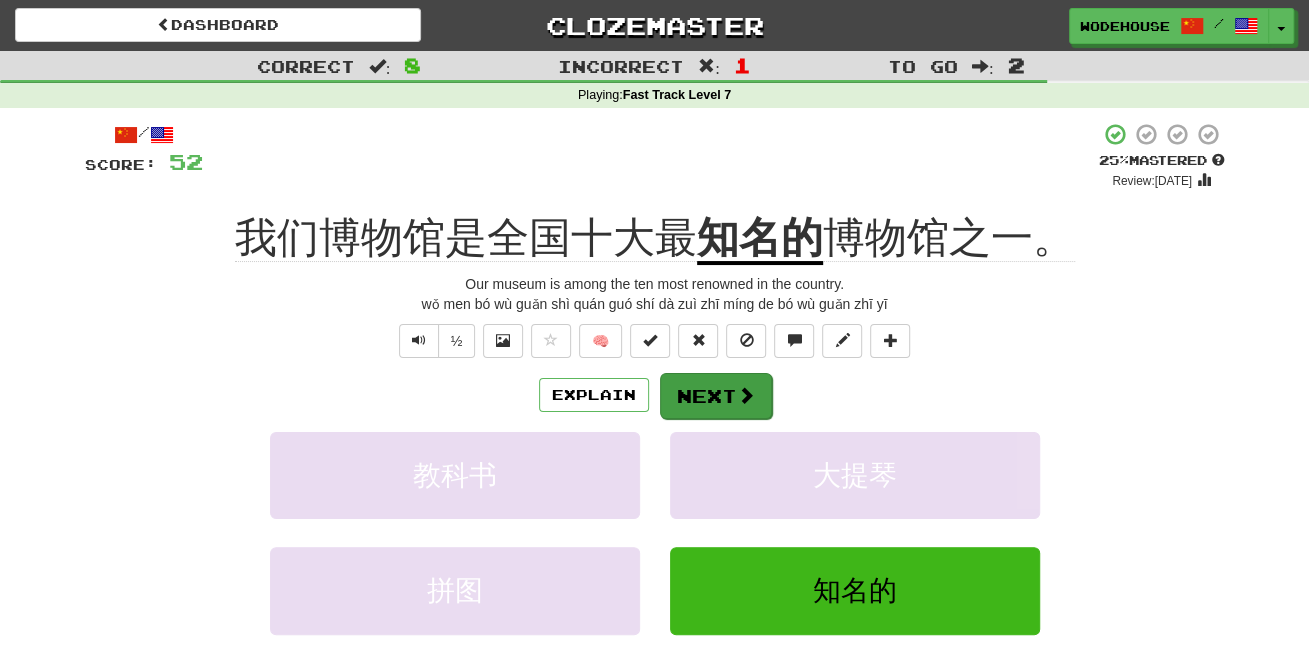 click on "Next" at bounding box center [716, 396] 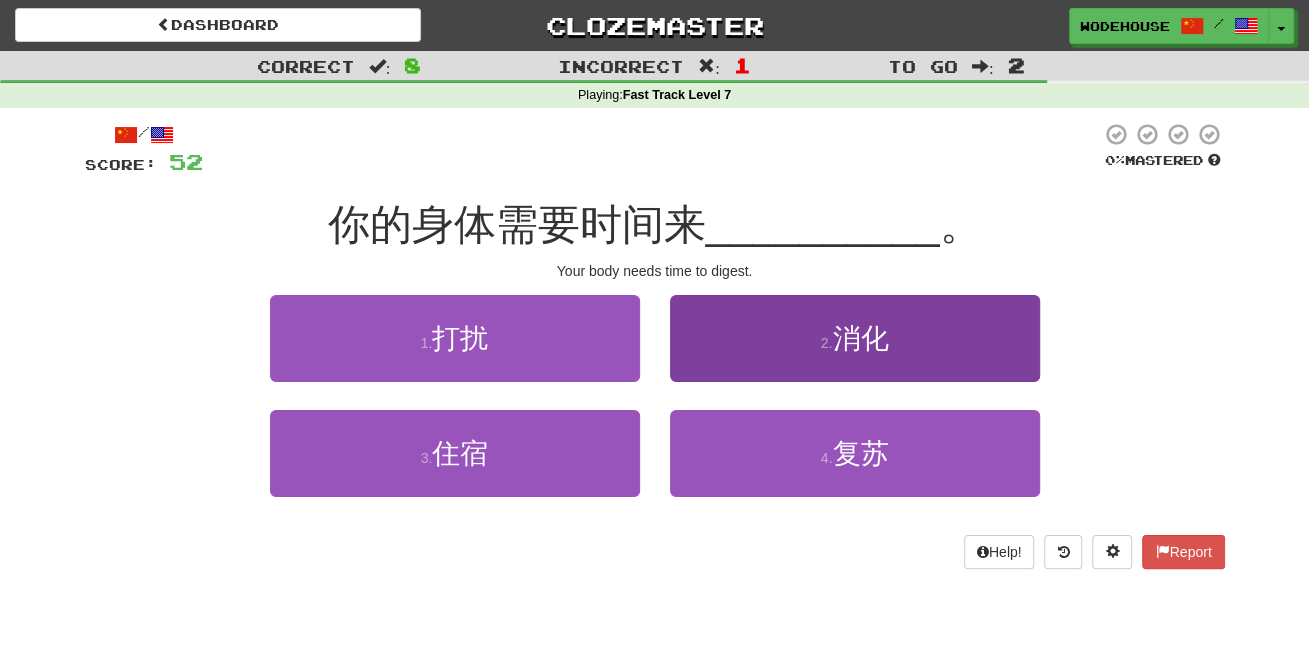 click on "2 .  消化" at bounding box center (855, 338) 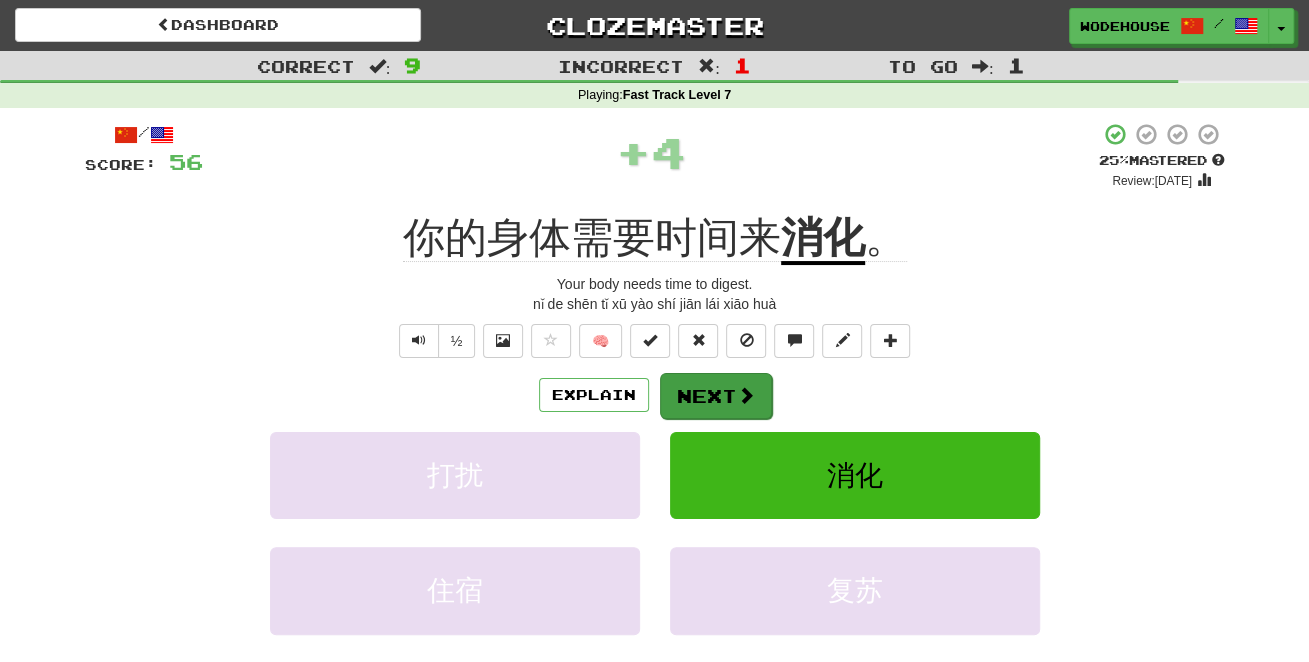 click at bounding box center [746, 395] 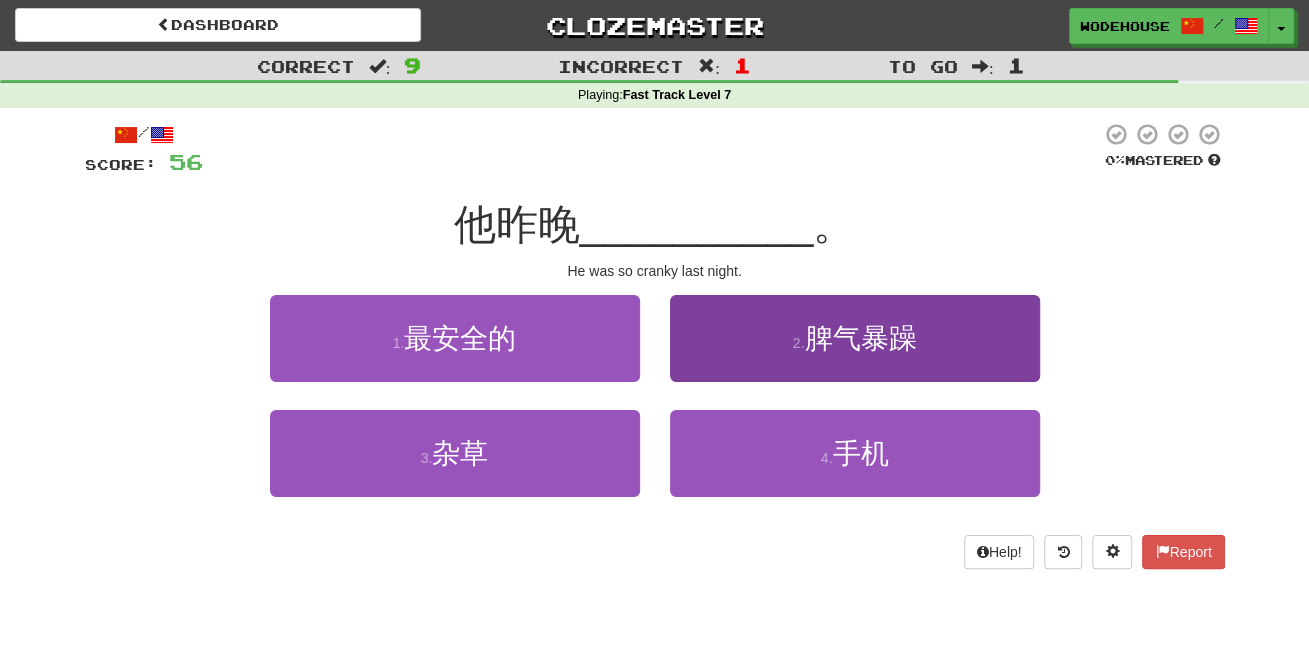 click on "2 .  脾气暴躁" at bounding box center (855, 338) 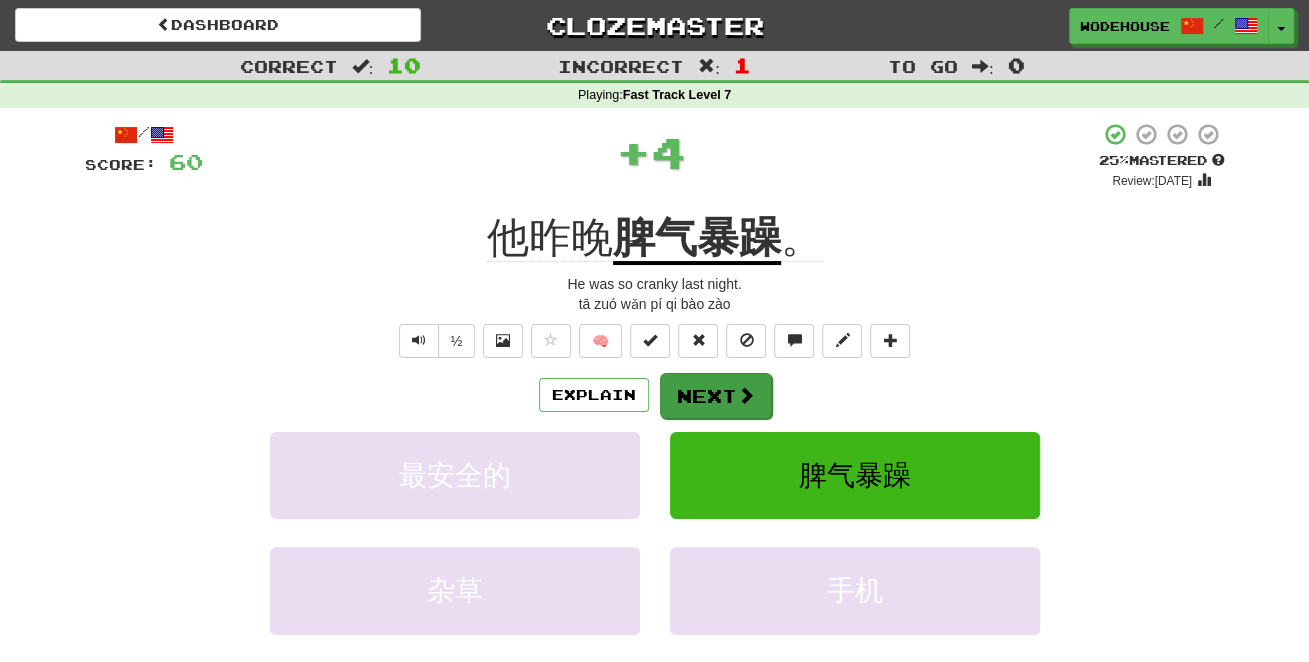 click on "Next" at bounding box center [716, 396] 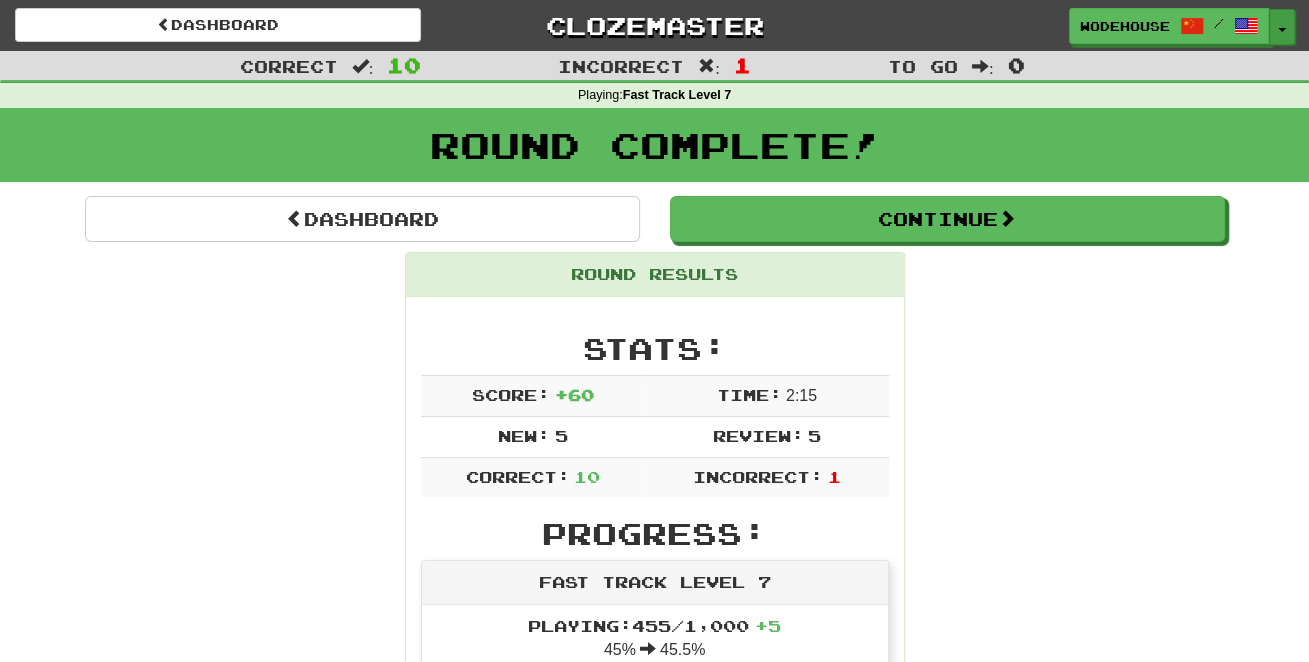 click on "Toggle Dropdown" at bounding box center [1282, 27] 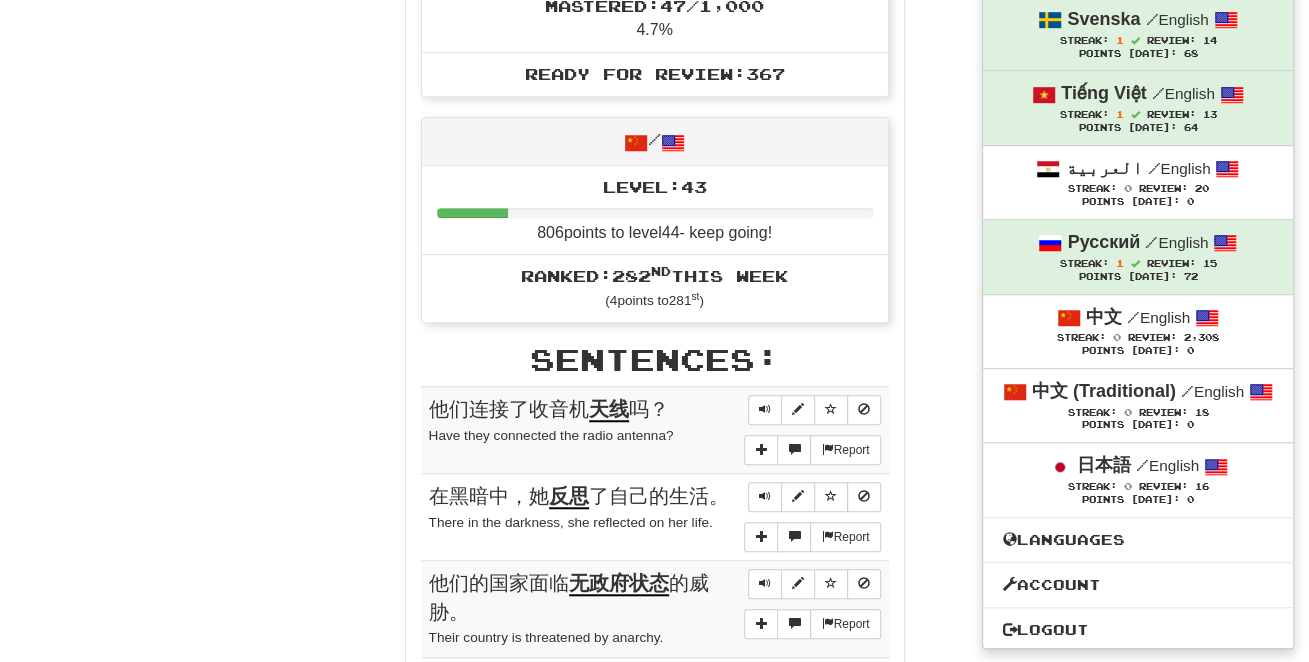 scroll, scrollTop: 1192, scrollLeft: 0, axis: vertical 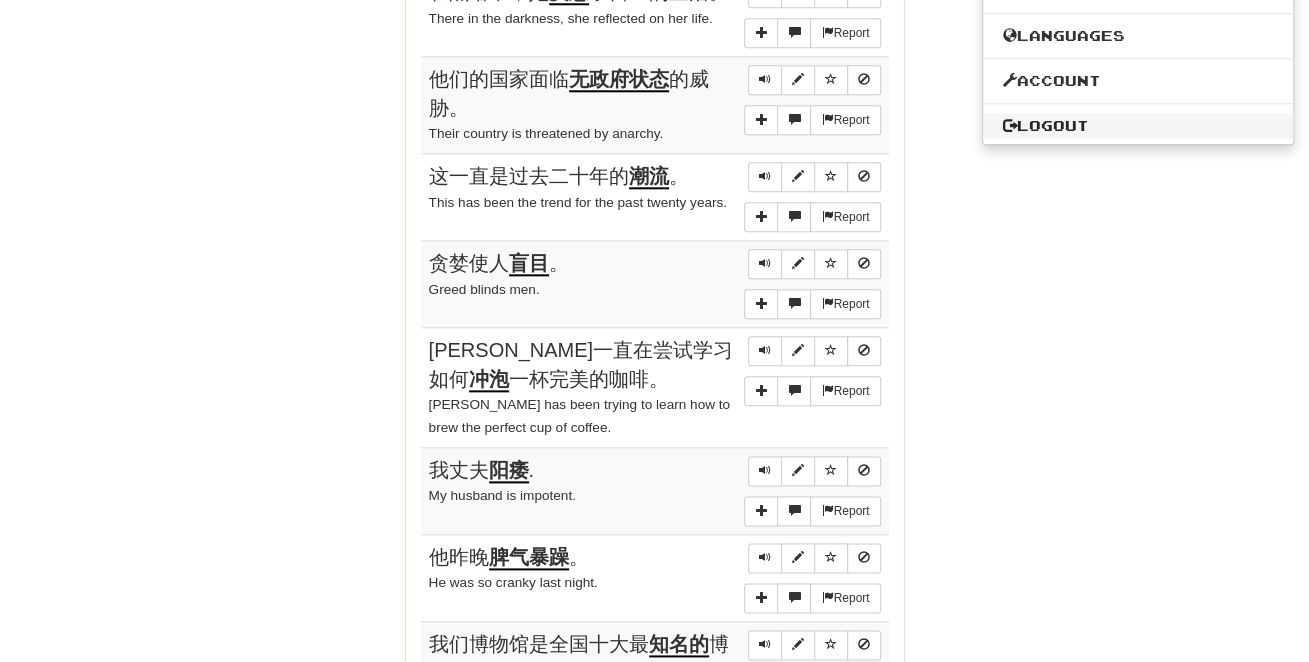 click on "Logout" at bounding box center [1138, 126] 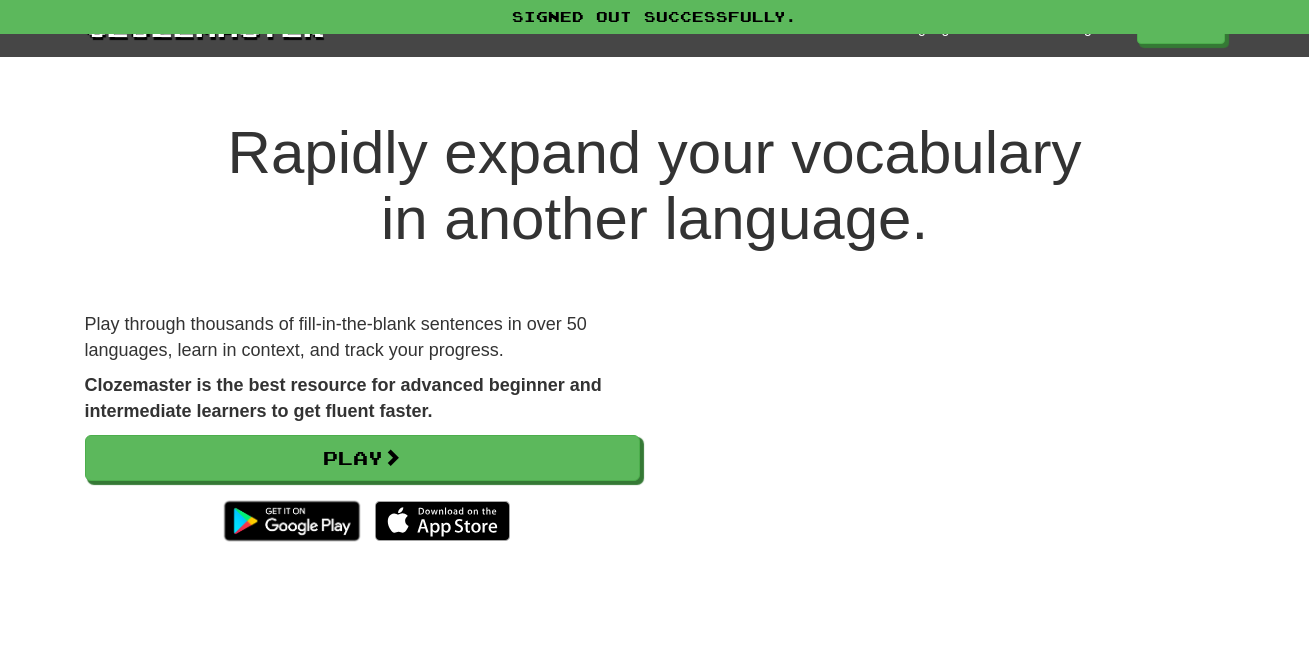 scroll, scrollTop: 0, scrollLeft: 0, axis: both 